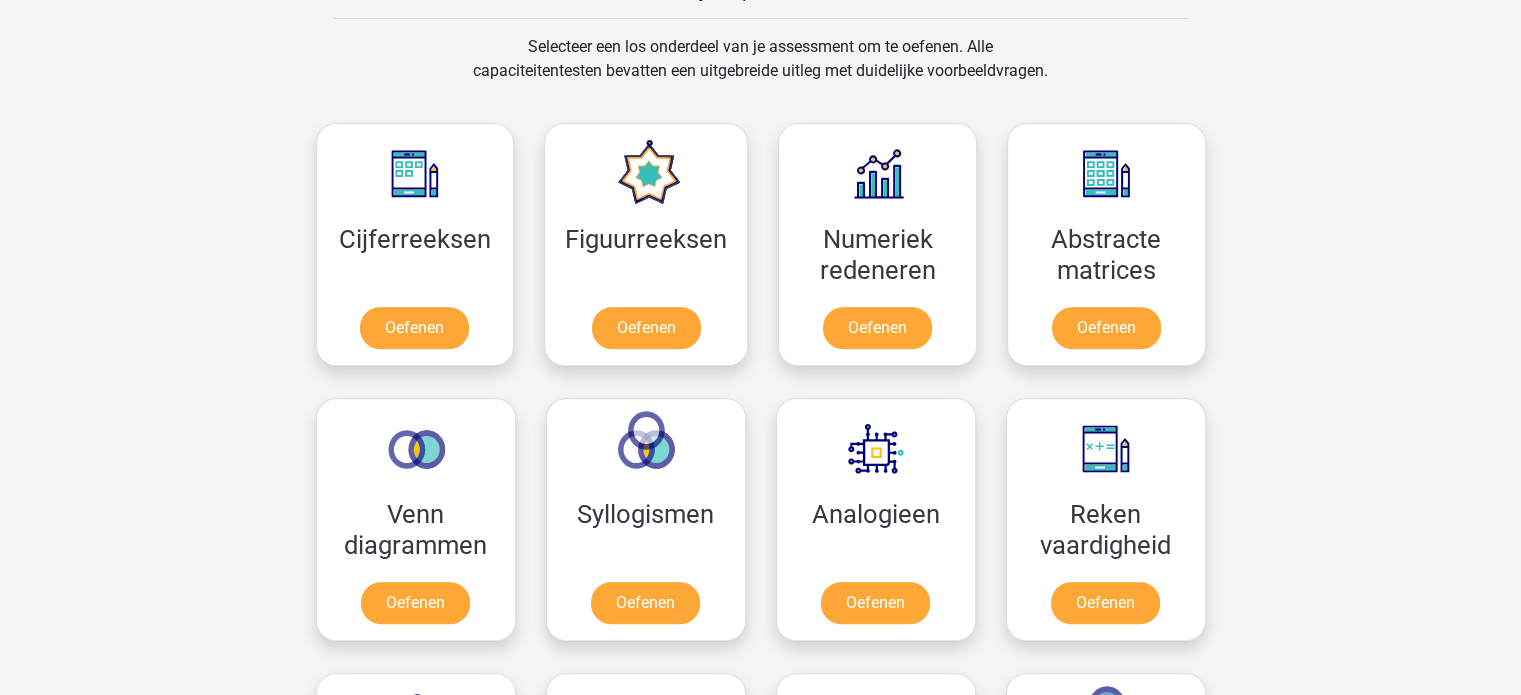 scroll, scrollTop: 820, scrollLeft: 0, axis: vertical 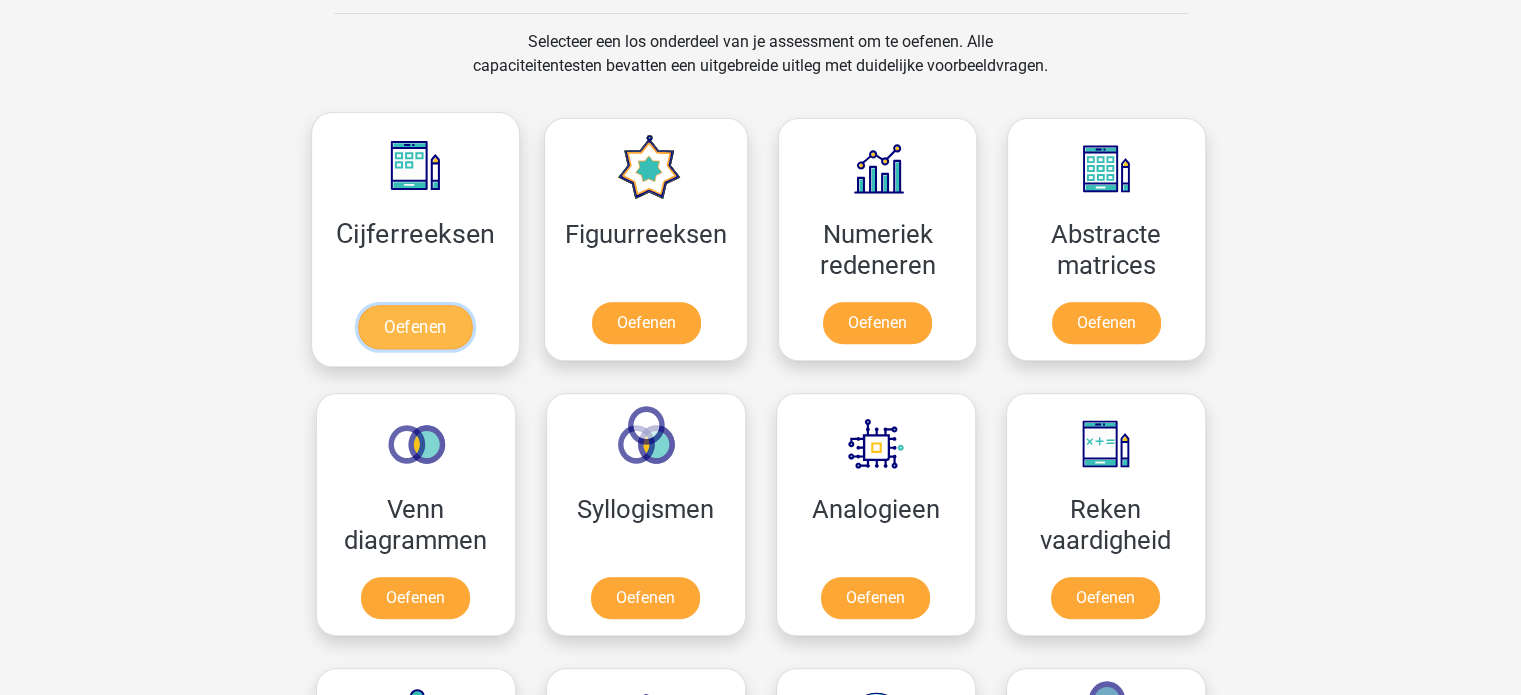 click on "Oefenen" at bounding box center [415, 327] 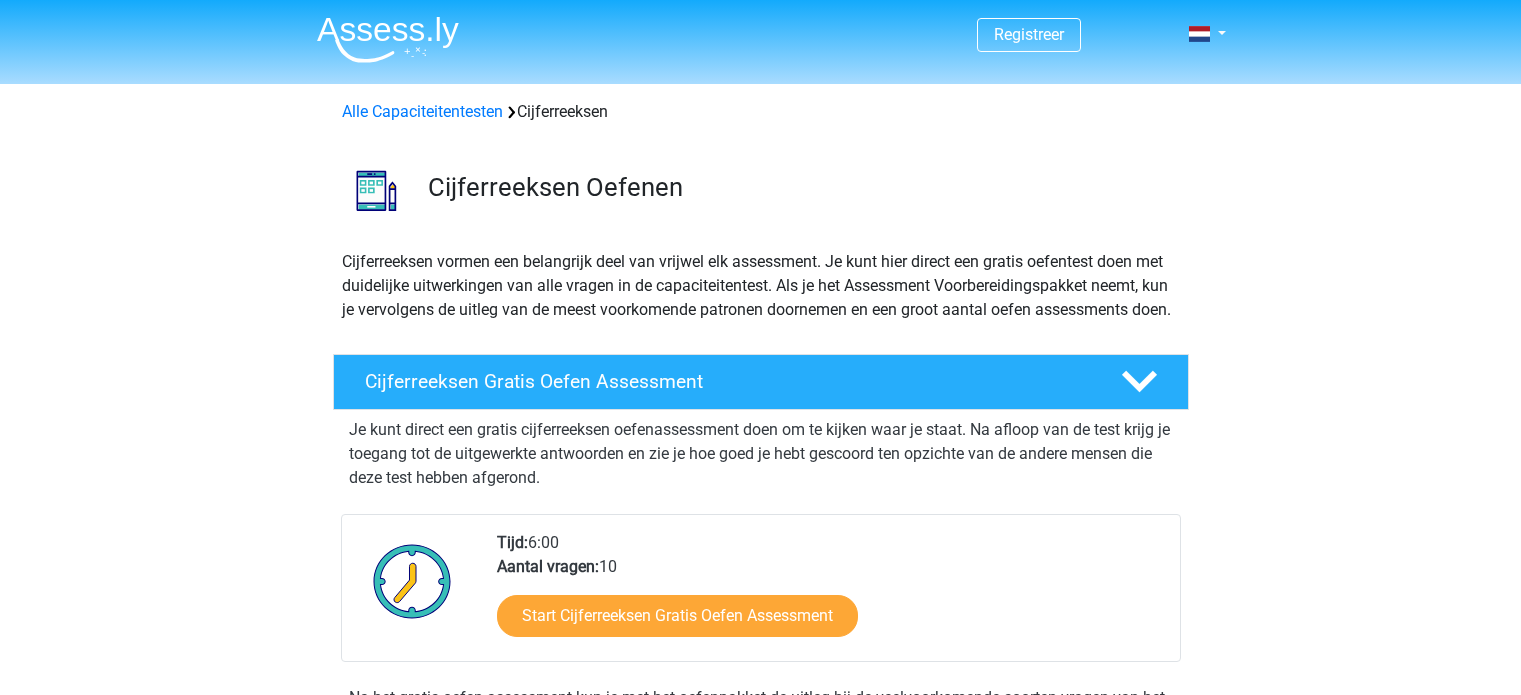 scroll, scrollTop: 0, scrollLeft: 0, axis: both 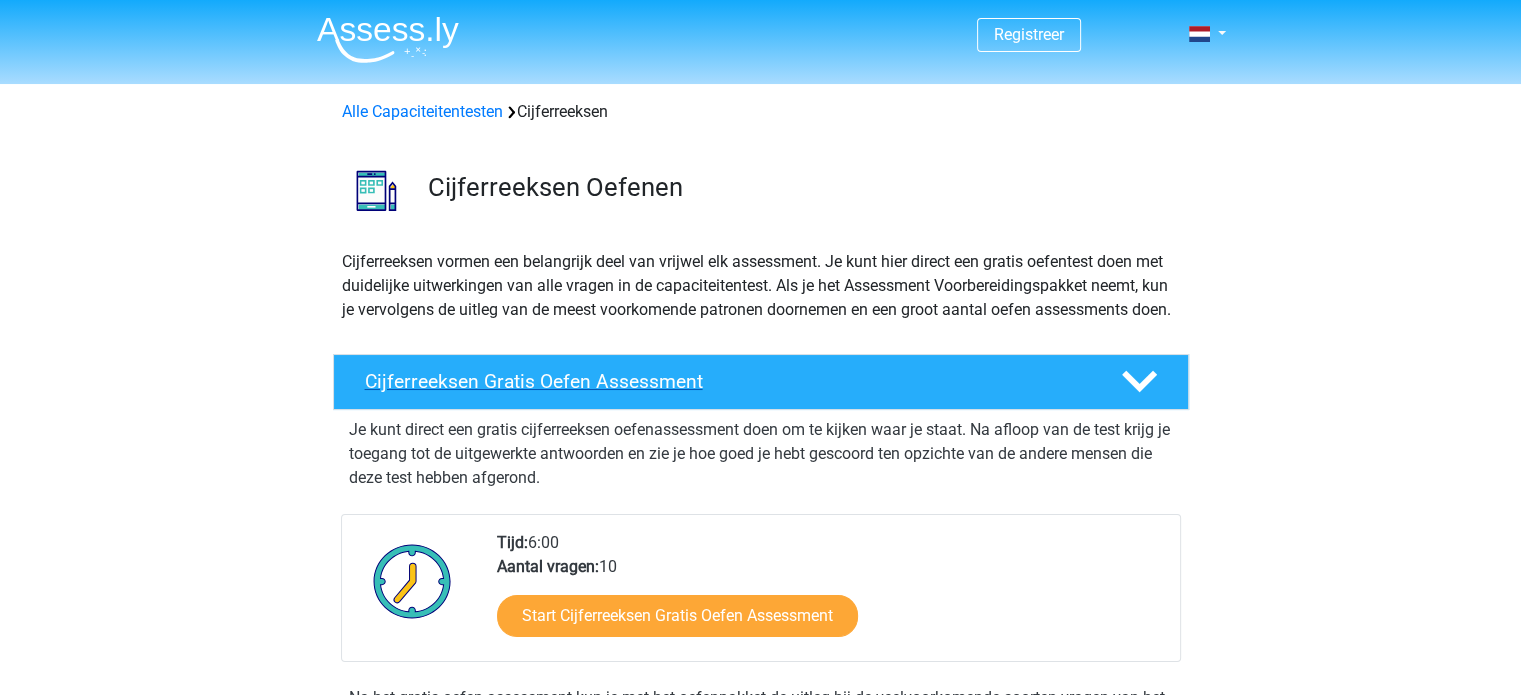 click on "Cijferreeksen
Gratis Oefen Assessment" at bounding box center (761, 382) 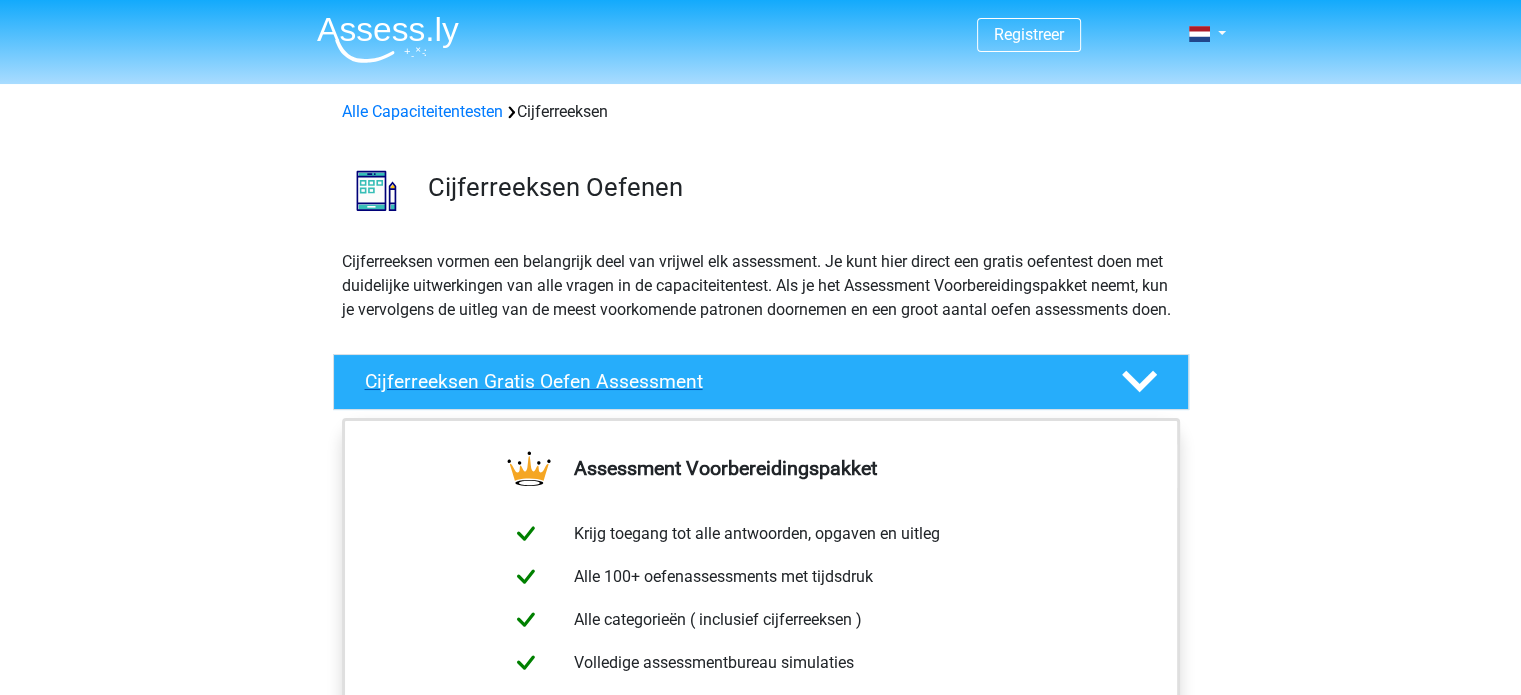click on "Cijferreeksen
Gratis Oefen Assessment" at bounding box center [761, 382] 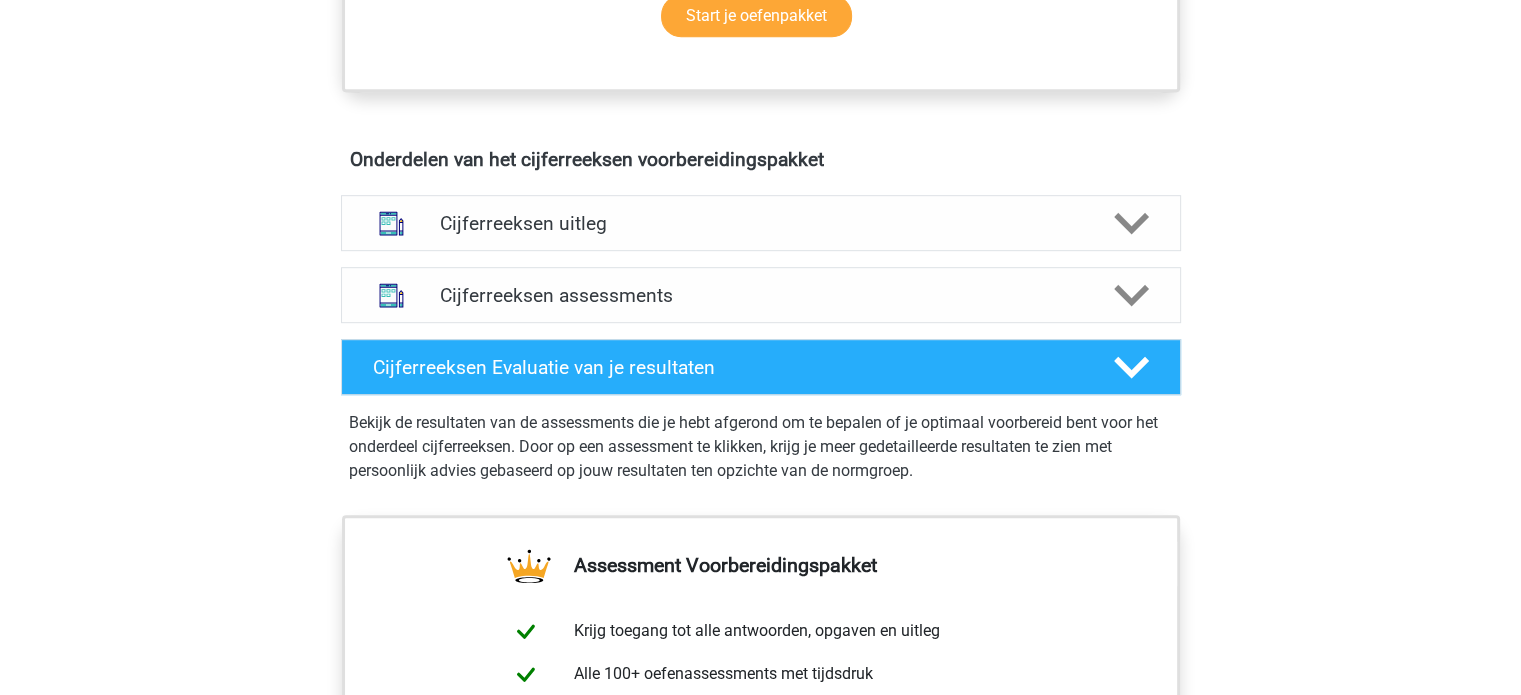 scroll, scrollTop: 1076, scrollLeft: 0, axis: vertical 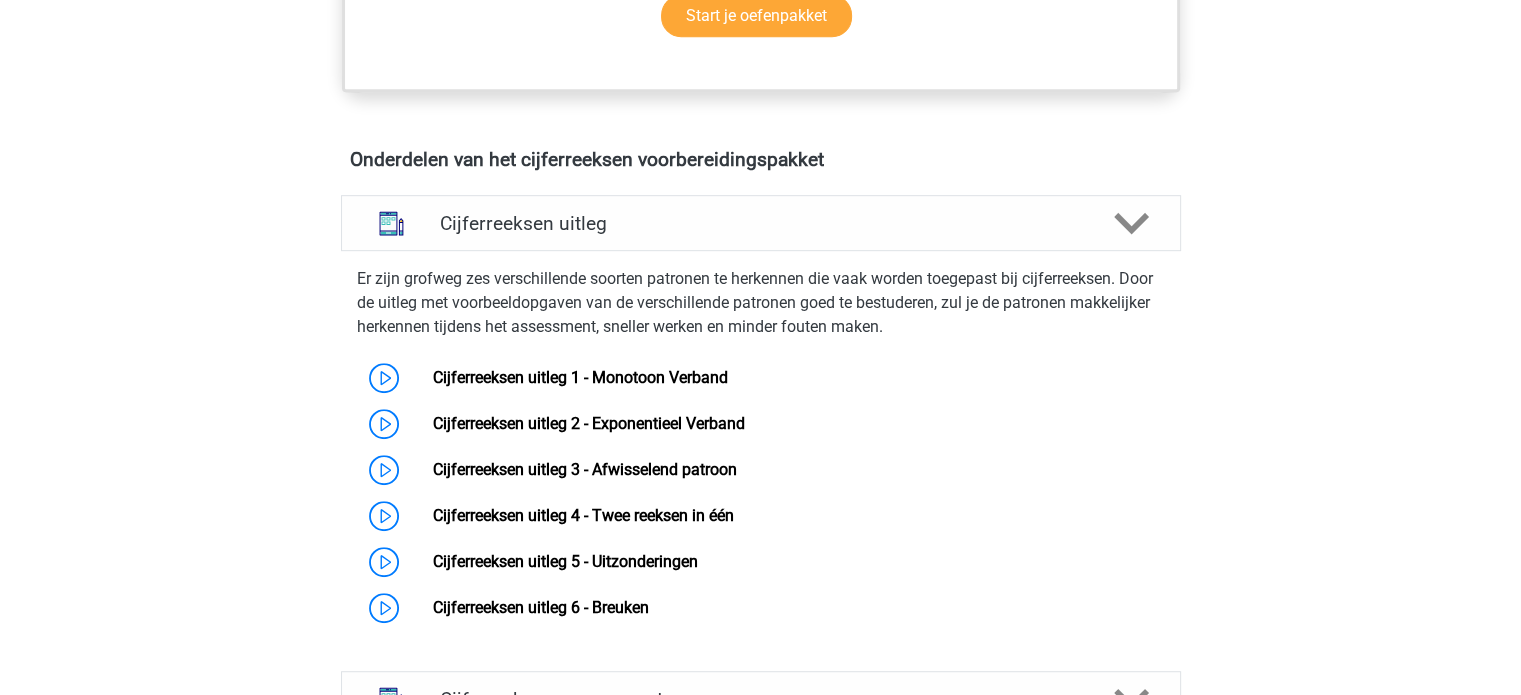 click on "Cijferreeksen uitleg" at bounding box center [761, 223] 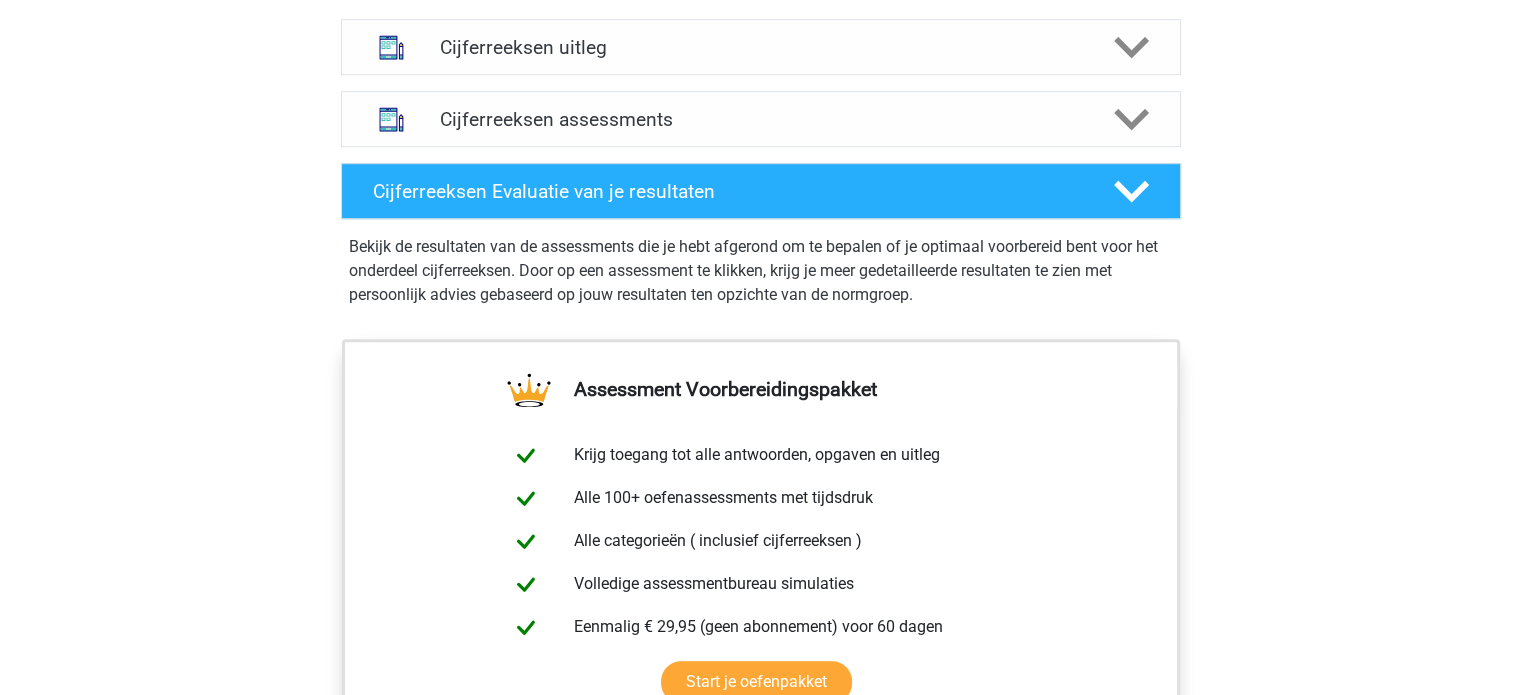 scroll, scrollTop: 1298, scrollLeft: 0, axis: vertical 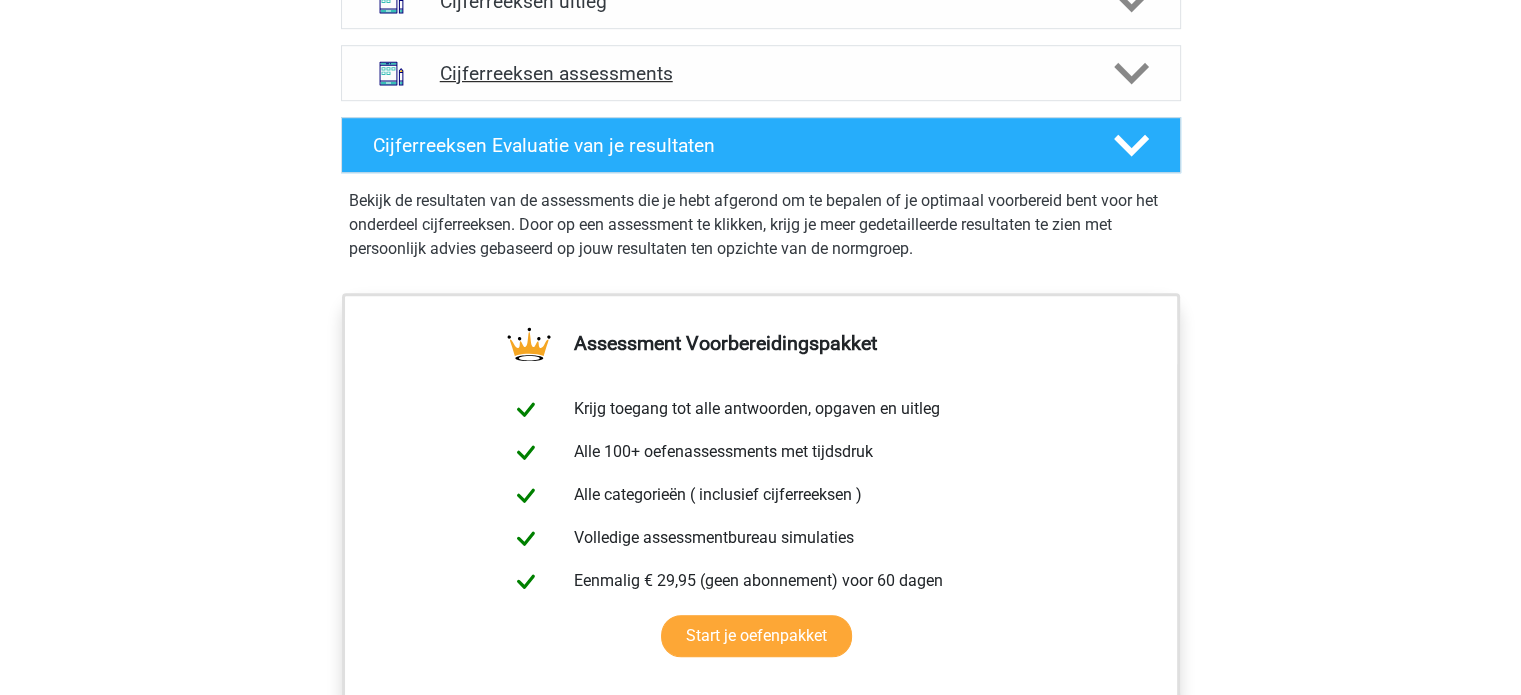 click on "Cijferreeksen assessments" at bounding box center [761, 73] 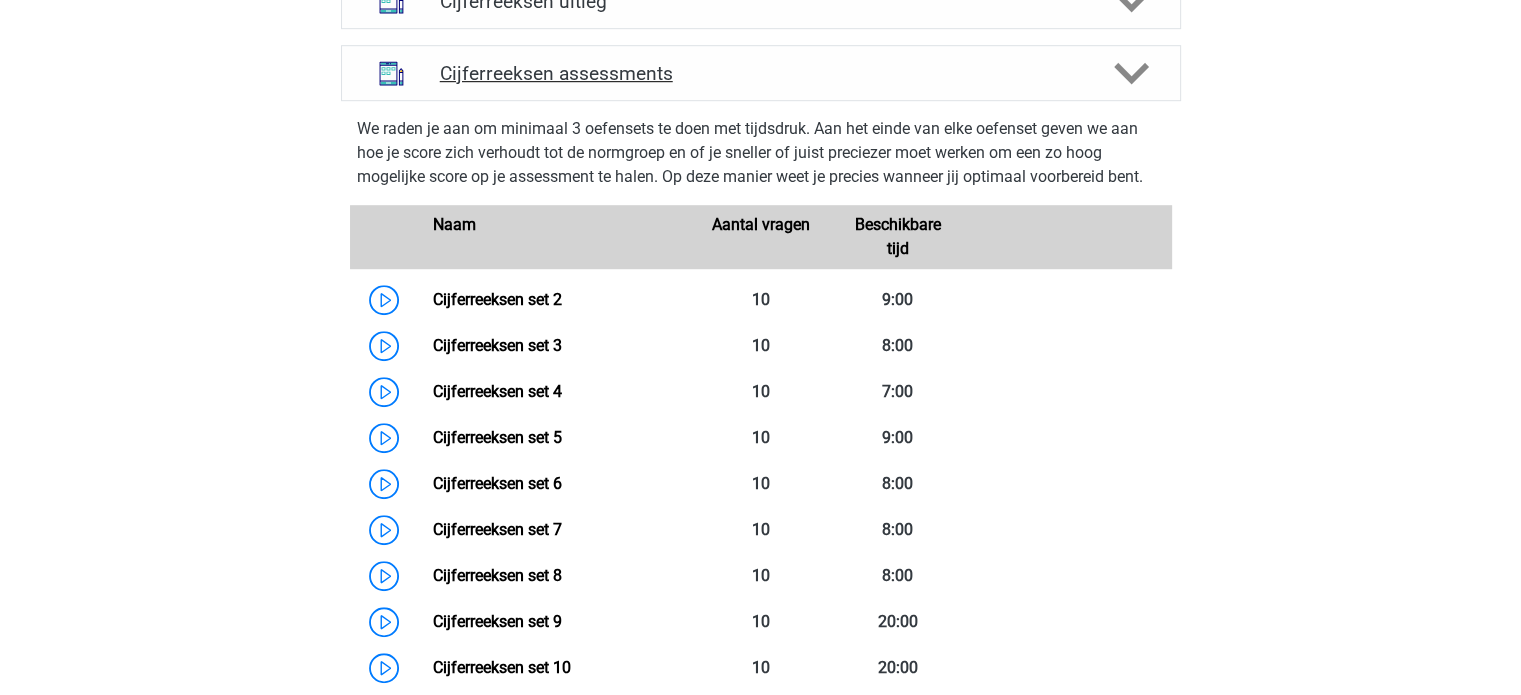 click on "Cijferreeksen assessments" at bounding box center (761, 73) 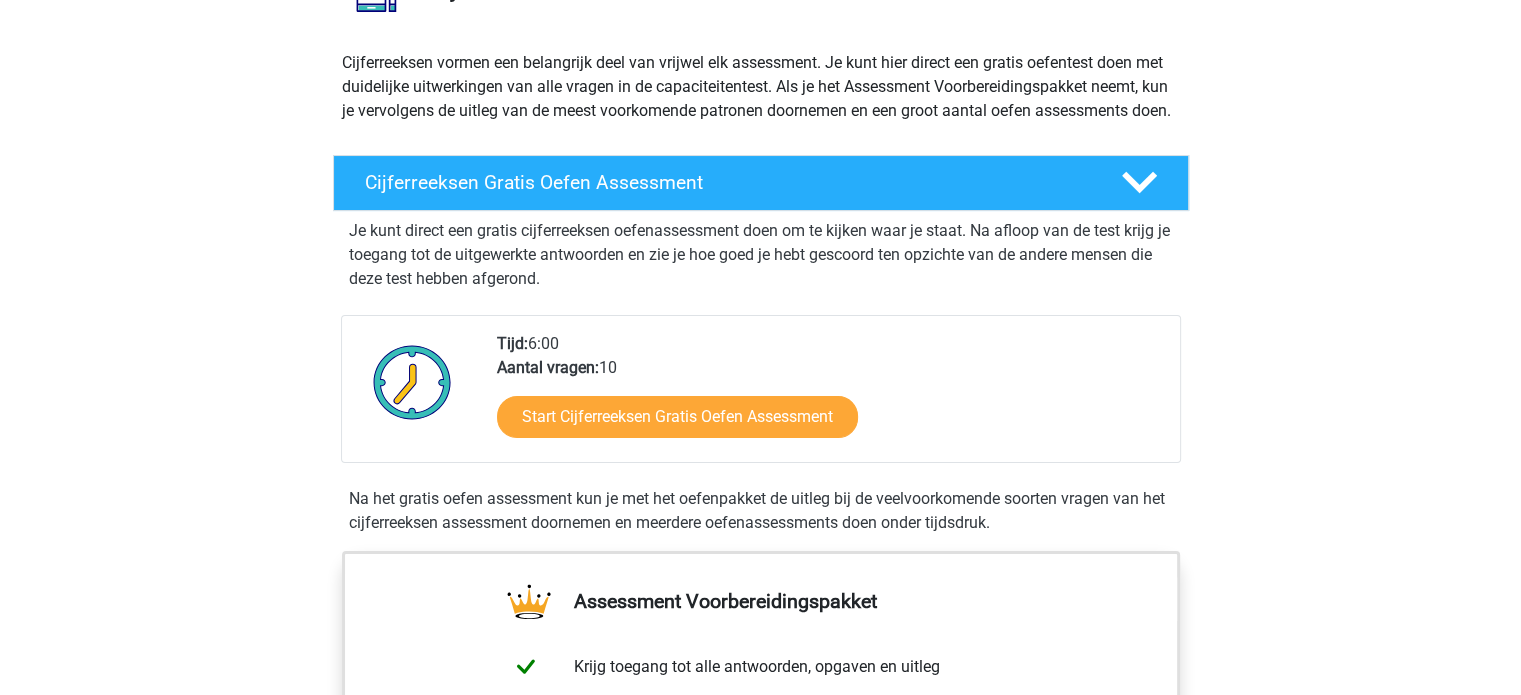 scroll, scrollTop: 196, scrollLeft: 0, axis: vertical 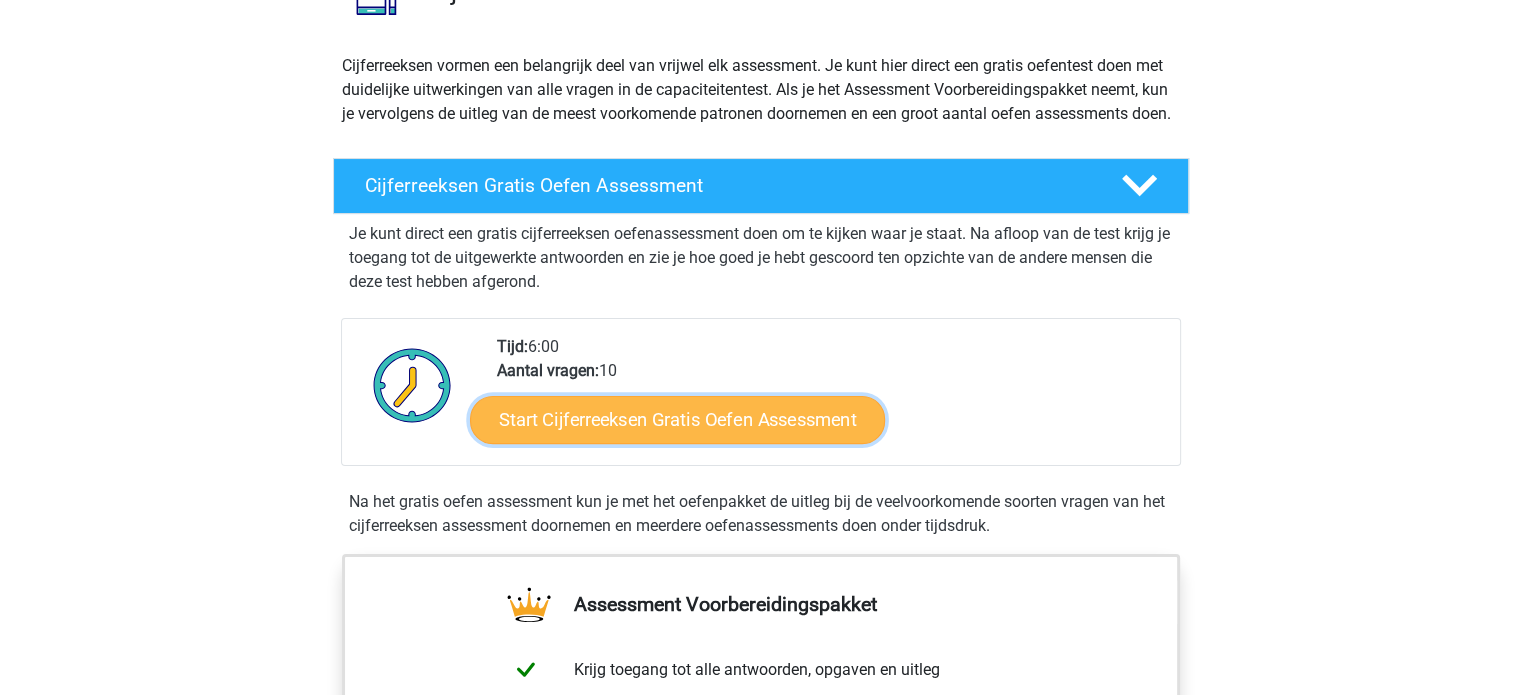 click on "Start Cijferreeksen
Gratis Oefen Assessment" at bounding box center [677, 419] 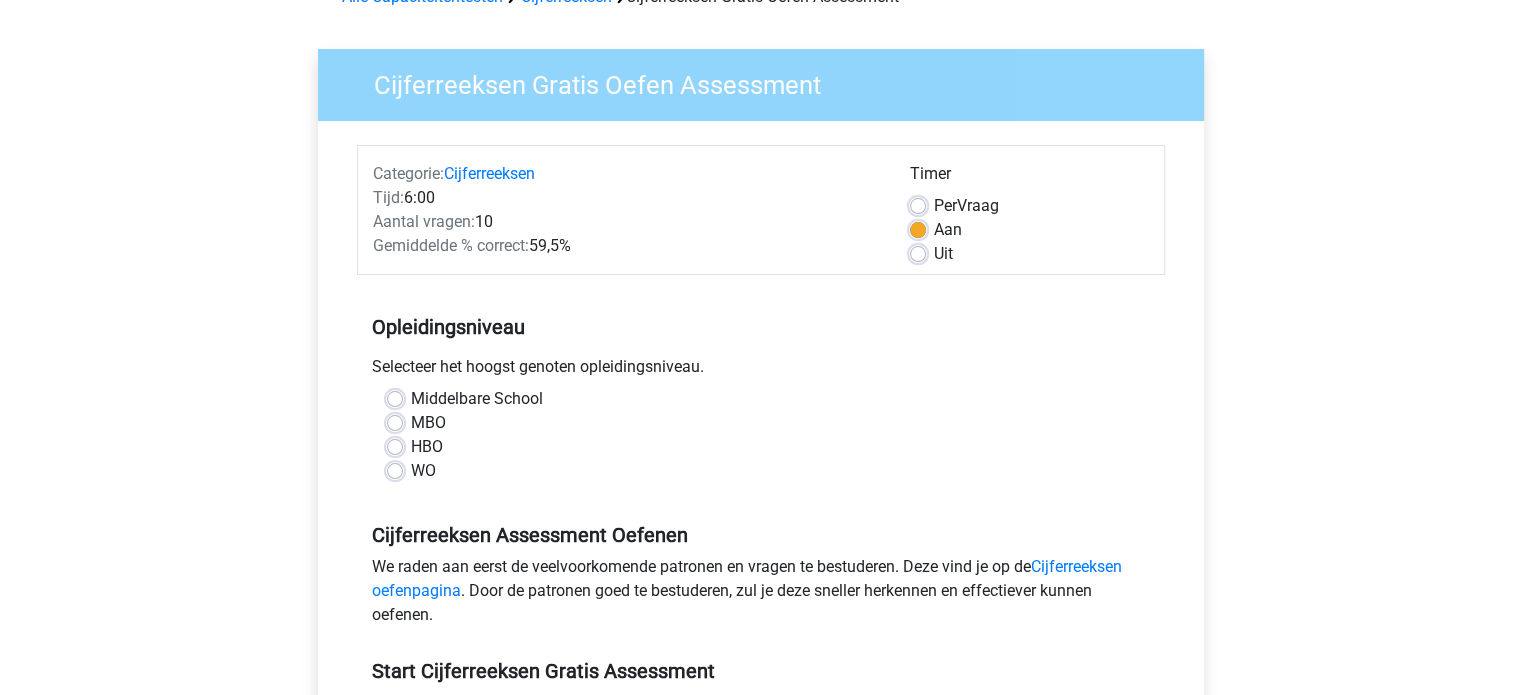 scroll, scrollTop: 116, scrollLeft: 0, axis: vertical 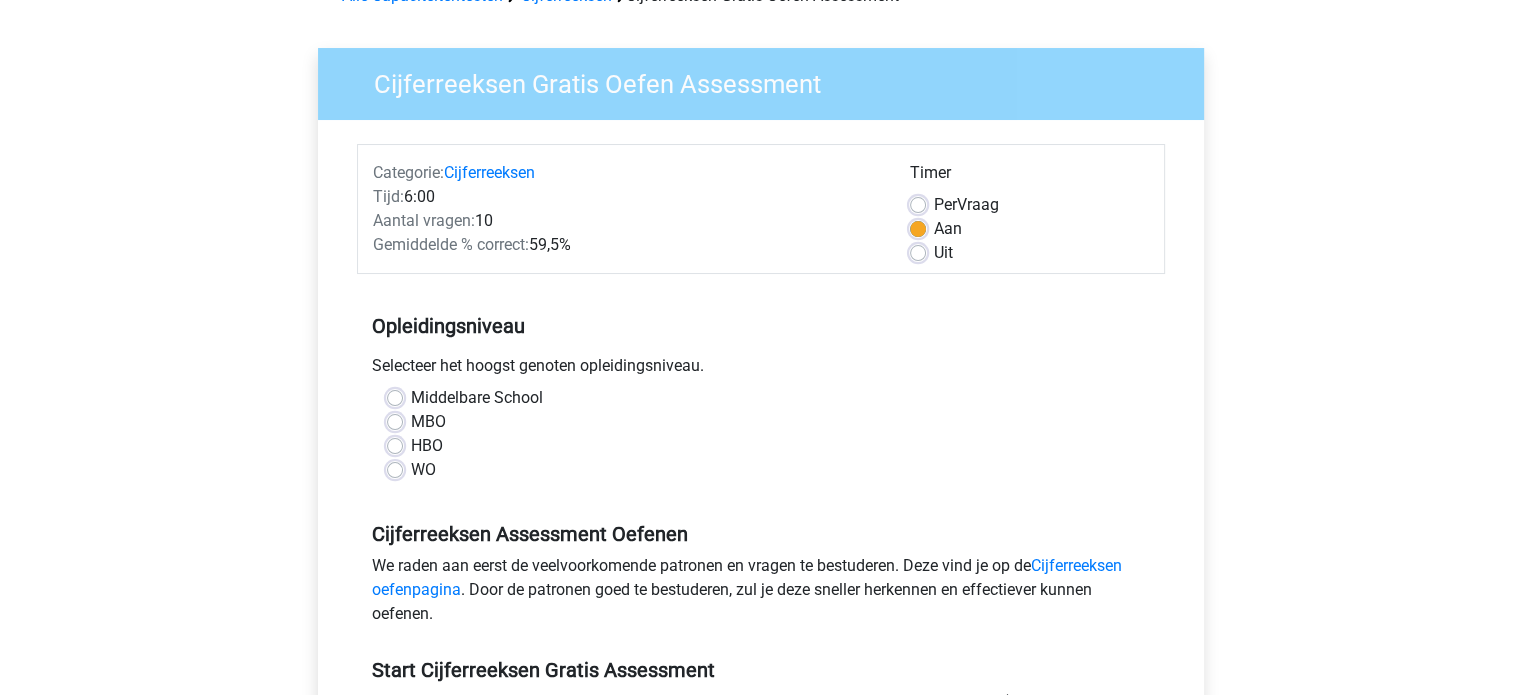 click on "WO" at bounding box center (761, 470) 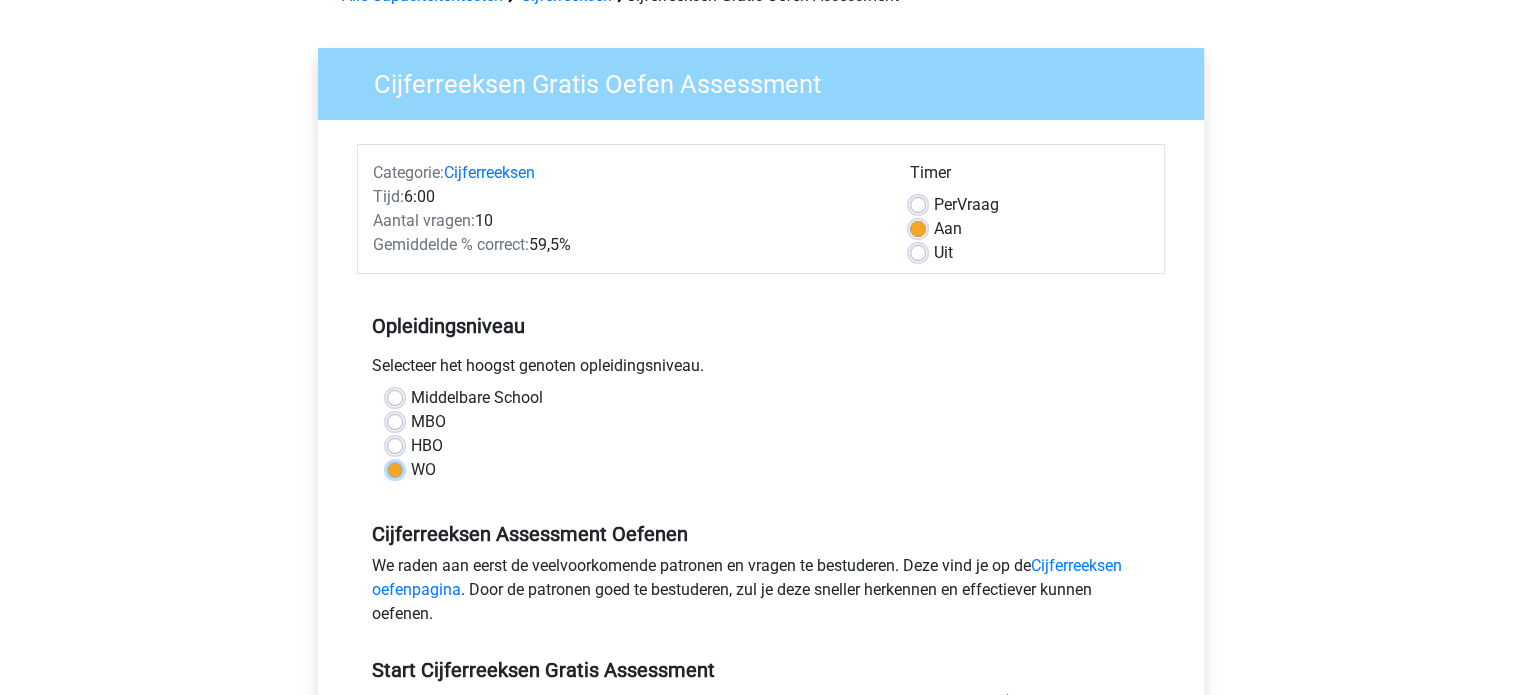 click on "WO" at bounding box center (395, 468) 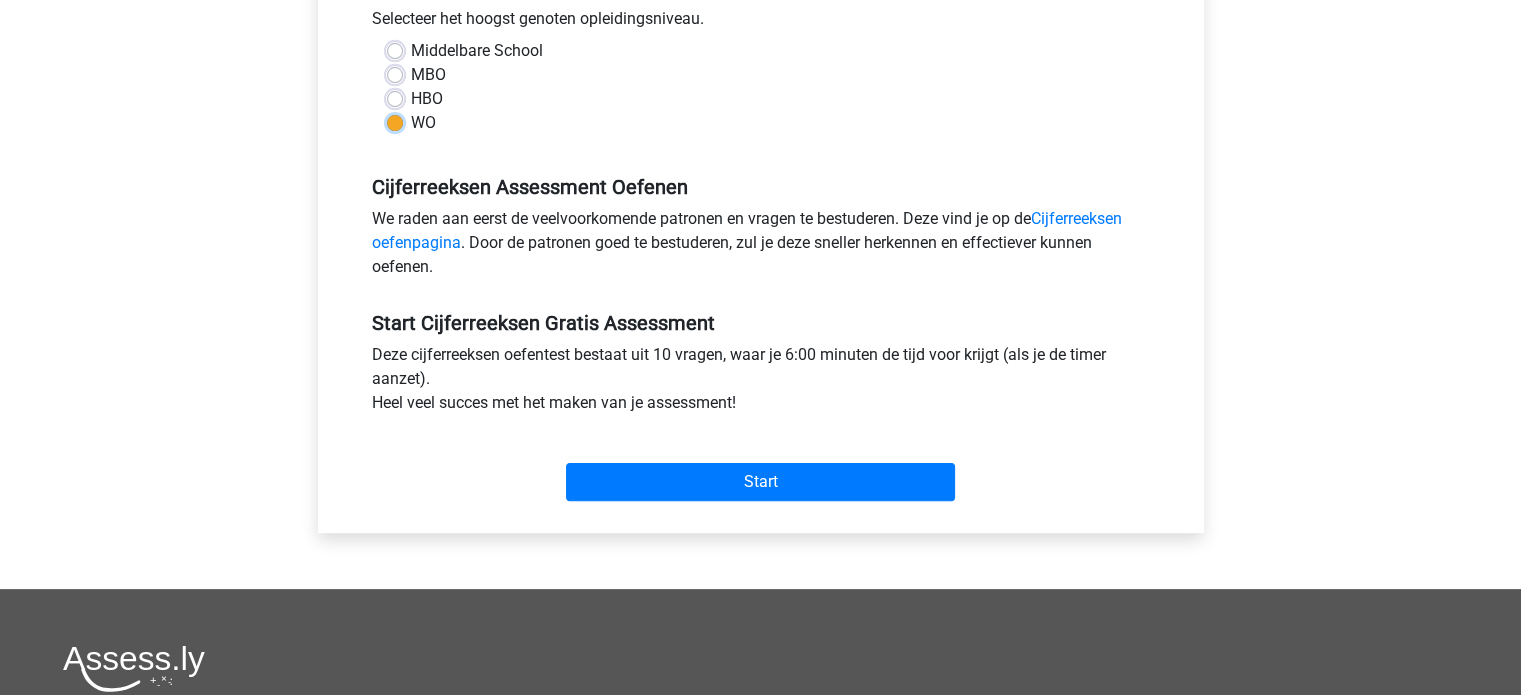 scroll, scrollTop: 472, scrollLeft: 0, axis: vertical 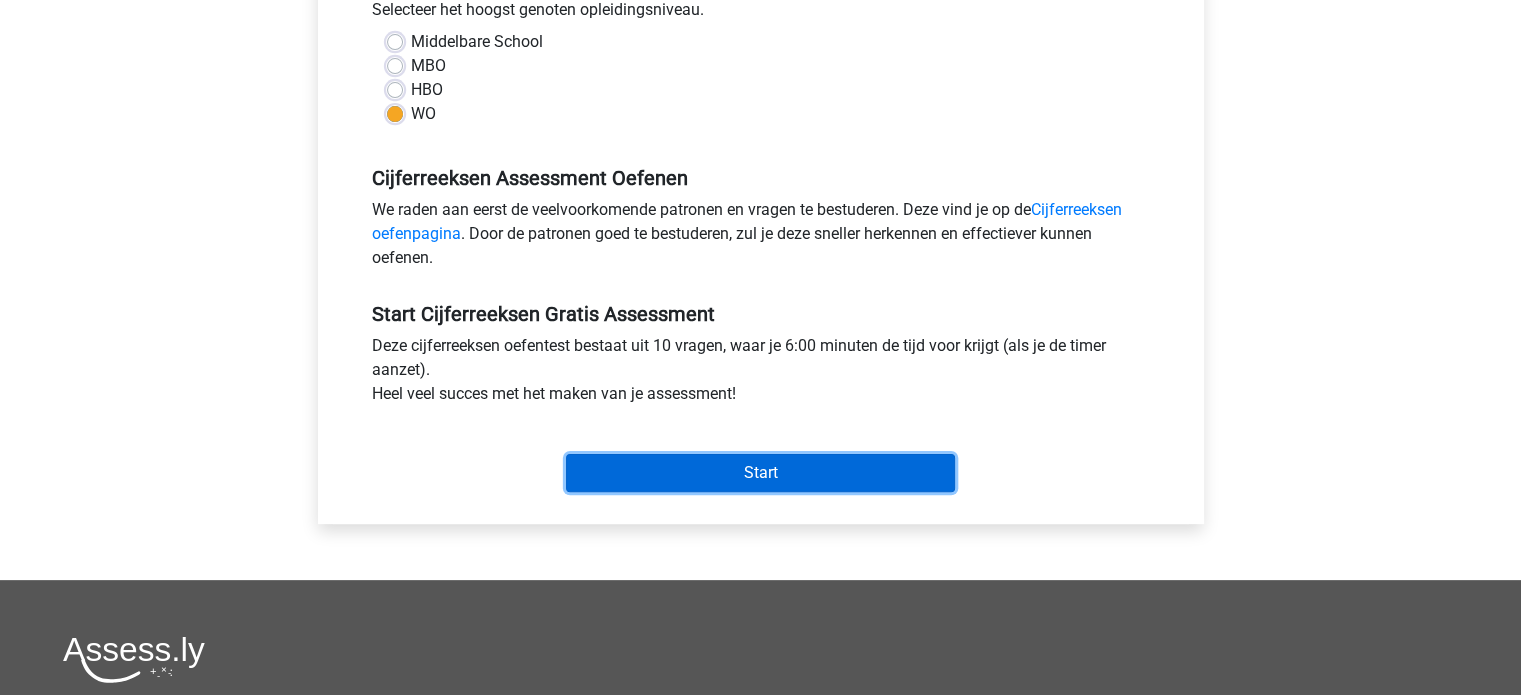 click on "Start" at bounding box center [760, 473] 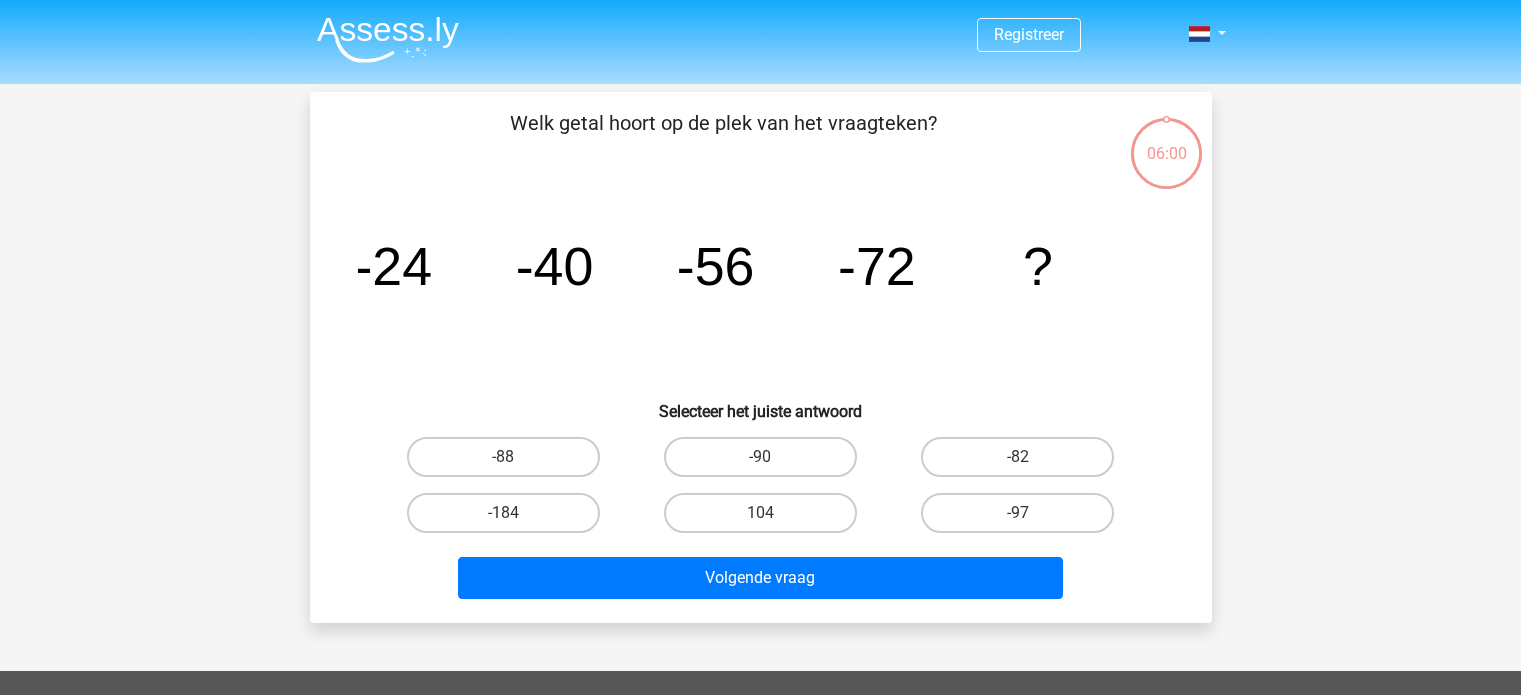 scroll, scrollTop: 0, scrollLeft: 0, axis: both 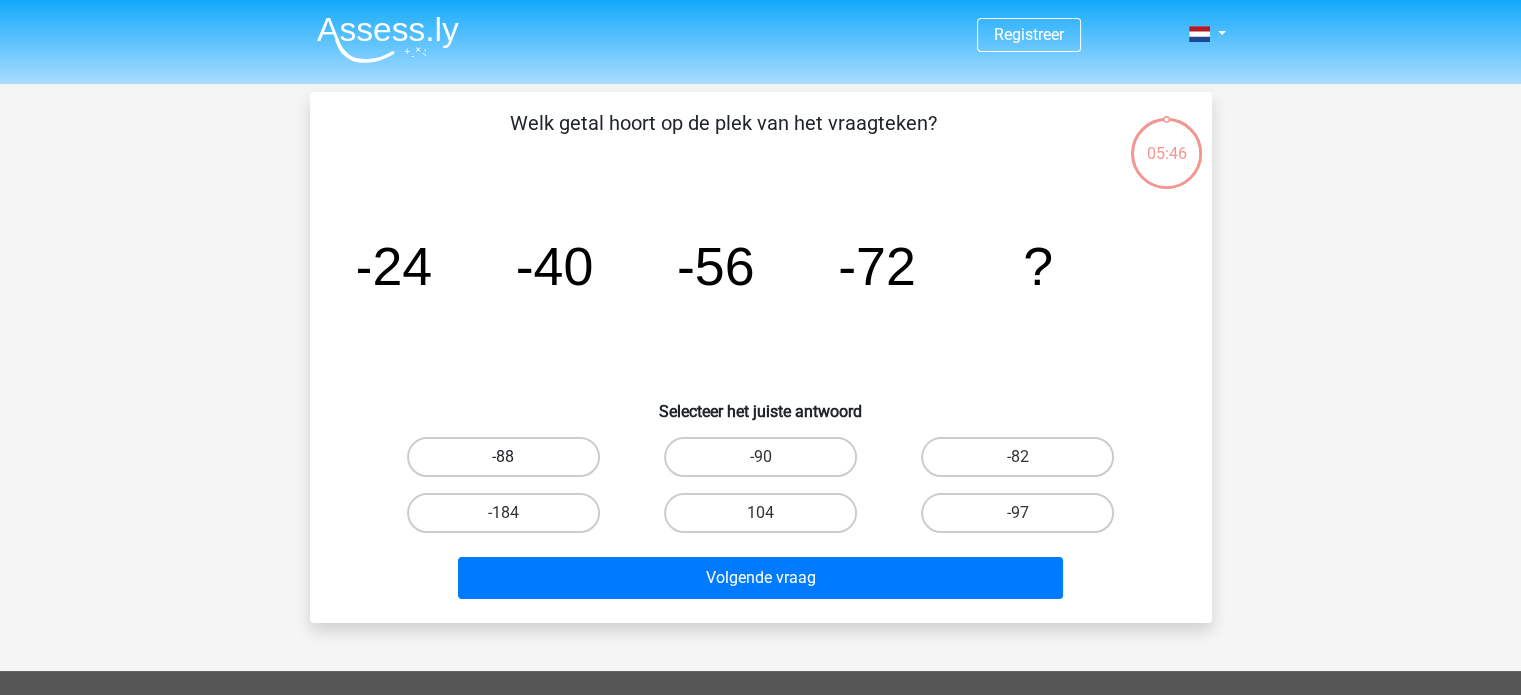 click on "-88" at bounding box center (503, 457) 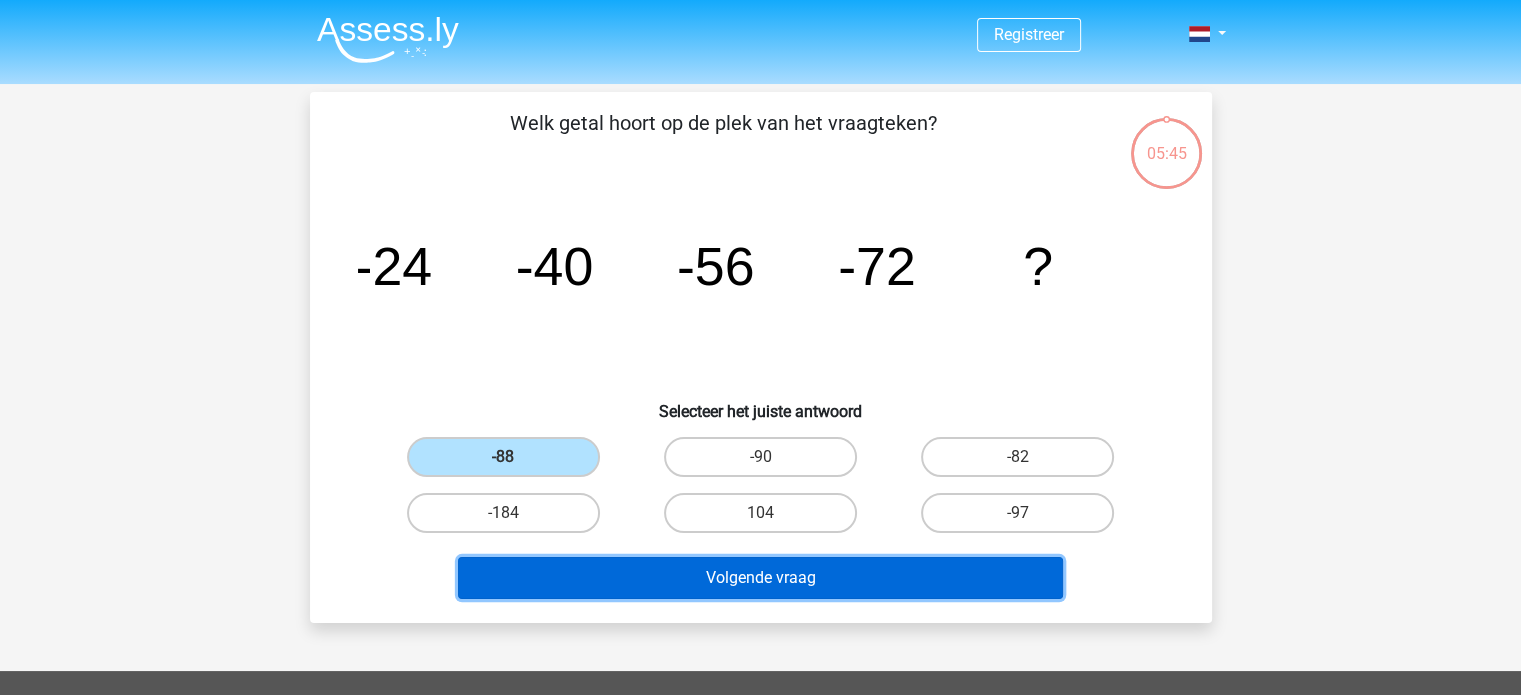 click on "Volgende vraag" at bounding box center [760, 578] 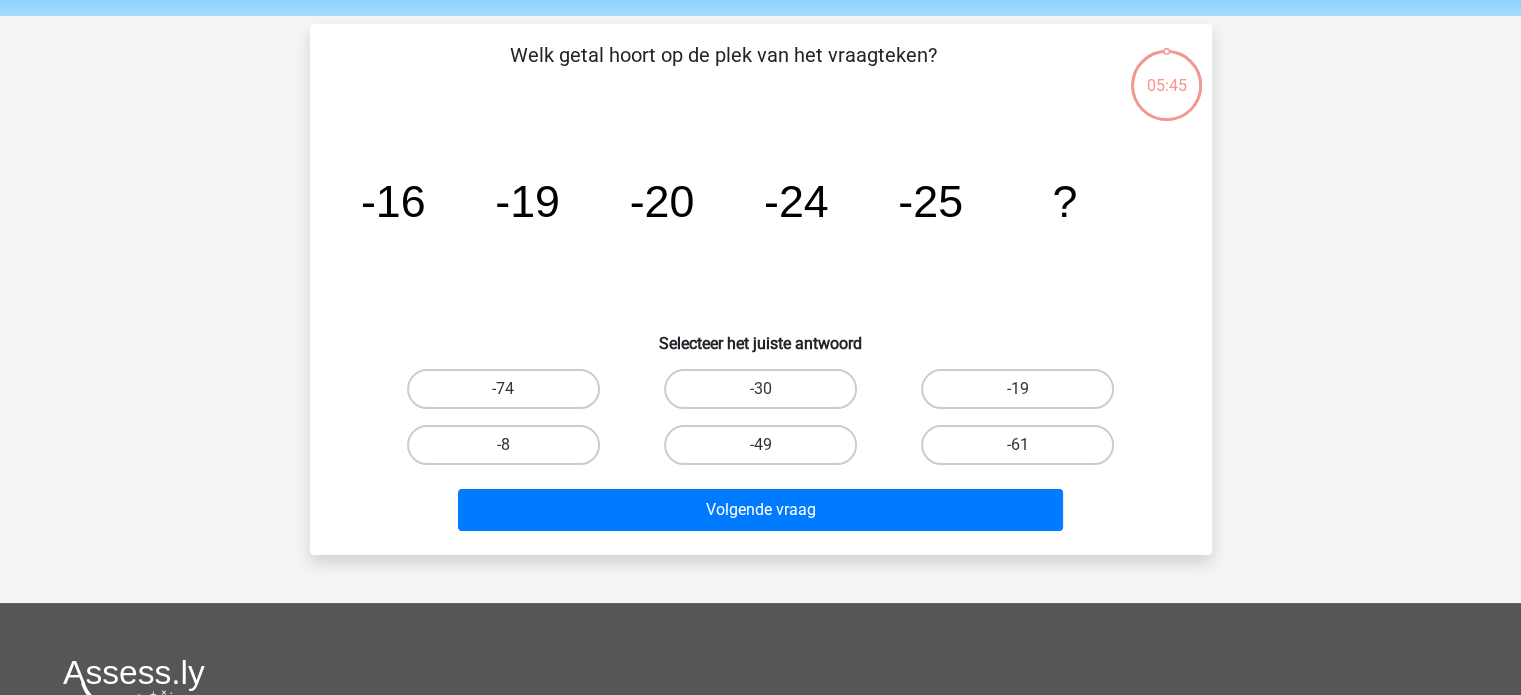scroll, scrollTop: 92, scrollLeft: 0, axis: vertical 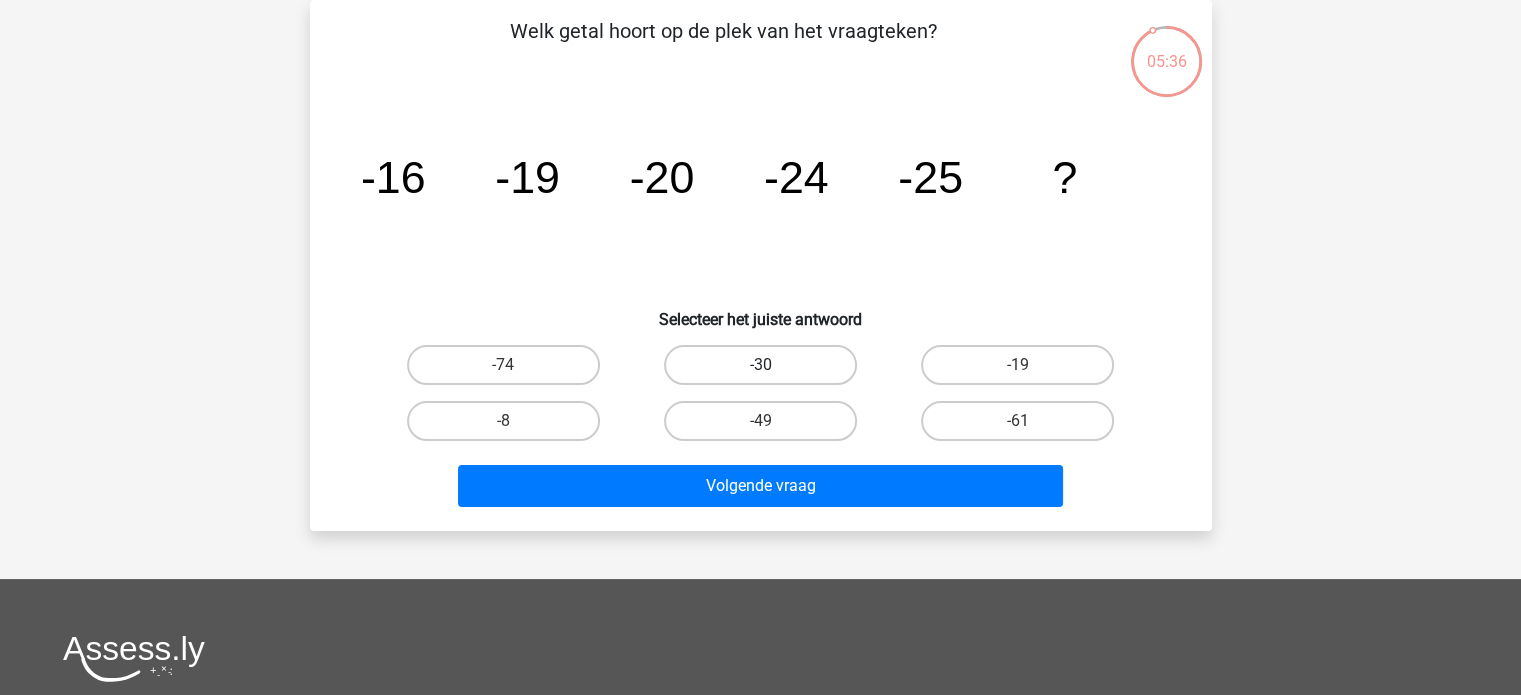 click on "-30" at bounding box center [760, 365] 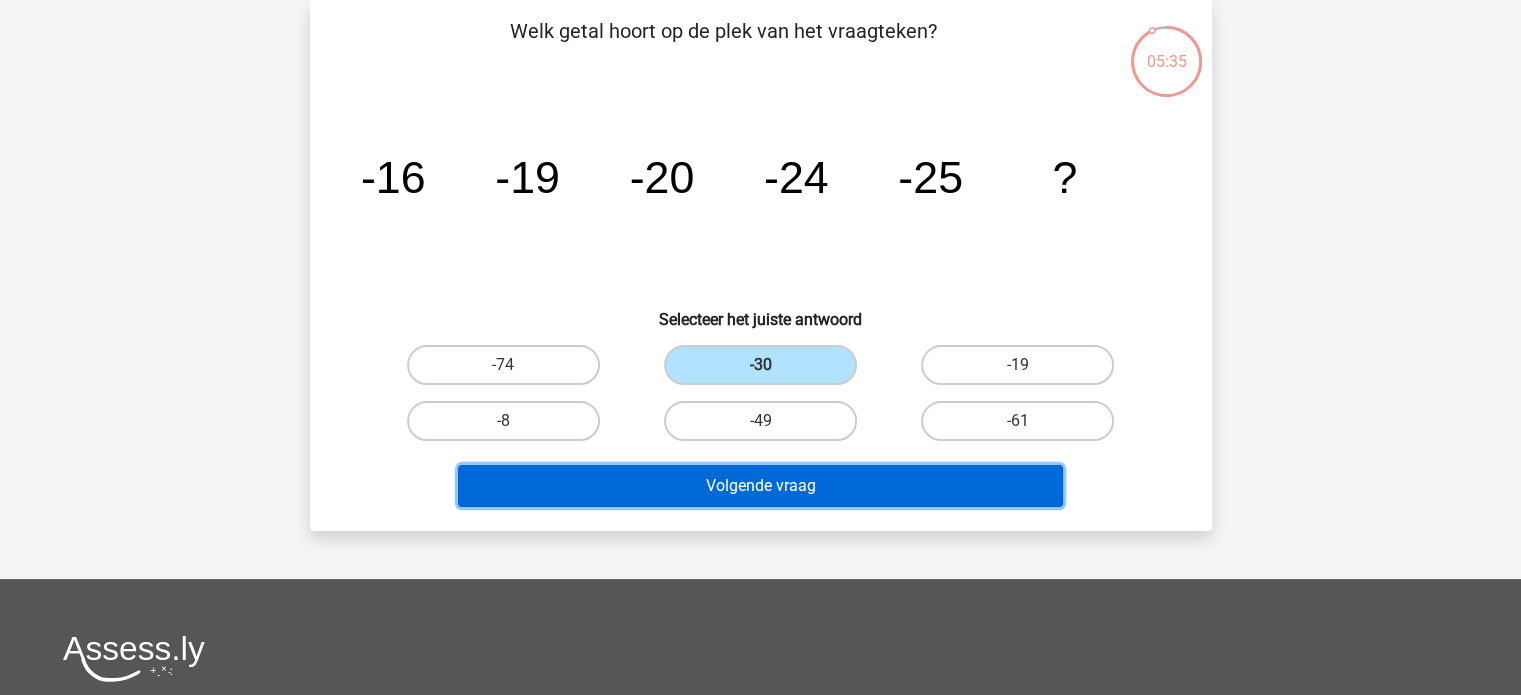 click on "Volgende vraag" at bounding box center (760, 486) 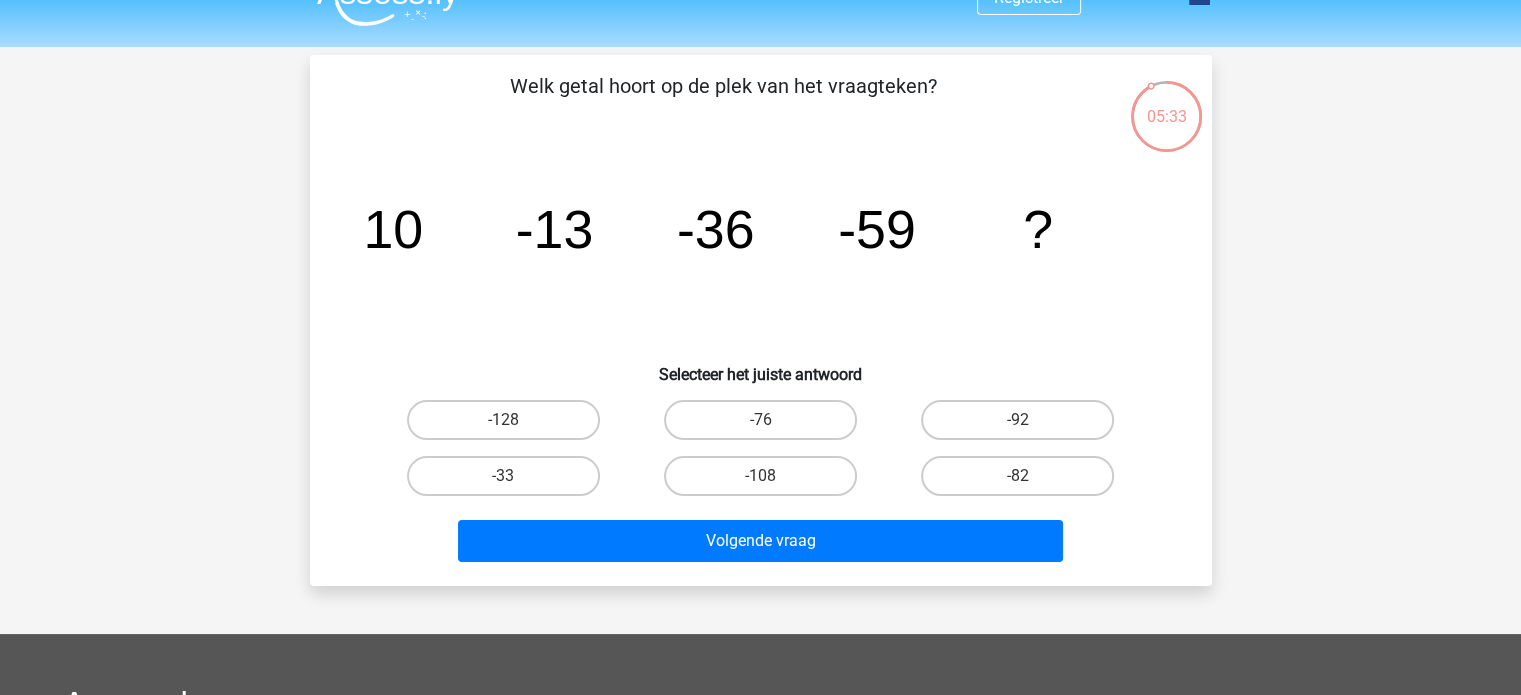 scroll, scrollTop: 35, scrollLeft: 0, axis: vertical 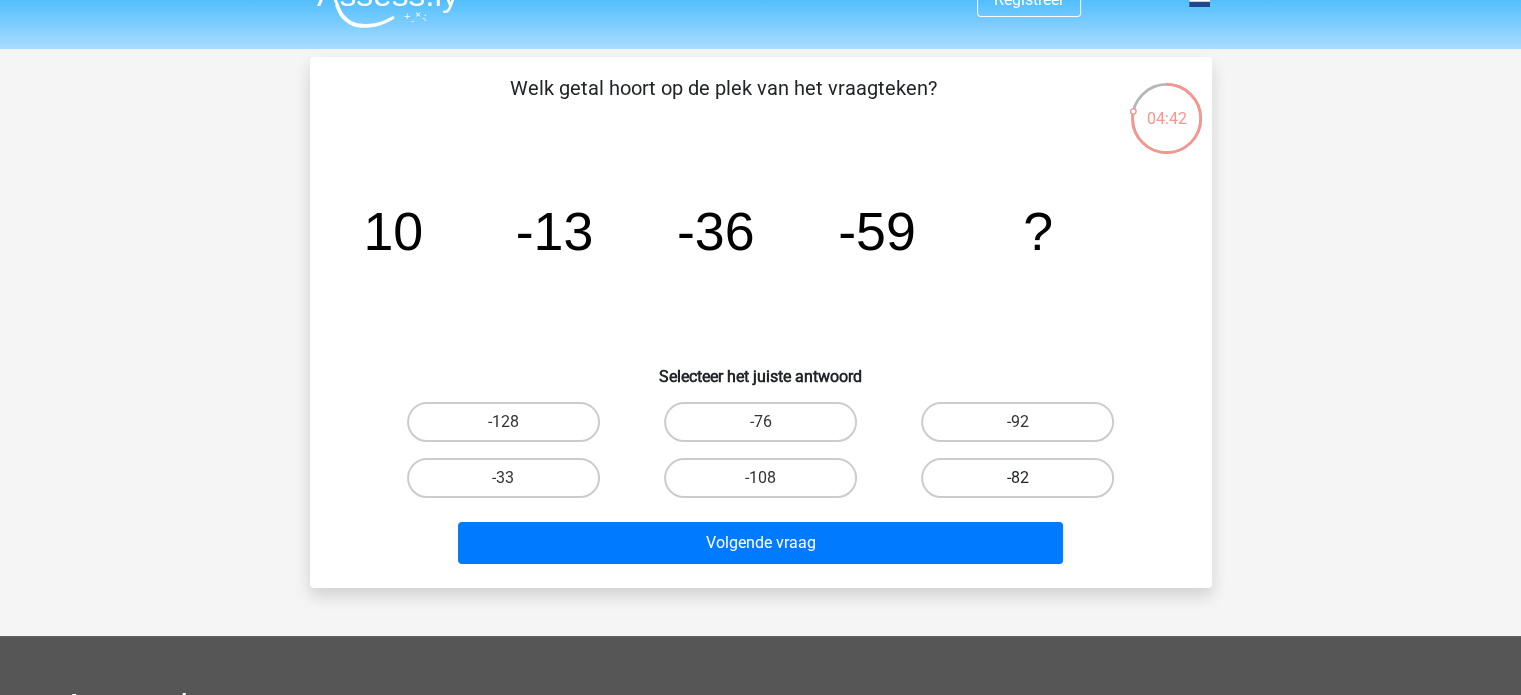 click on "-82" at bounding box center (1017, 478) 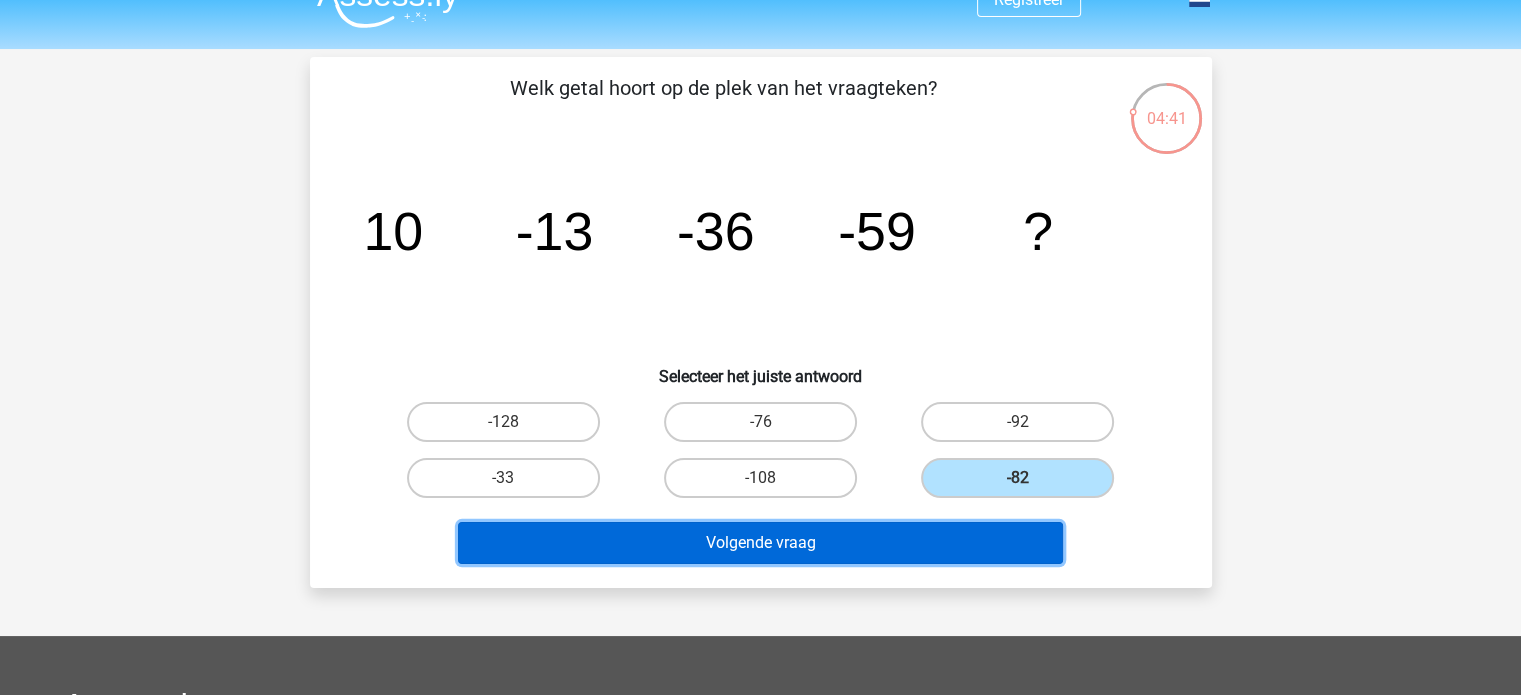 click on "Volgende vraag" at bounding box center (760, 543) 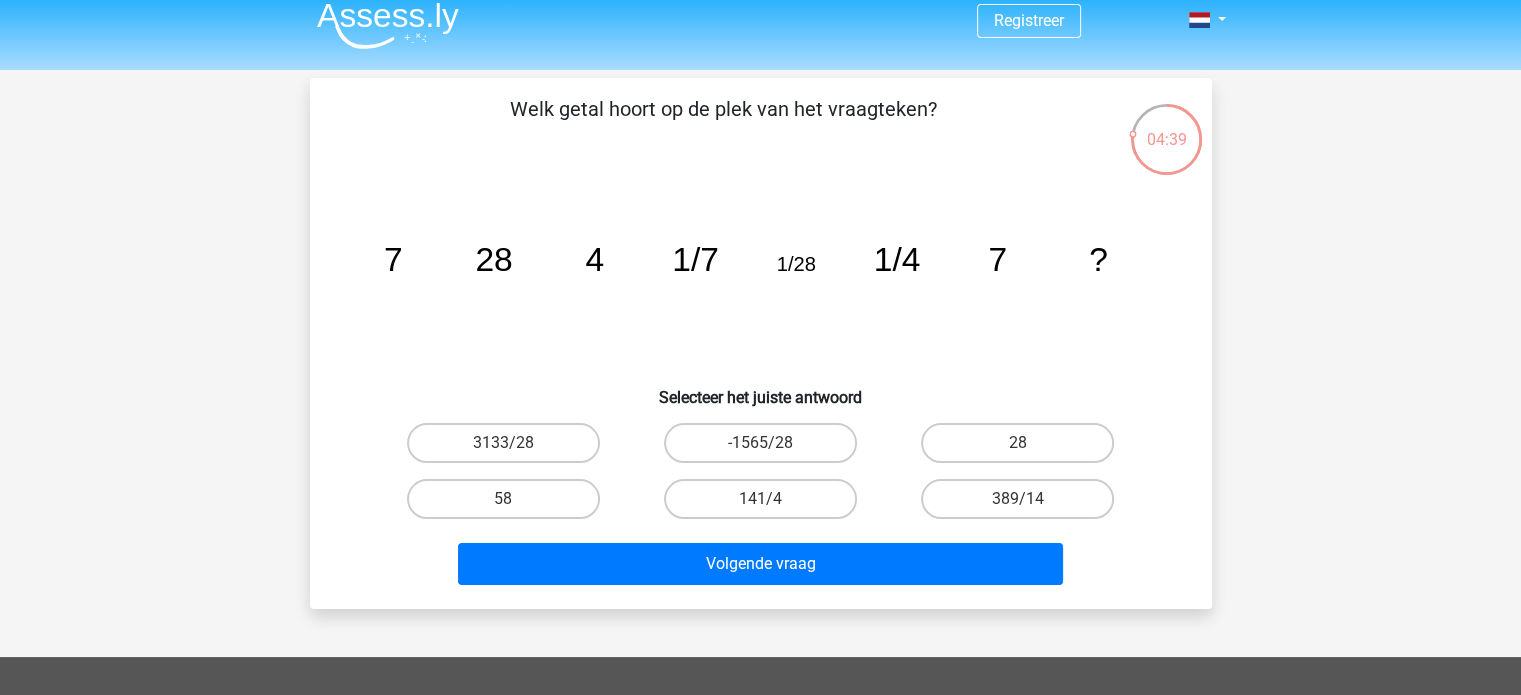 scroll, scrollTop: 0, scrollLeft: 0, axis: both 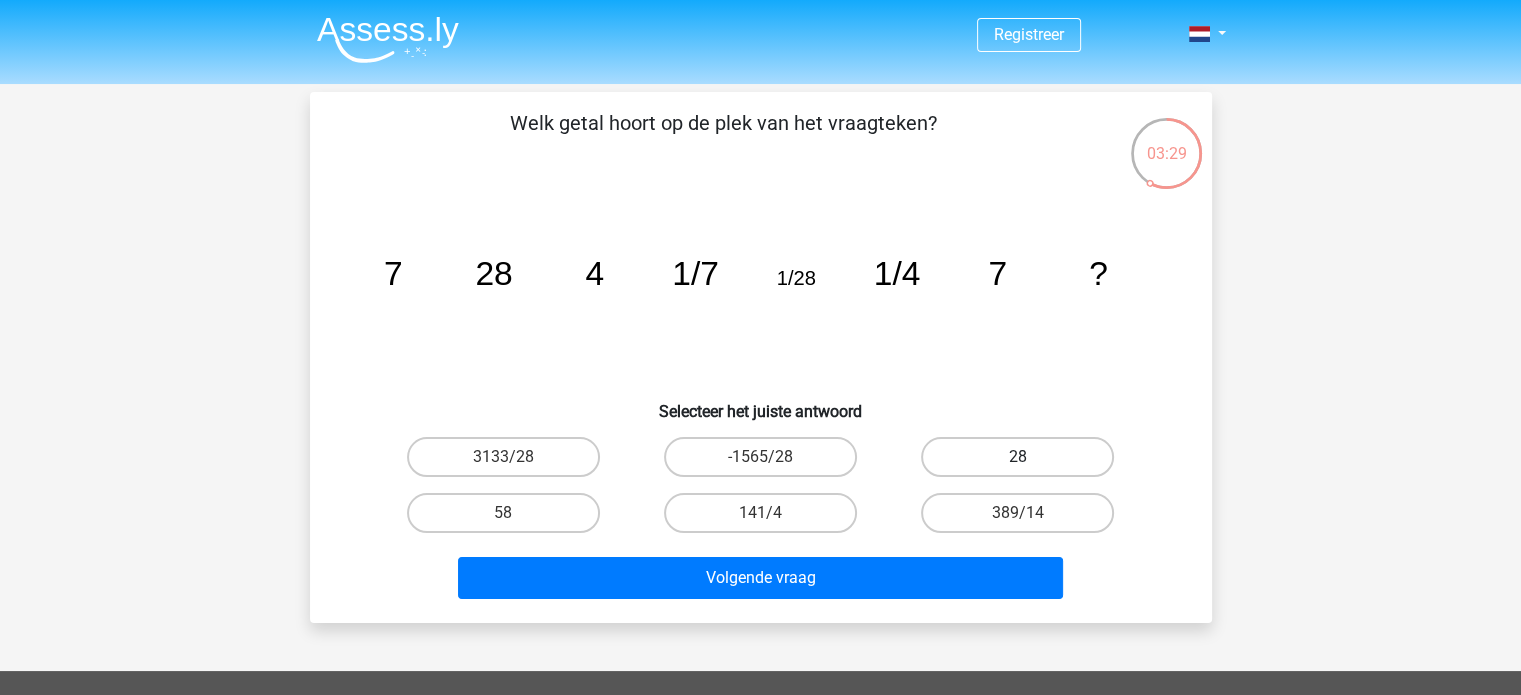 click on "28" at bounding box center [1017, 457] 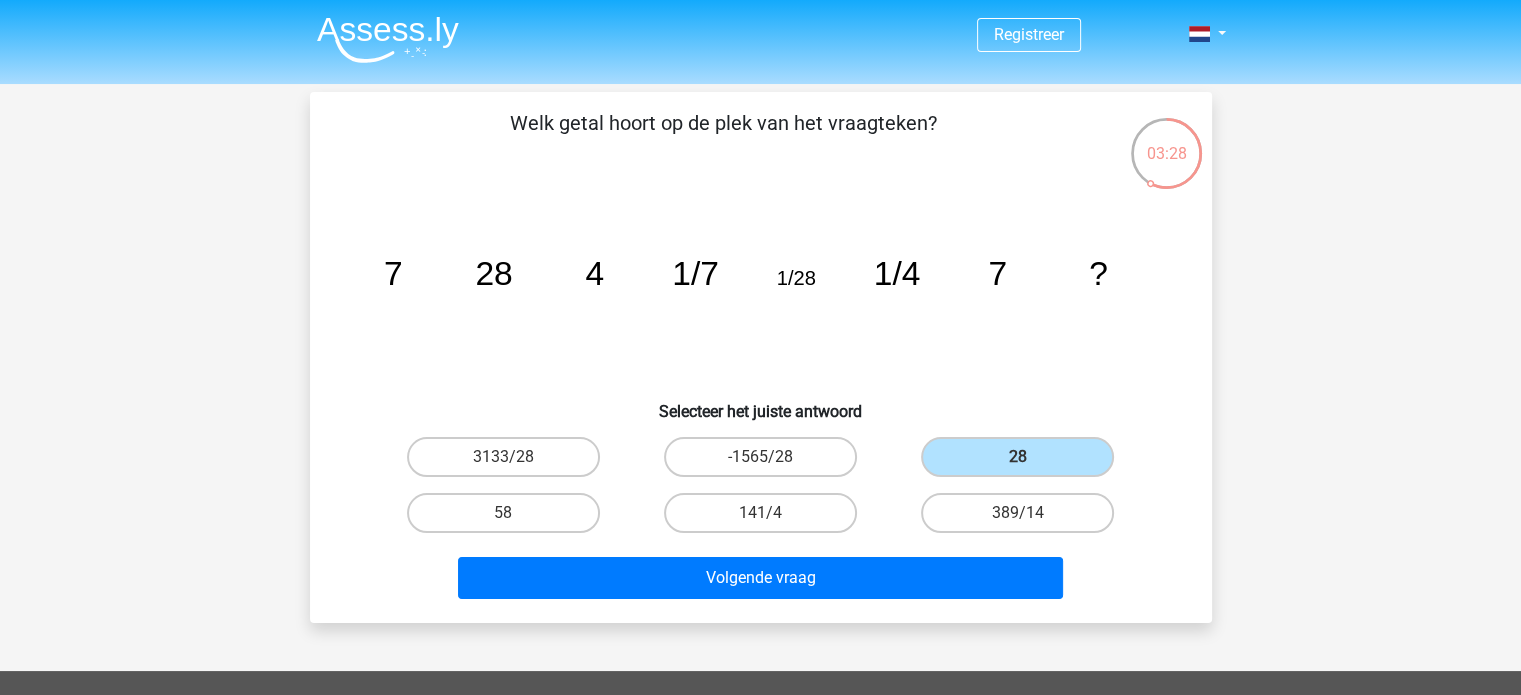 click on "Volgende vraag" at bounding box center [761, 574] 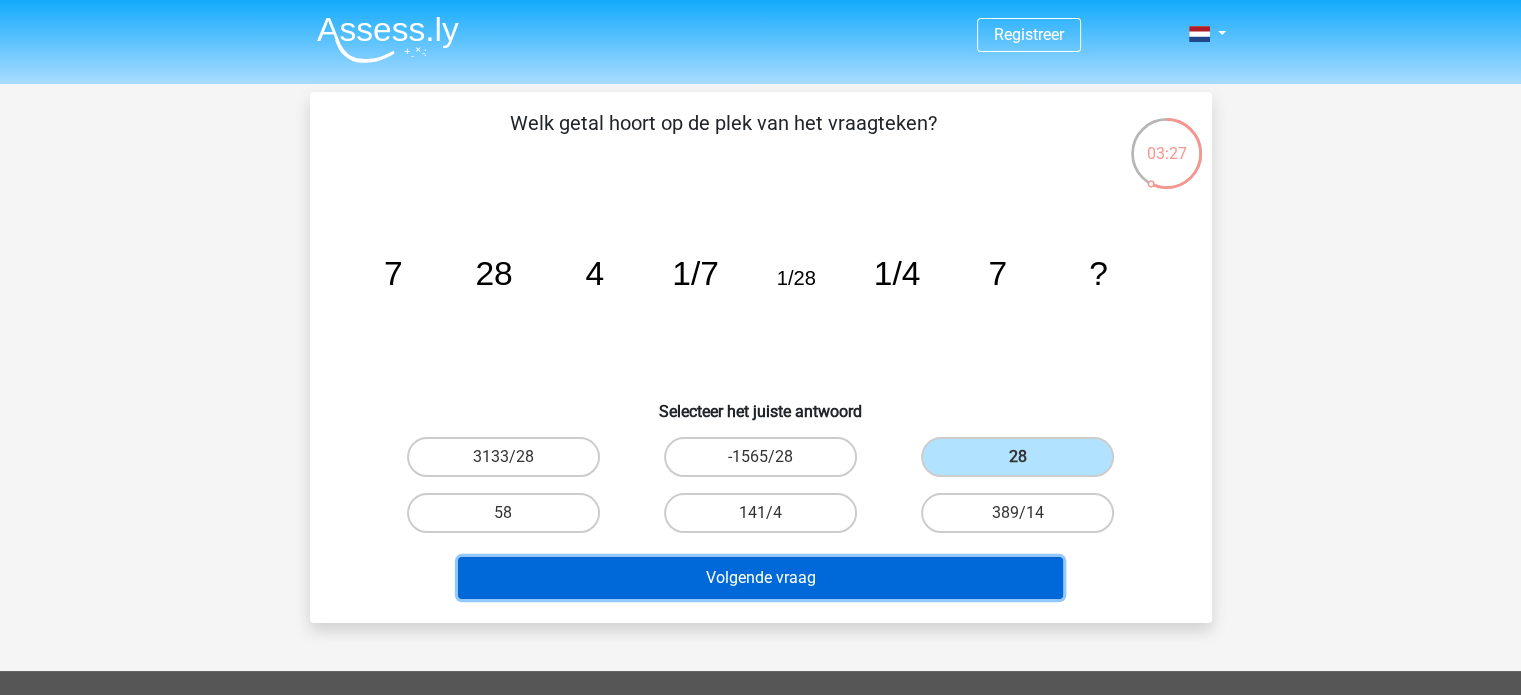 click on "Volgende vraag" at bounding box center (760, 578) 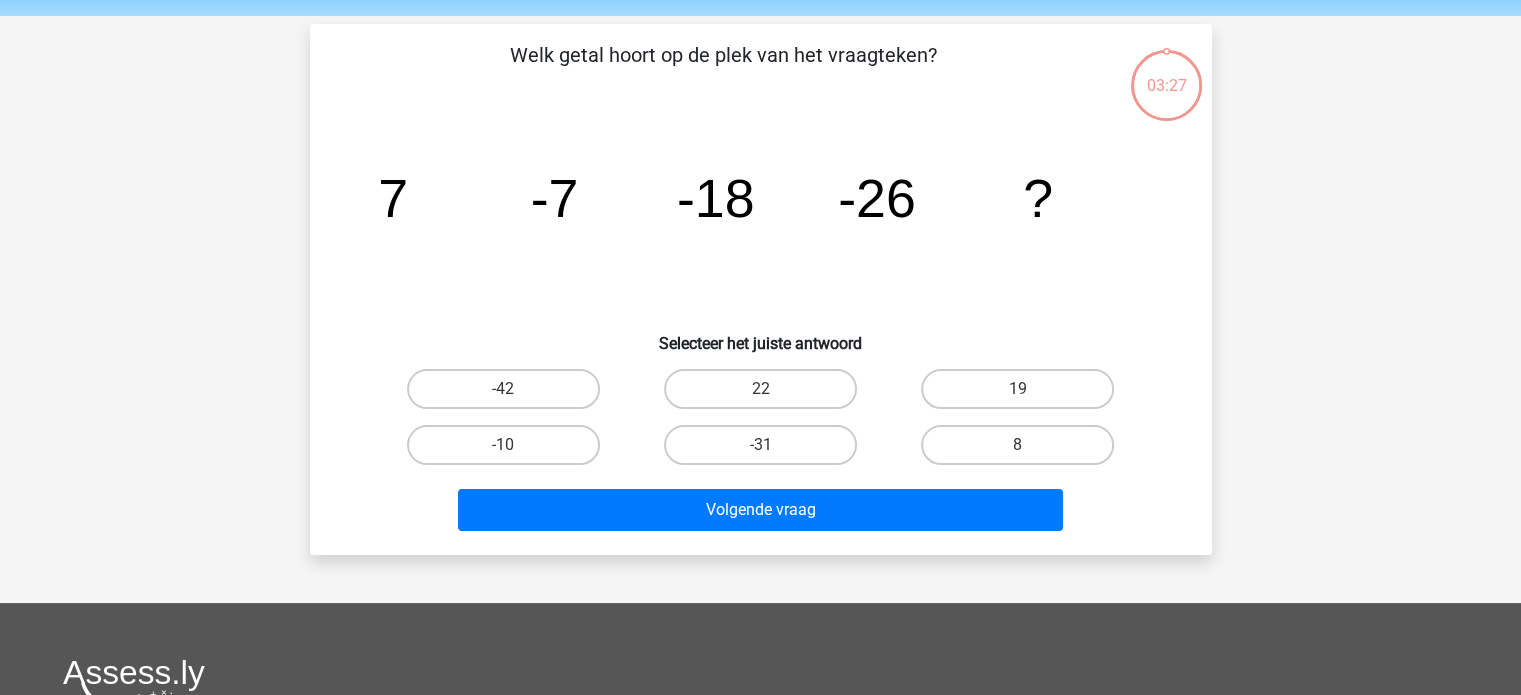 scroll, scrollTop: 92, scrollLeft: 0, axis: vertical 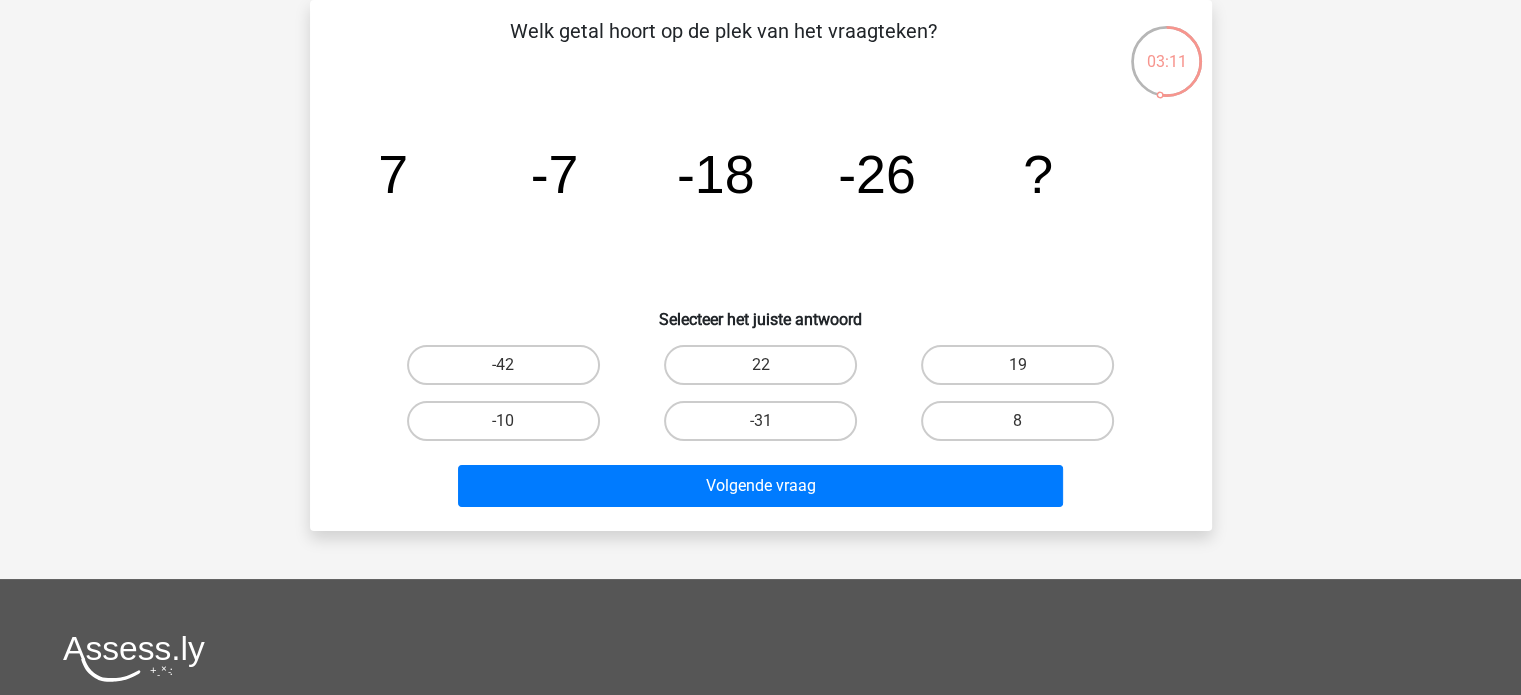 click on "-31" at bounding box center [766, 427] 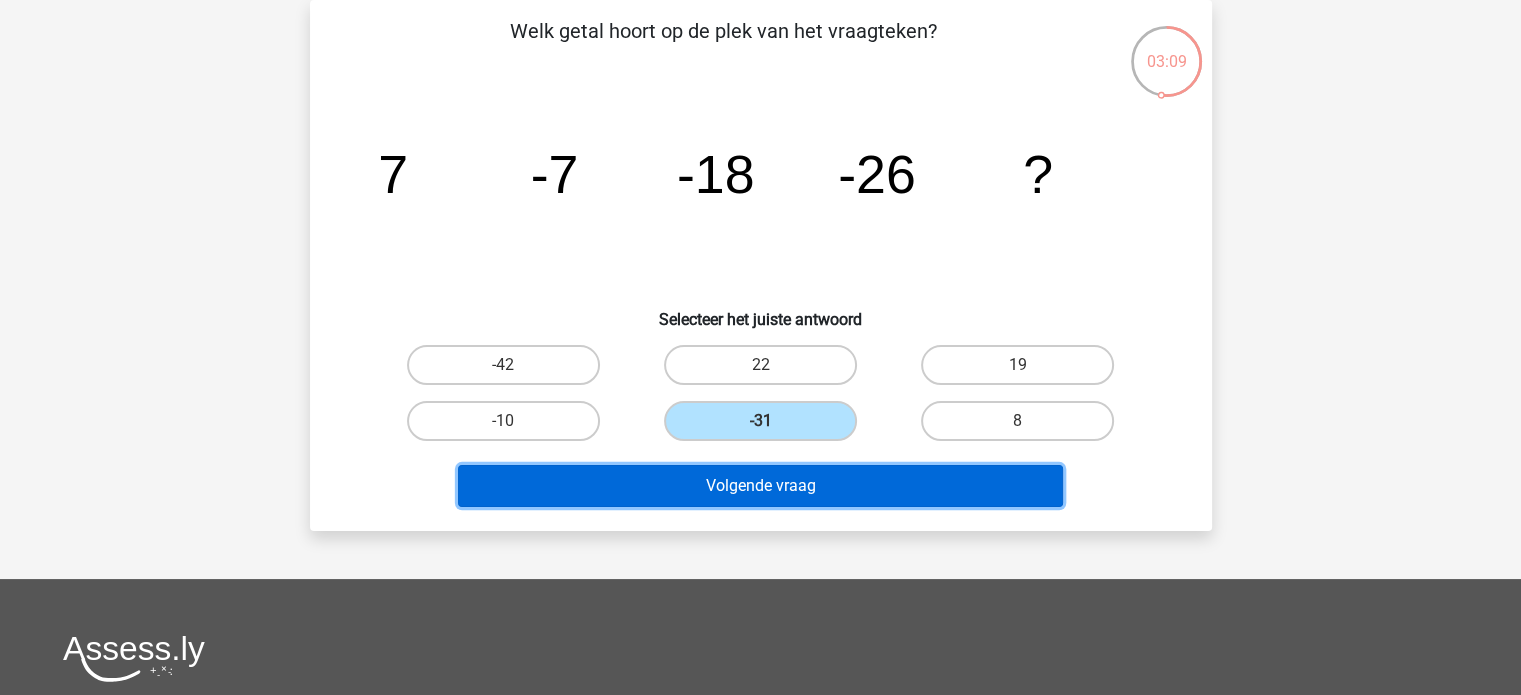 click on "Volgende vraag" at bounding box center [760, 486] 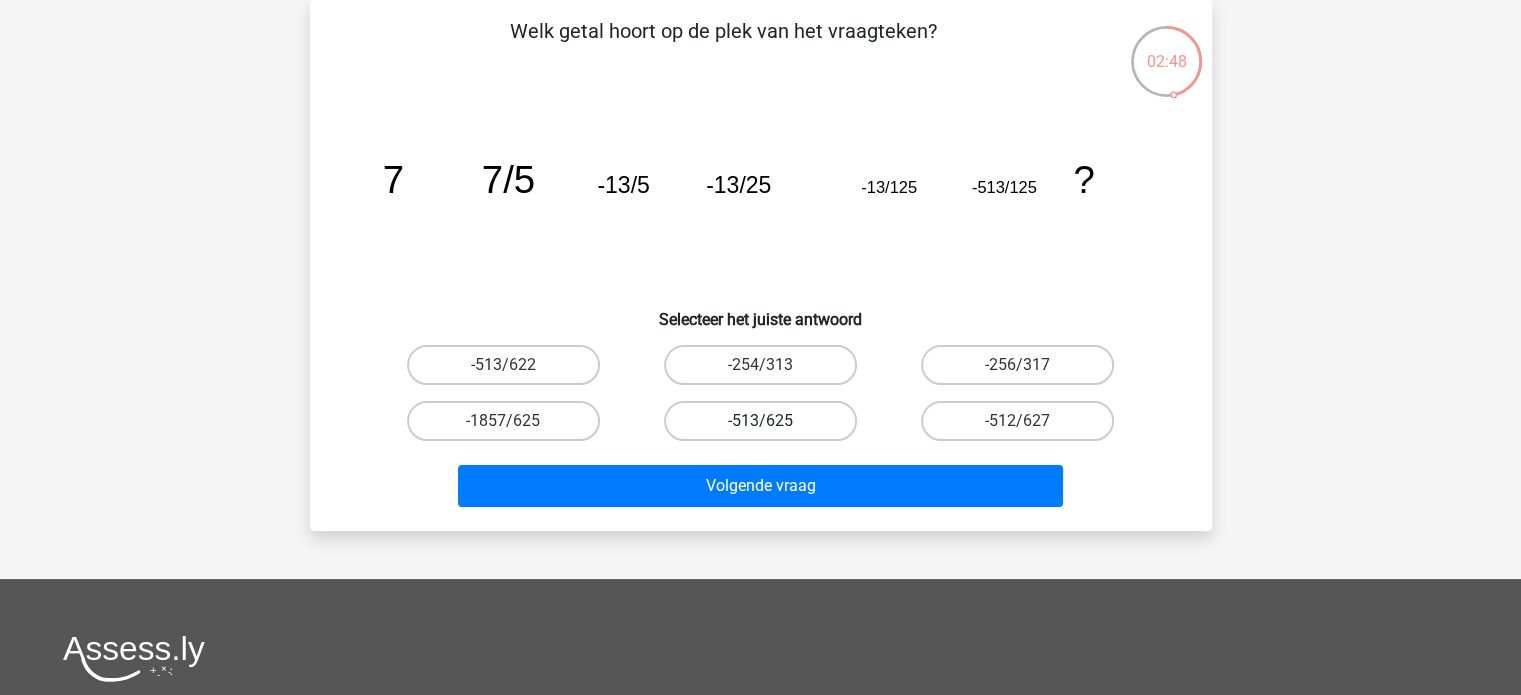click on "-513/625" at bounding box center (760, 421) 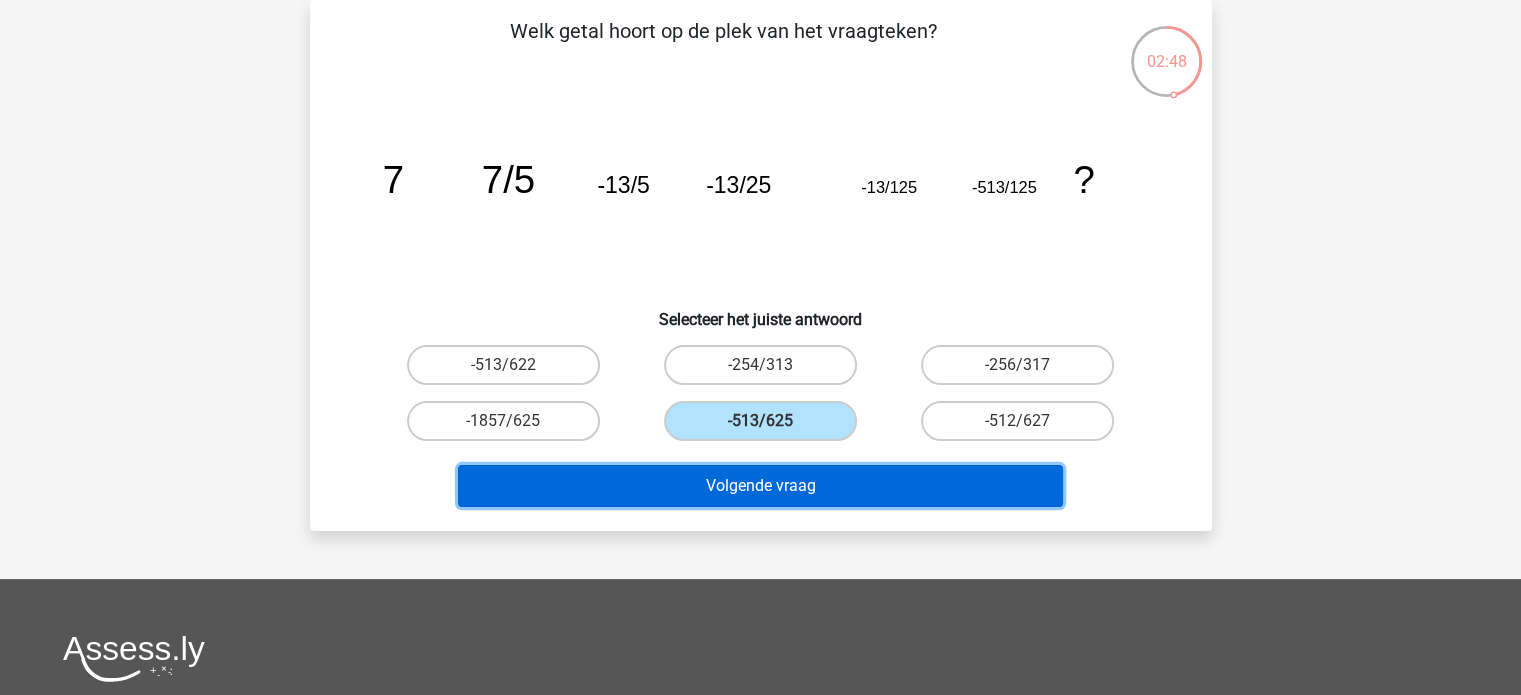 click on "Volgende vraag" at bounding box center [760, 486] 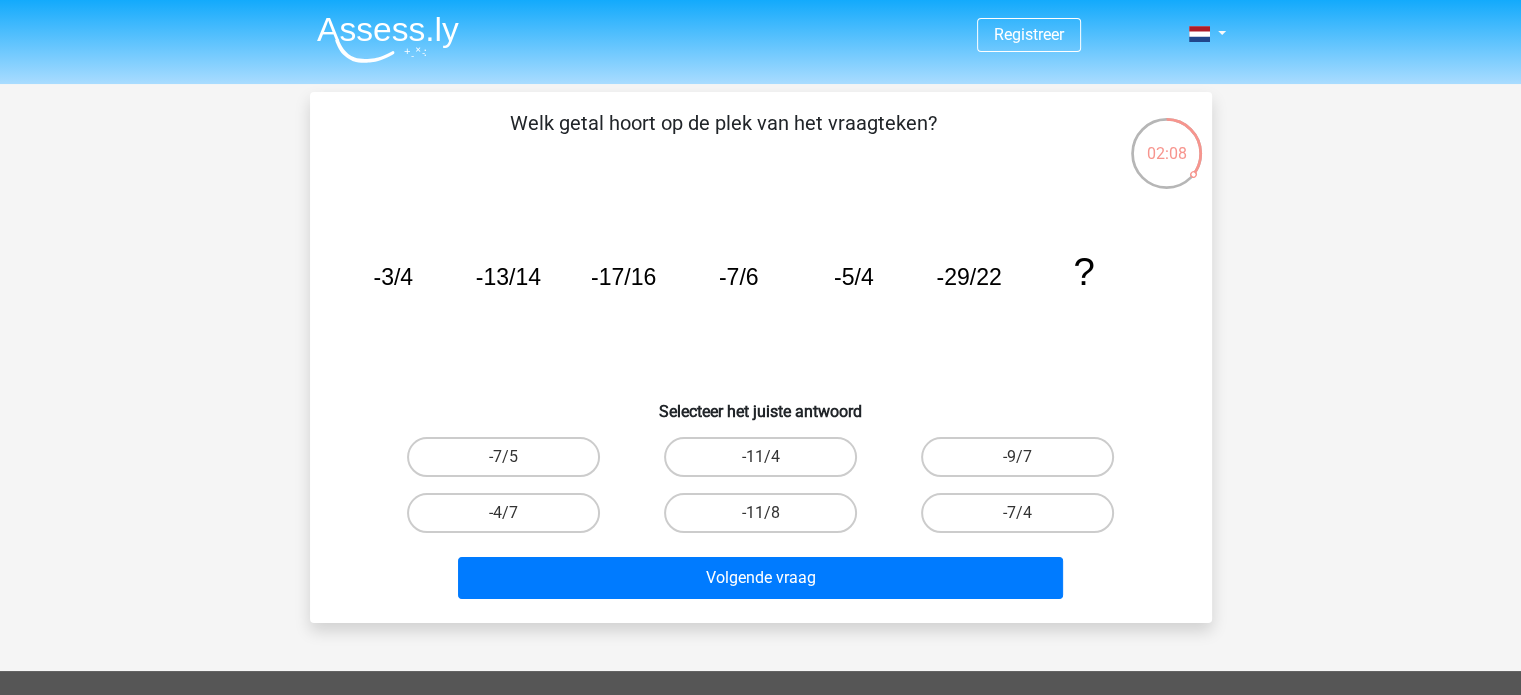 scroll, scrollTop: 4, scrollLeft: 0, axis: vertical 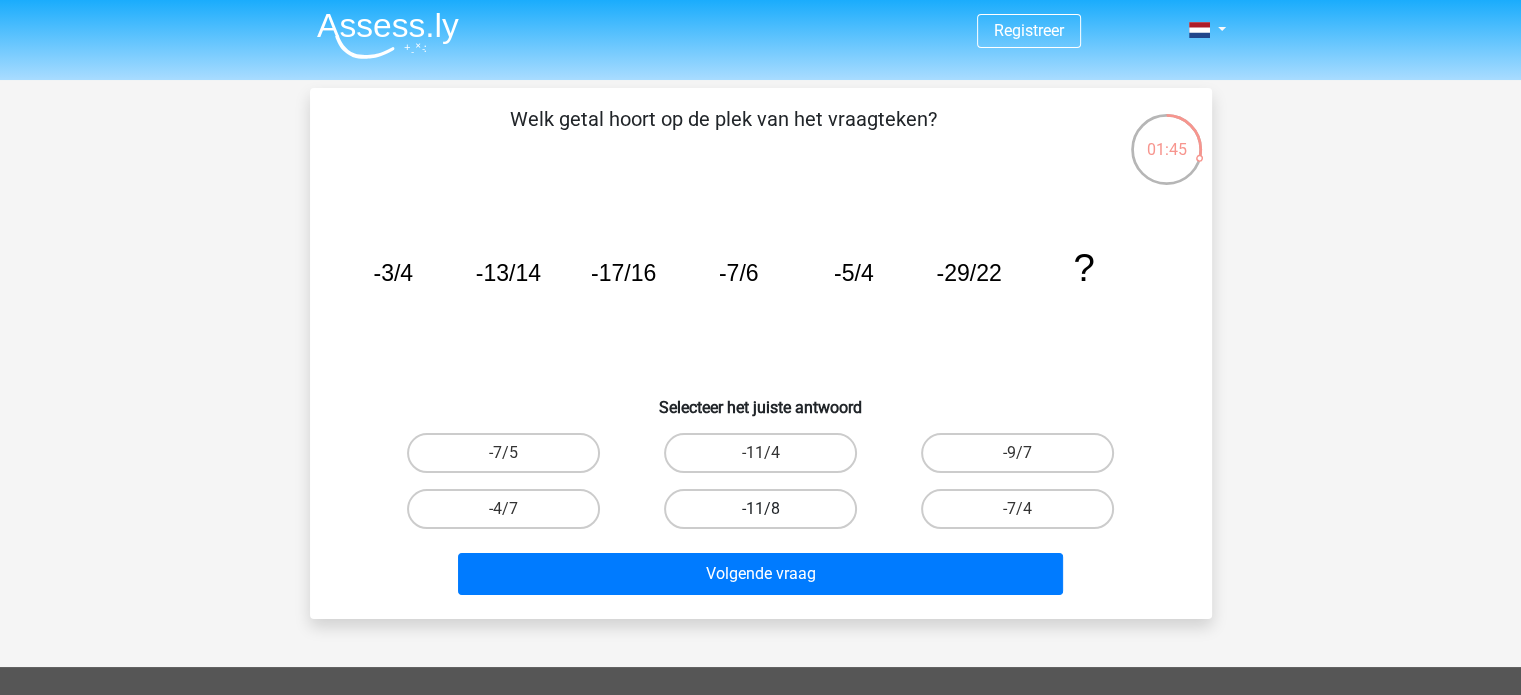click on "-11/8" at bounding box center [760, 509] 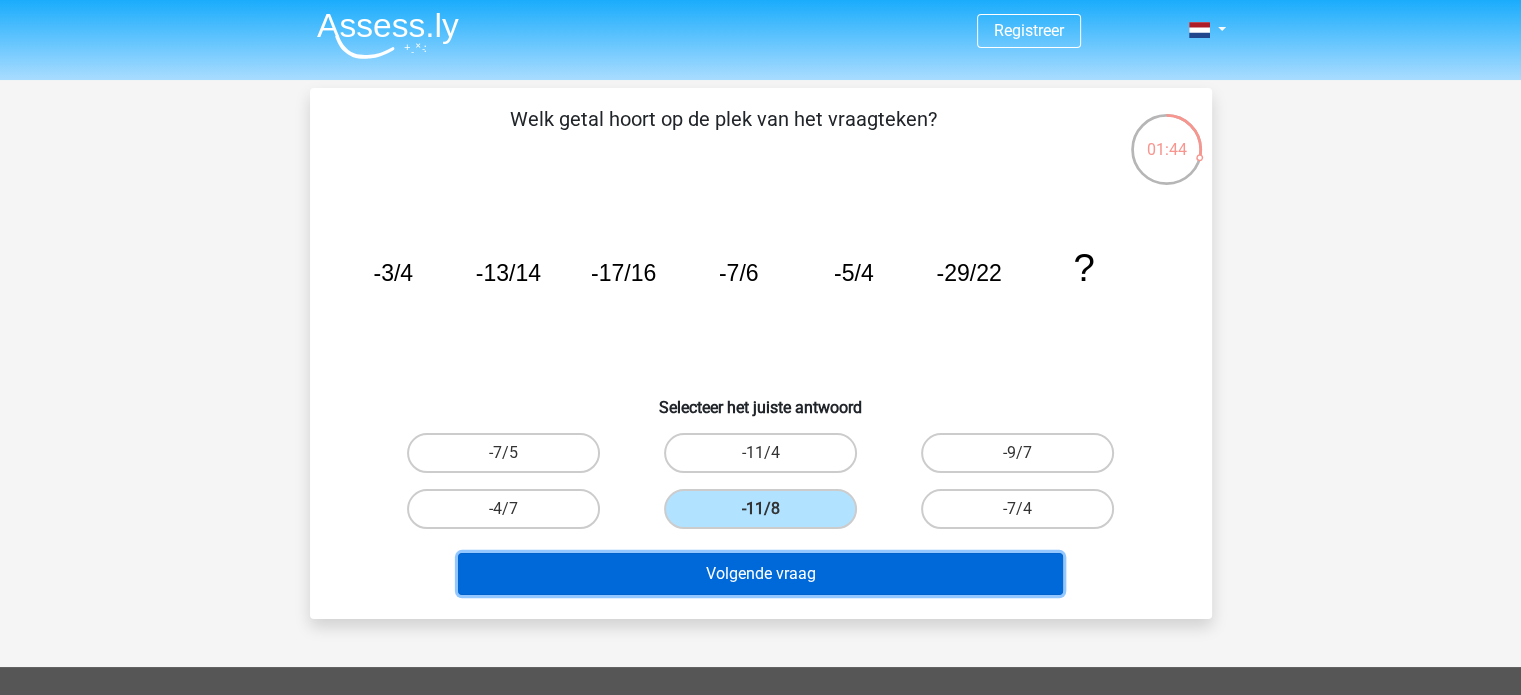 click on "Volgende vraag" at bounding box center [760, 574] 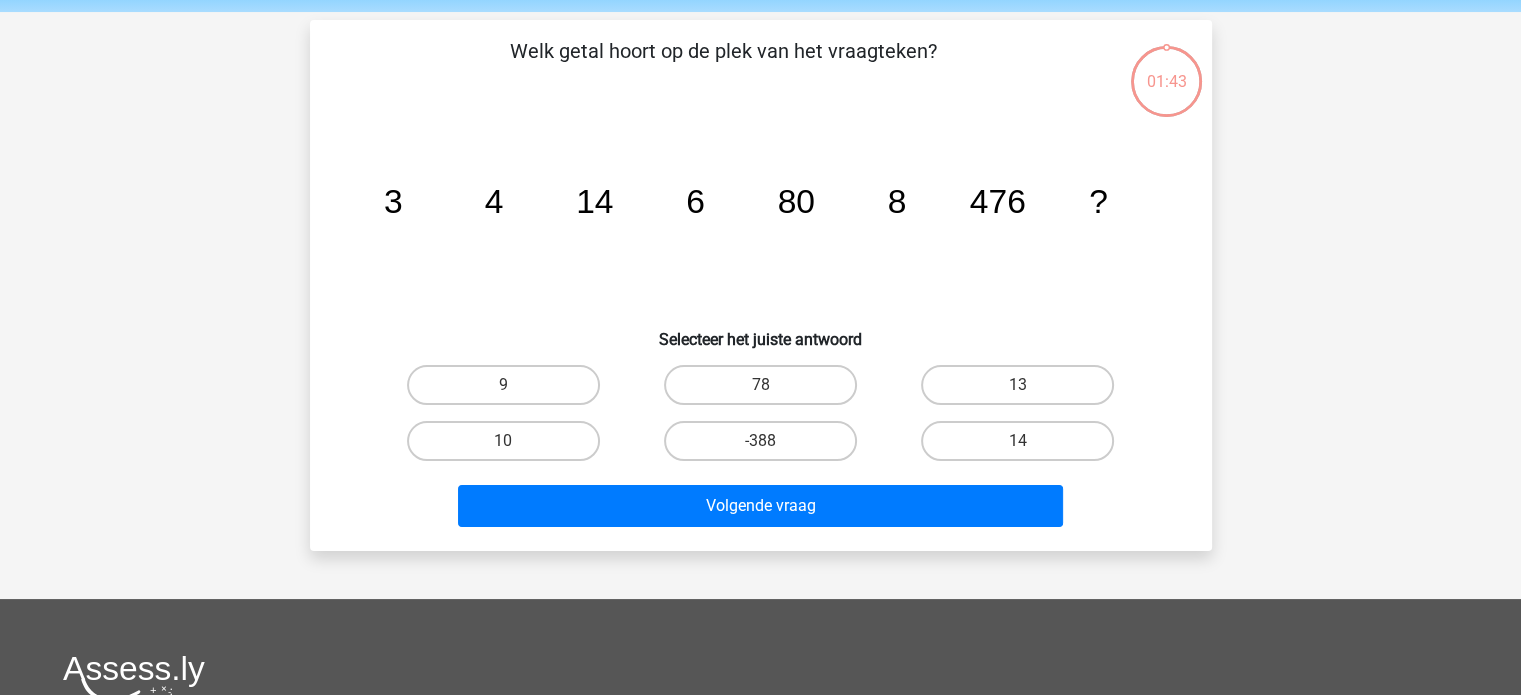 scroll, scrollTop: 92, scrollLeft: 0, axis: vertical 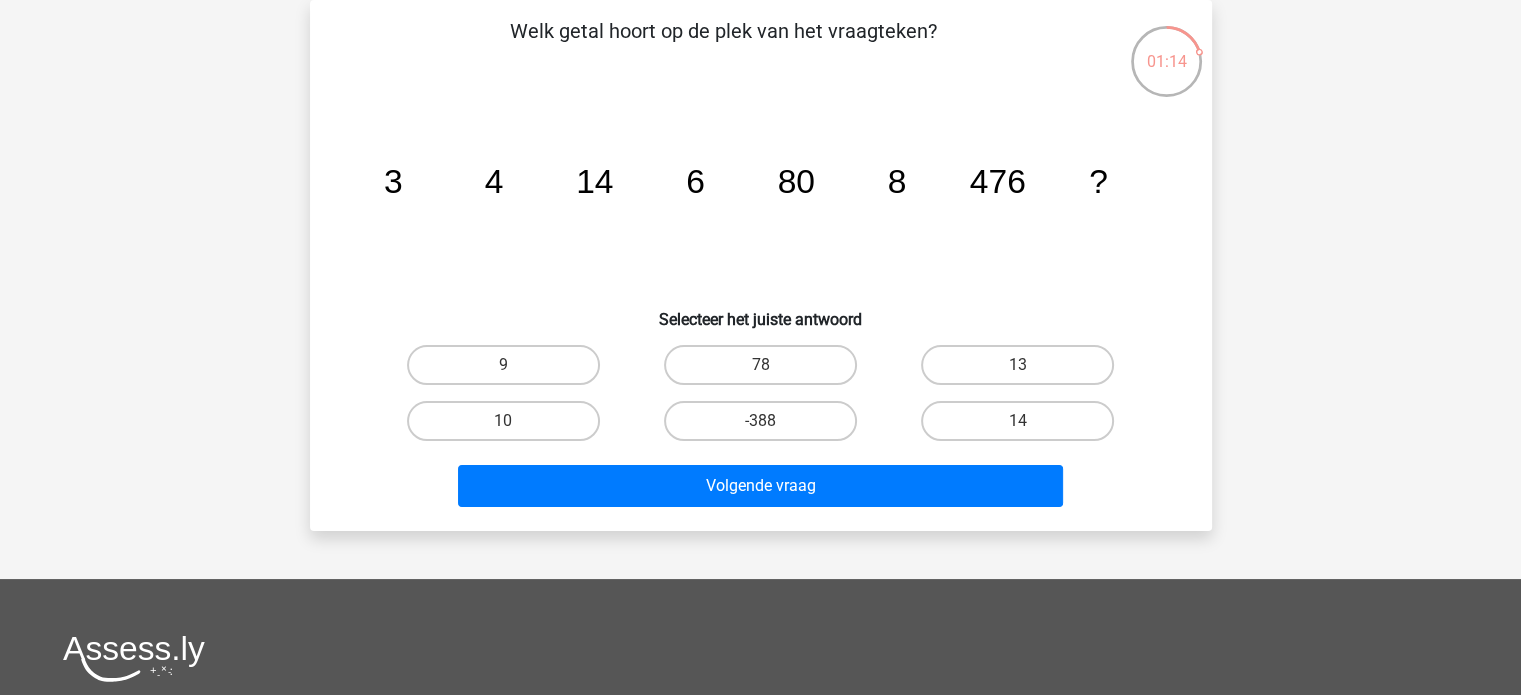 click on "13" at bounding box center [1017, 365] 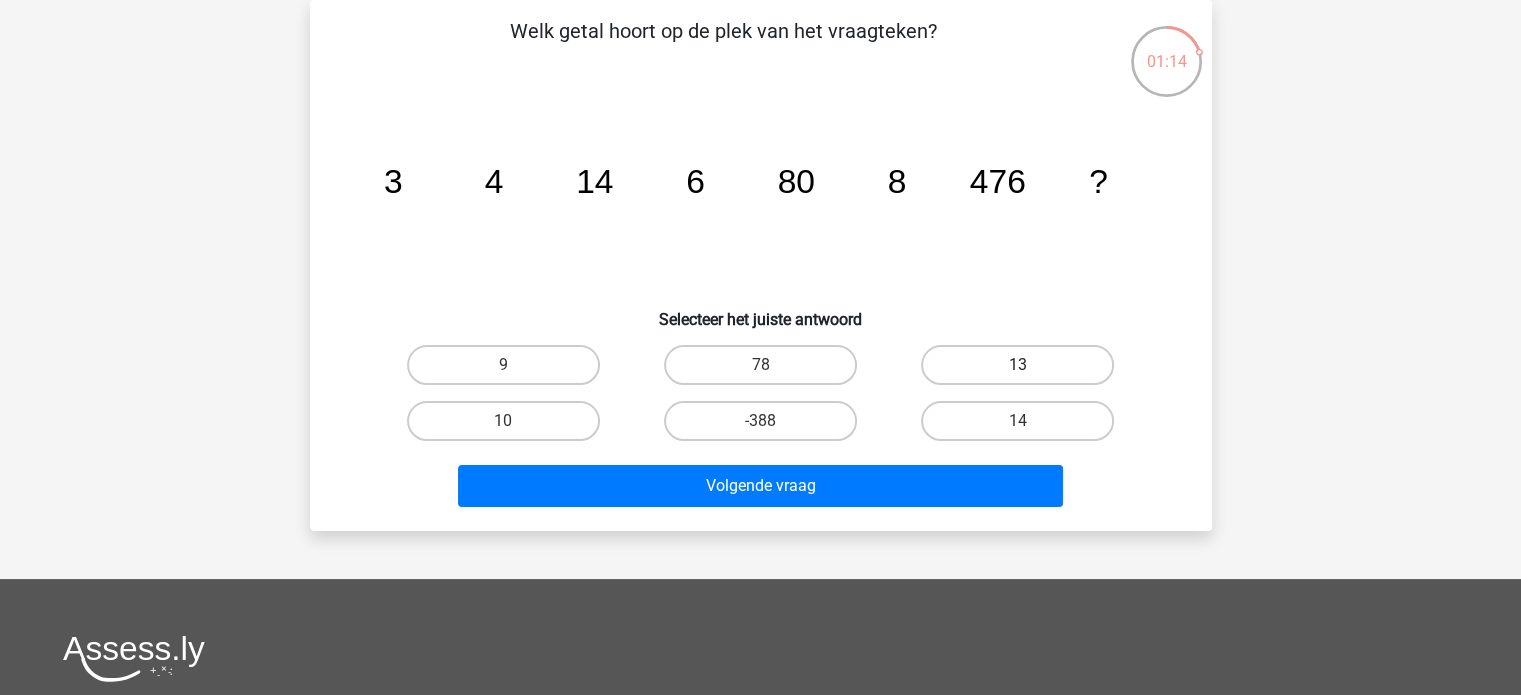 click on "13" at bounding box center [1017, 365] 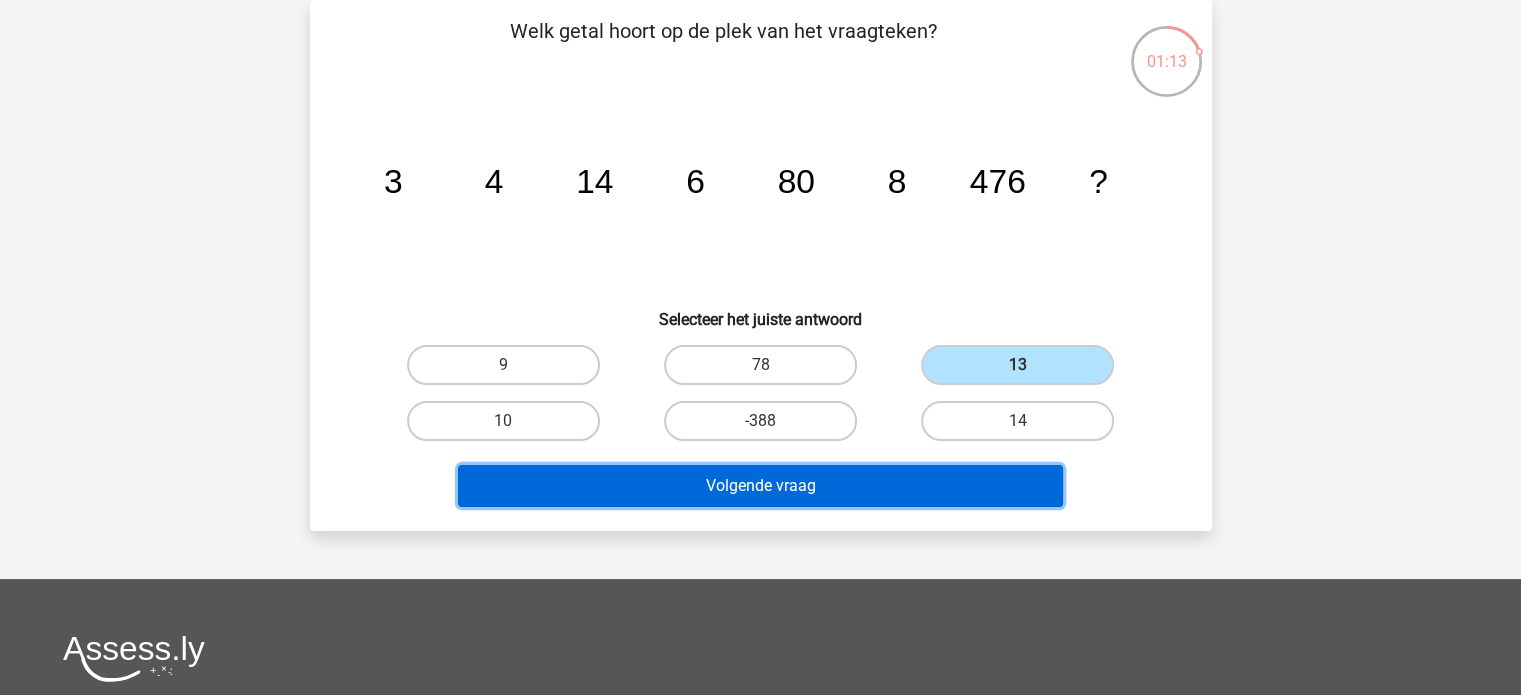 click on "Volgende vraag" at bounding box center (760, 486) 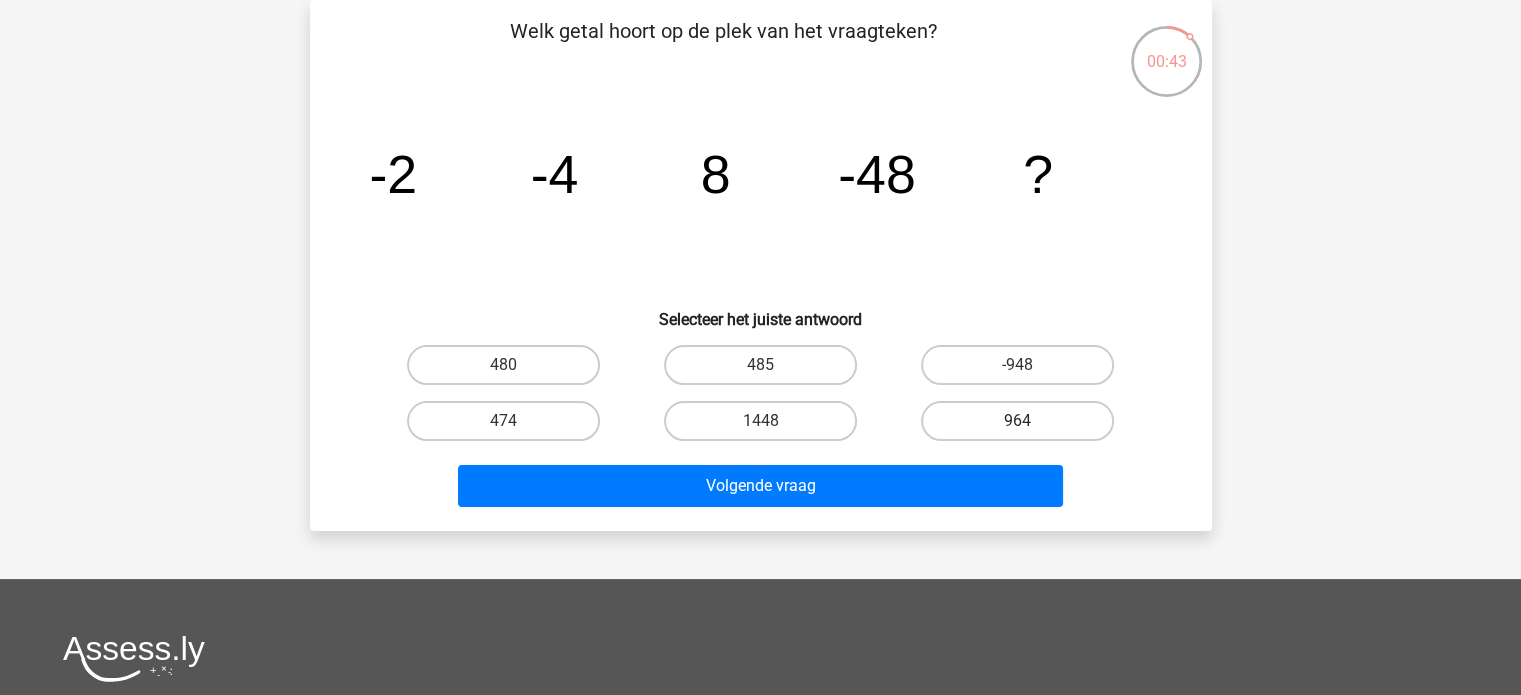 click on "964" at bounding box center [1017, 421] 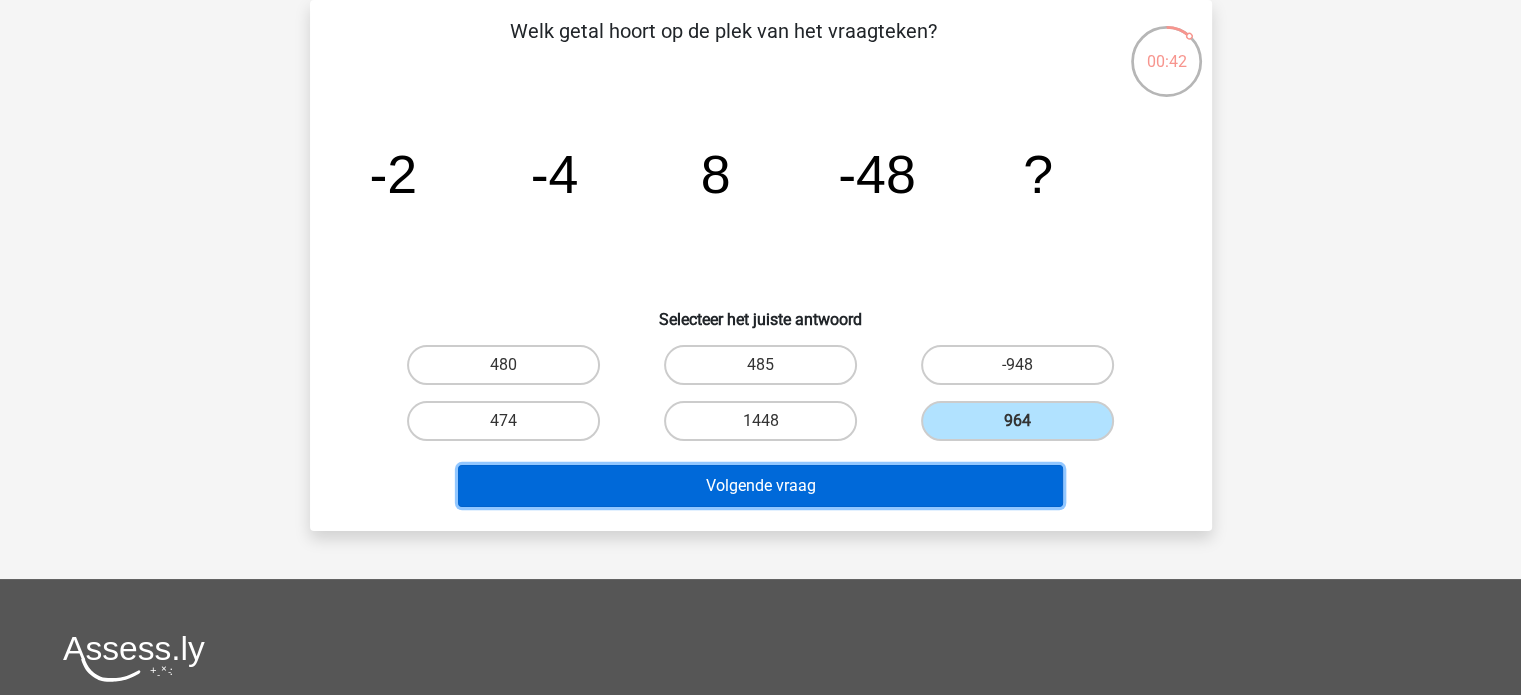 click on "Volgende vraag" at bounding box center [760, 486] 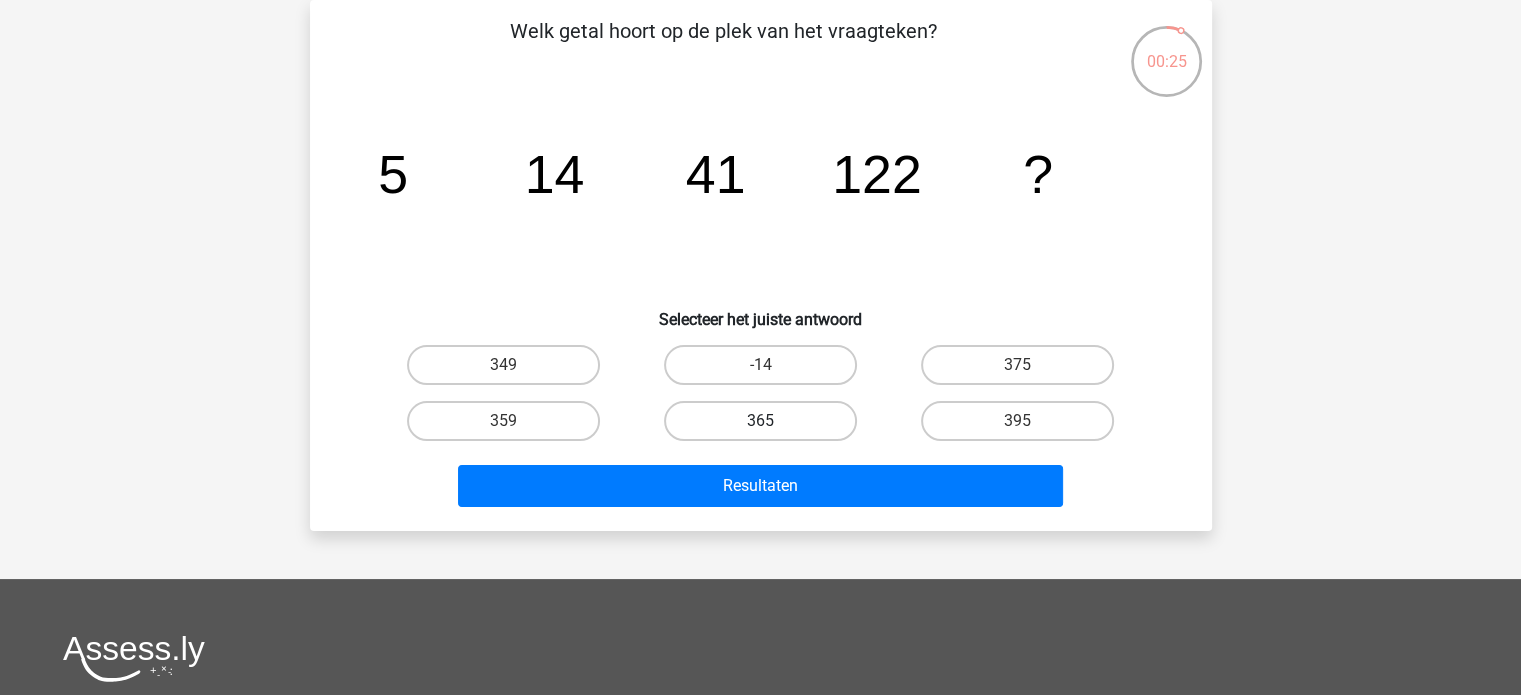 click on "365" at bounding box center [760, 421] 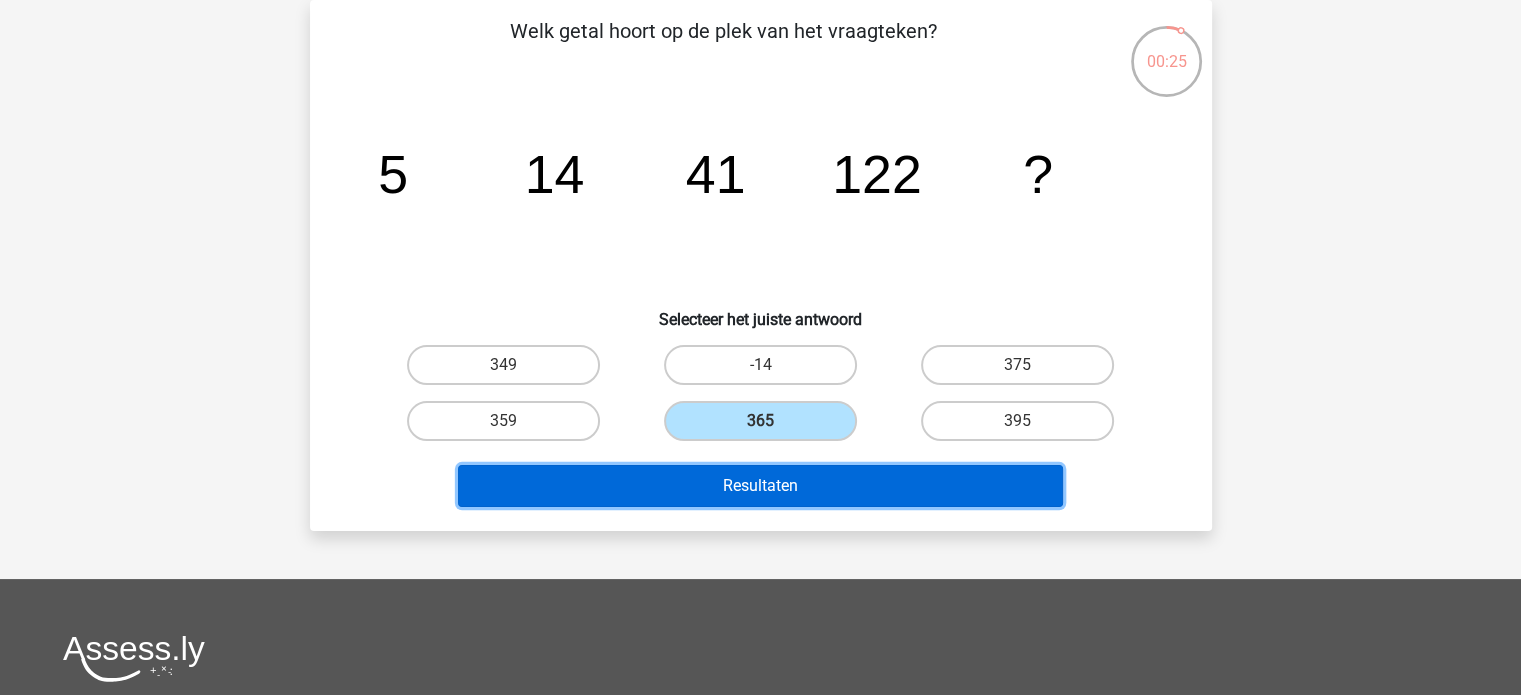 click on "Resultaten" at bounding box center (760, 486) 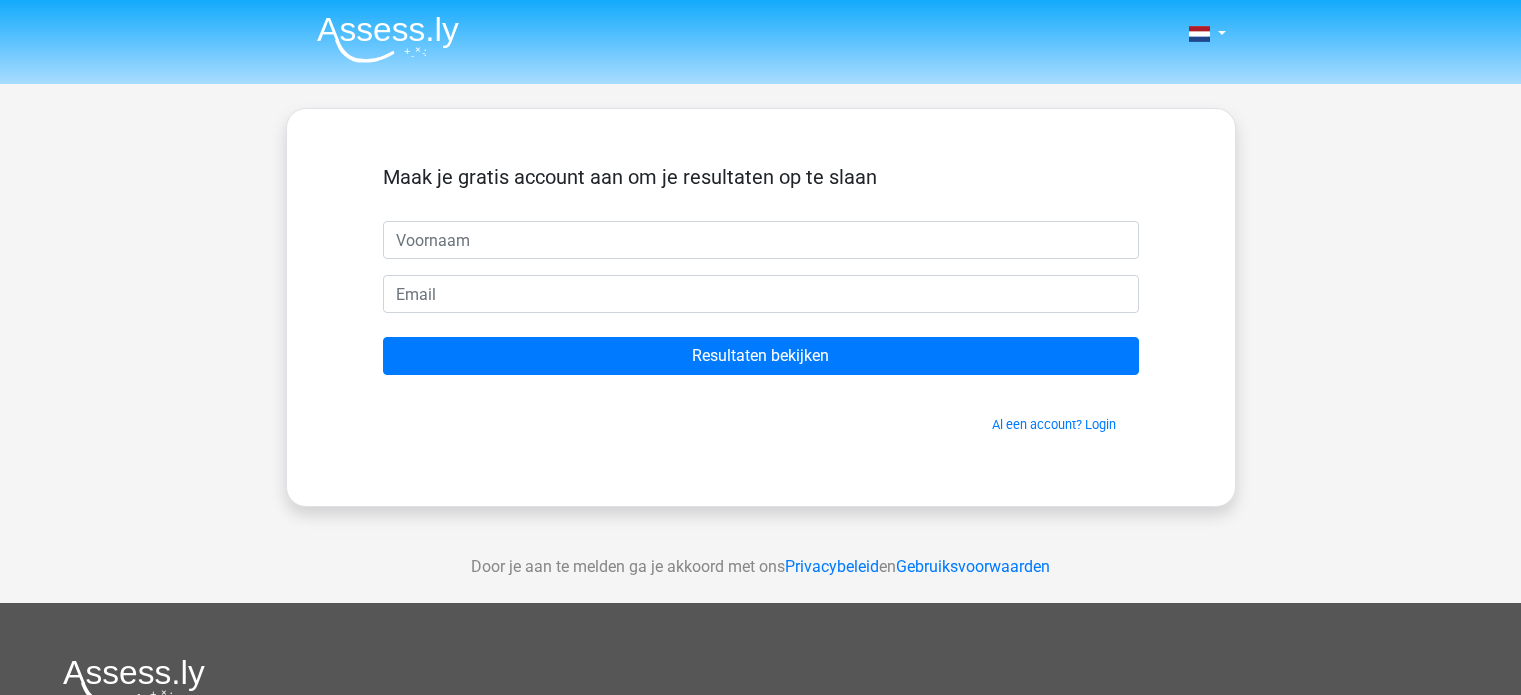 scroll, scrollTop: 0, scrollLeft: 0, axis: both 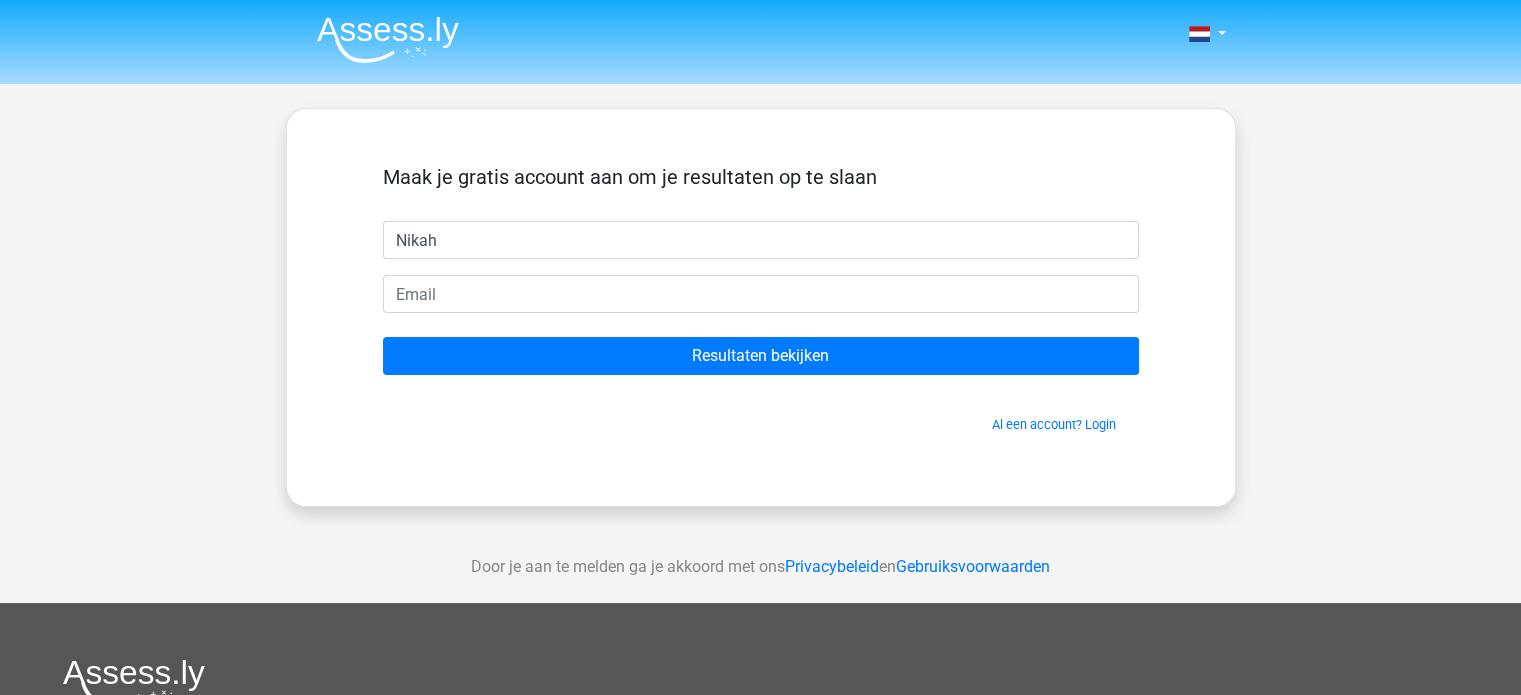 type on "Nikah" 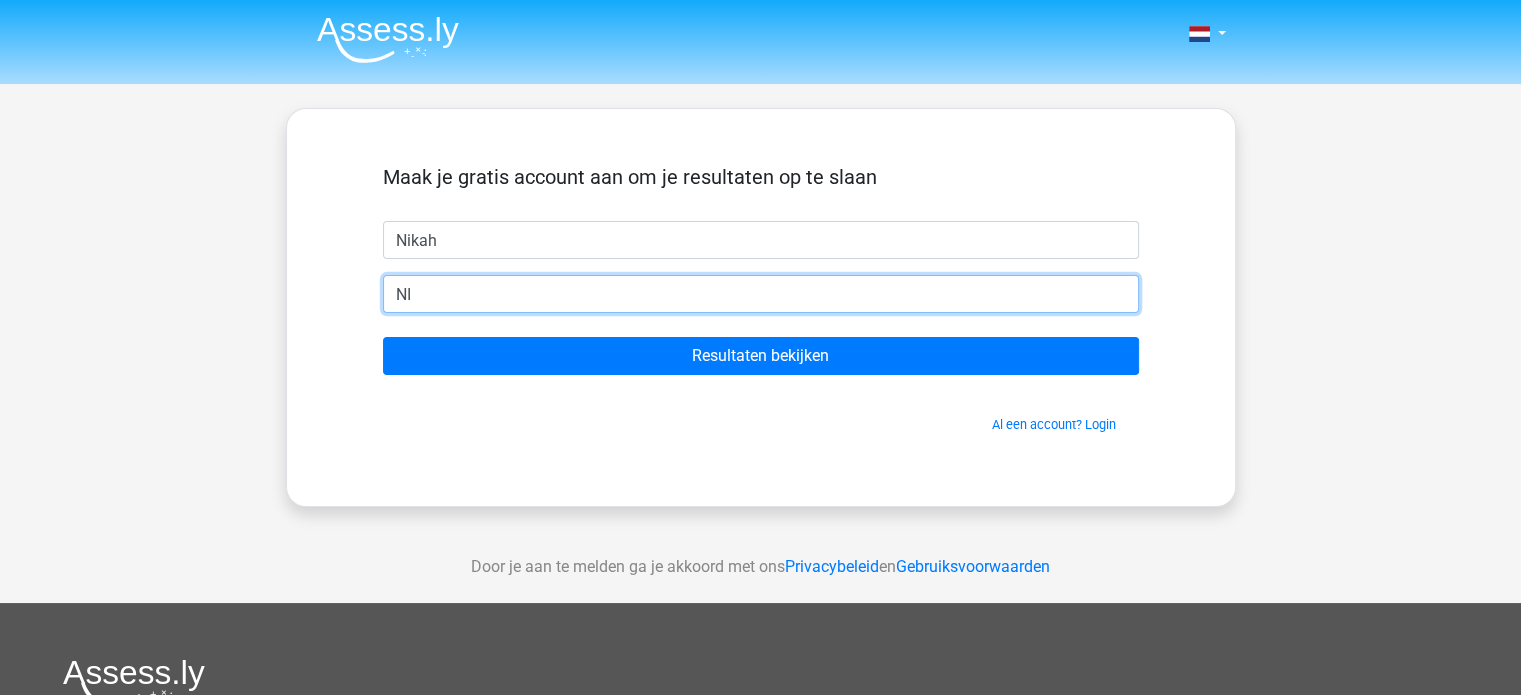 type on "[EMAIL]" 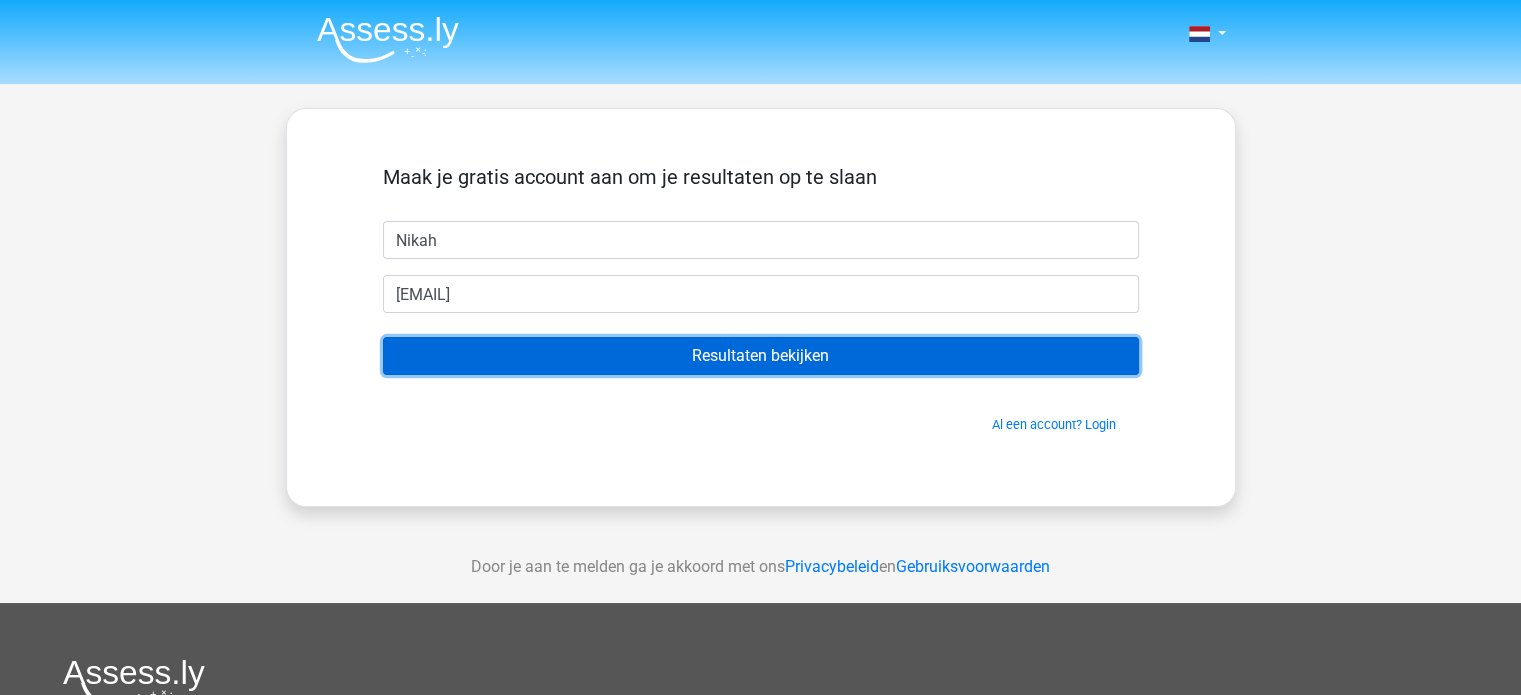 click on "Resultaten bekijken" at bounding box center (761, 356) 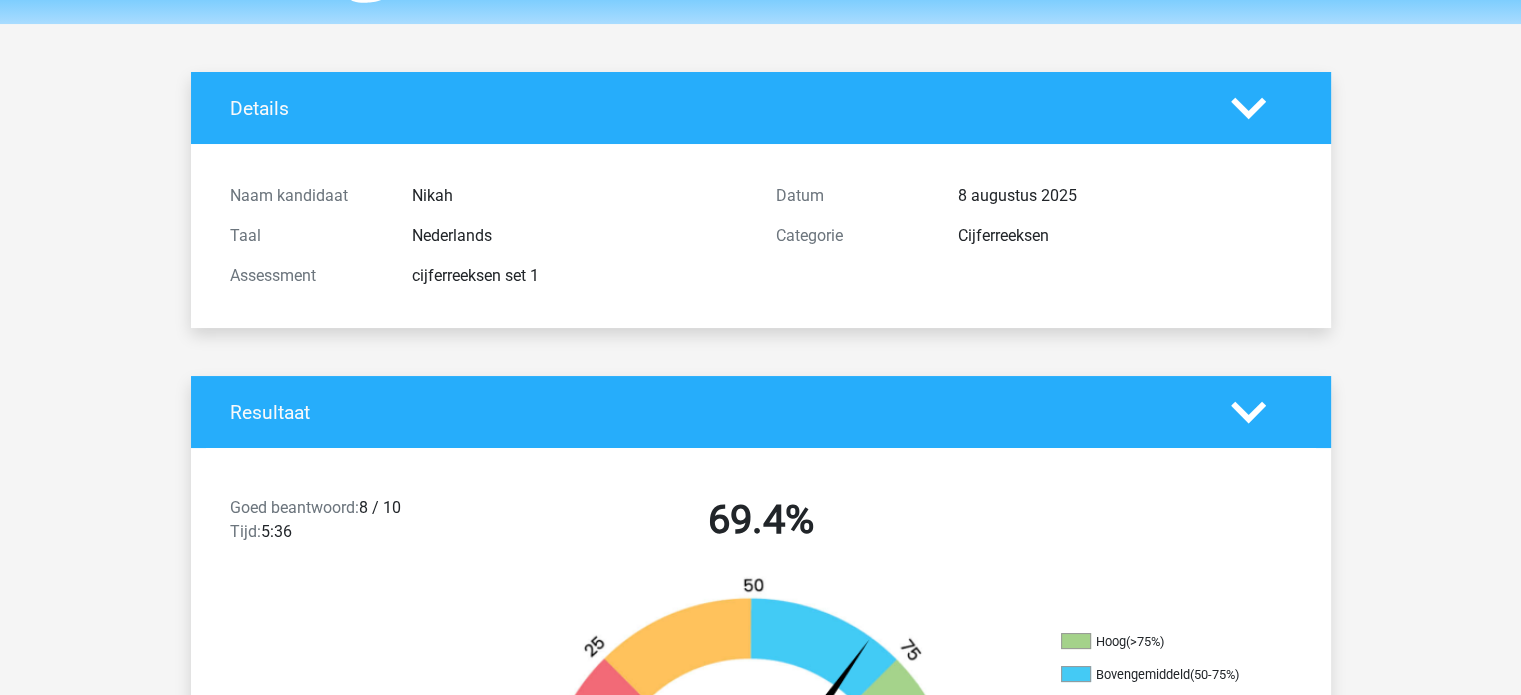 scroll, scrollTop: 0, scrollLeft: 0, axis: both 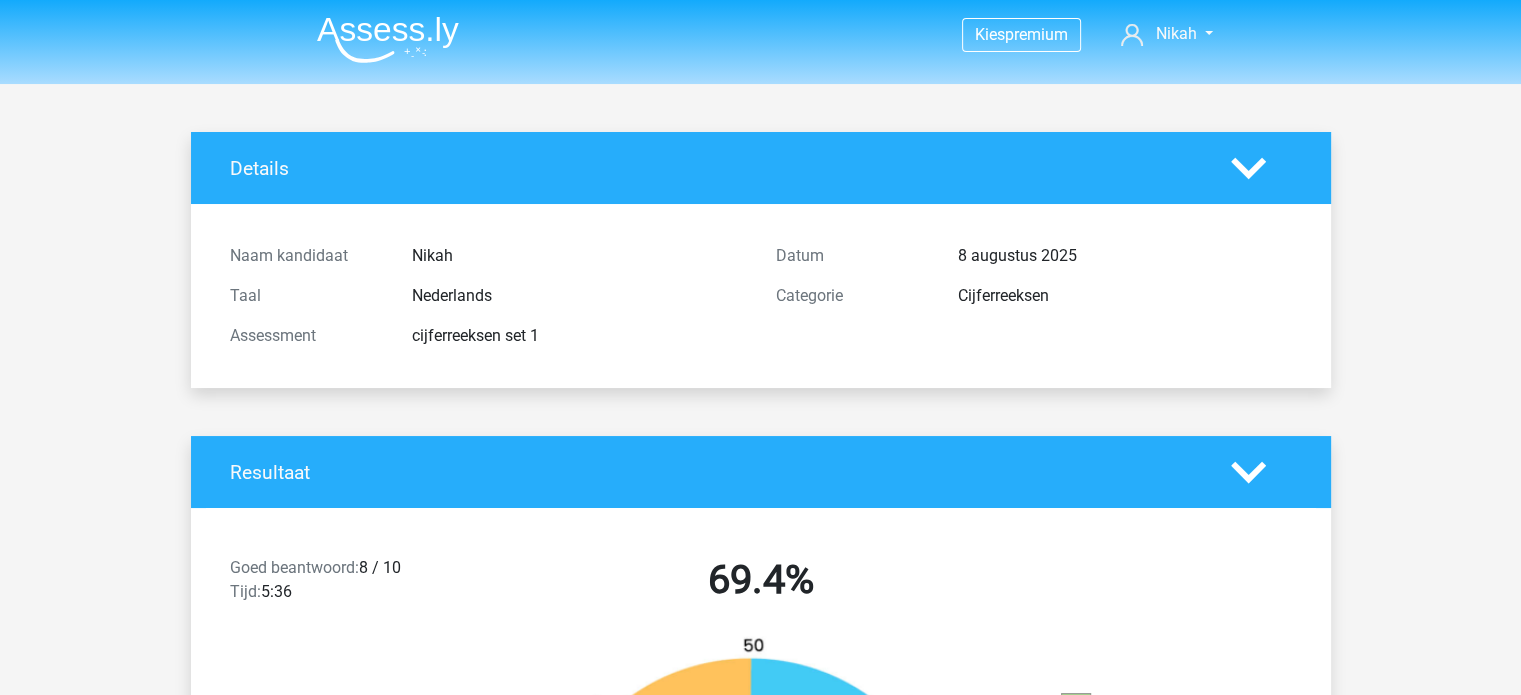 drag, startPoint x: 371, startPoint y: 95, endPoint x: 1020, endPoint y: 518, distance: 774.6806 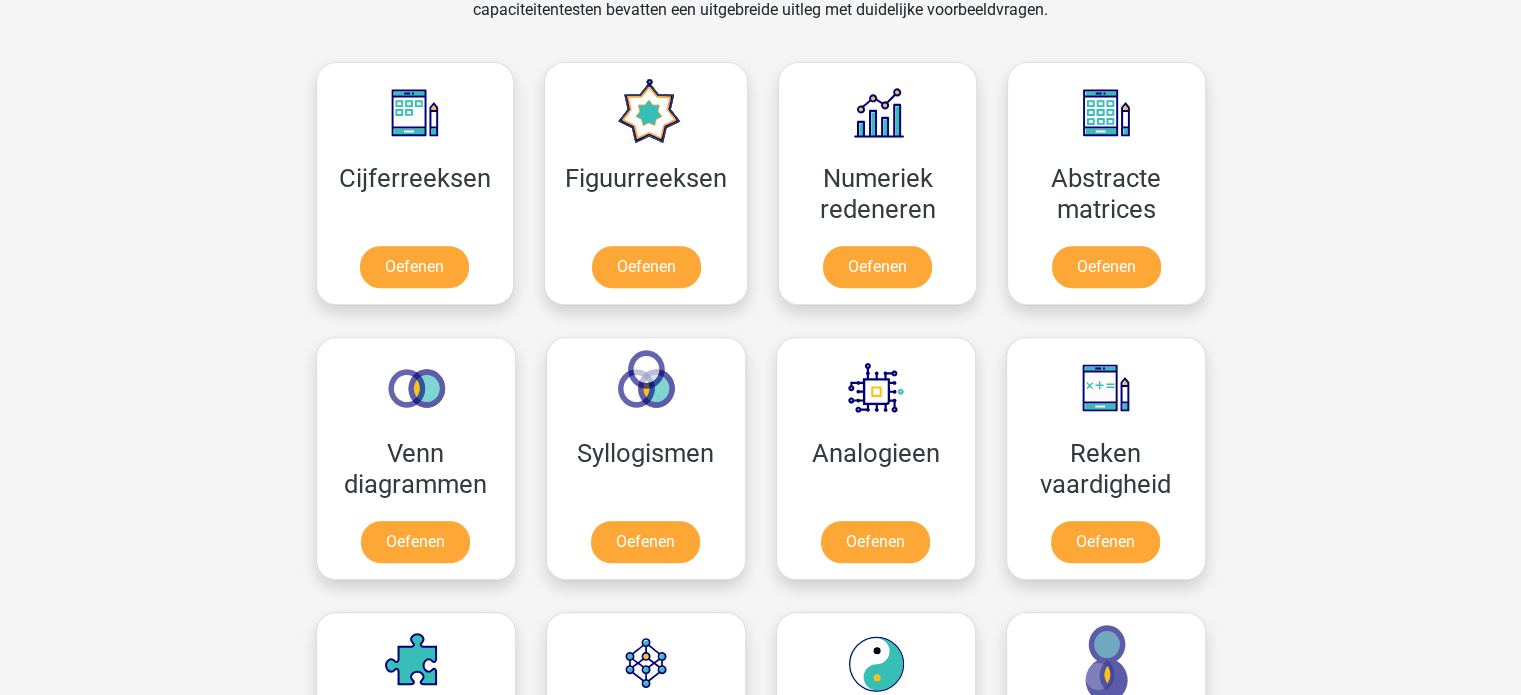 scroll, scrollTop: 888, scrollLeft: 0, axis: vertical 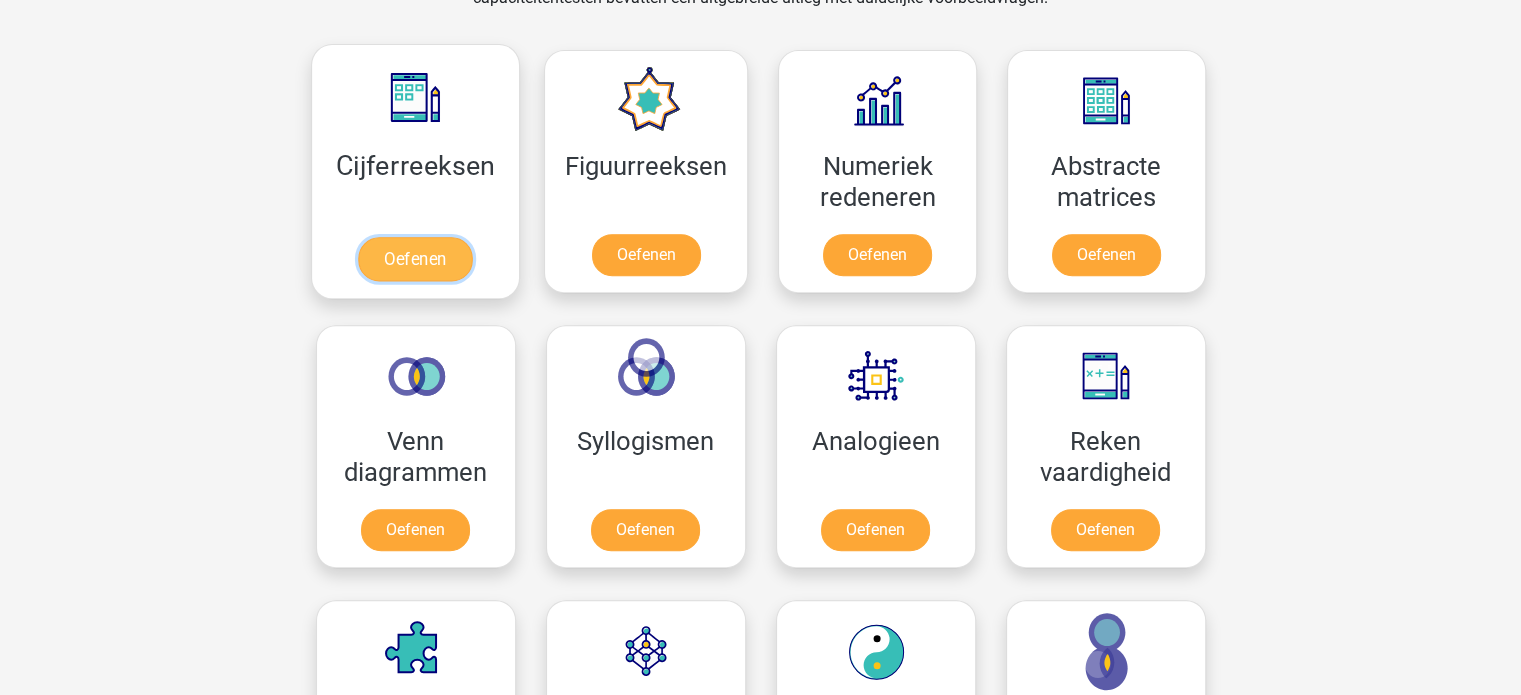 click on "Oefenen" at bounding box center (415, 259) 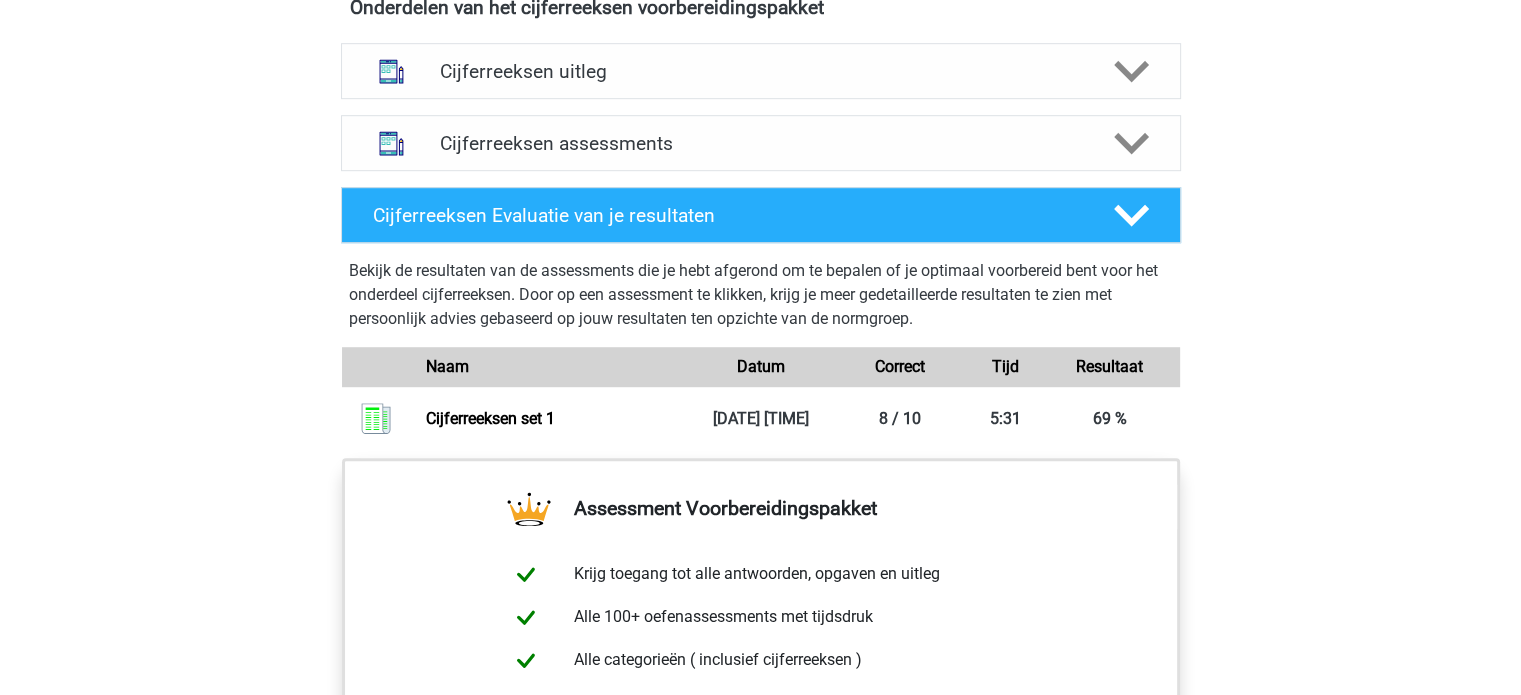 scroll, scrollTop: 1228, scrollLeft: 0, axis: vertical 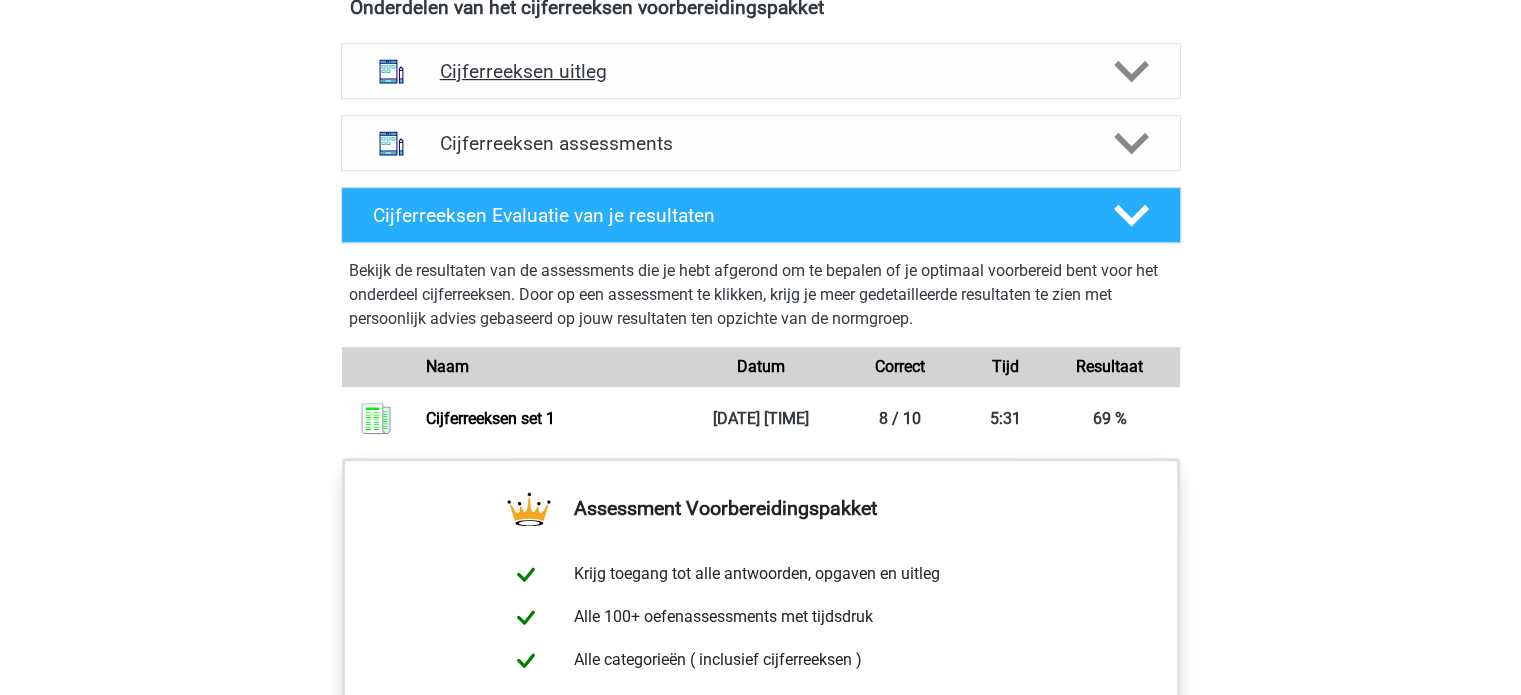 click on "Cijferreeksen uitleg" at bounding box center [761, 71] 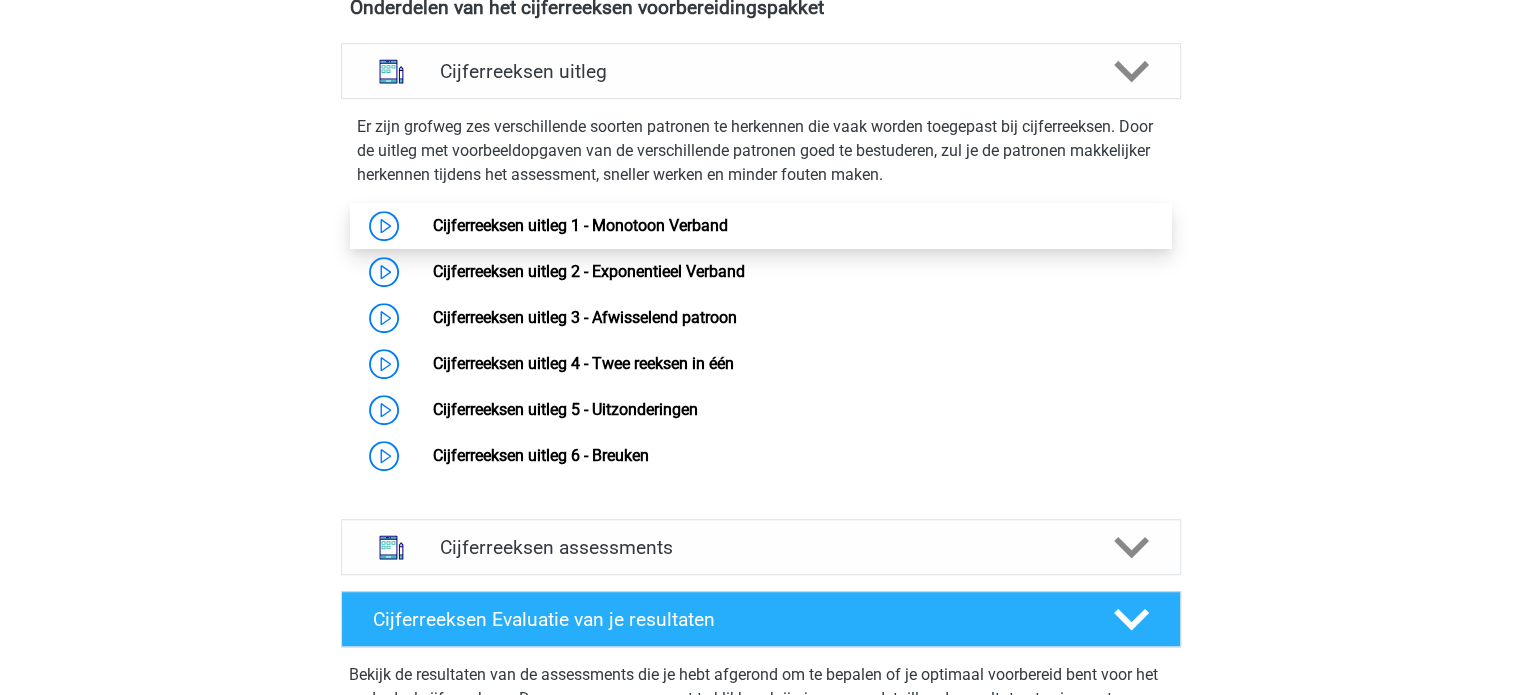 click on "Cijferreeksen uitleg 1 - Monotoon Verband" at bounding box center (580, 225) 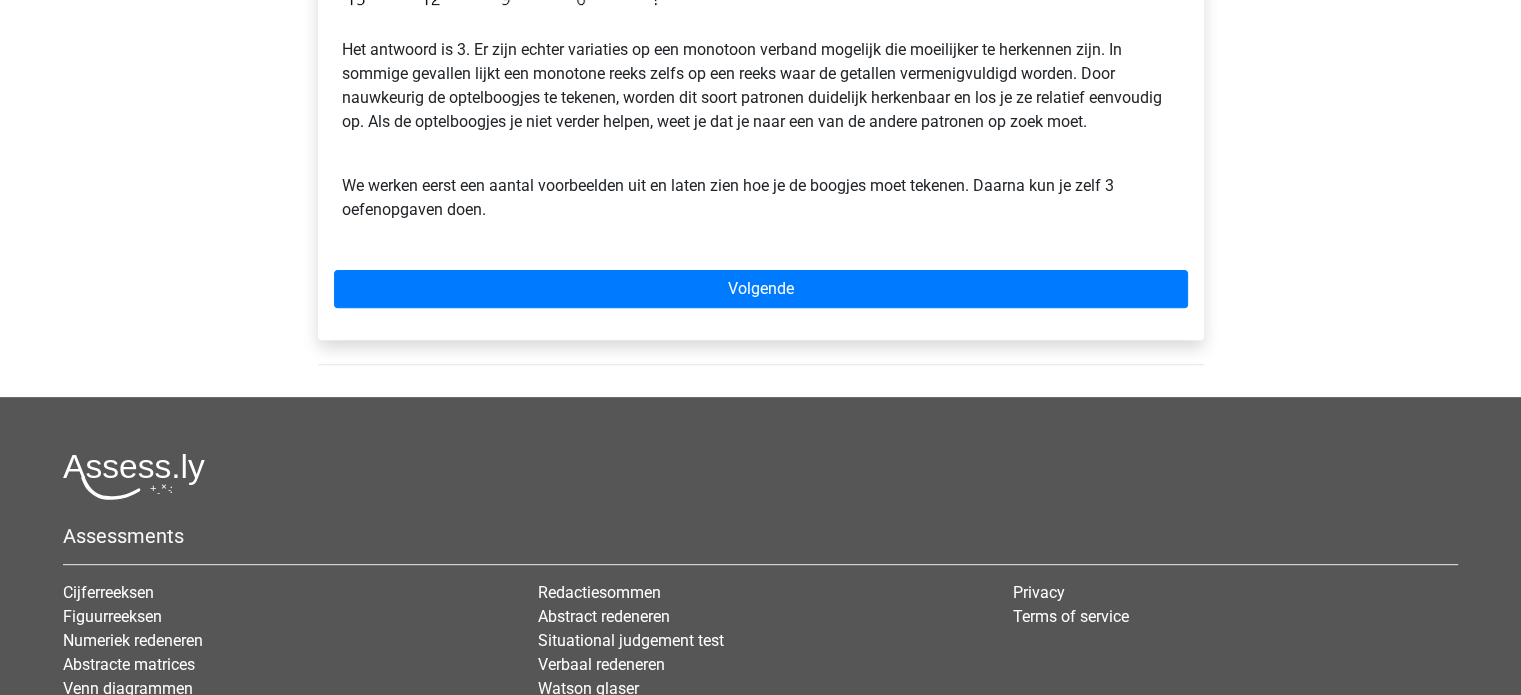 scroll, scrollTop: 658, scrollLeft: 0, axis: vertical 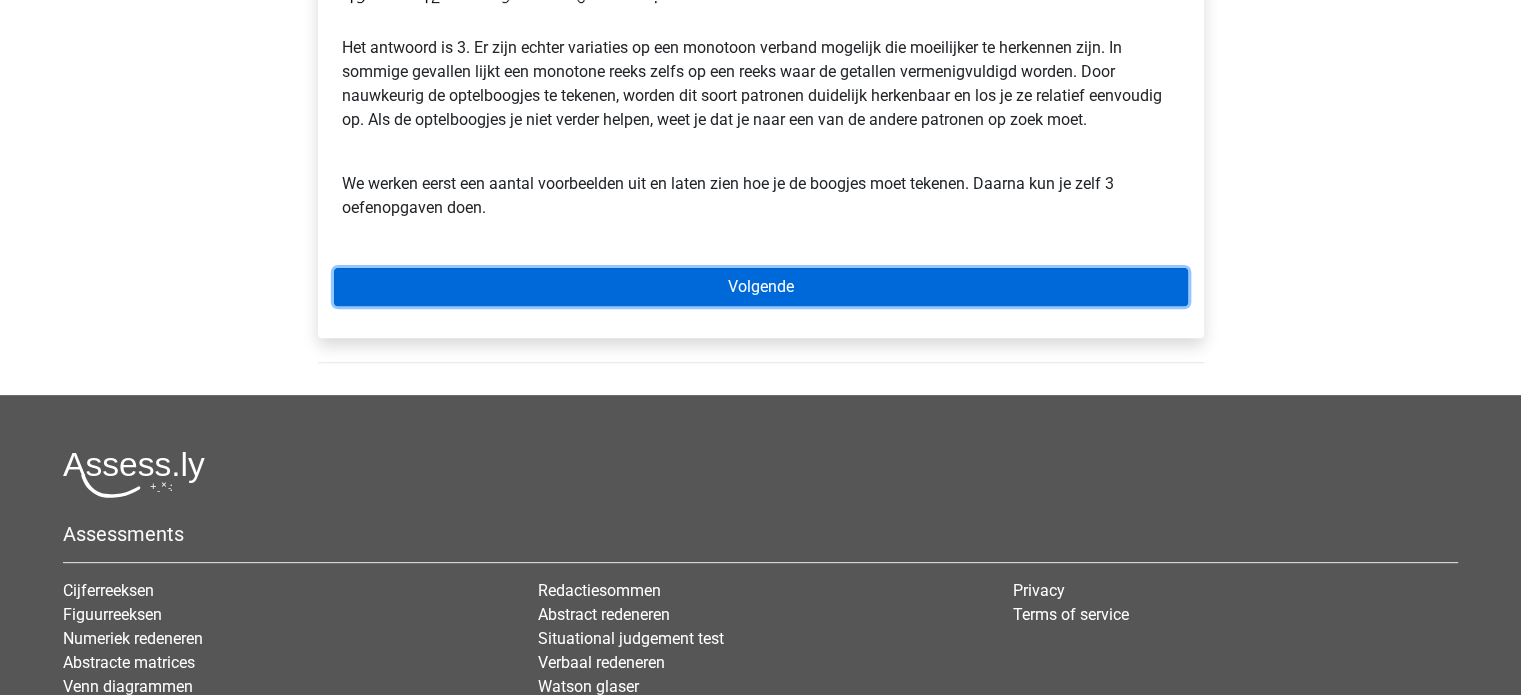 click on "Volgende" at bounding box center [761, 287] 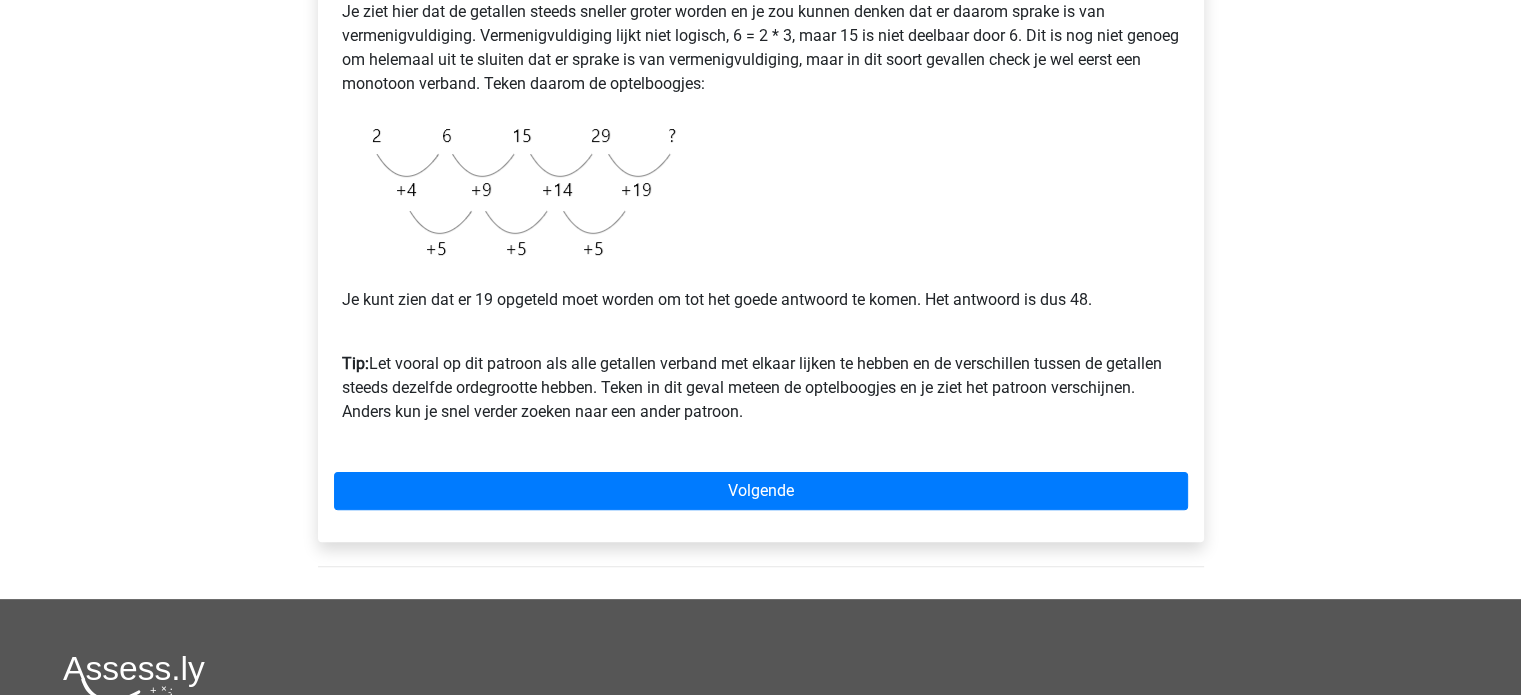 scroll, scrollTop: 471, scrollLeft: 0, axis: vertical 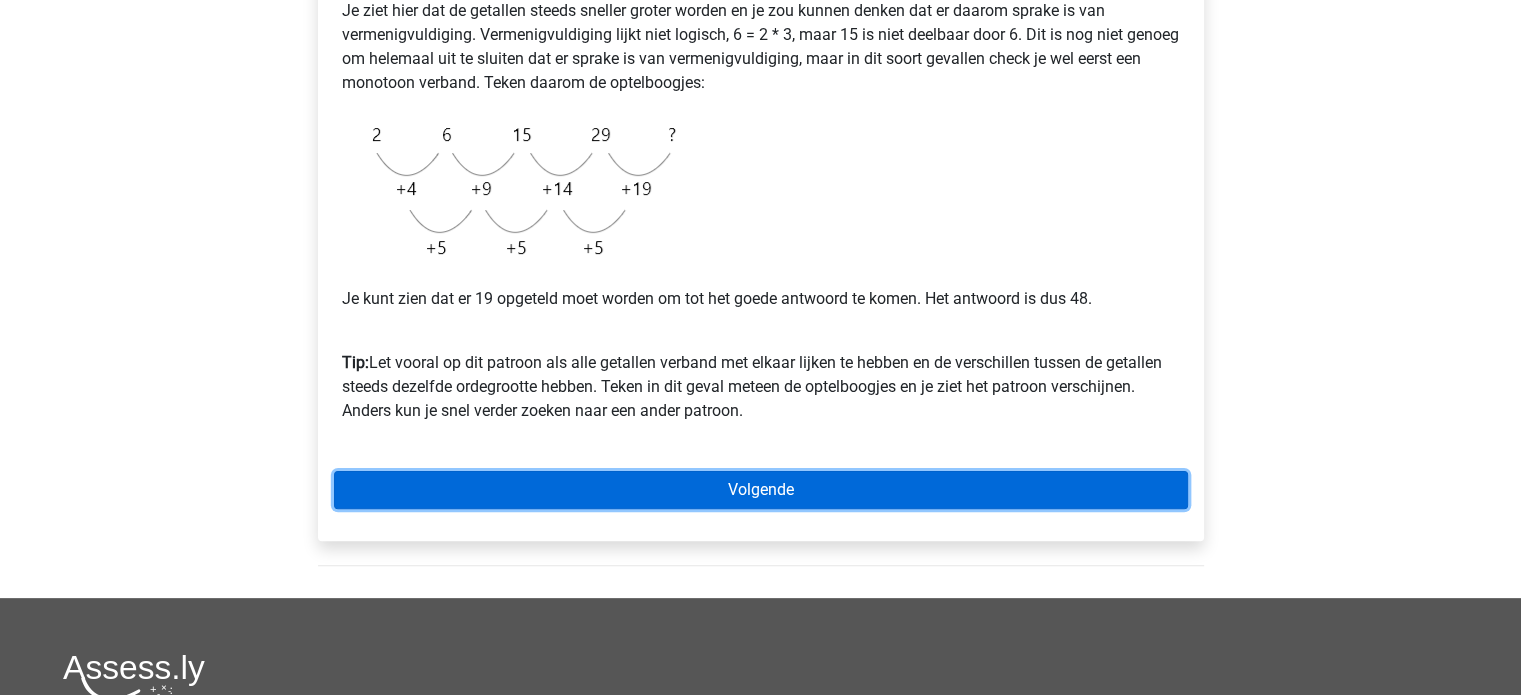 click on "Volgende" at bounding box center (761, 490) 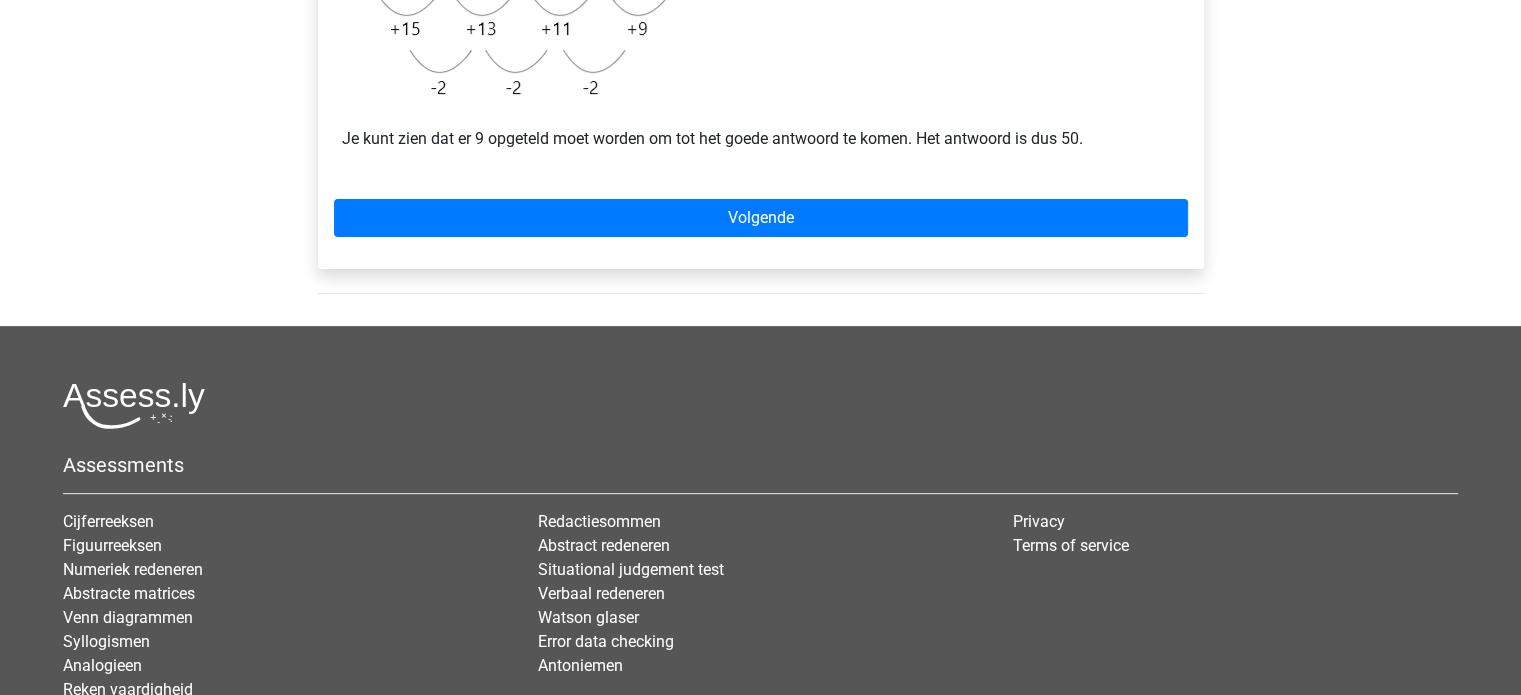 scroll, scrollTop: 592, scrollLeft: 0, axis: vertical 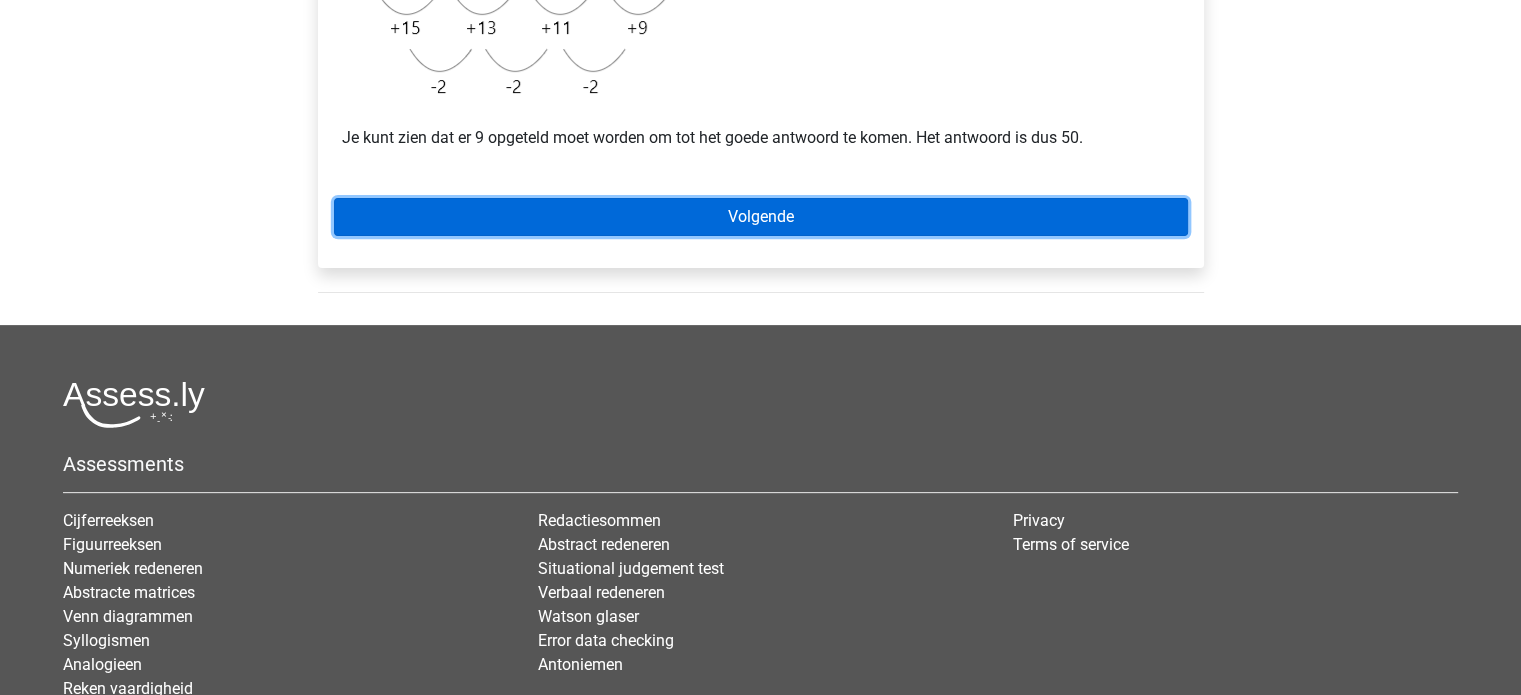 click on "Volgende" at bounding box center [761, 217] 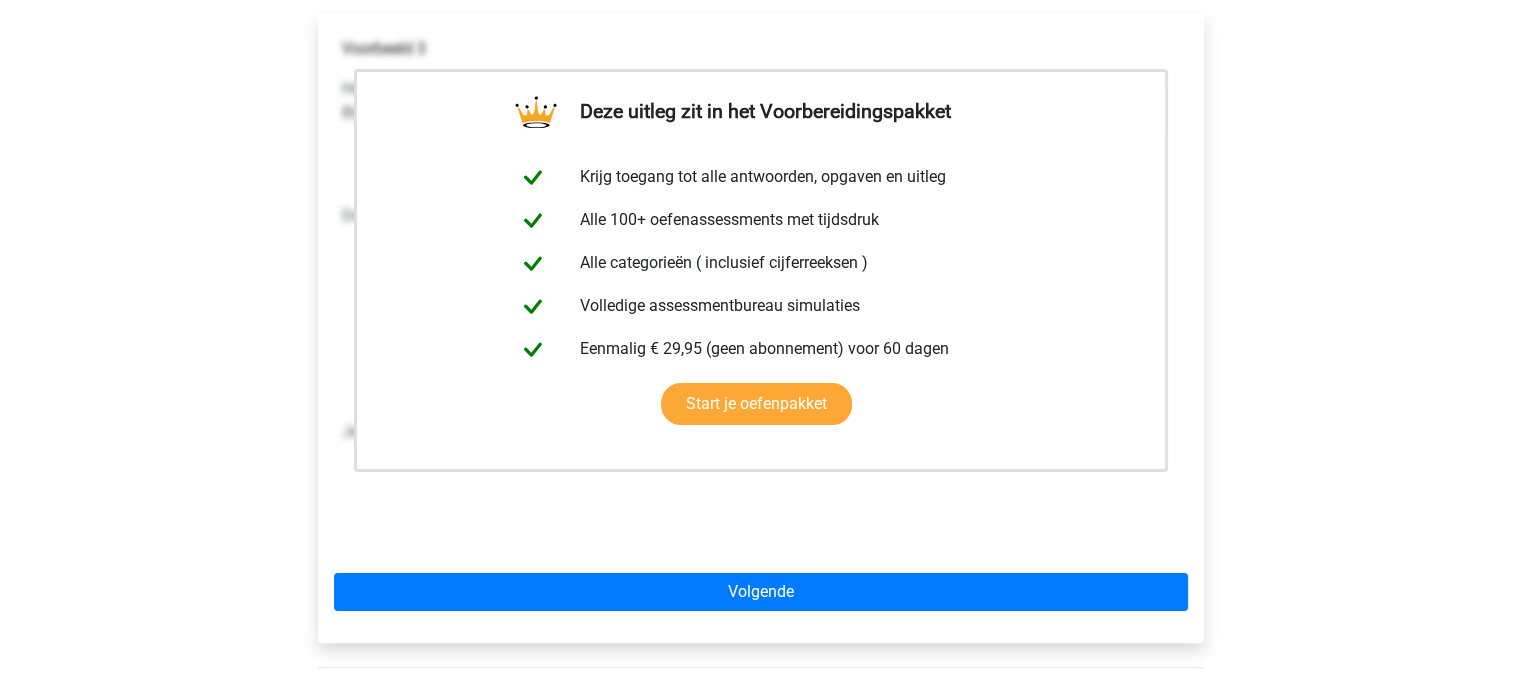 scroll, scrollTop: 332, scrollLeft: 0, axis: vertical 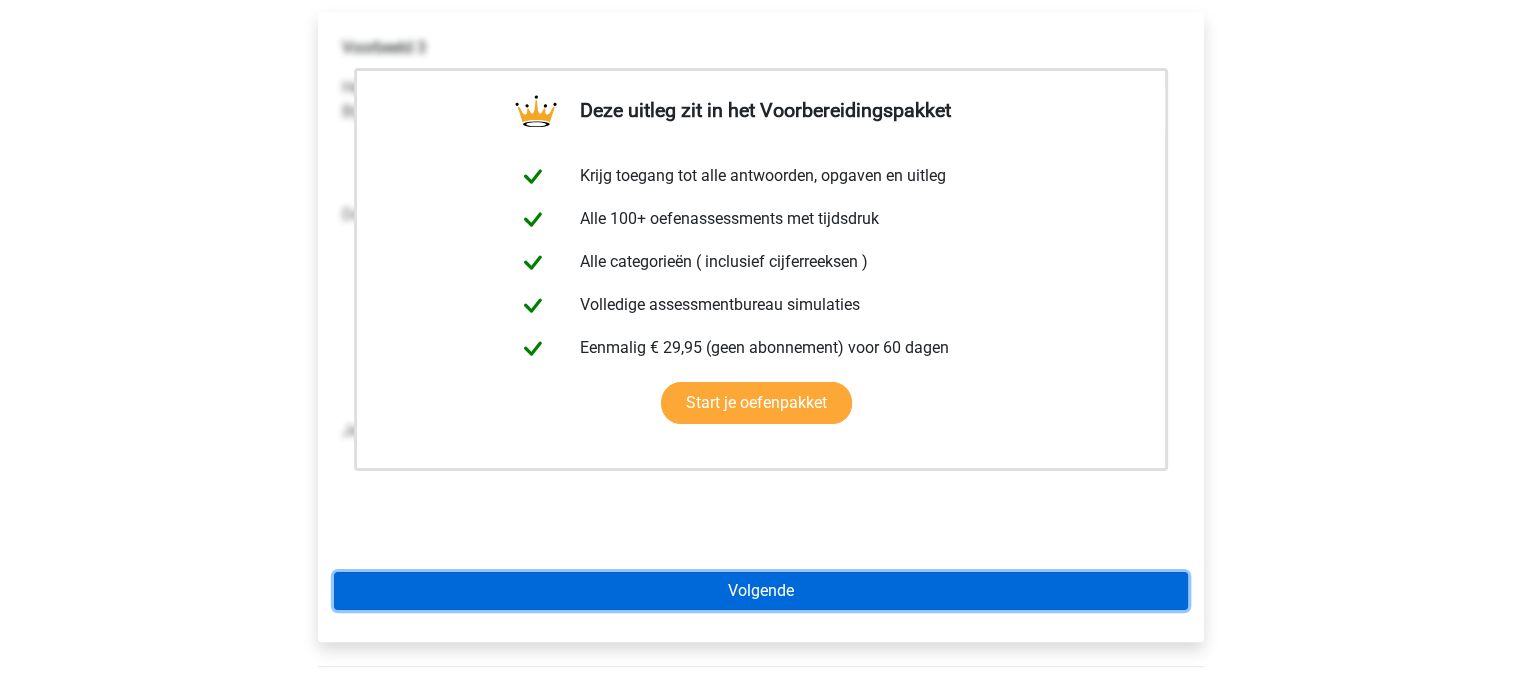 click on "Volgende" at bounding box center [761, 591] 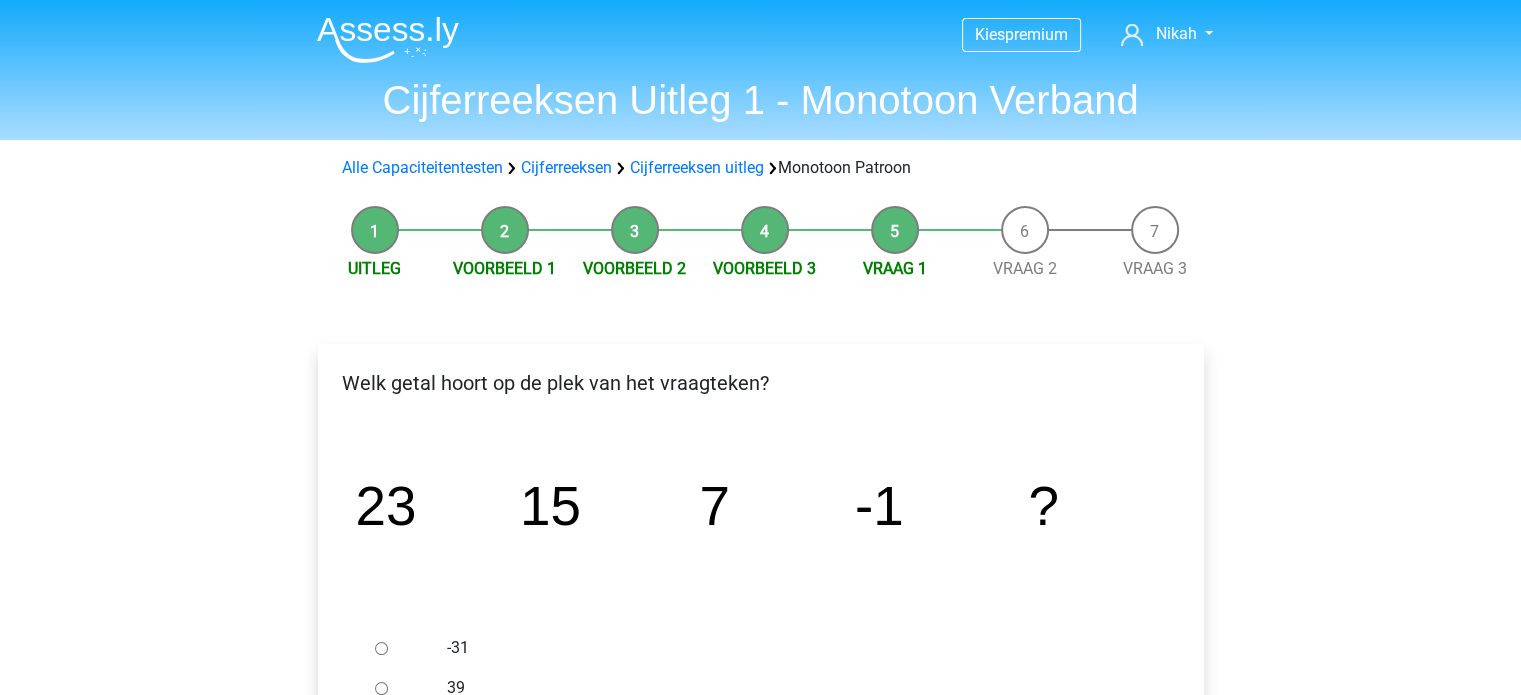 scroll, scrollTop: 259, scrollLeft: 0, axis: vertical 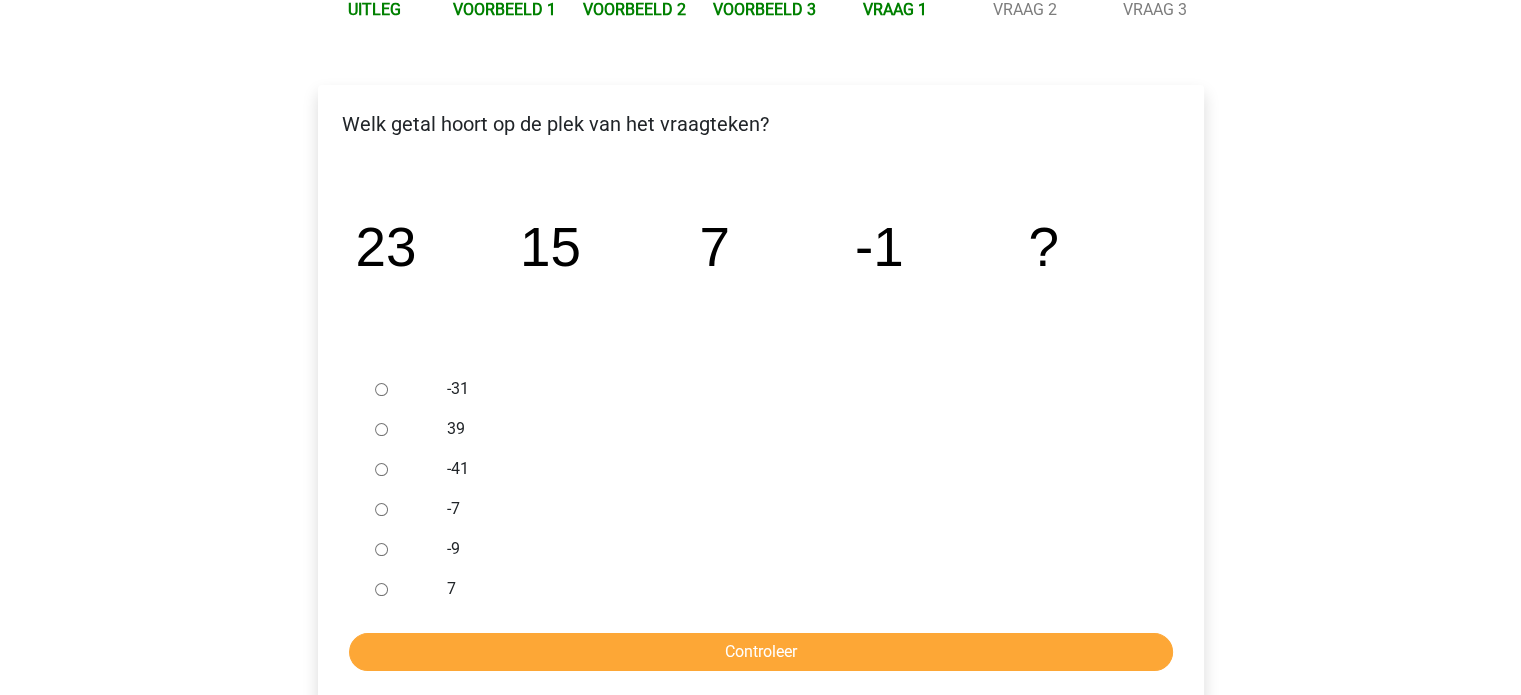 click on "-9" at bounding box center [381, 549] 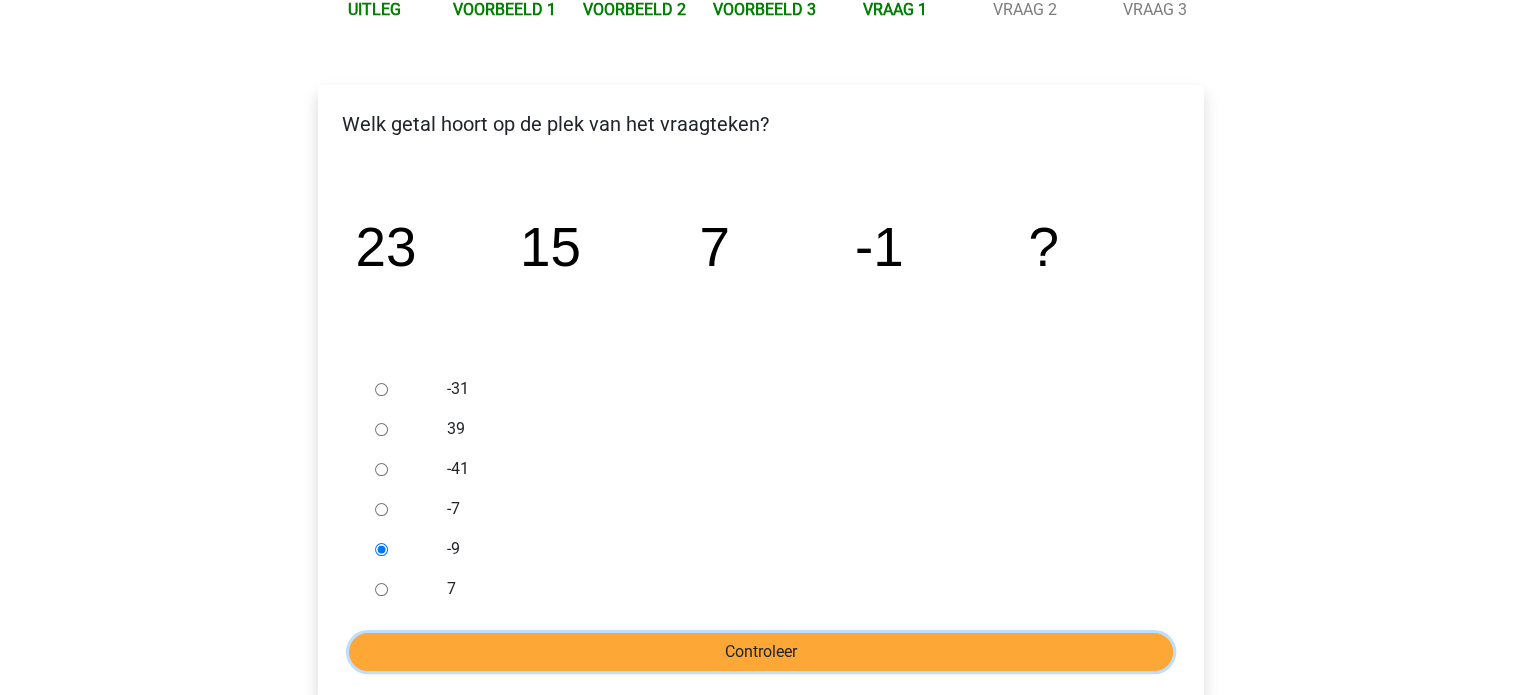 click on "Controleer" at bounding box center (761, 652) 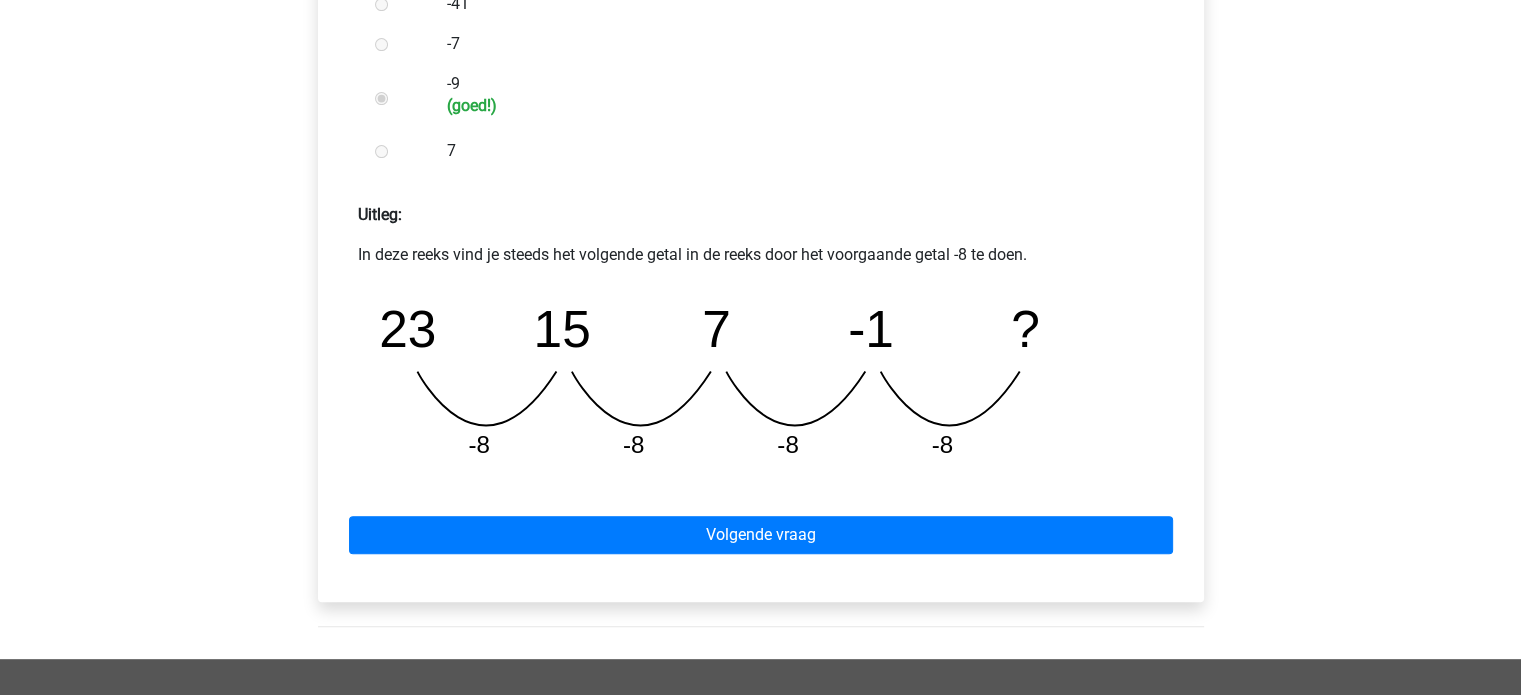 scroll, scrollTop: 730, scrollLeft: 0, axis: vertical 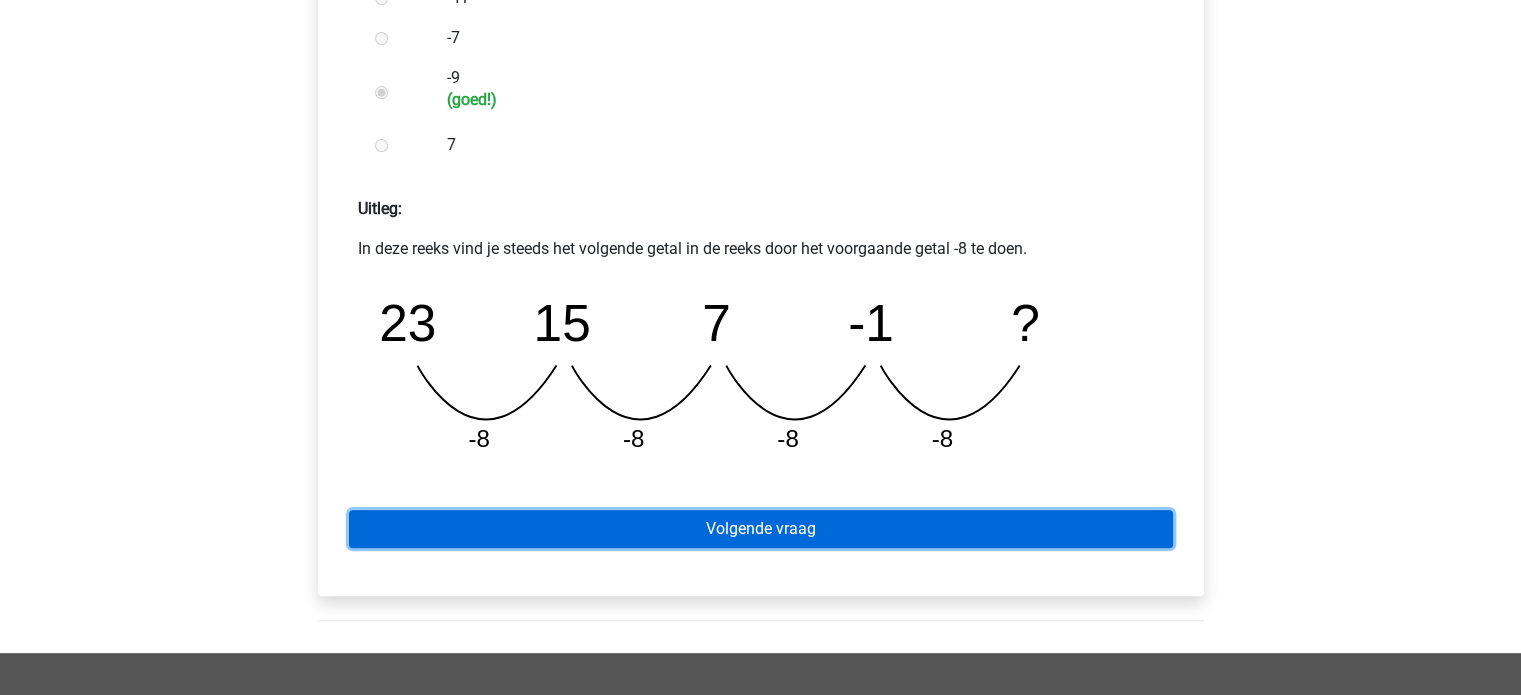 click on "Volgende vraag" at bounding box center [761, 529] 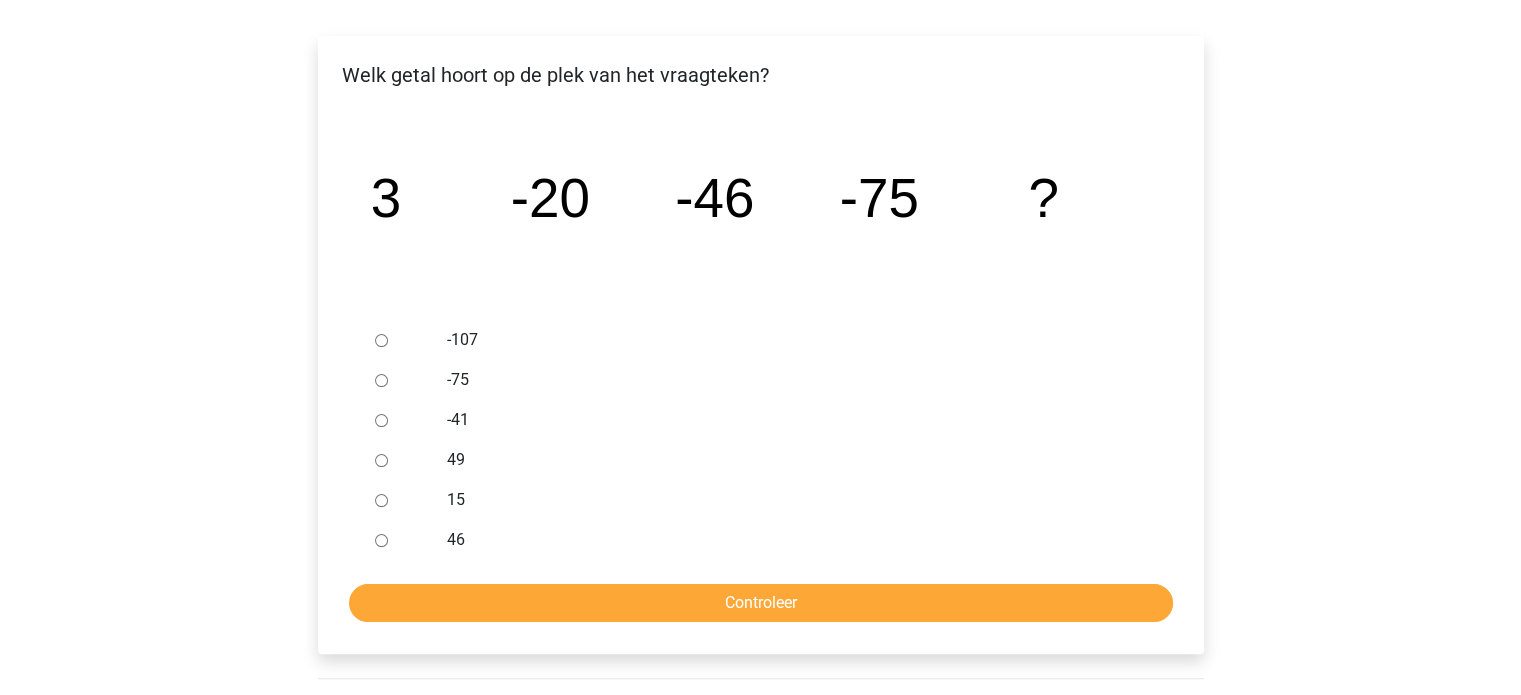 scroll, scrollTop: 310, scrollLeft: 0, axis: vertical 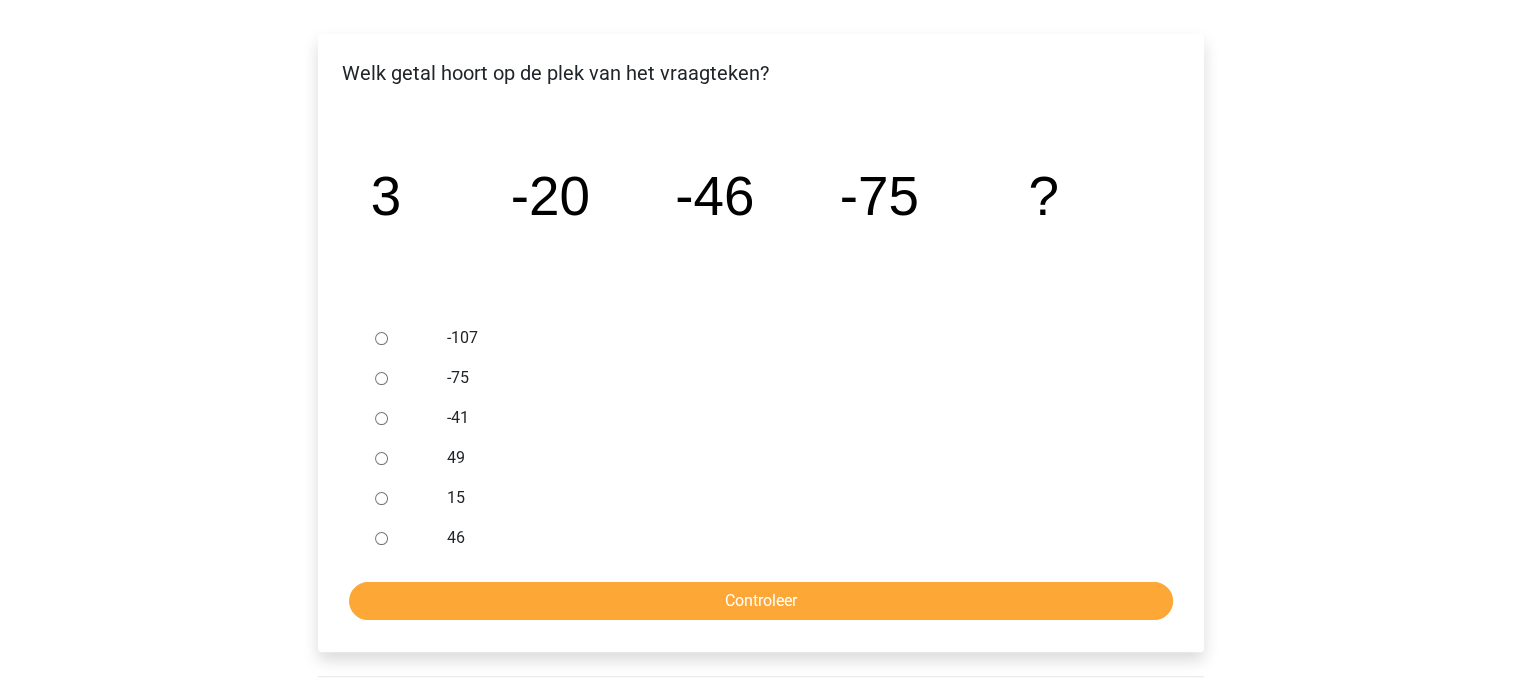 click on "-107" at bounding box center (381, 338) 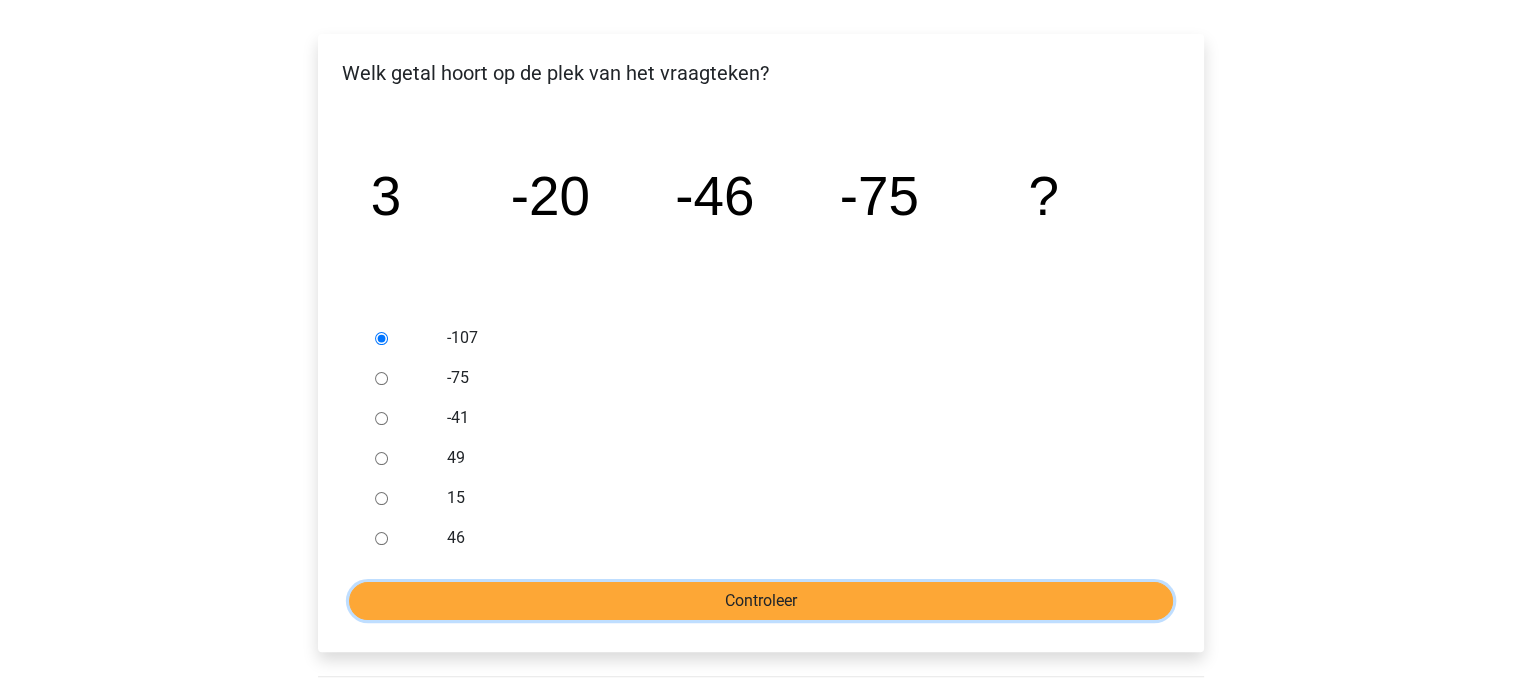 click on "Controleer" at bounding box center (761, 601) 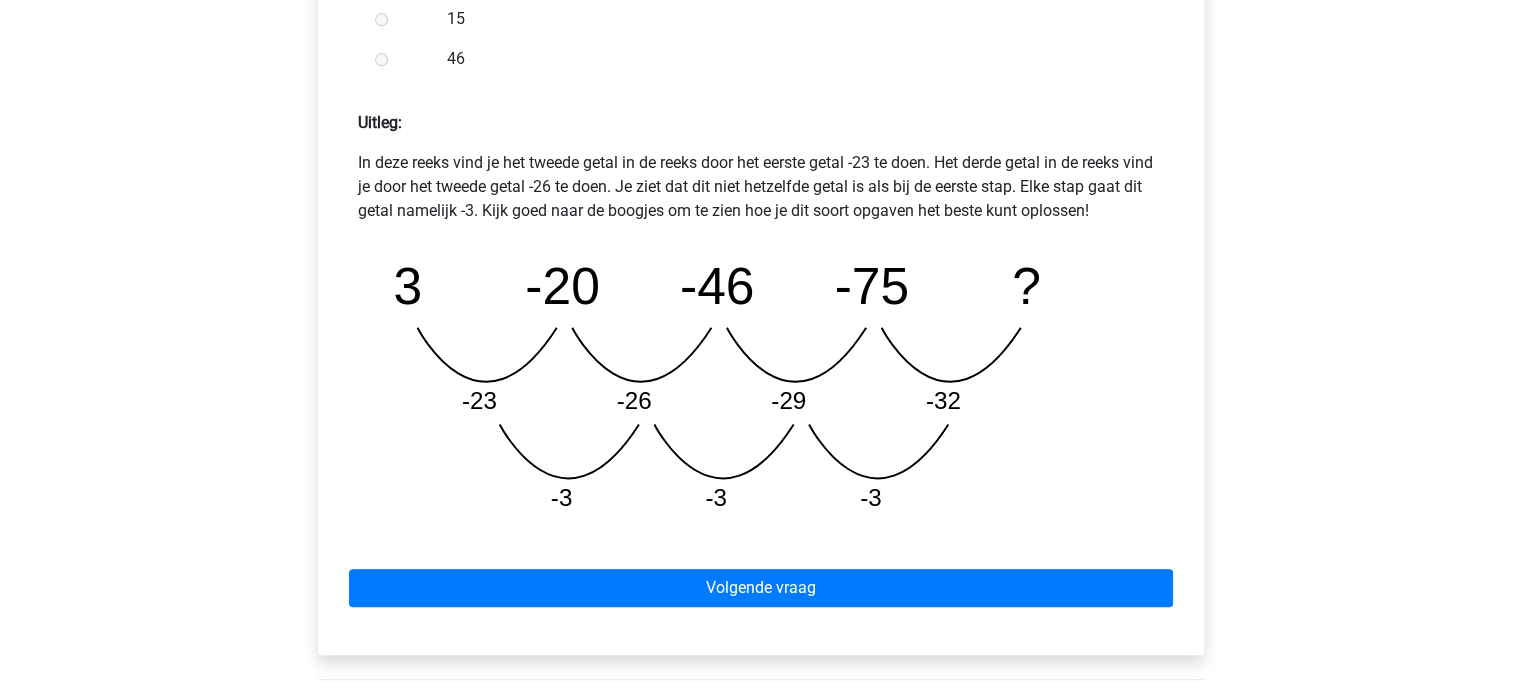 scroll, scrollTop: 839, scrollLeft: 0, axis: vertical 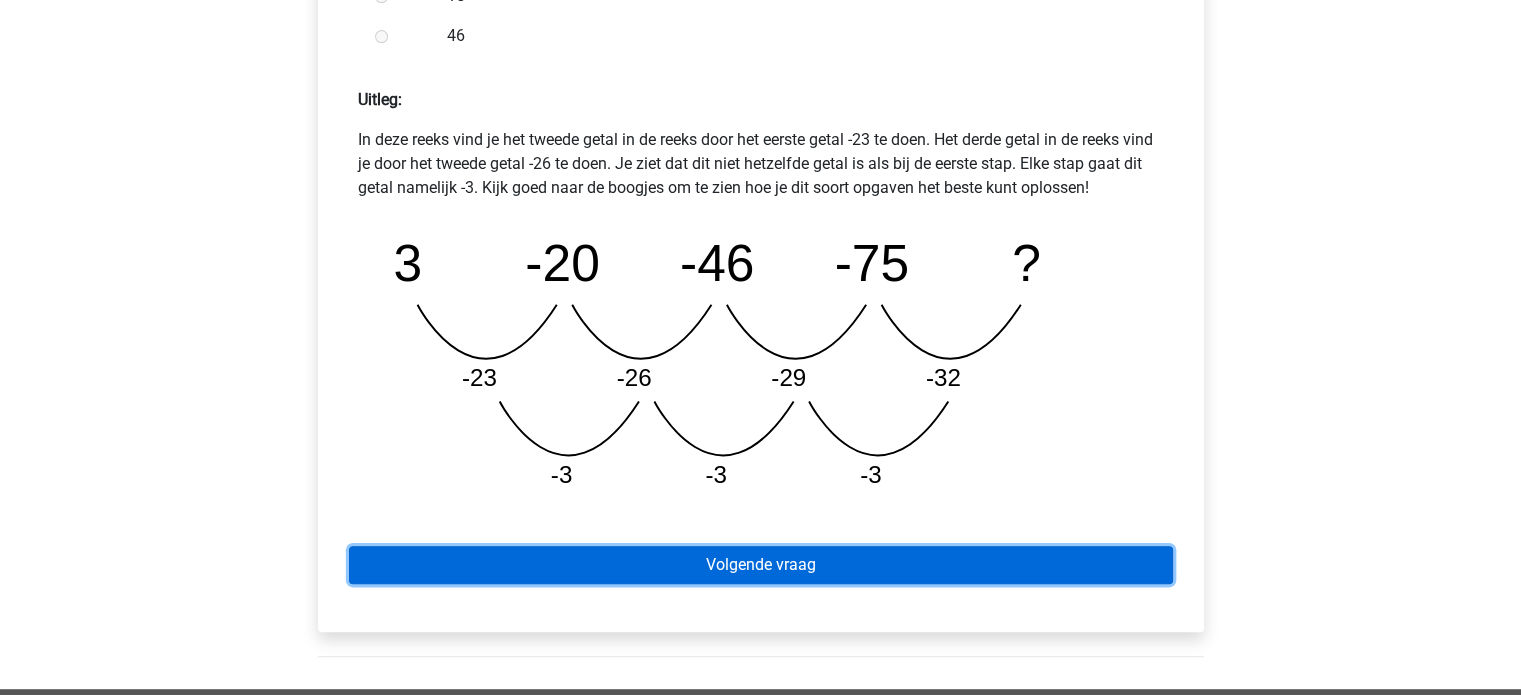 click on "Volgende vraag" at bounding box center [761, 565] 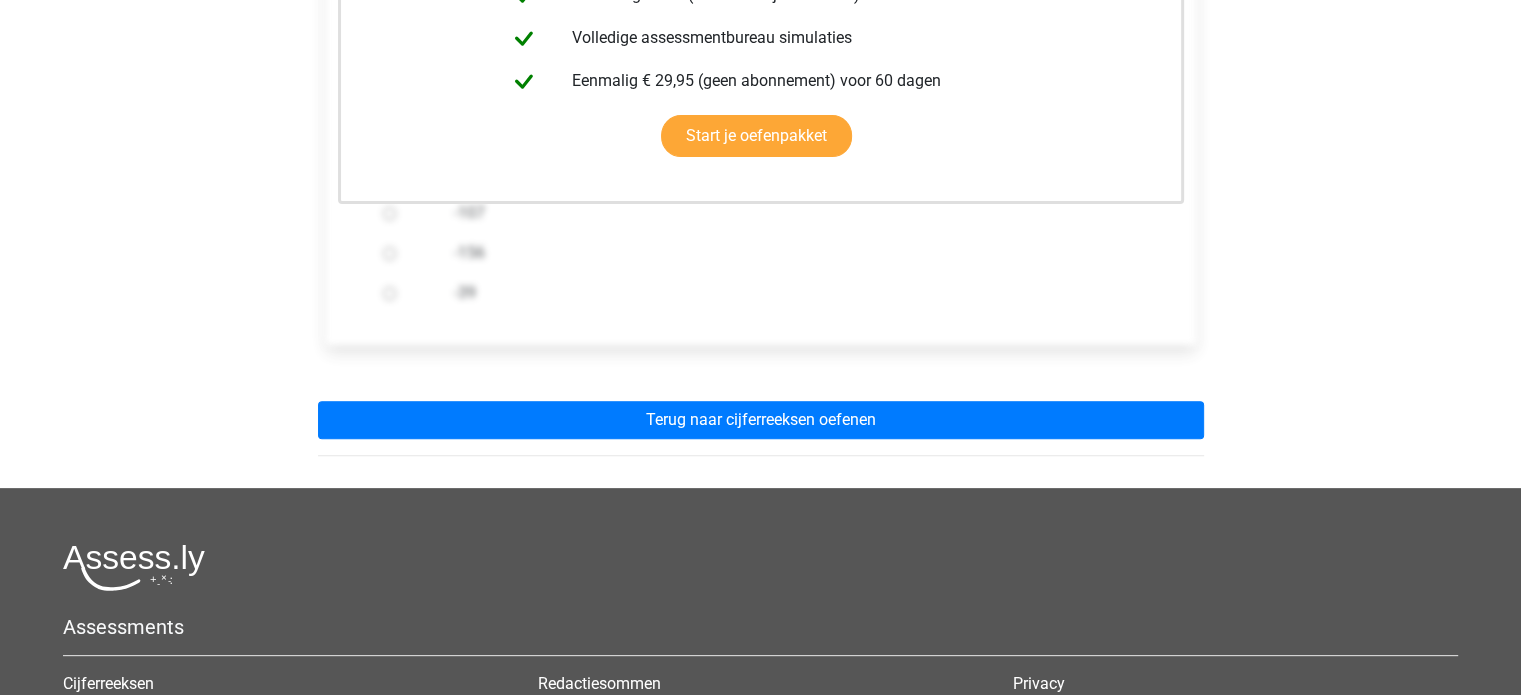scroll, scrollTop: 560, scrollLeft: 0, axis: vertical 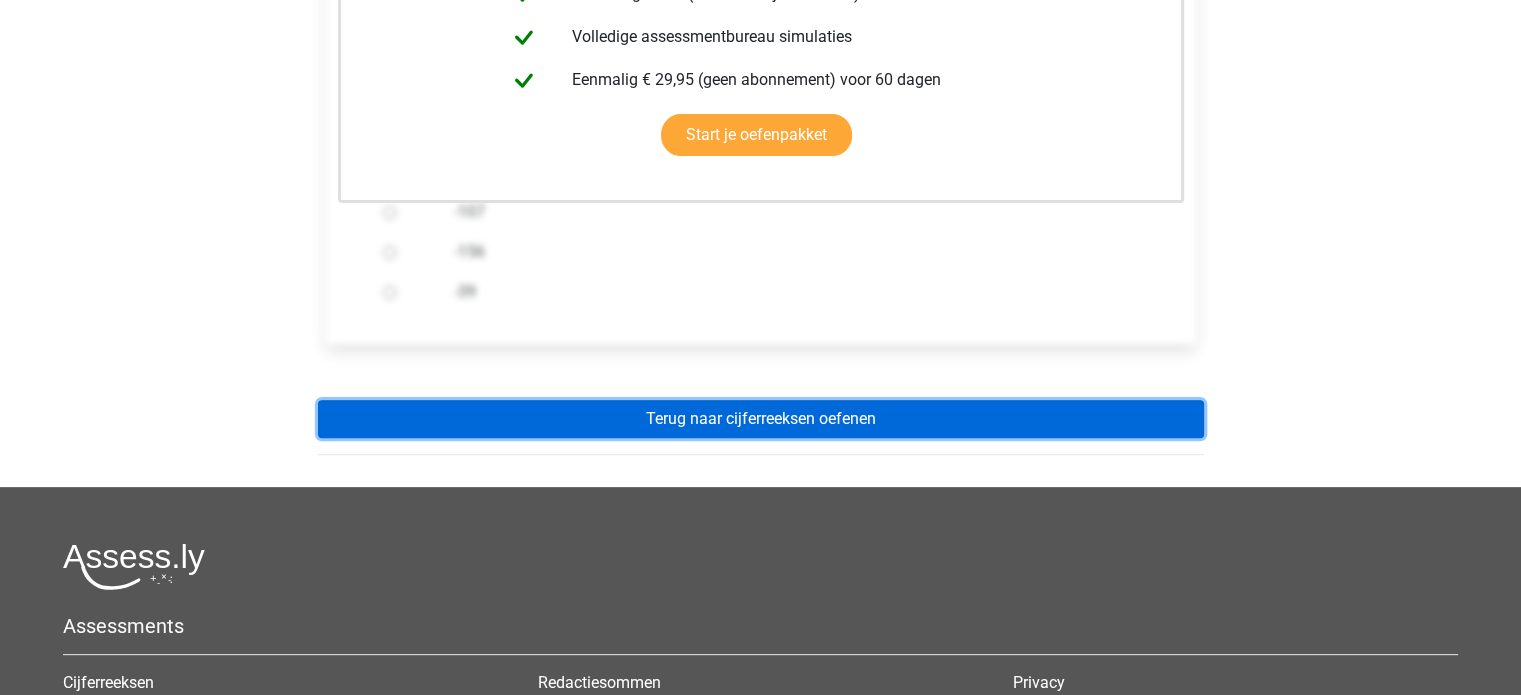 click on "Terug naar cijferreeksen oefenen" at bounding box center [761, 419] 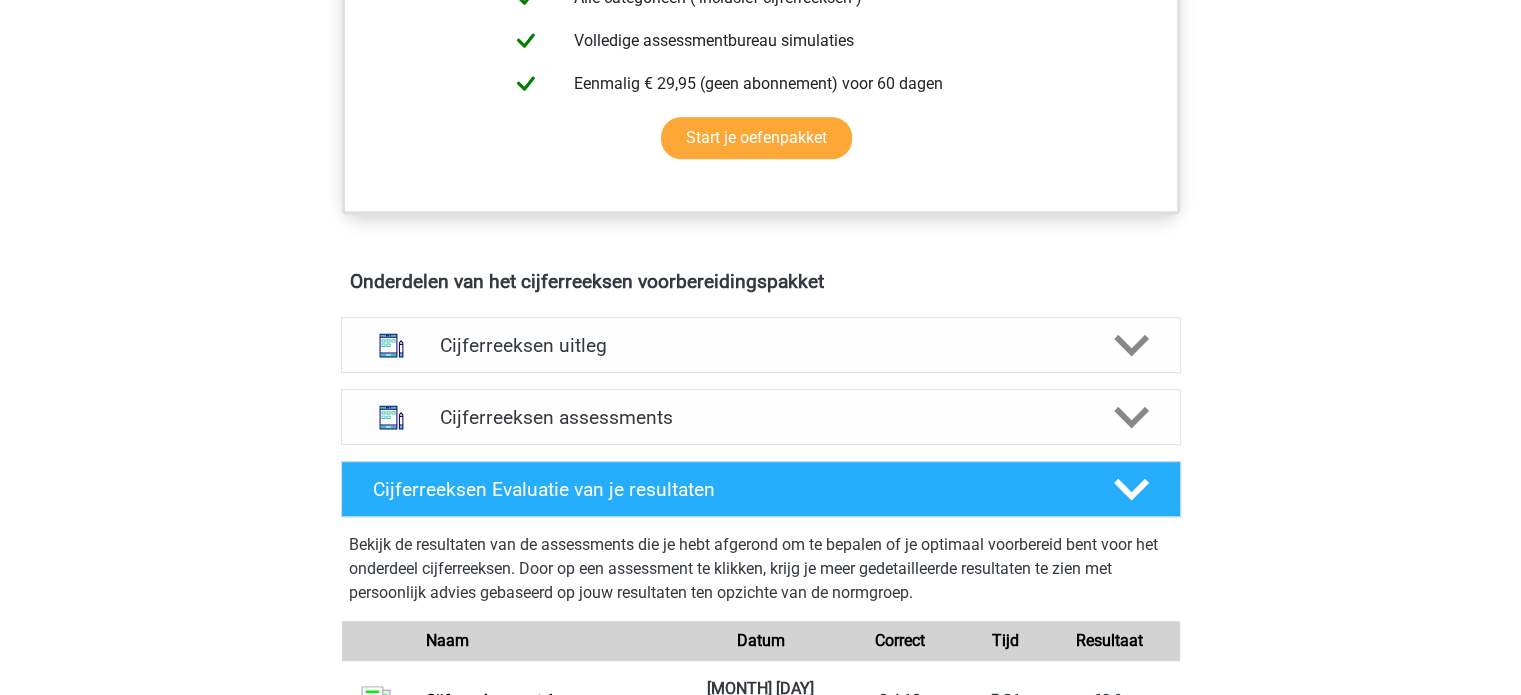 scroll, scrollTop: 999, scrollLeft: 0, axis: vertical 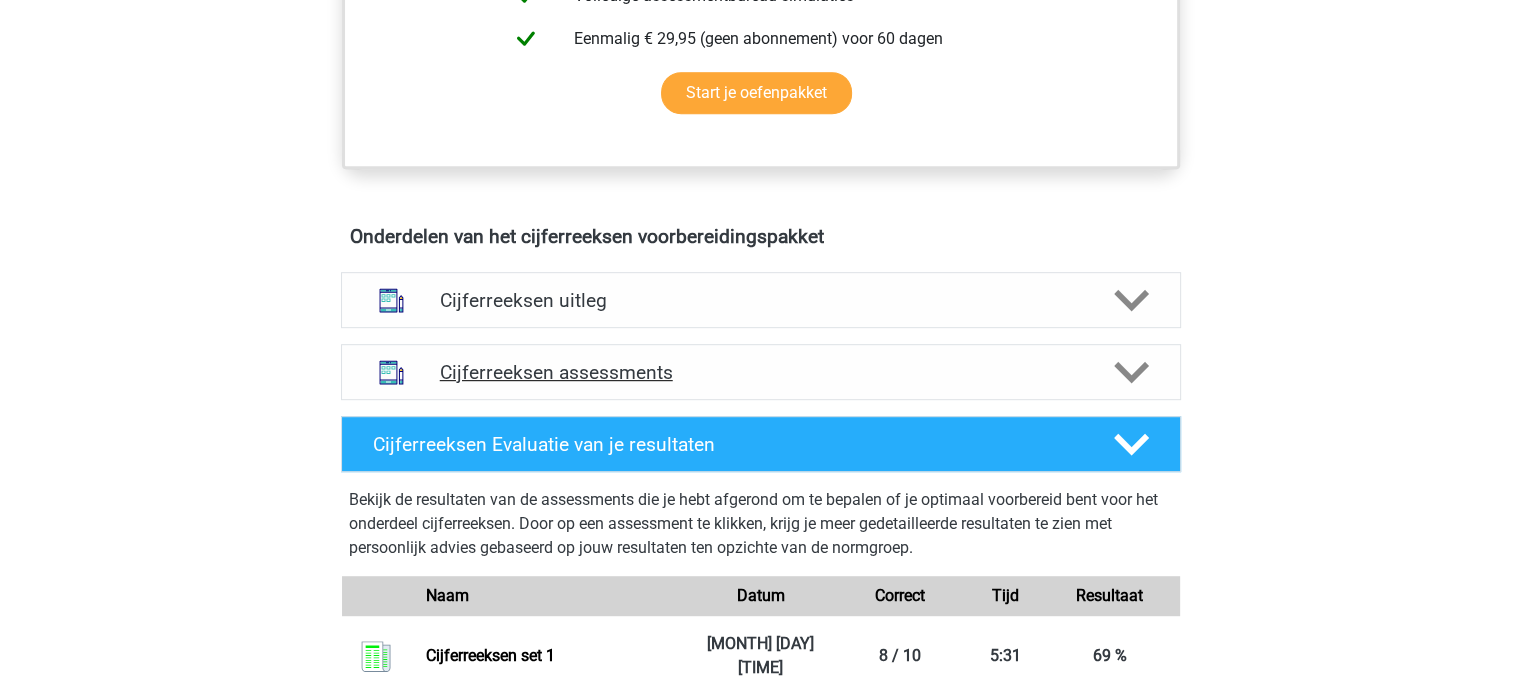click on "Cijferreeksen assessments" at bounding box center (761, 372) 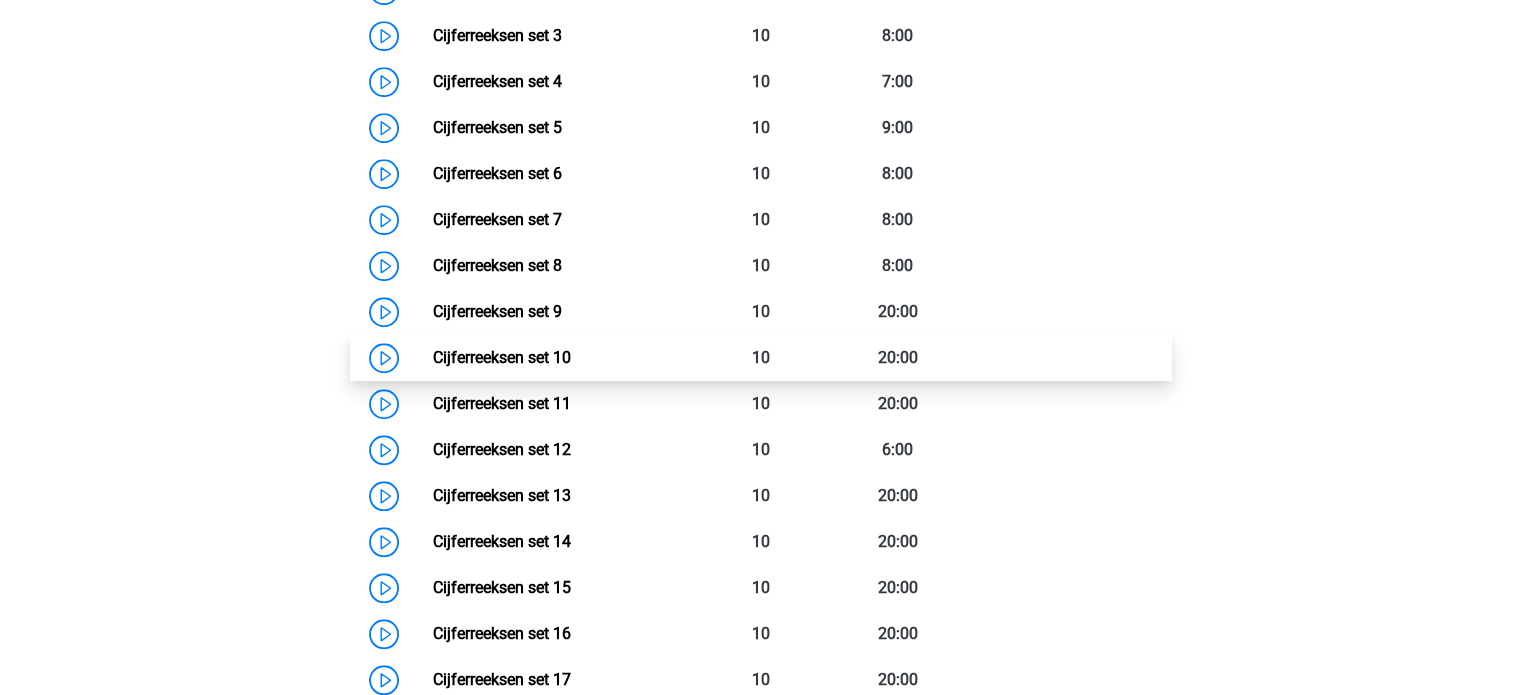 scroll, scrollTop: 1442, scrollLeft: 0, axis: vertical 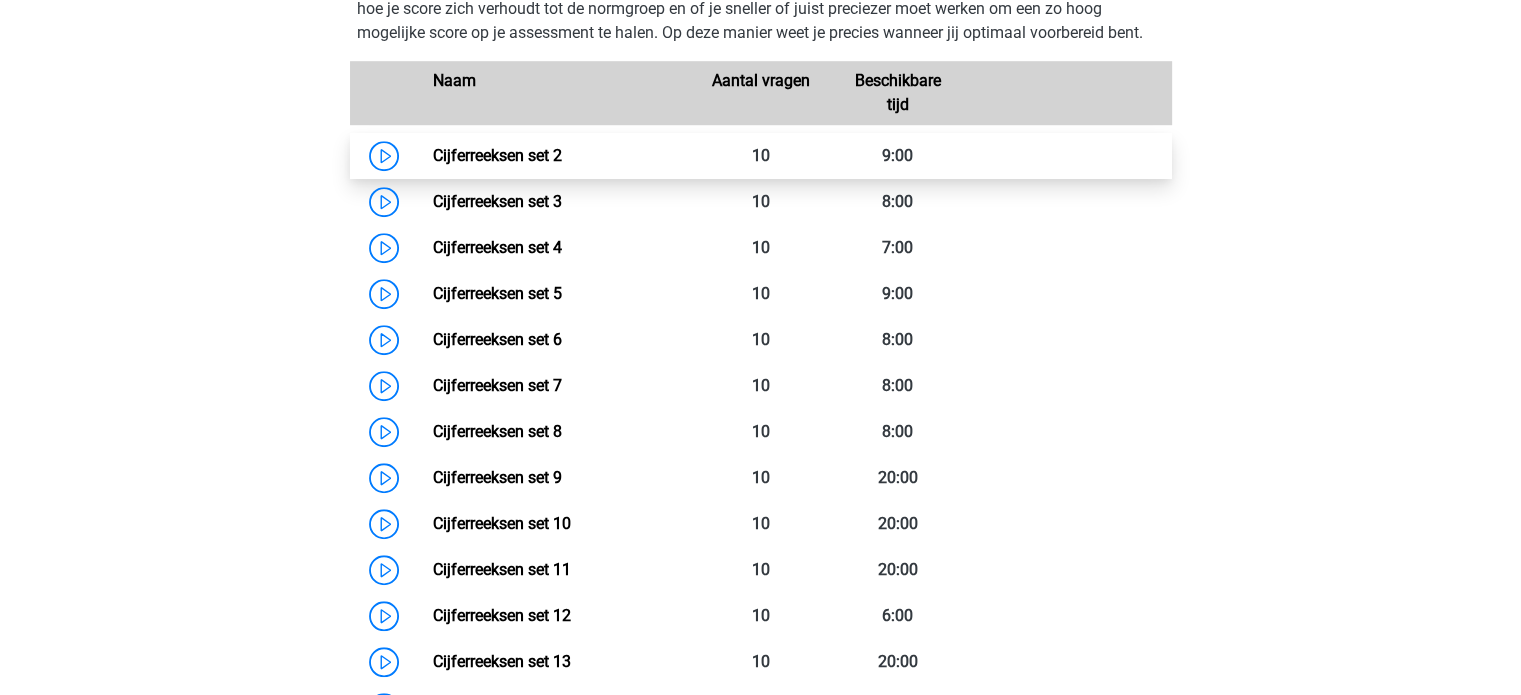 click on "Cijferreeksen
set 2" at bounding box center [497, 155] 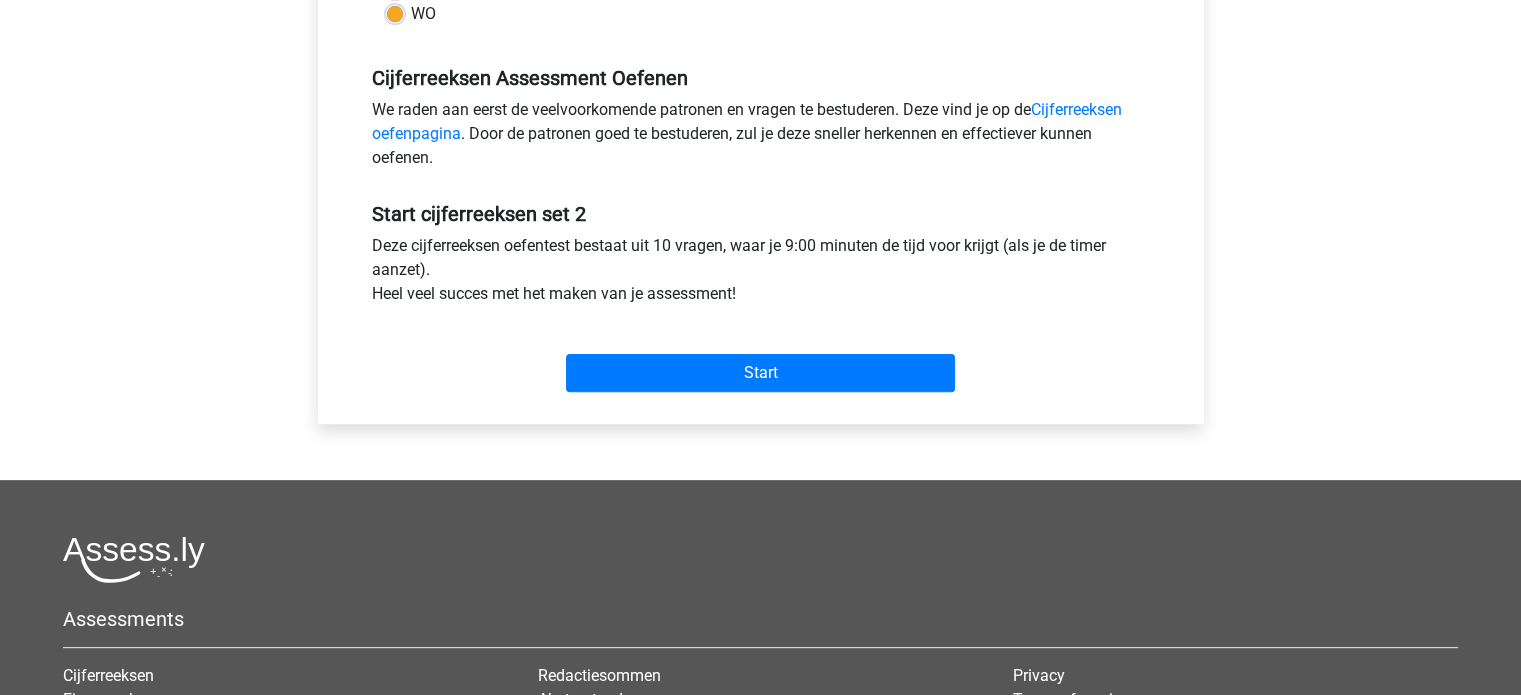 scroll, scrollTop: 584, scrollLeft: 0, axis: vertical 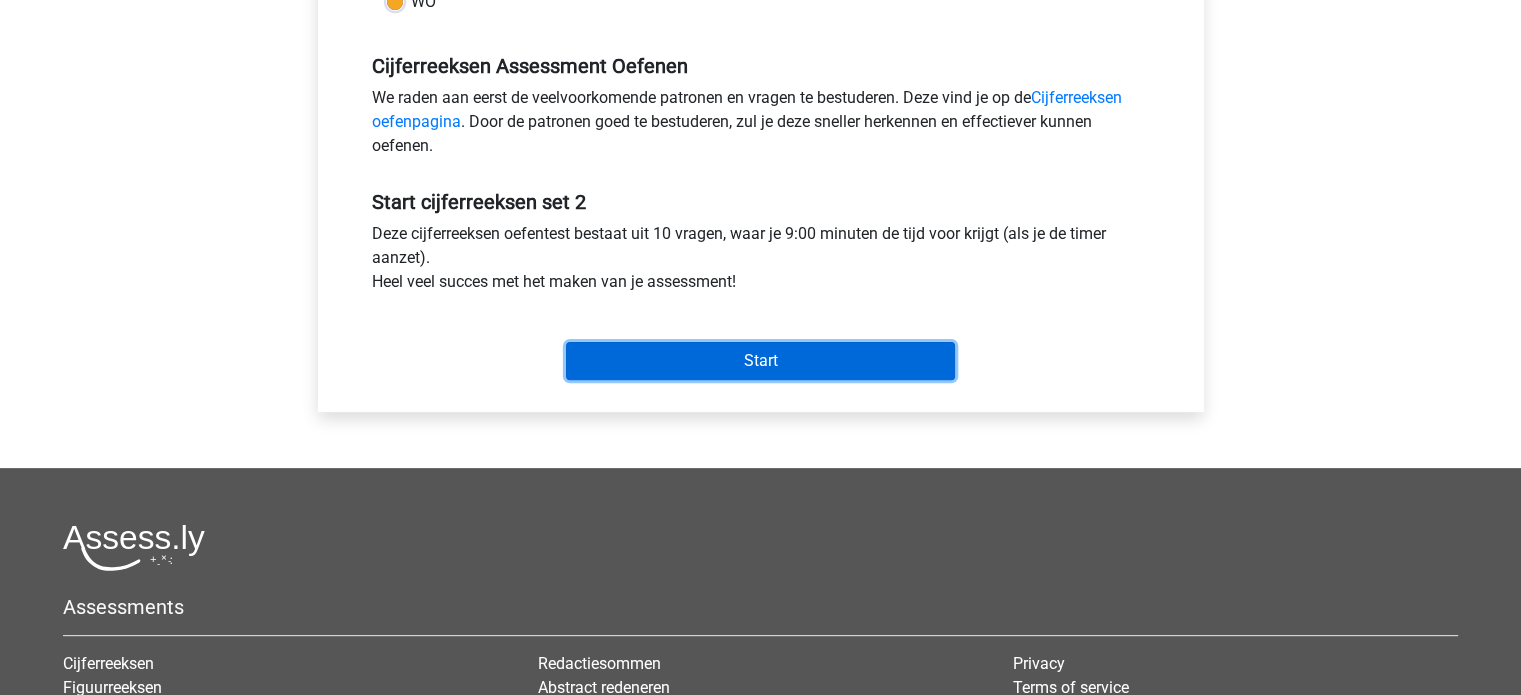 click on "Start" at bounding box center [760, 361] 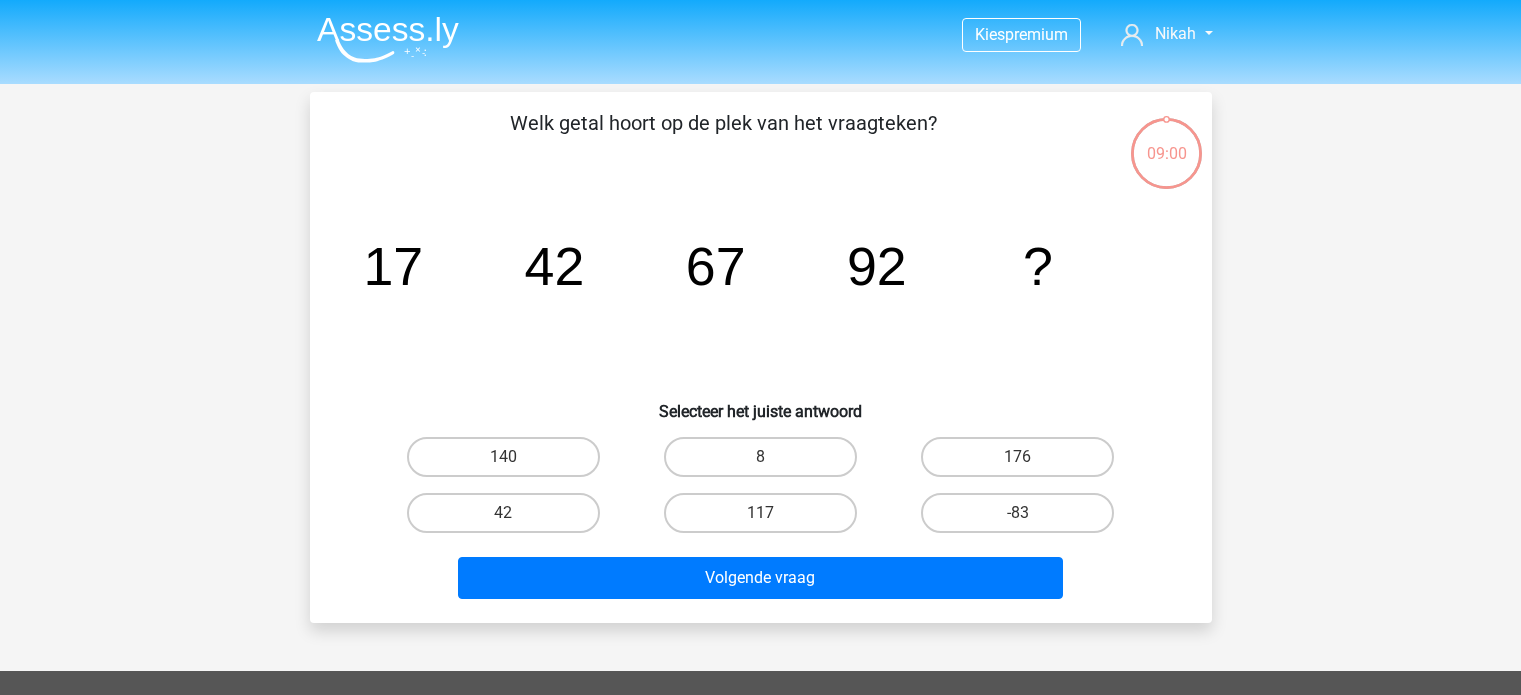 scroll, scrollTop: 0, scrollLeft: 0, axis: both 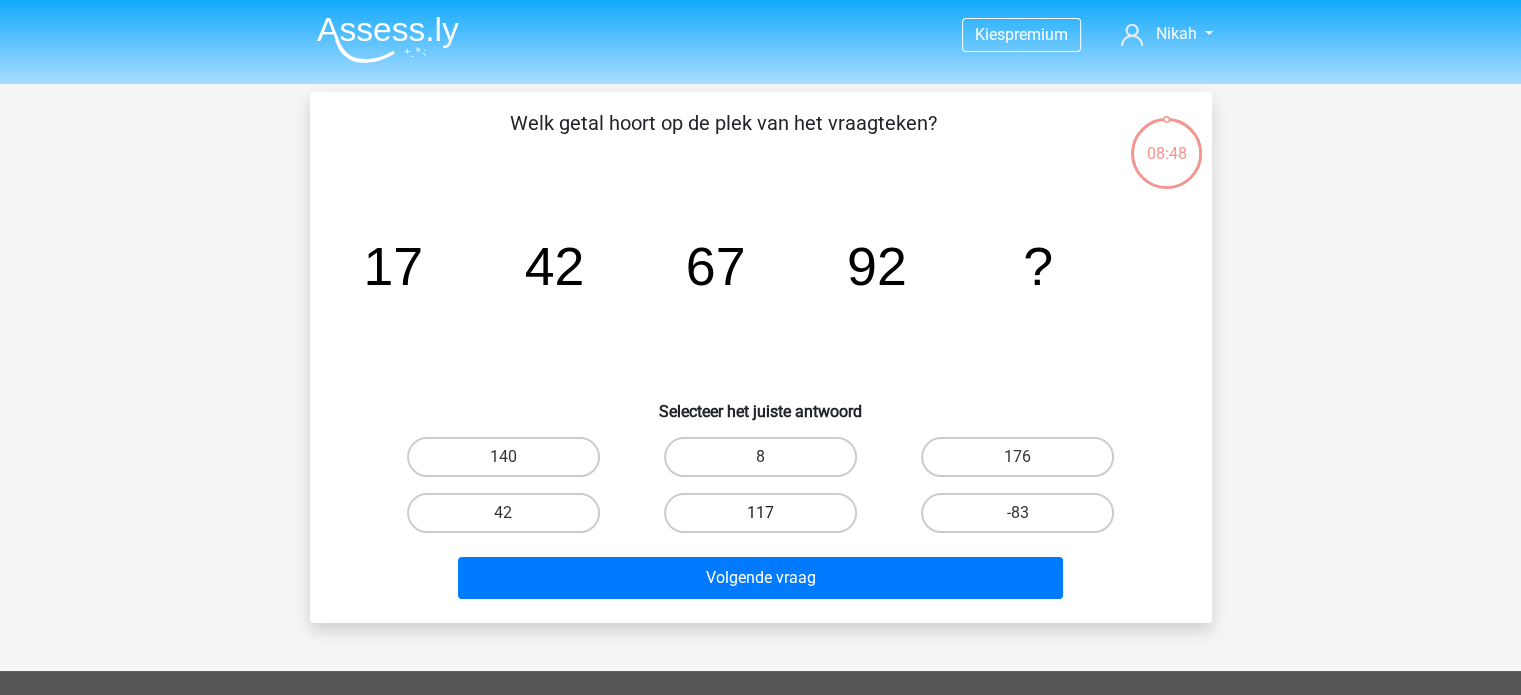 click on "117" at bounding box center (760, 513) 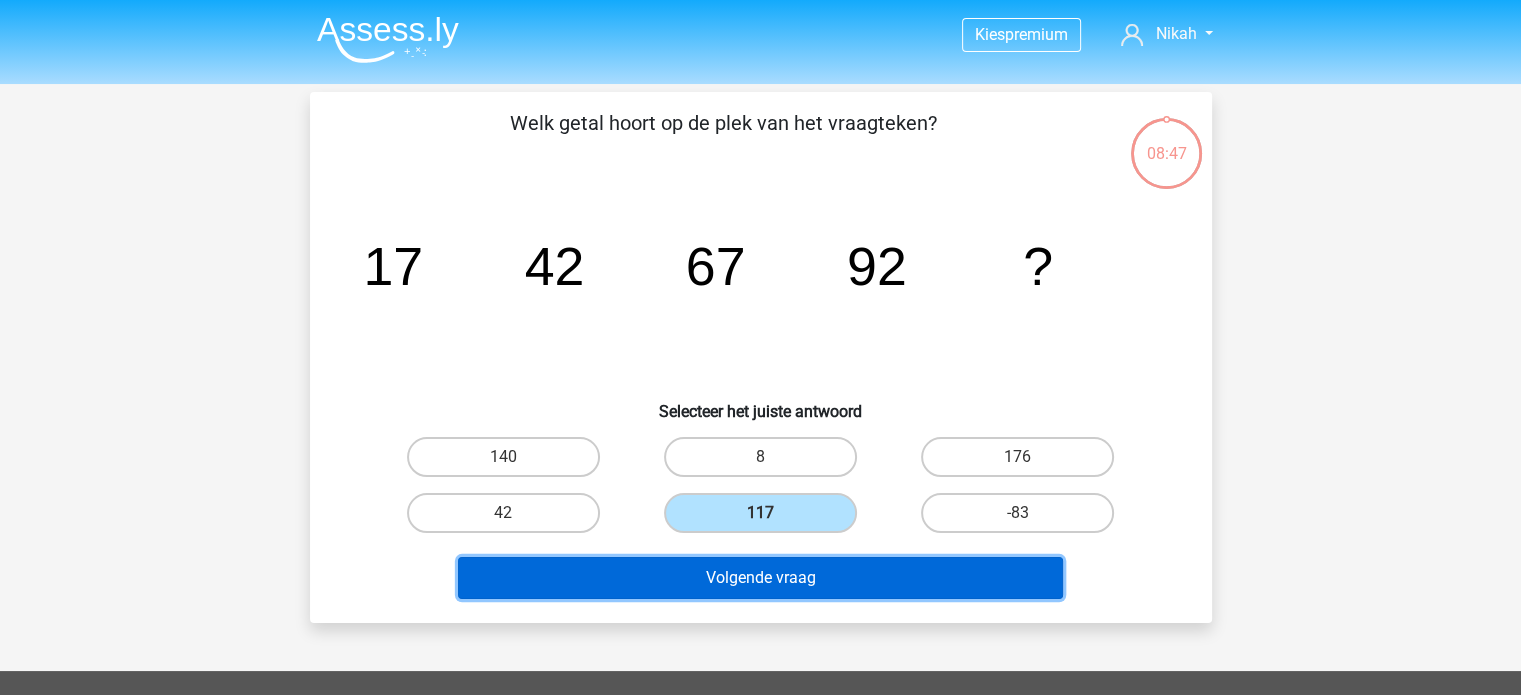 click on "Volgende vraag" at bounding box center (760, 578) 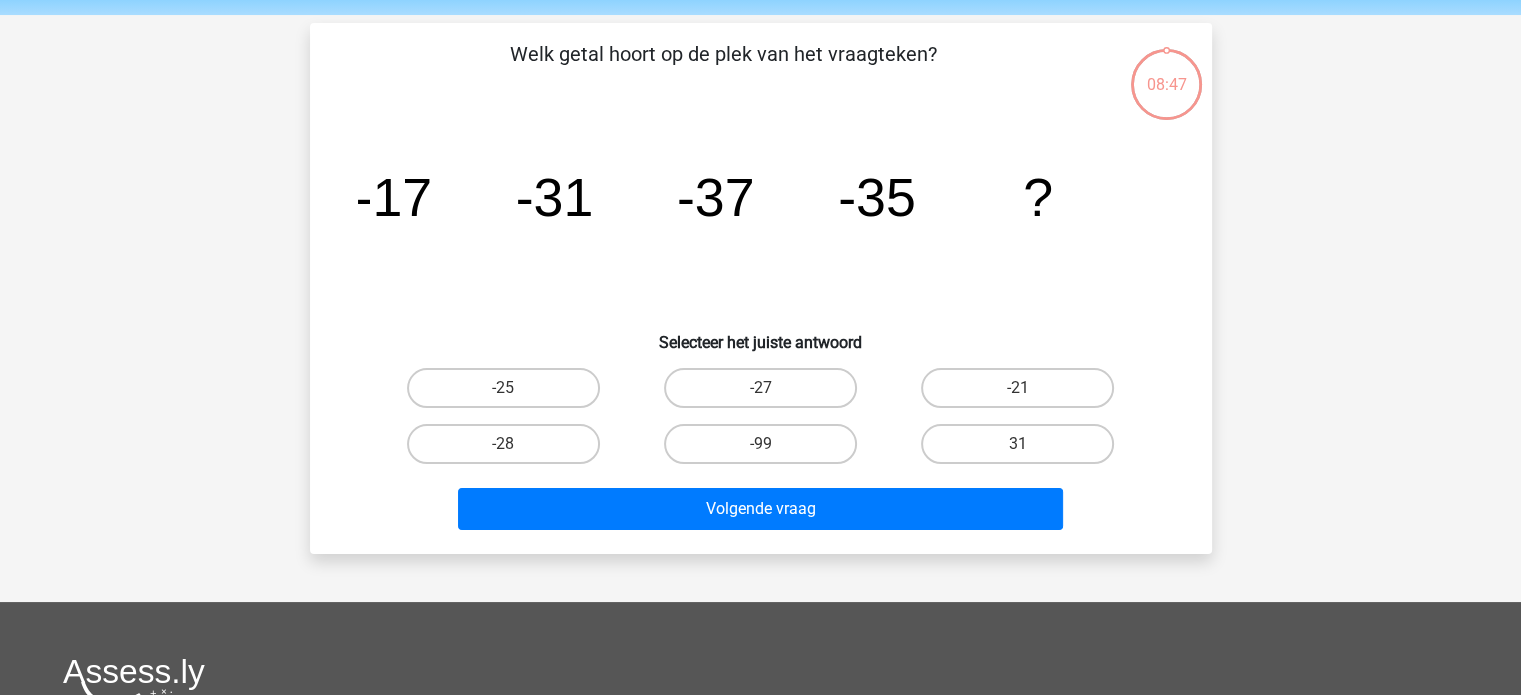 scroll, scrollTop: 92, scrollLeft: 0, axis: vertical 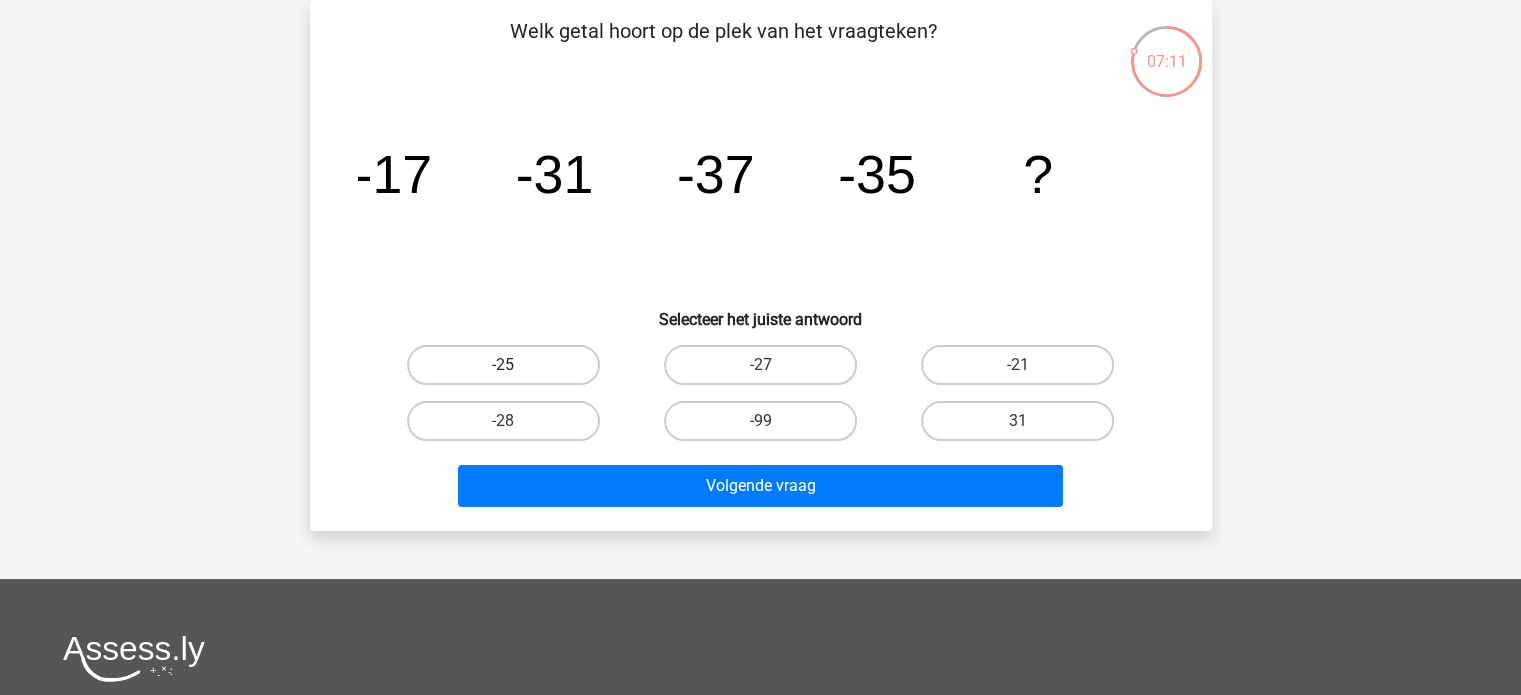 click on "-25" at bounding box center [503, 365] 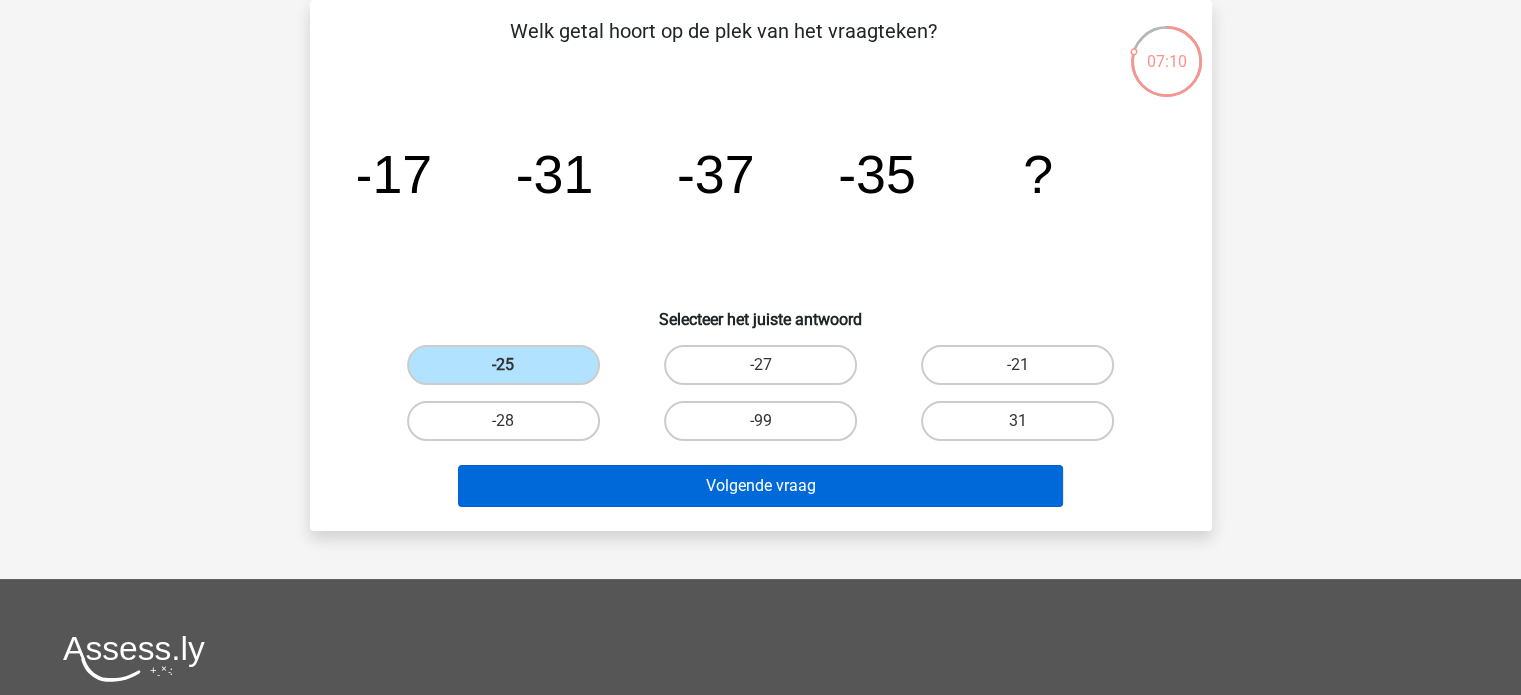 drag, startPoint x: 600, startPoint y: 461, endPoint x: 613, endPoint y: 474, distance: 18.384777 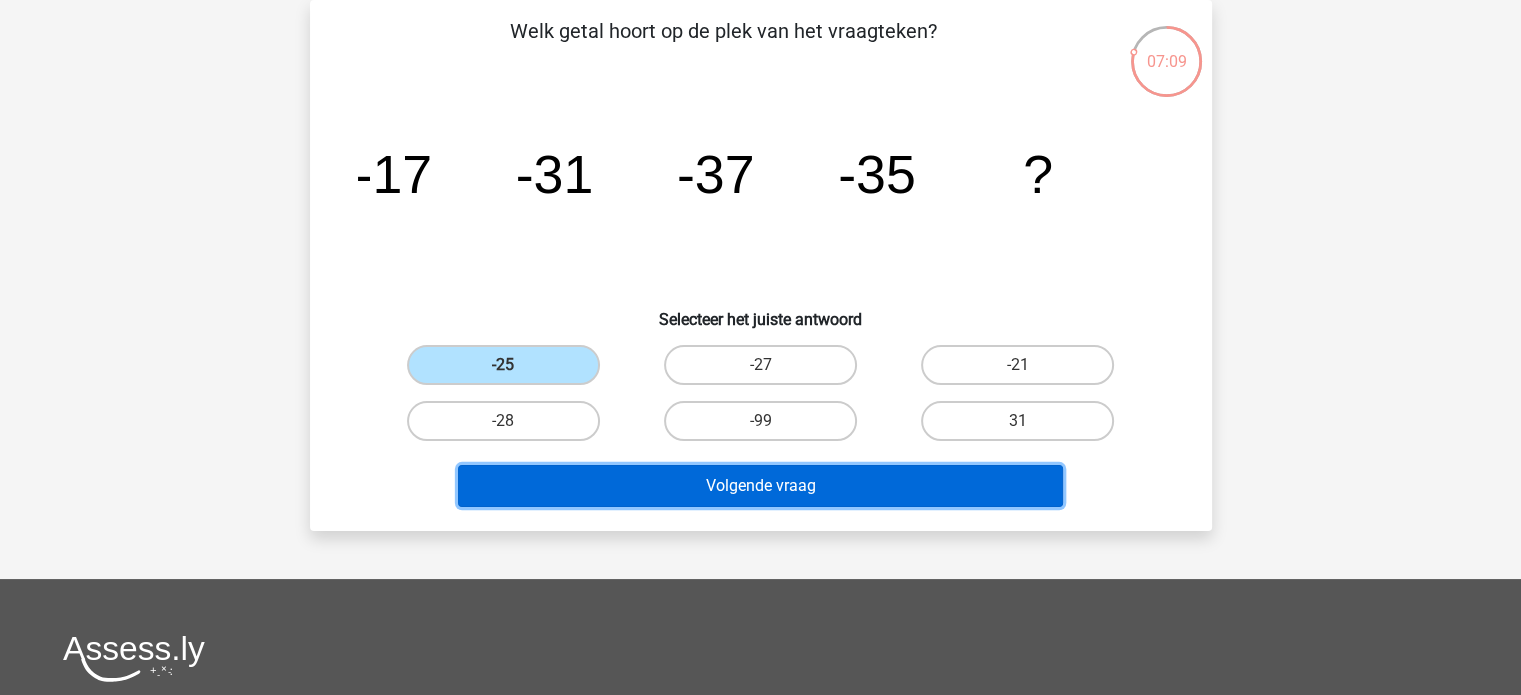click on "Volgende vraag" at bounding box center (760, 486) 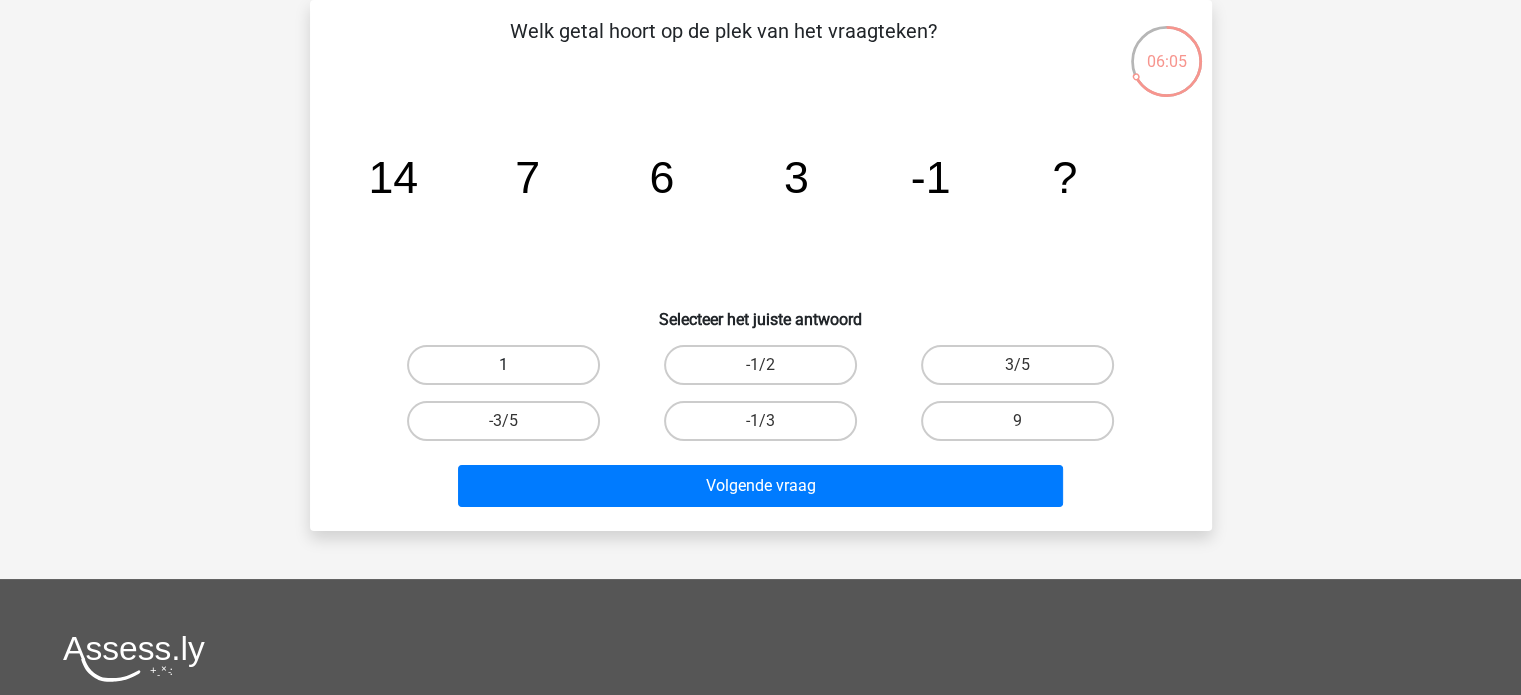 click on "1" at bounding box center [503, 365] 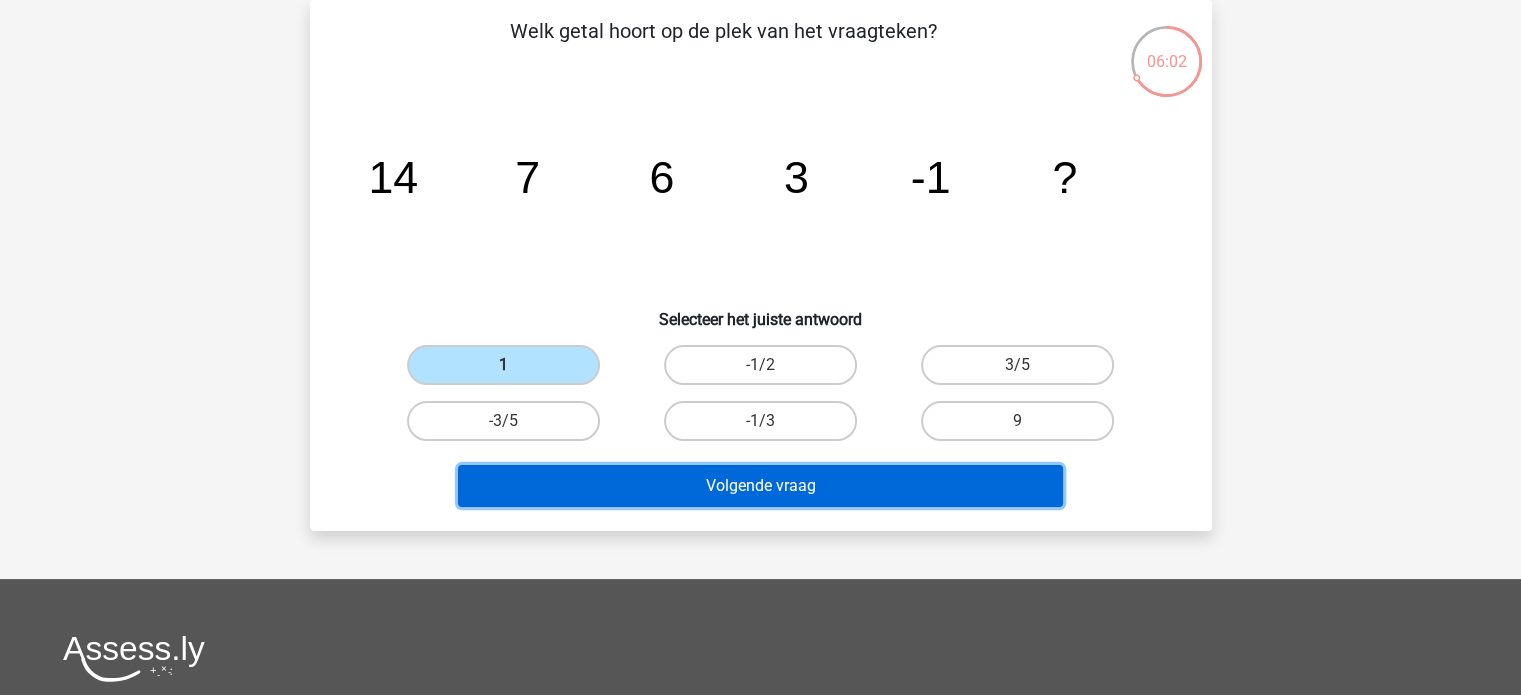 click on "Volgende vraag" at bounding box center [760, 486] 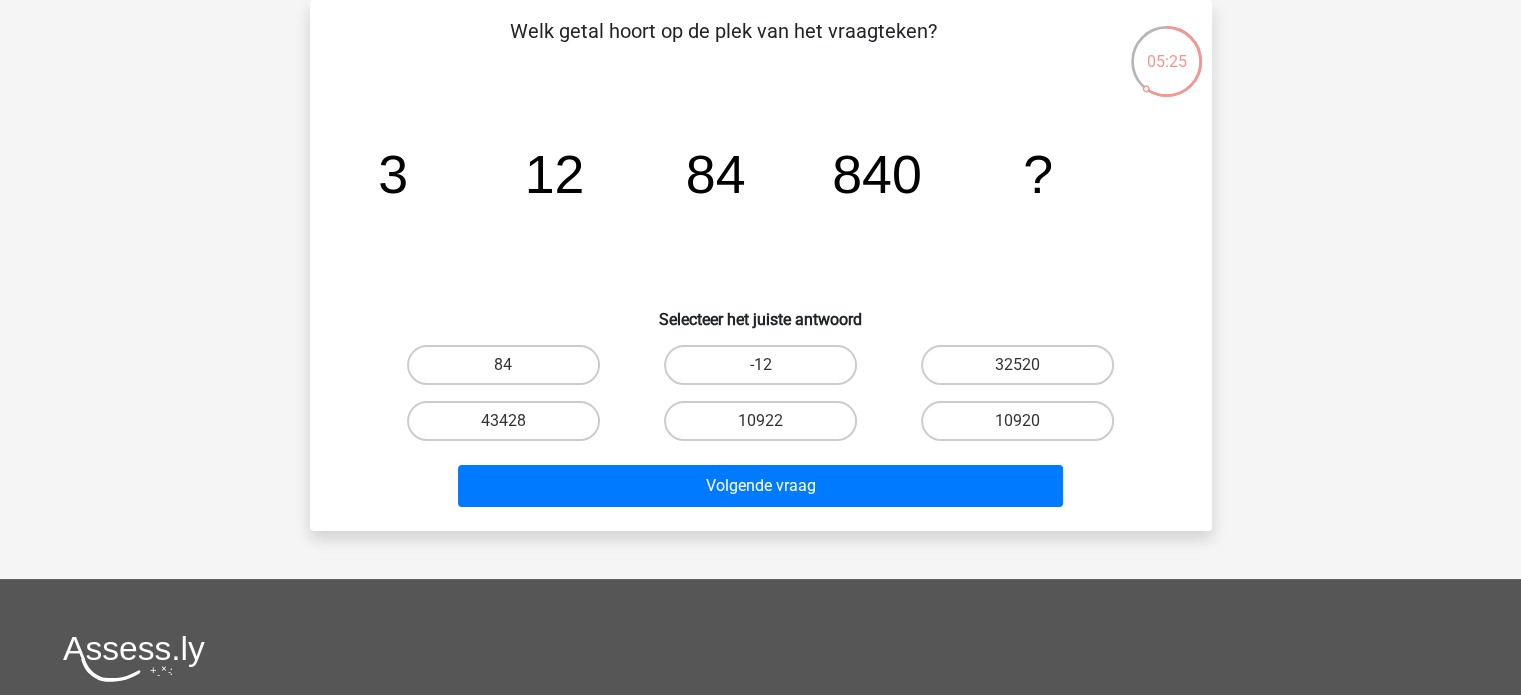 click on "10920" at bounding box center [1024, 427] 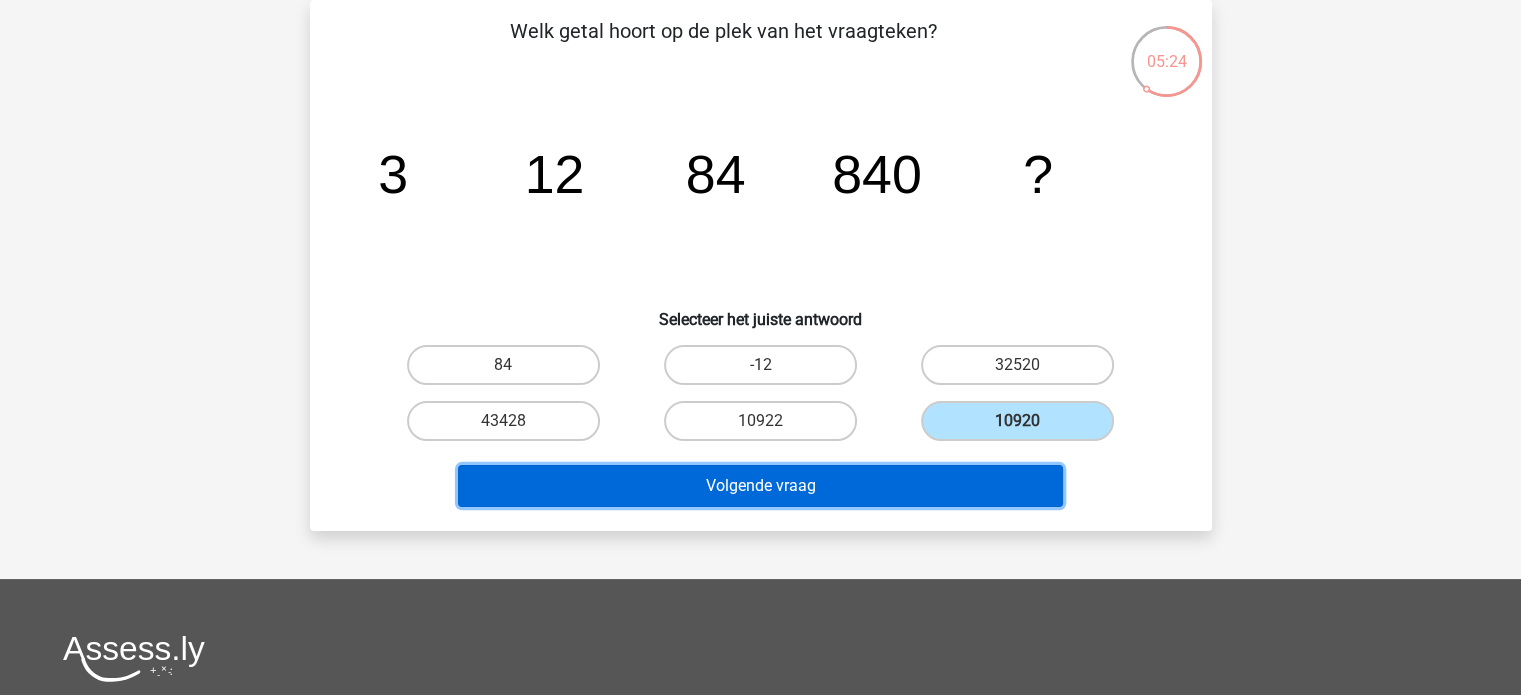 click on "Volgende vraag" at bounding box center (760, 486) 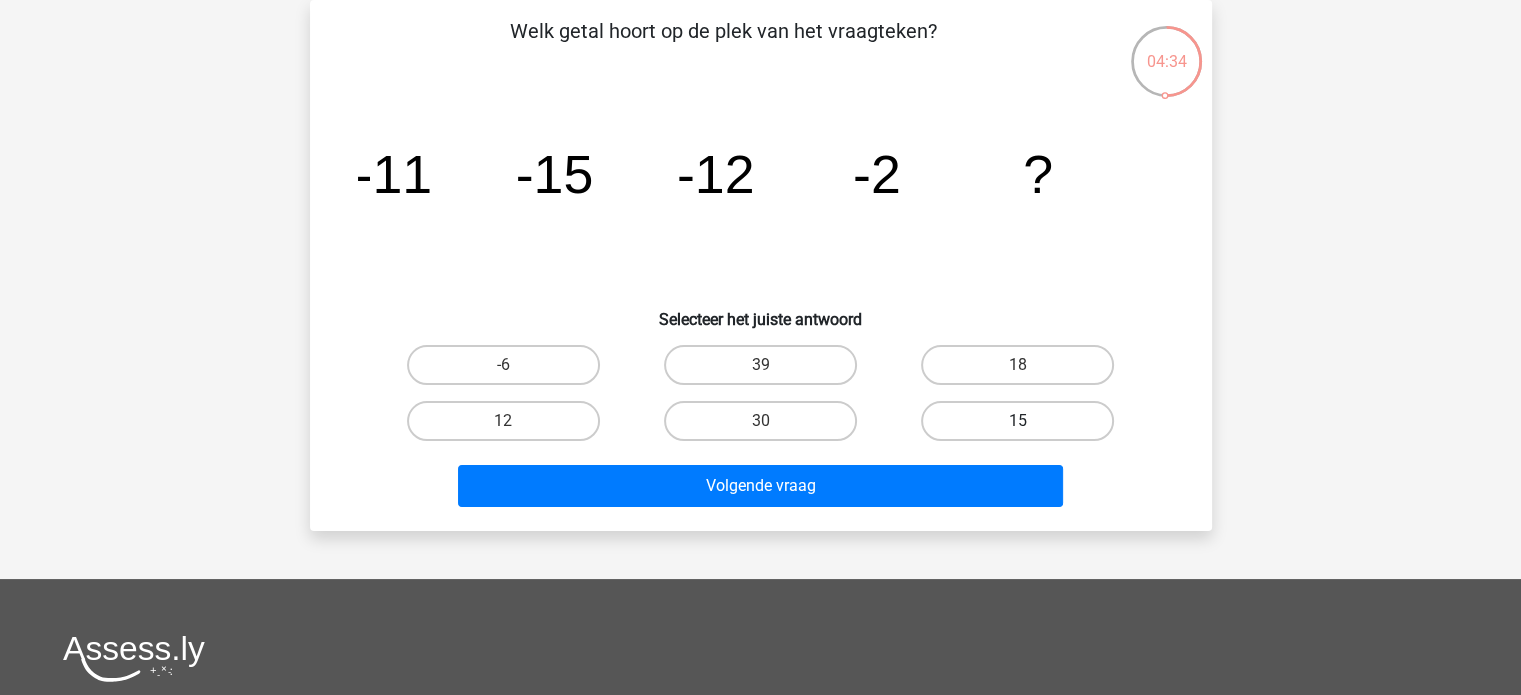 click on "15" at bounding box center [1017, 421] 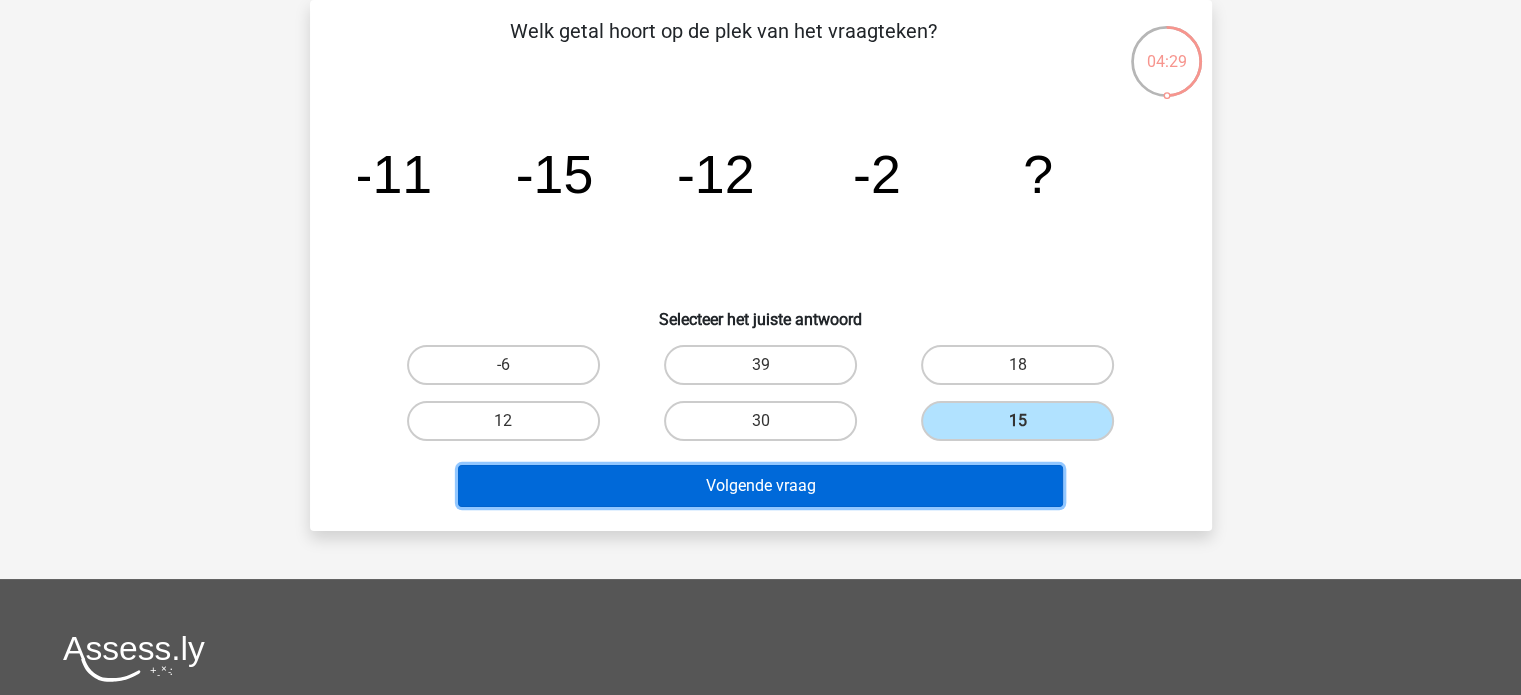 click on "Volgende vraag" at bounding box center (760, 486) 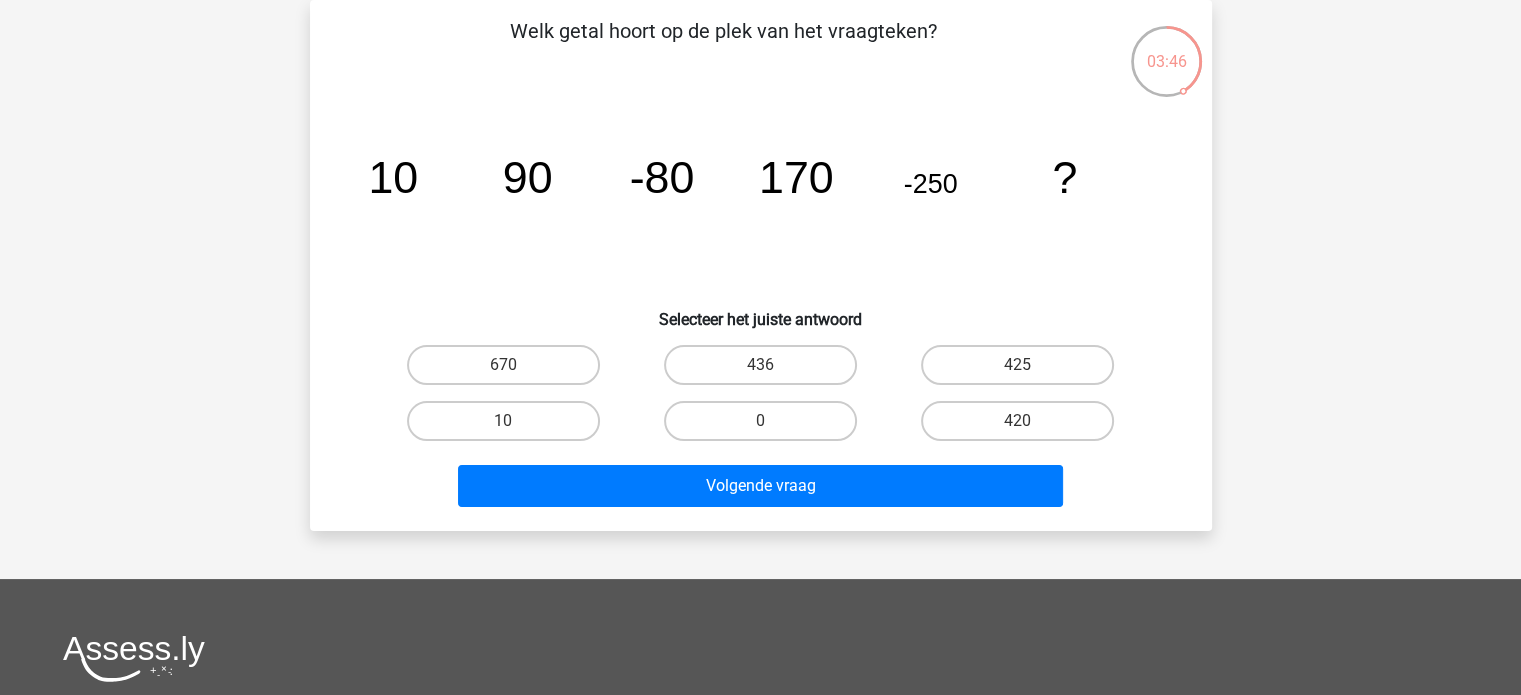 scroll, scrollTop: 0, scrollLeft: 0, axis: both 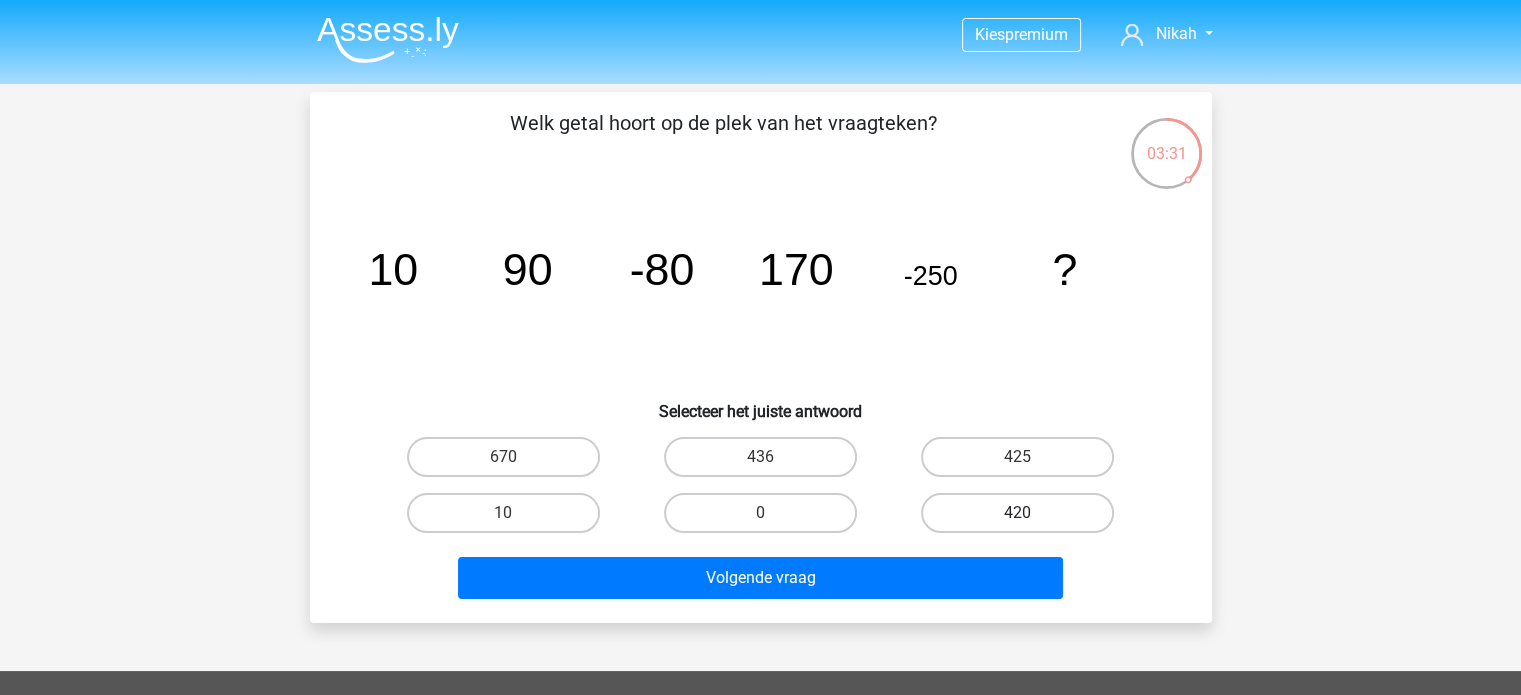 click on "420" at bounding box center (1017, 513) 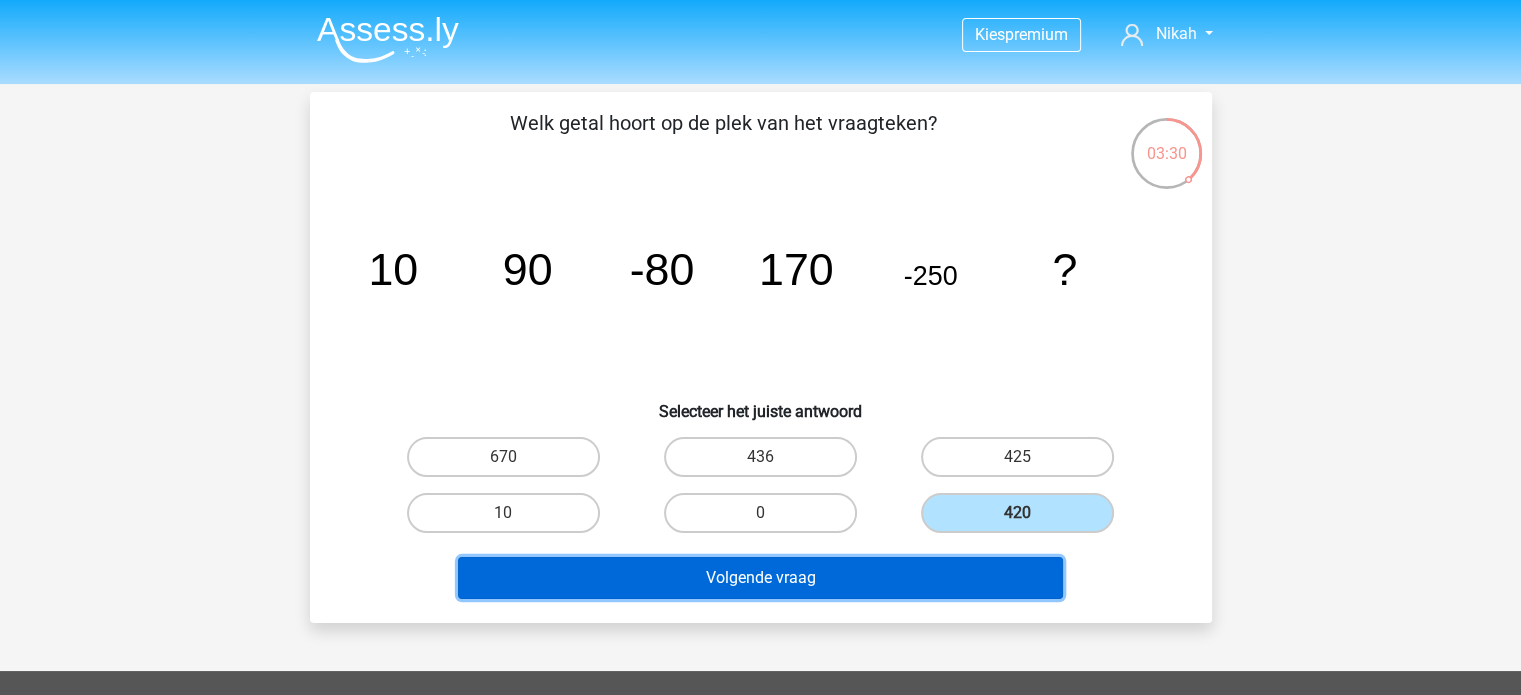 click on "Volgende vraag" at bounding box center [760, 578] 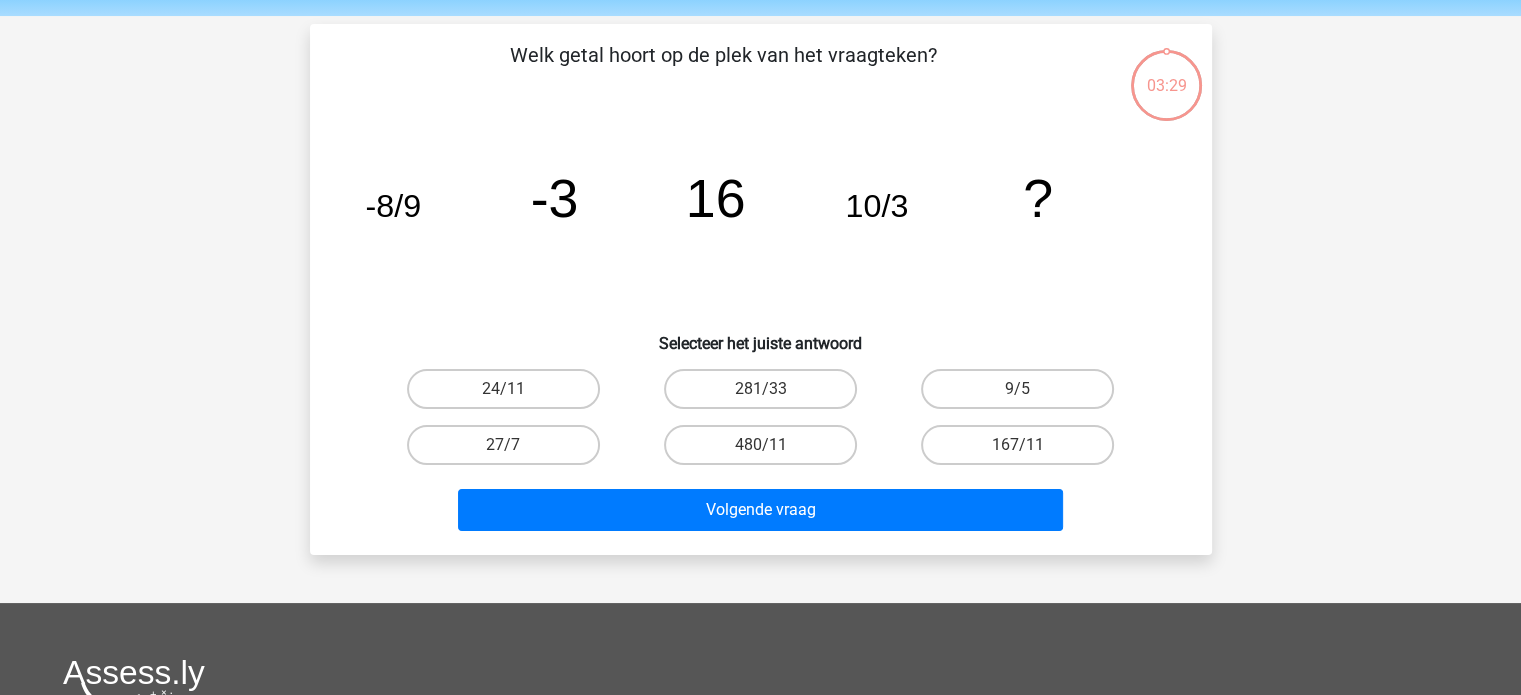 scroll, scrollTop: 92, scrollLeft: 0, axis: vertical 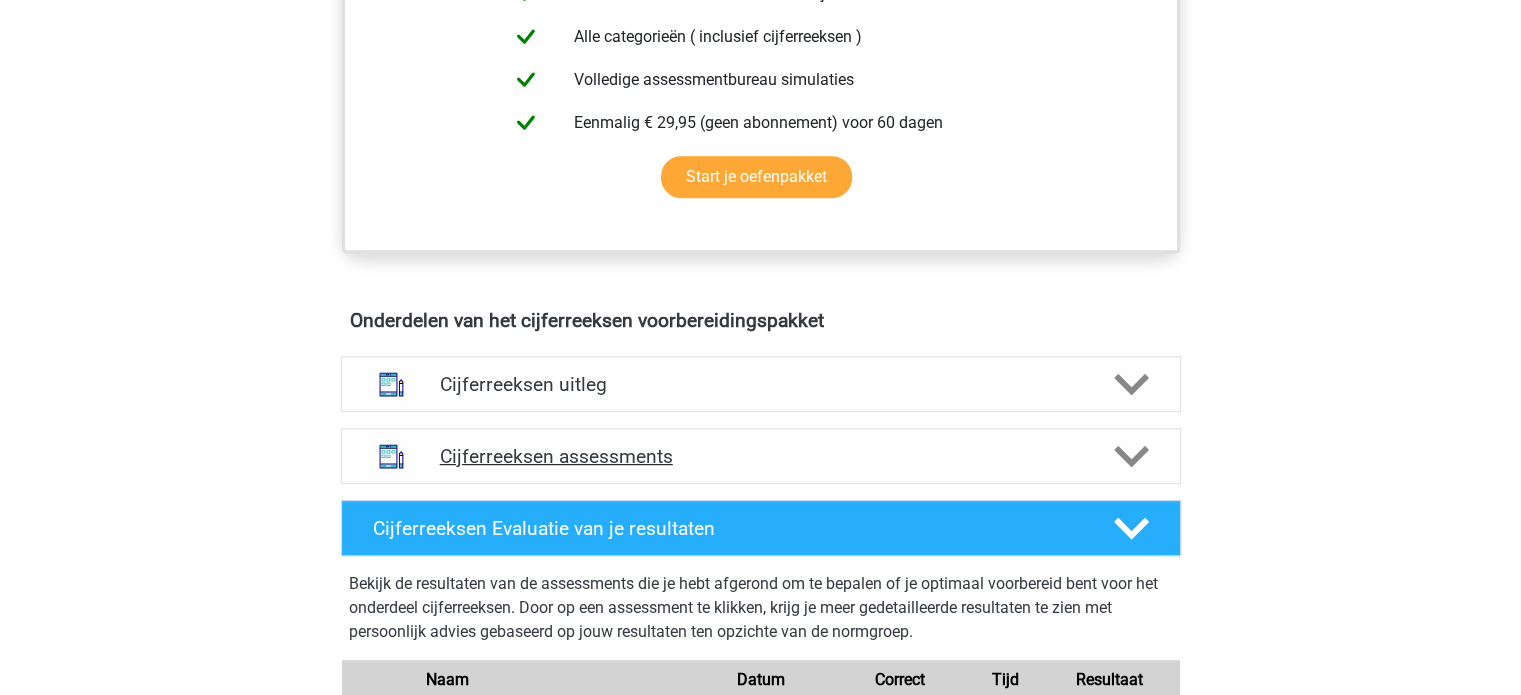 click on "Cijferreeksen assessments" at bounding box center [761, 456] 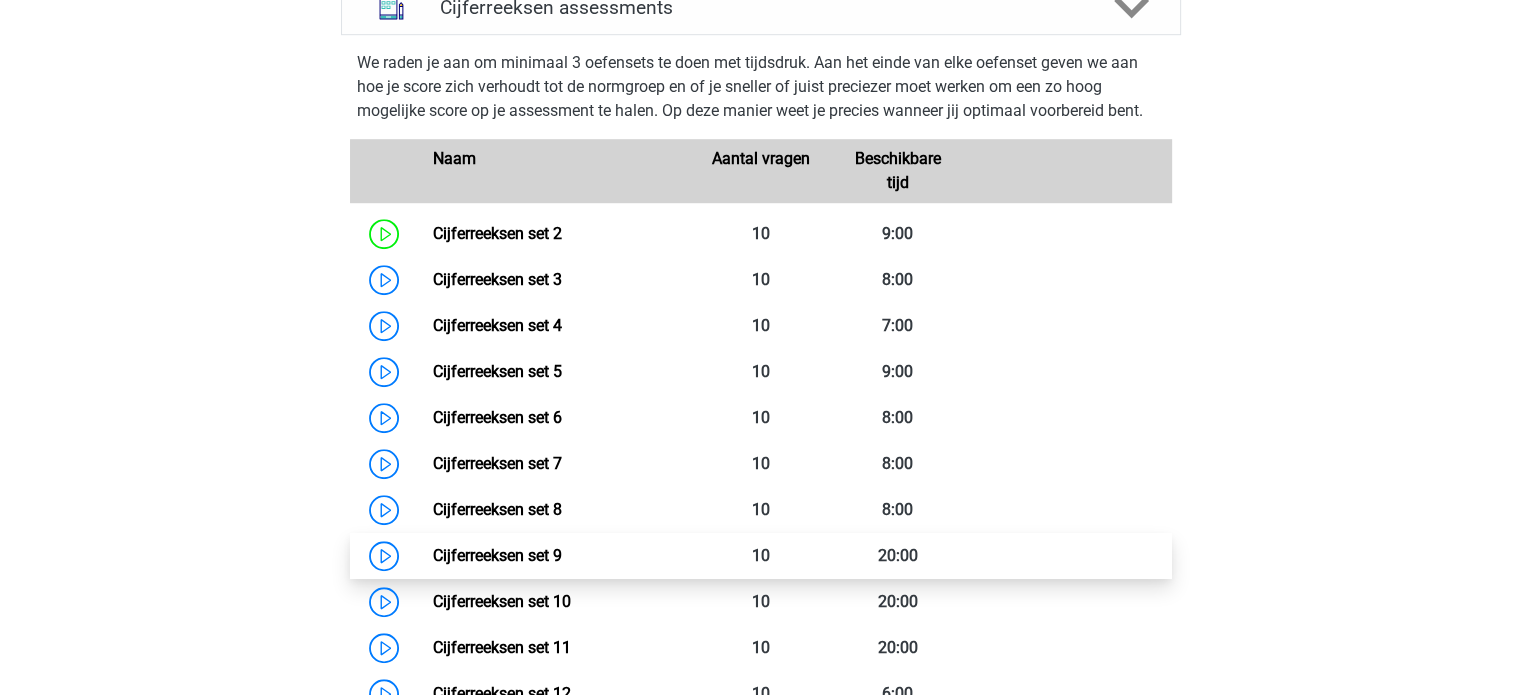 scroll, scrollTop: 1363, scrollLeft: 0, axis: vertical 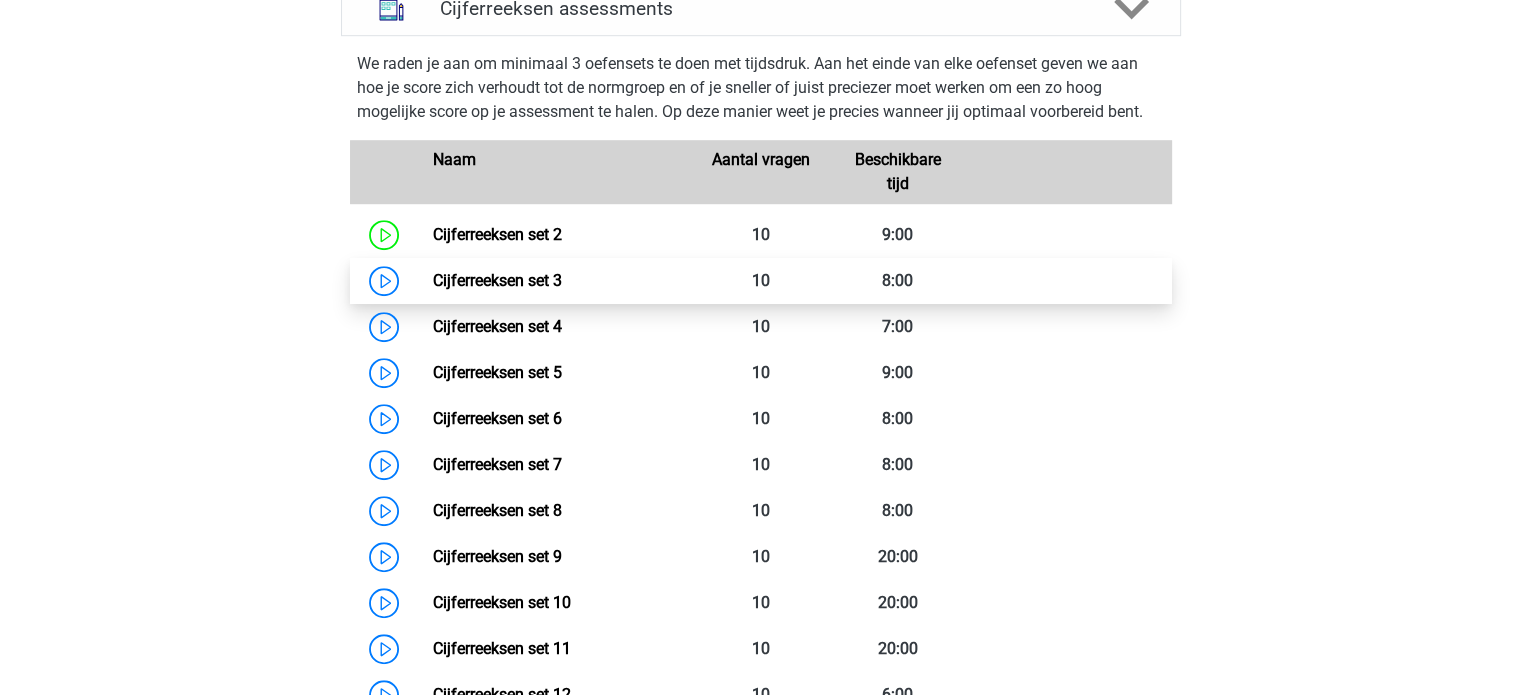 click on "Cijferreeksen
set 3" at bounding box center [497, 280] 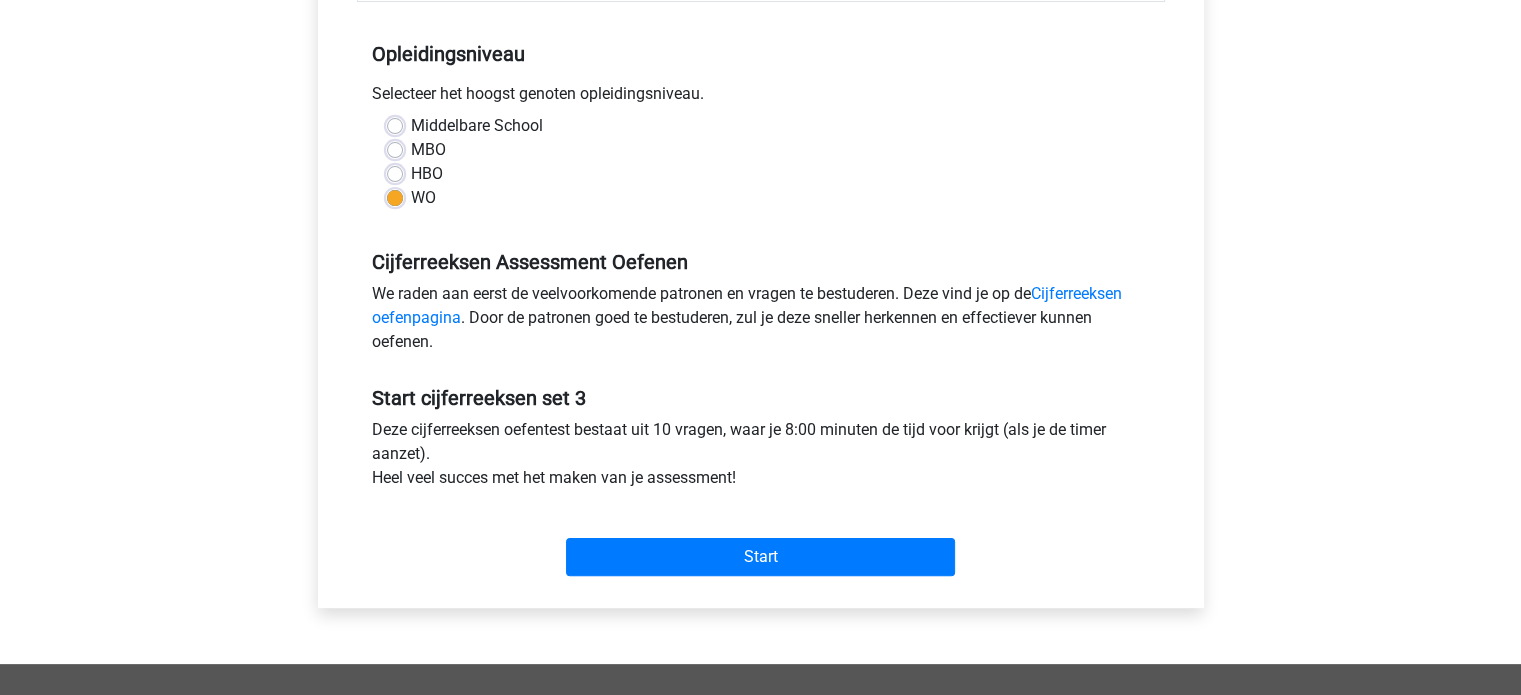 scroll, scrollTop: 388, scrollLeft: 0, axis: vertical 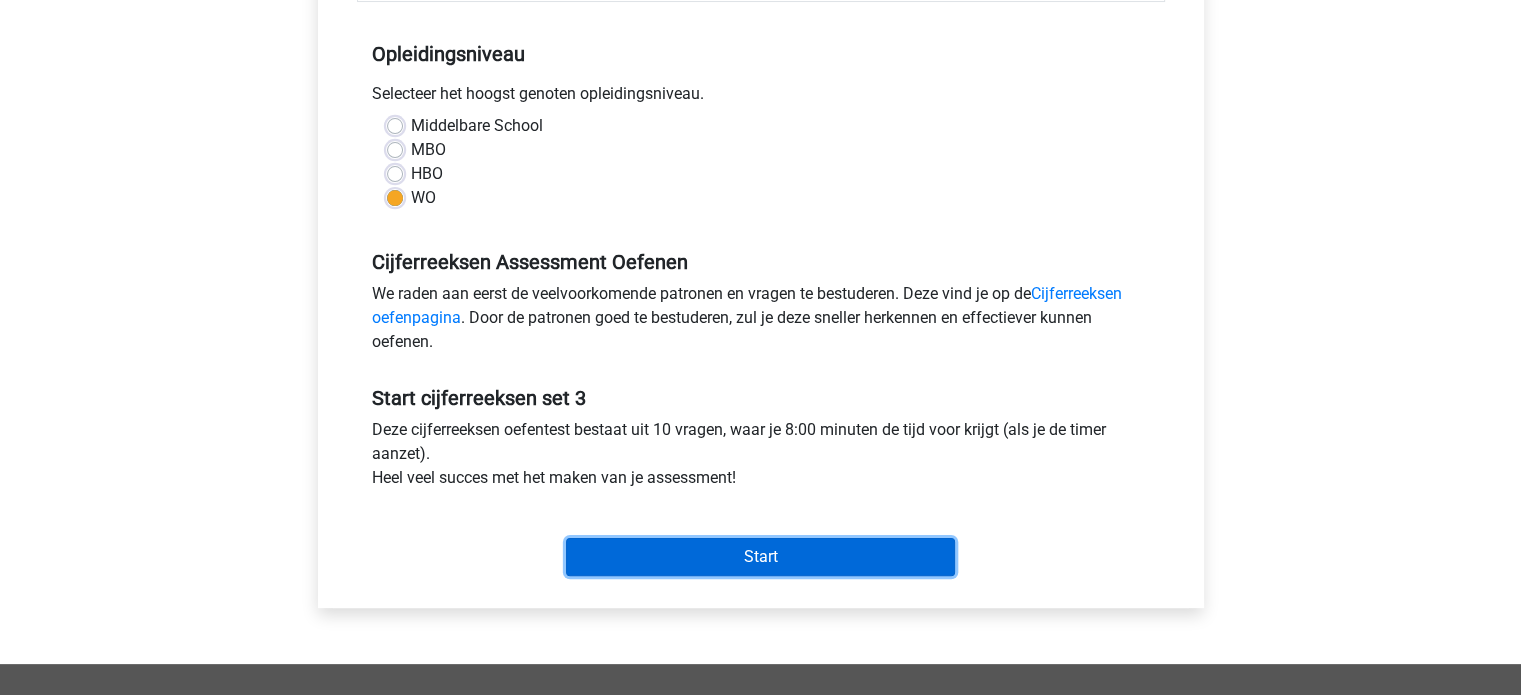 click on "Start" at bounding box center (760, 557) 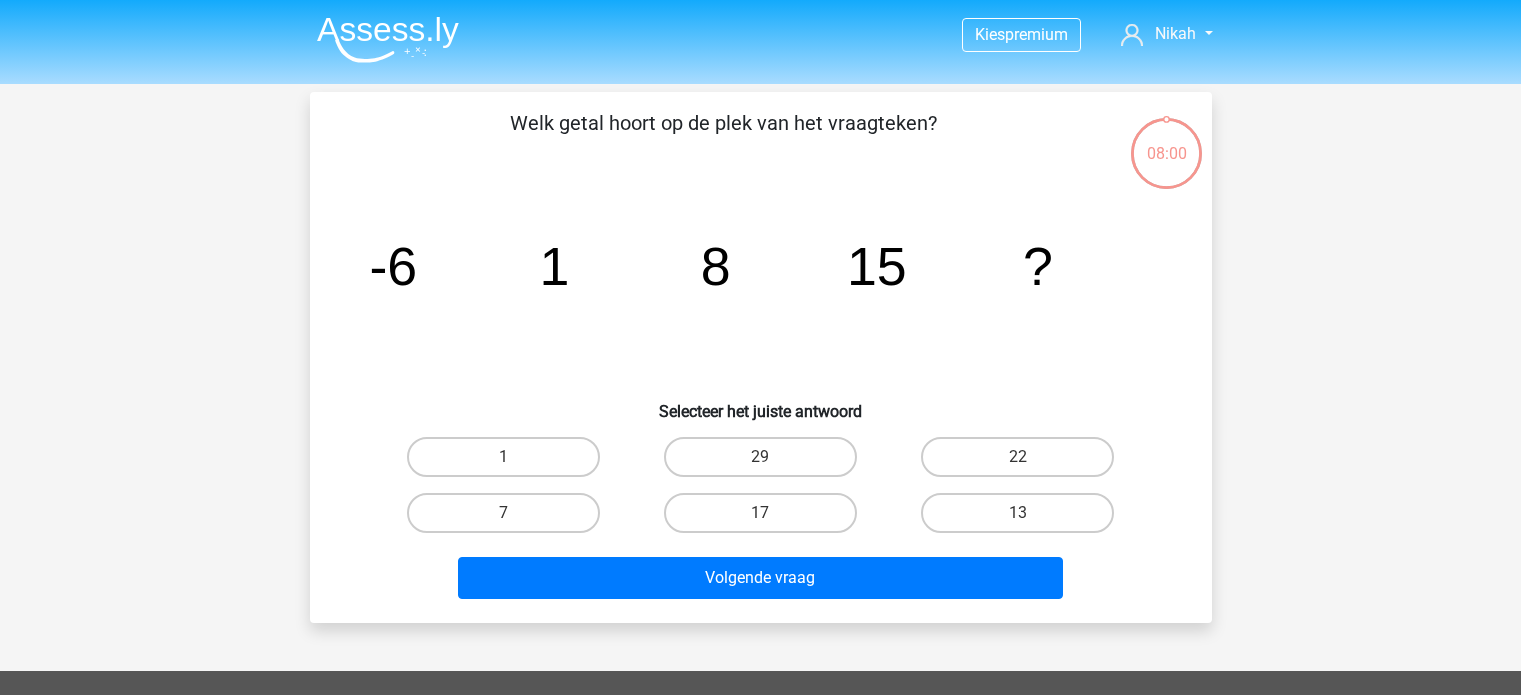 scroll, scrollTop: 0, scrollLeft: 0, axis: both 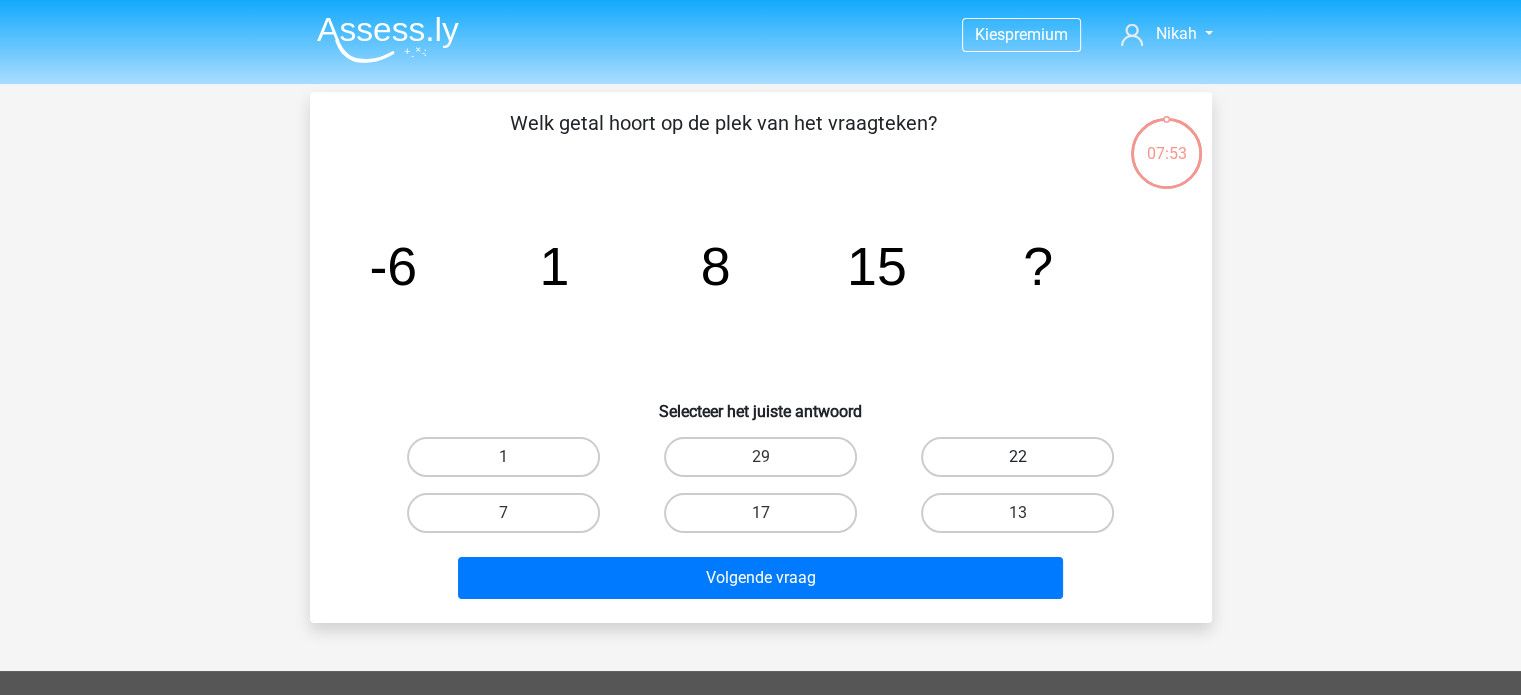 click on "22" at bounding box center (1017, 457) 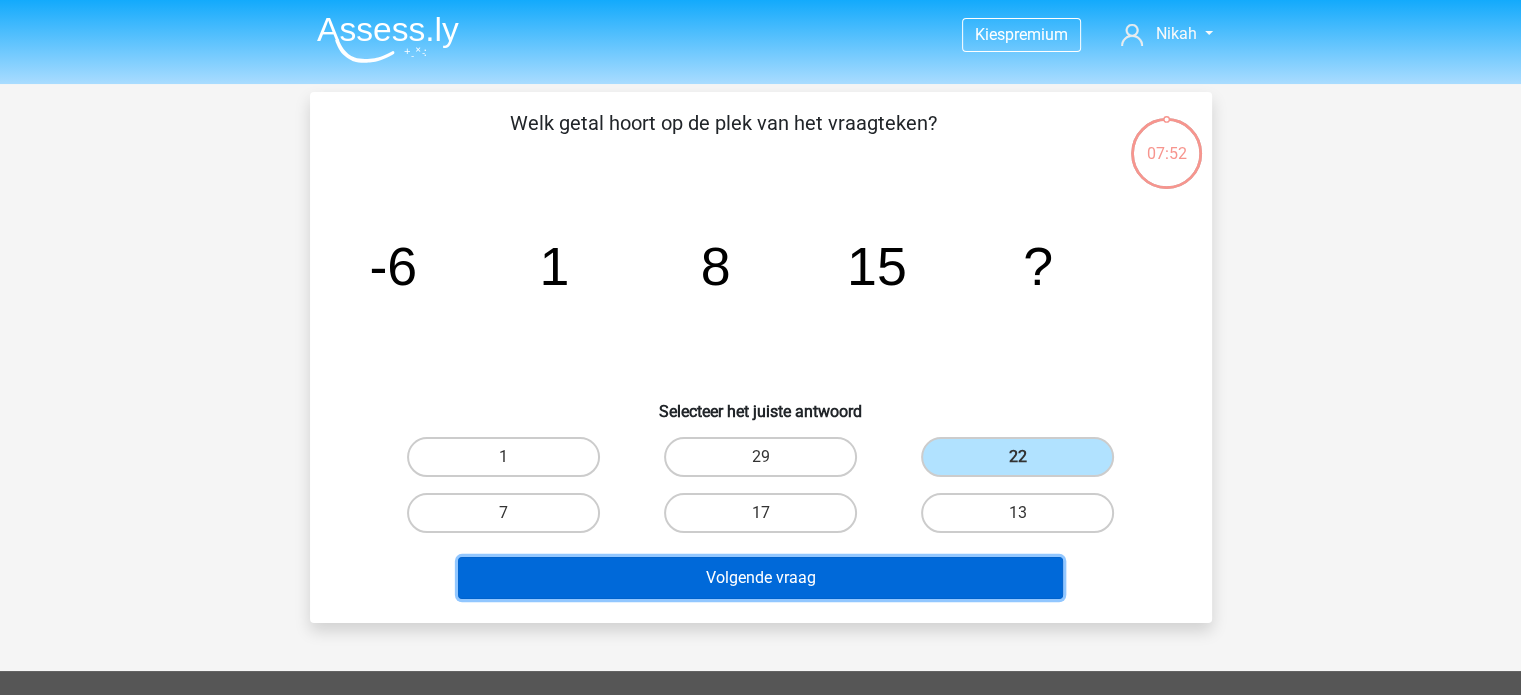 click on "Volgende vraag" at bounding box center [760, 578] 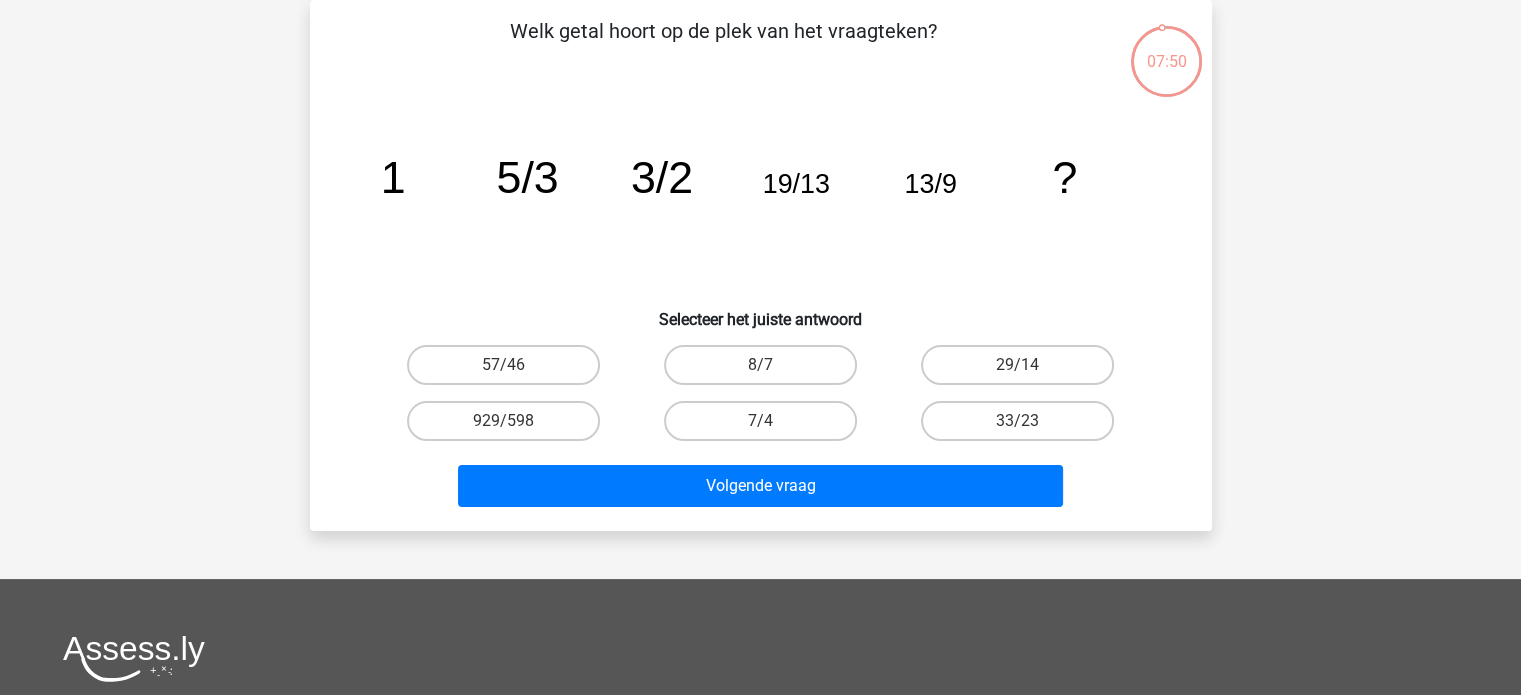 scroll, scrollTop: 0, scrollLeft: 0, axis: both 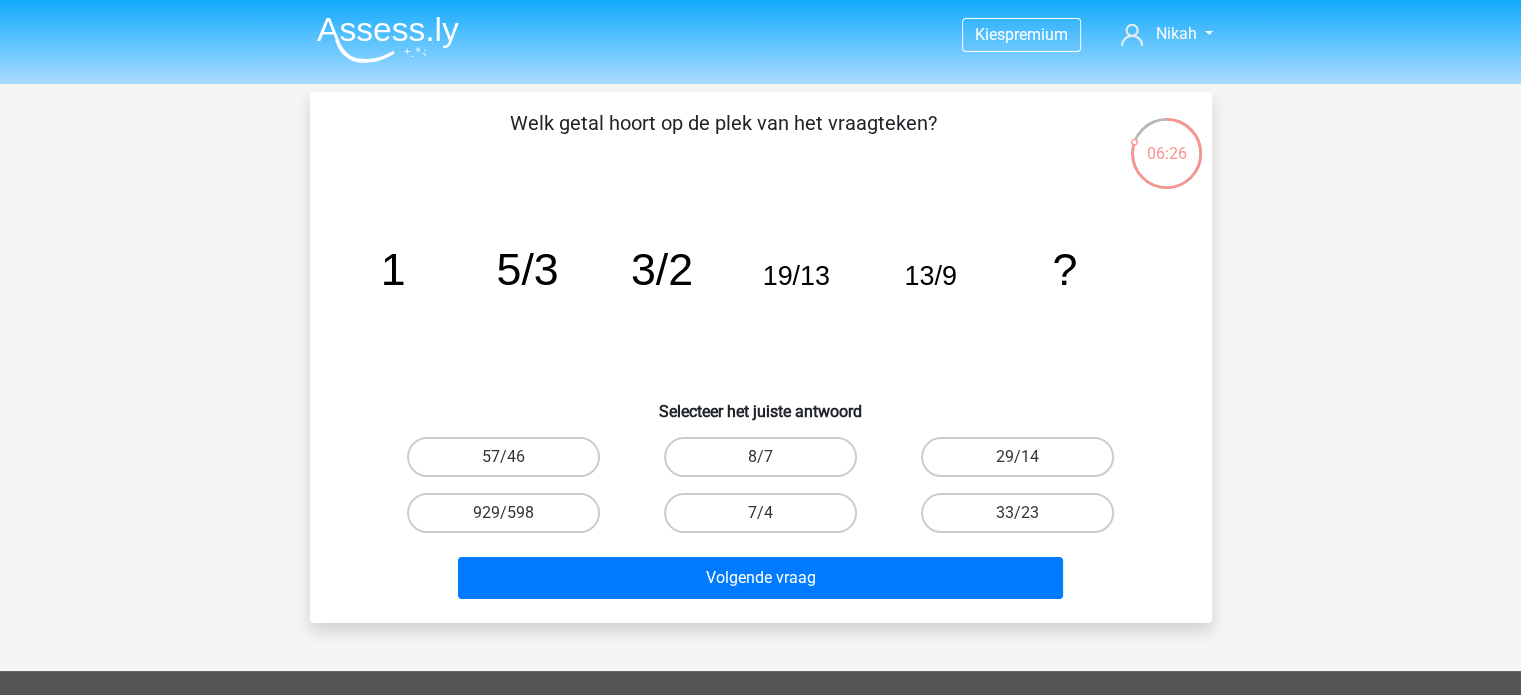 click at bounding box center [388, 39] 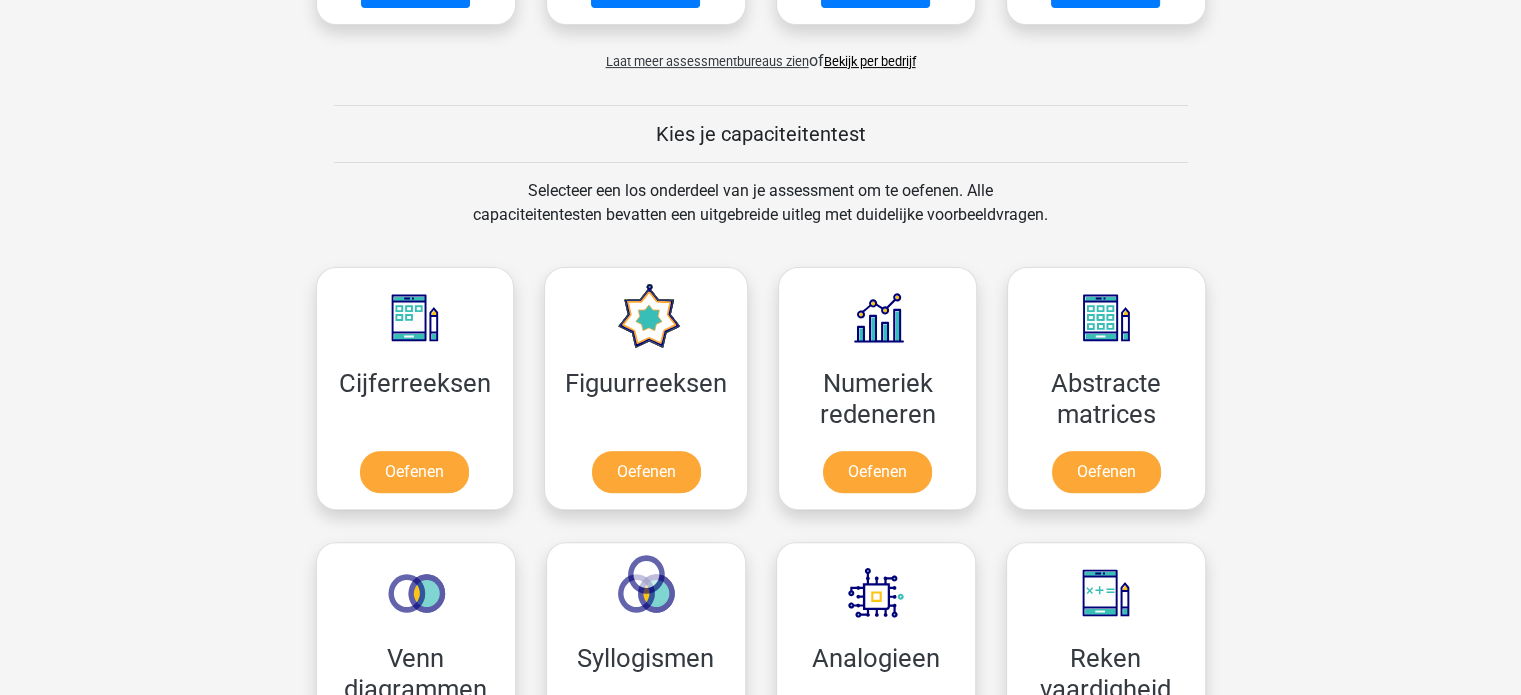 scroll, scrollTop: 672, scrollLeft: 0, axis: vertical 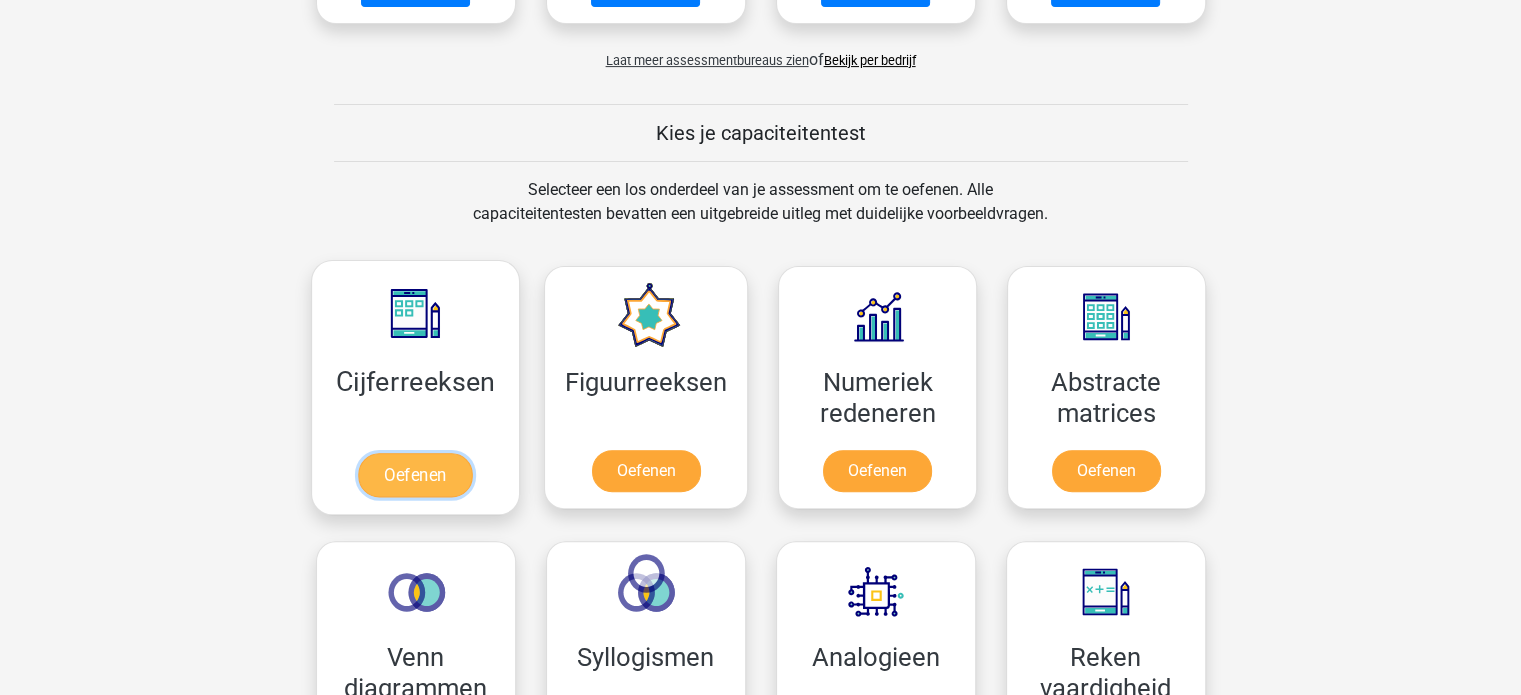 click on "Oefenen" at bounding box center [415, 475] 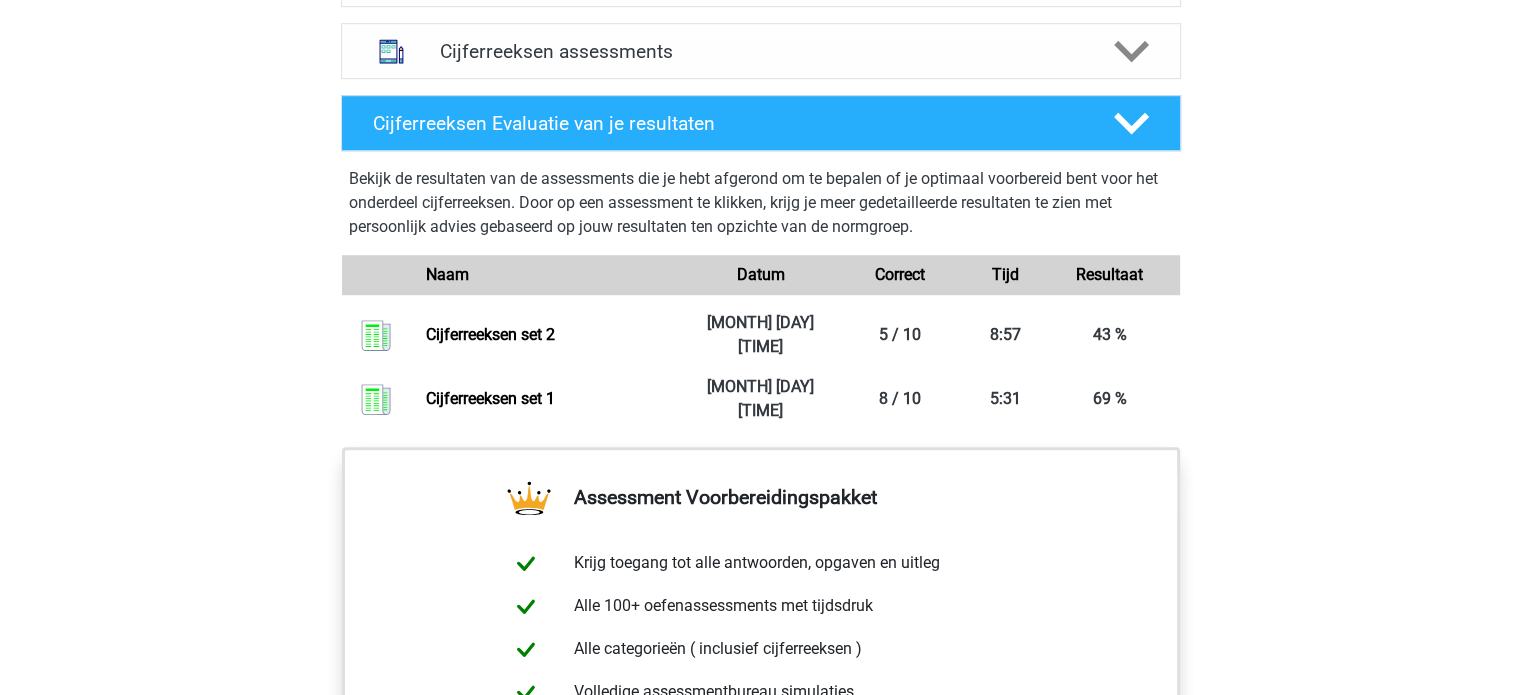 scroll, scrollTop: 1315, scrollLeft: 0, axis: vertical 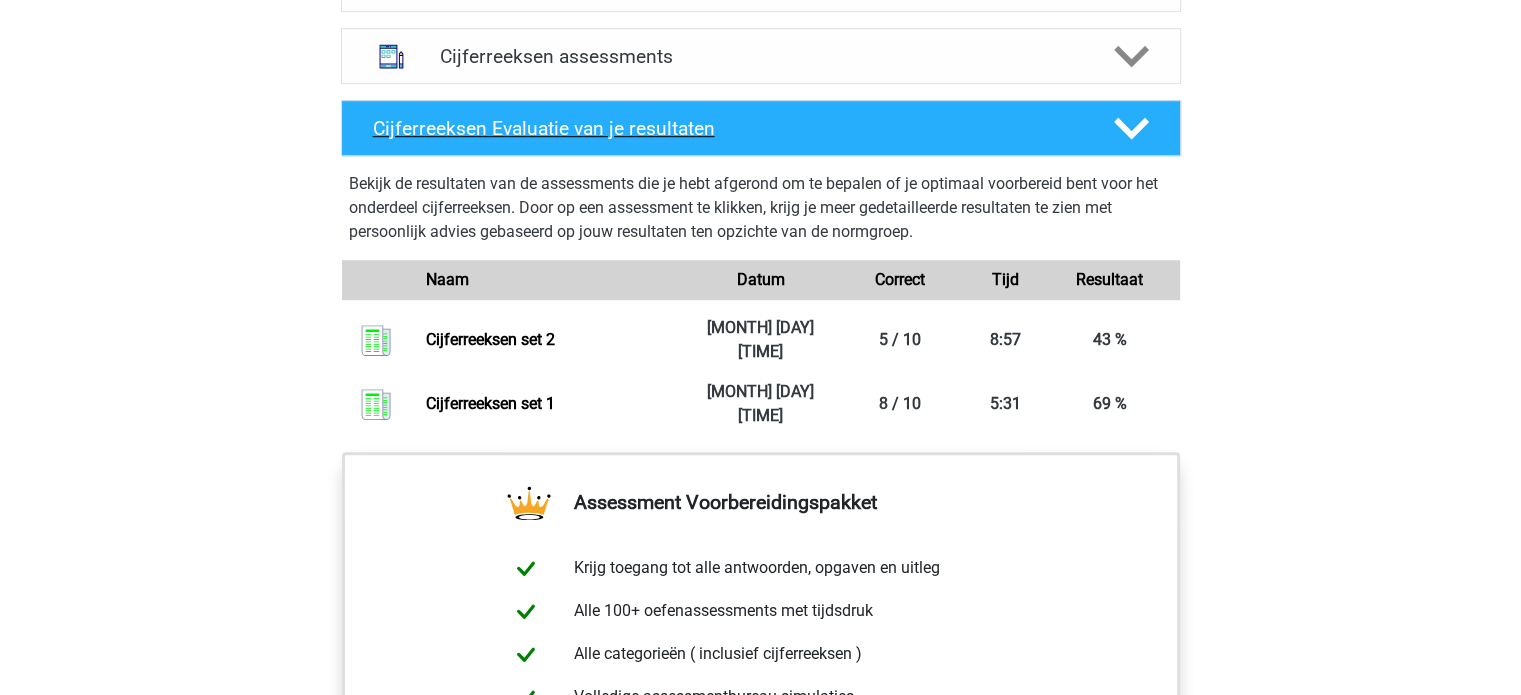 click on "Cijferreeksen
Evaluatie van je resultaten" at bounding box center [727, 128] 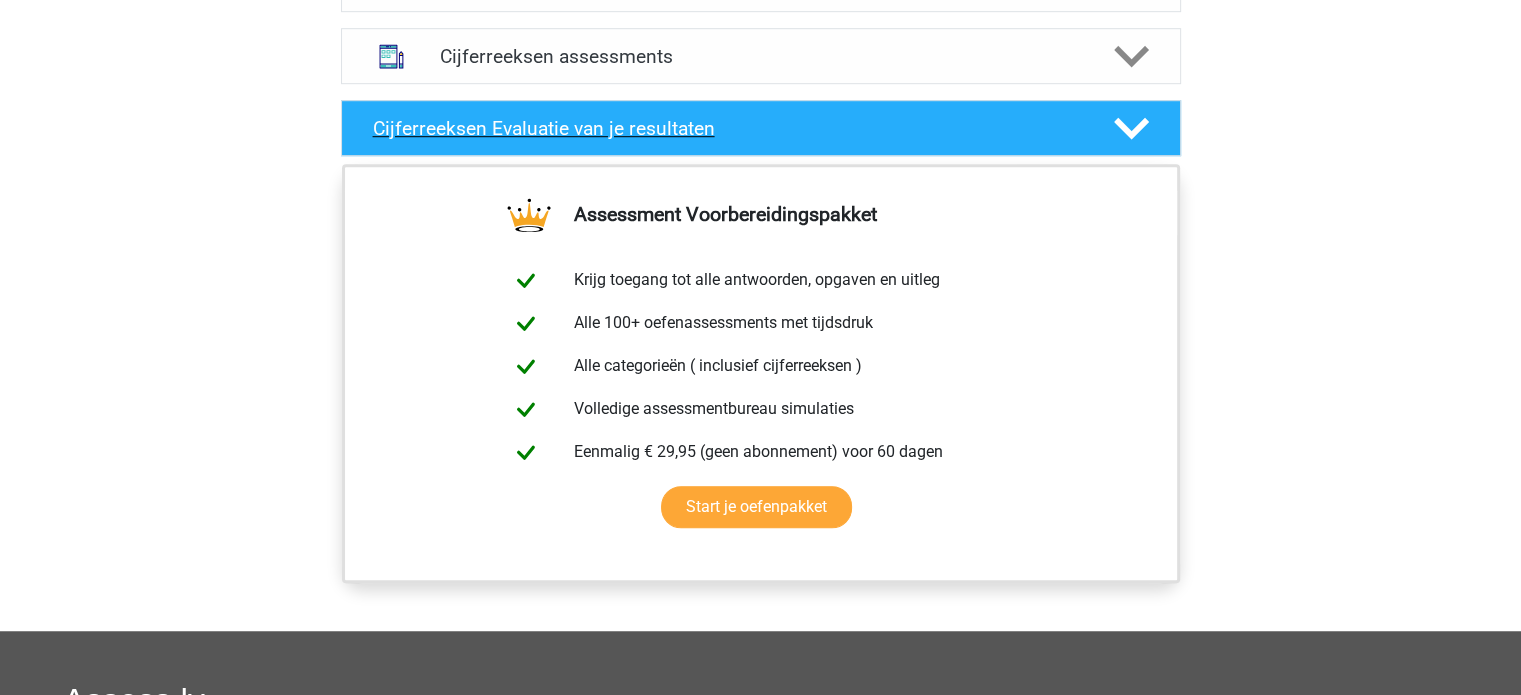 click on "Cijferreeksen
Evaluatie van je resultaten" at bounding box center (727, 128) 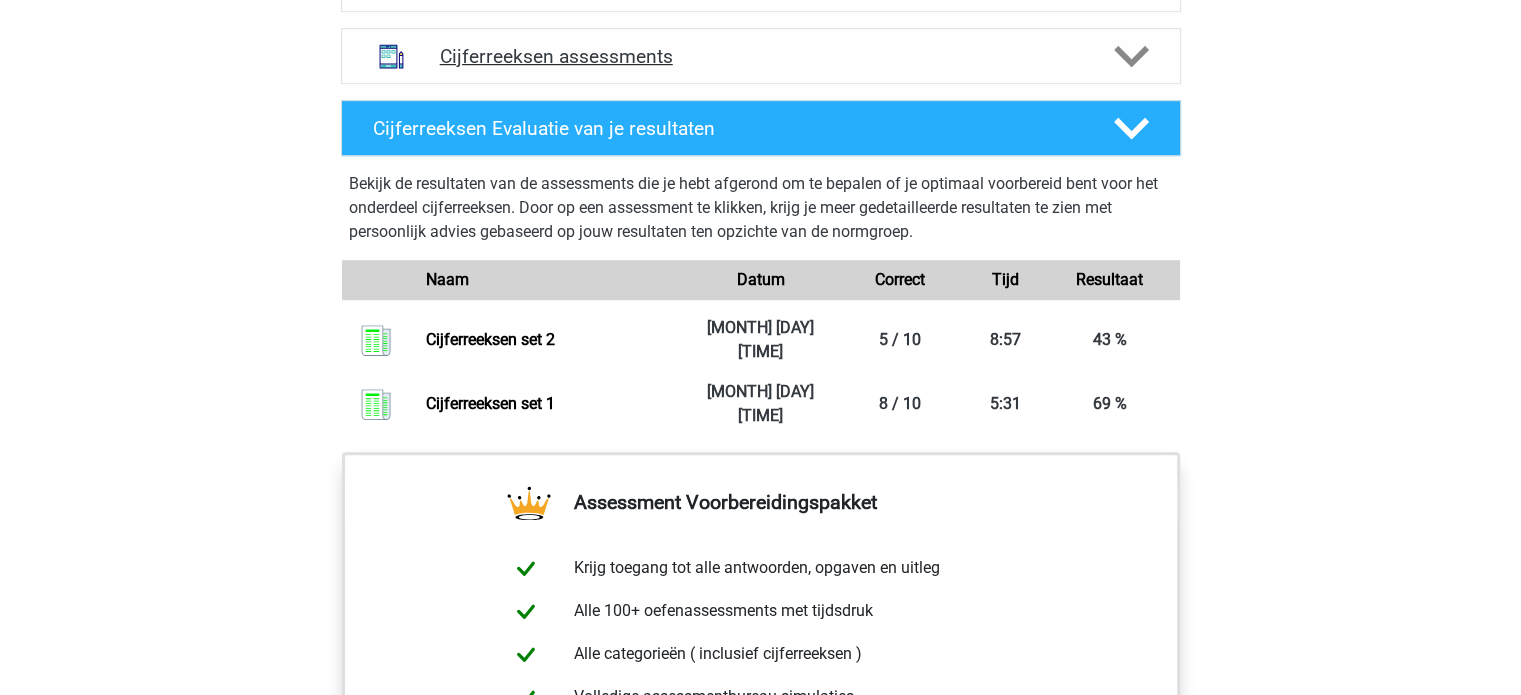 click on "Cijferreeksen assessments" at bounding box center (761, 56) 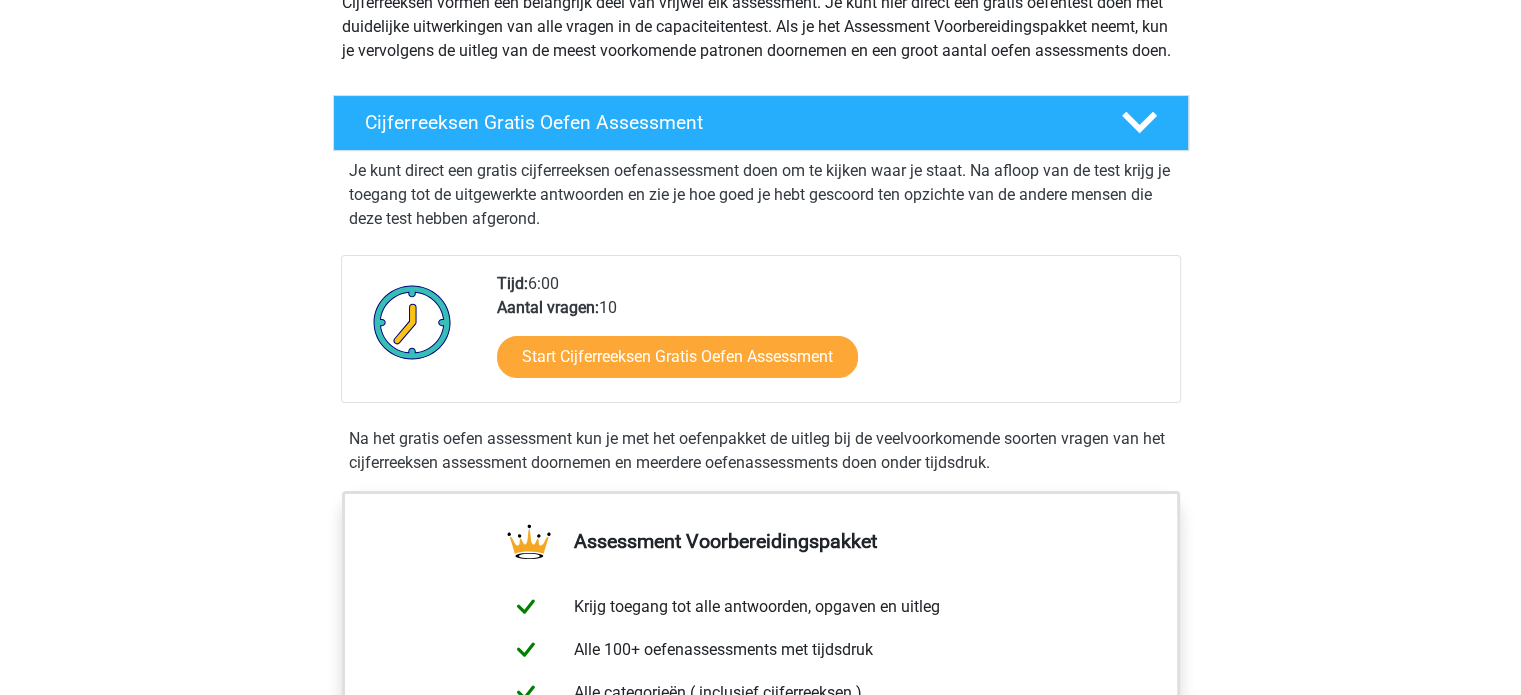 scroll, scrollTop: 0, scrollLeft: 0, axis: both 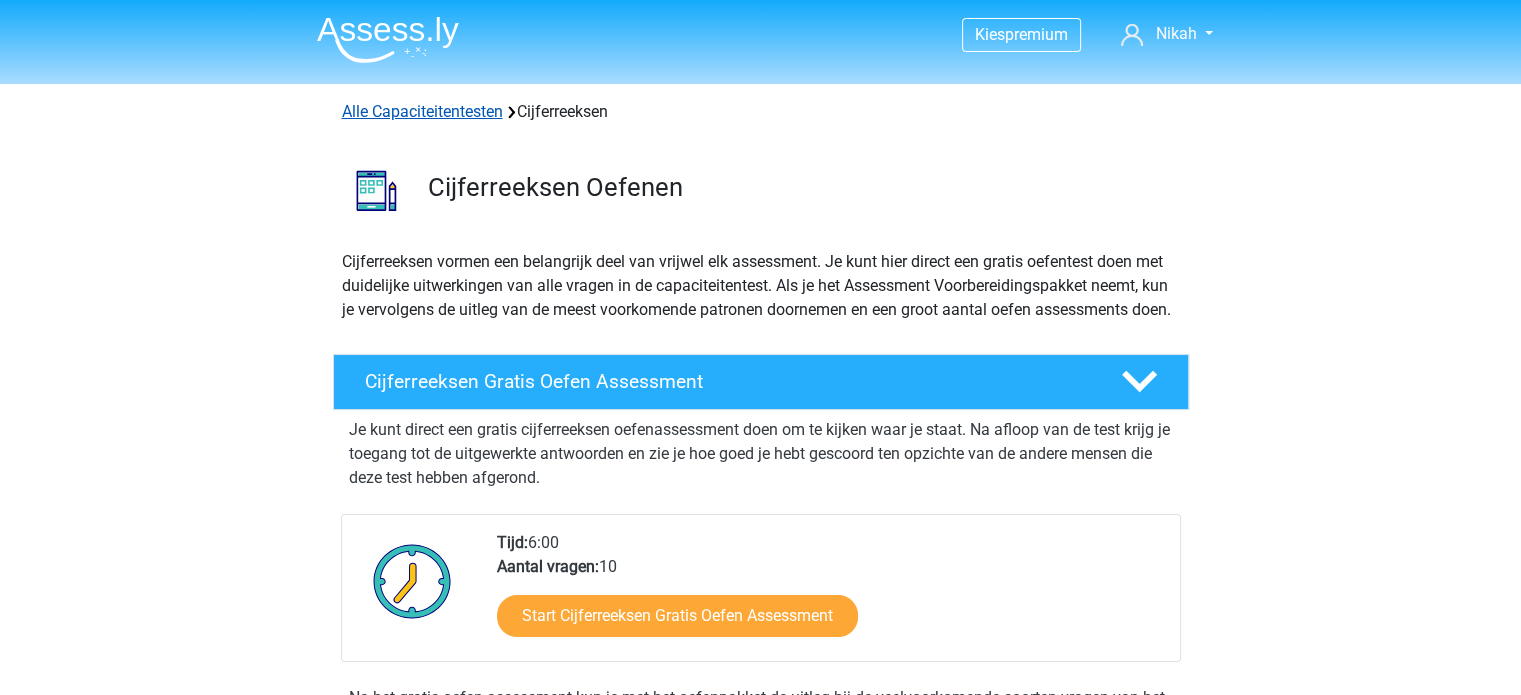 click on "Alle Capaciteitentesten" at bounding box center (422, 111) 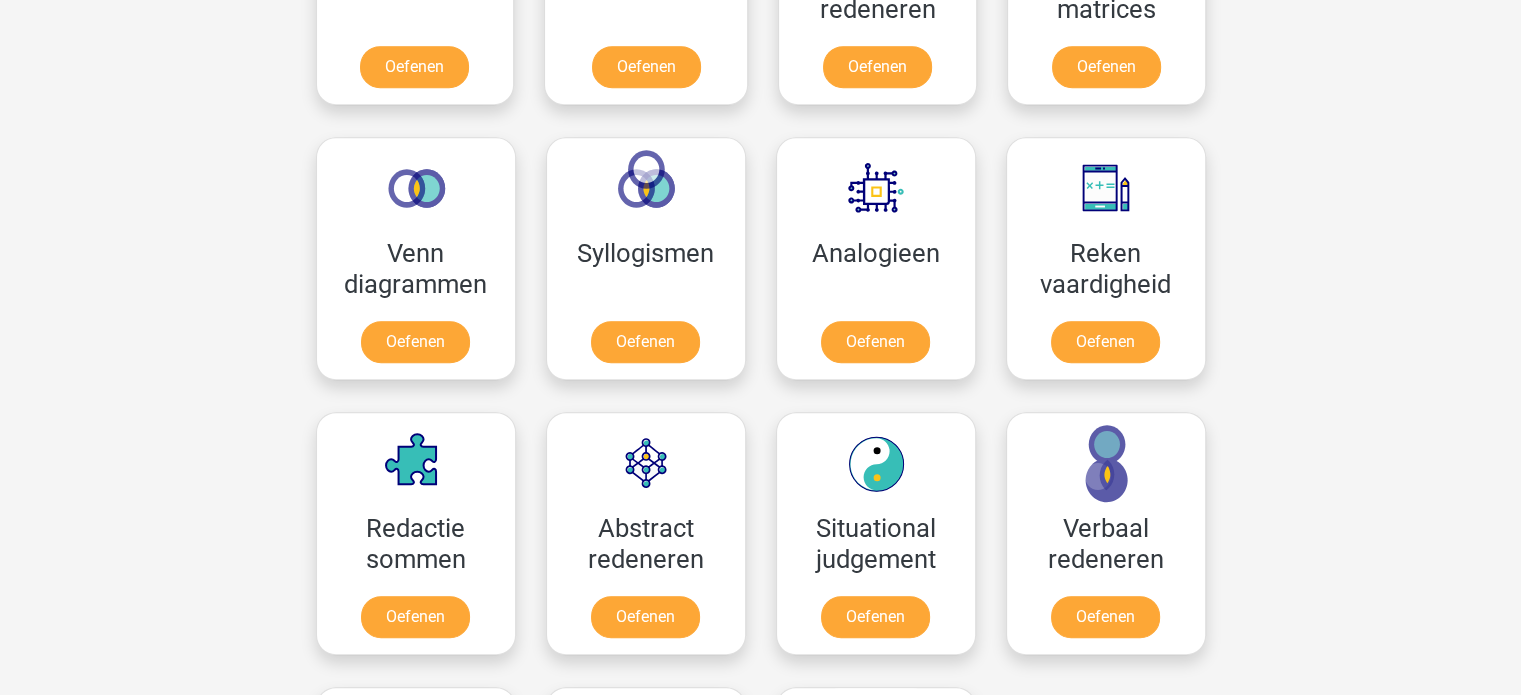 scroll, scrollTop: 937, scrollLeft: 0, axis: vertical 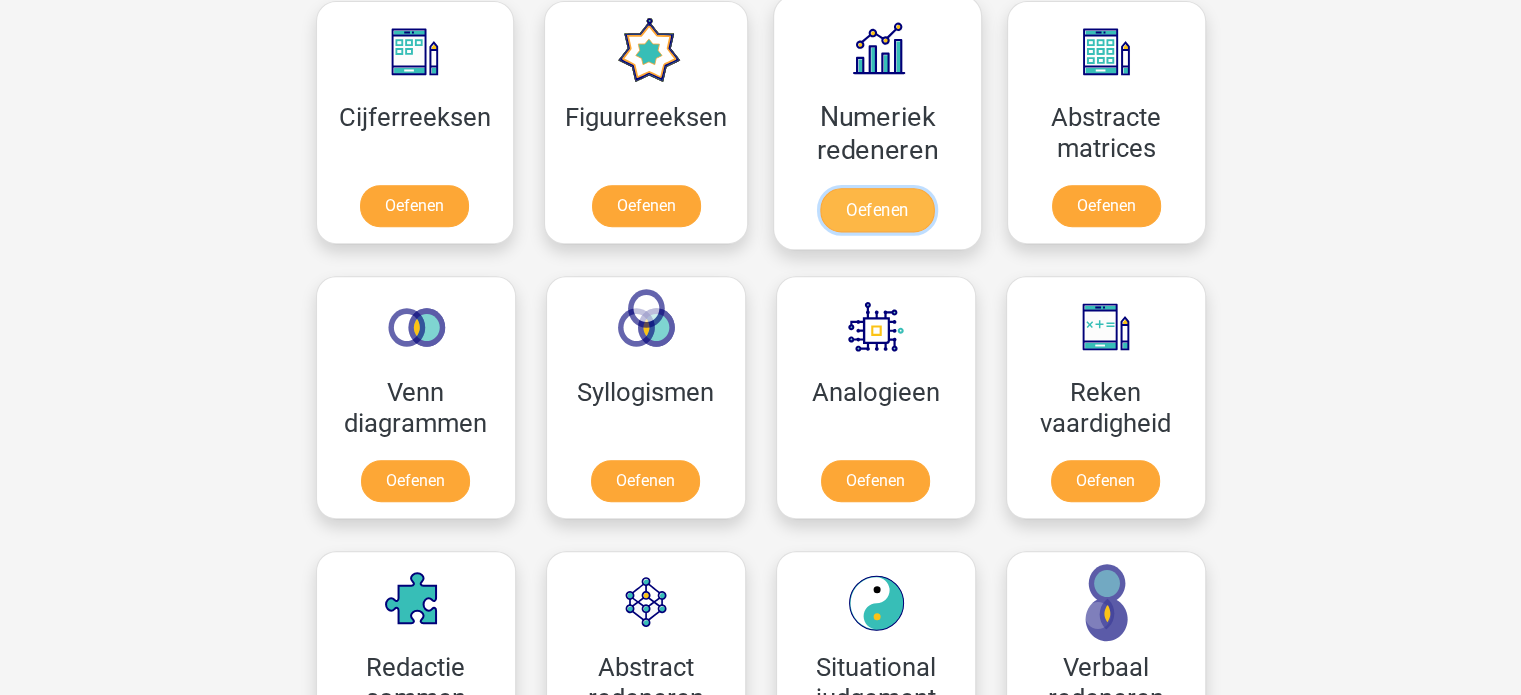 click on "Oefenen" at bounding box center [877, 210] 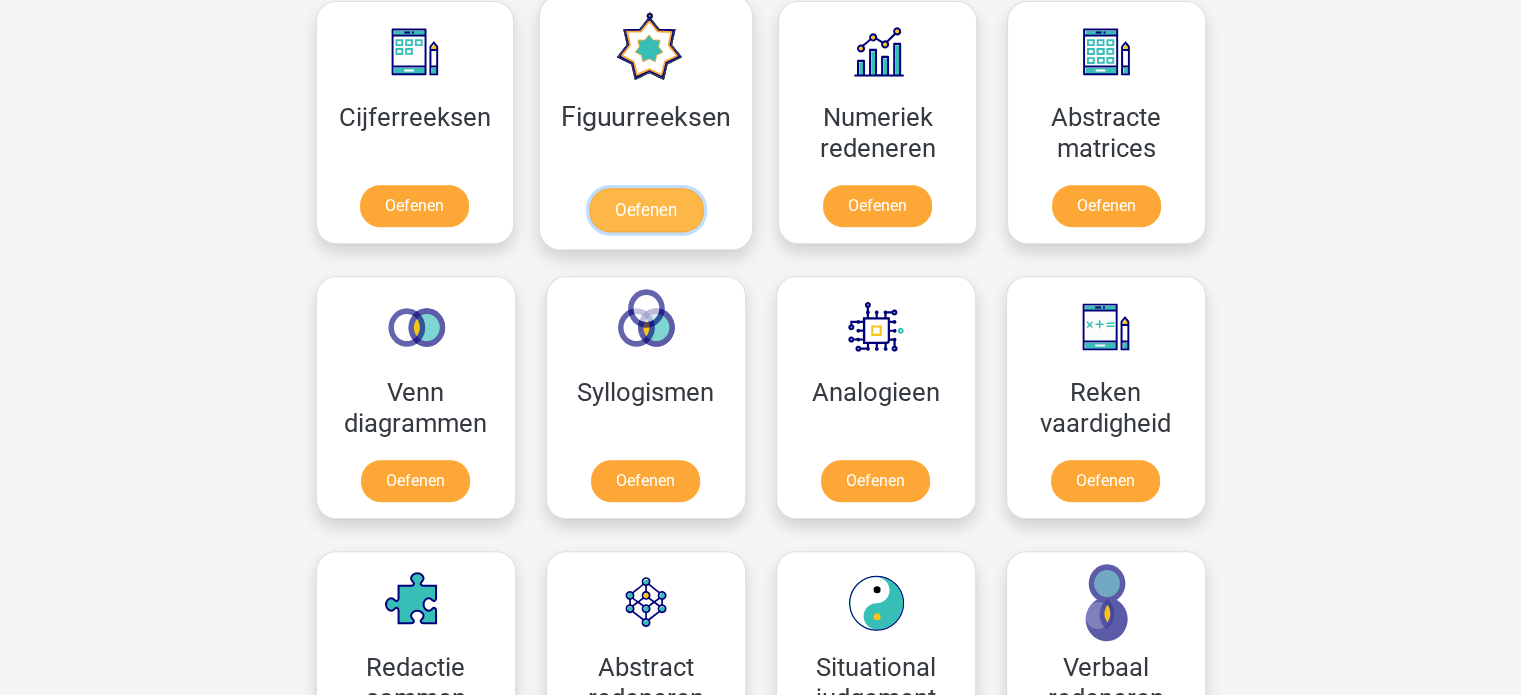 click on "Oefenen" at bounding box center [646, 210] 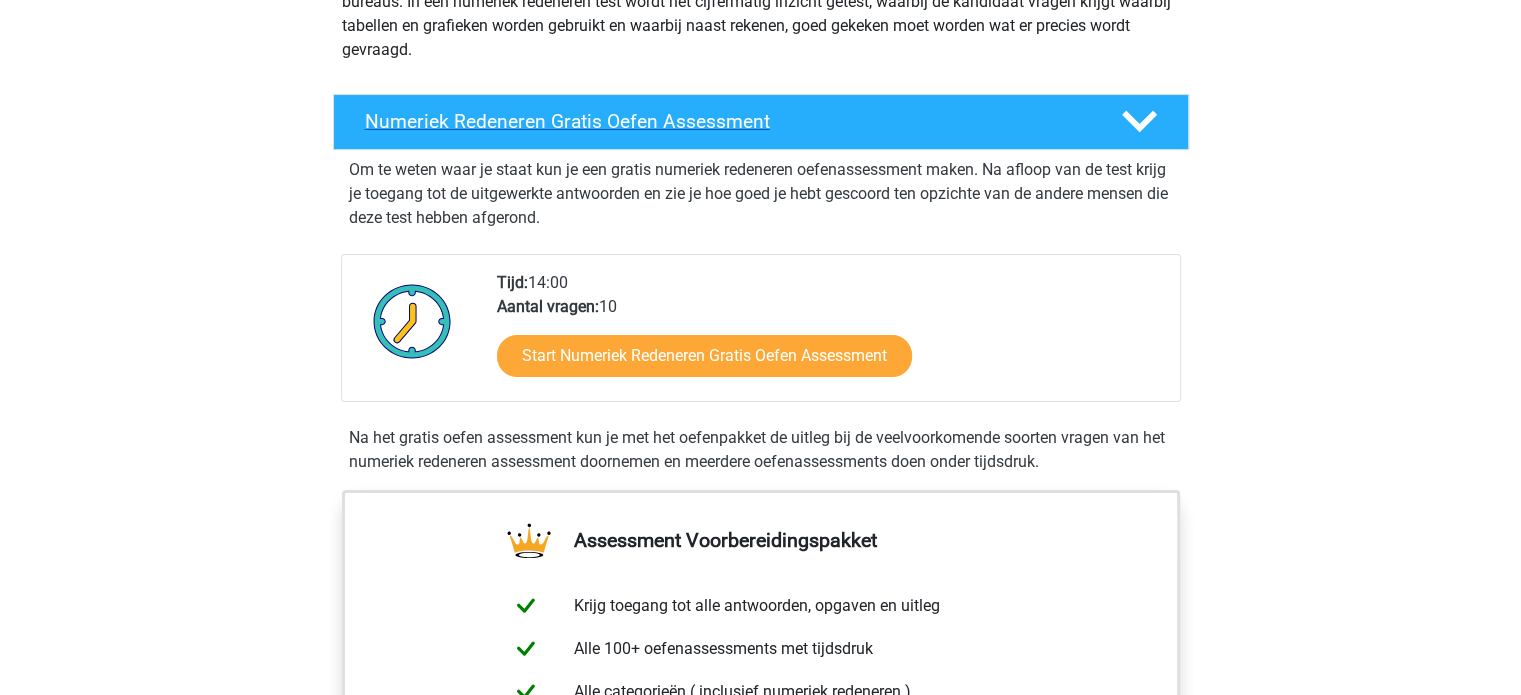 scroll, scrollTop: 308, scrollLeft: 0, axis: vertical 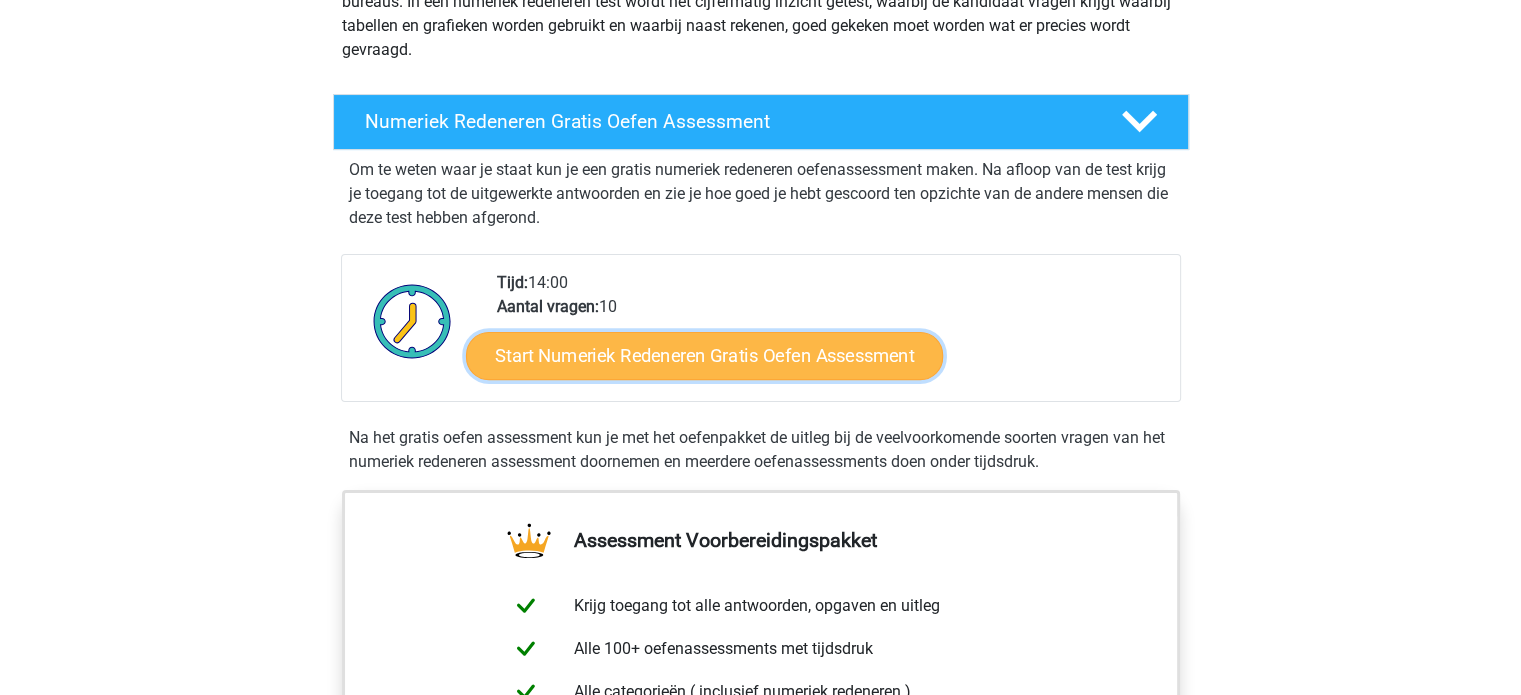 click on "Start Numeriek Redeneren
Gratis Oefen Assessment" at bounding box center (704, 355) 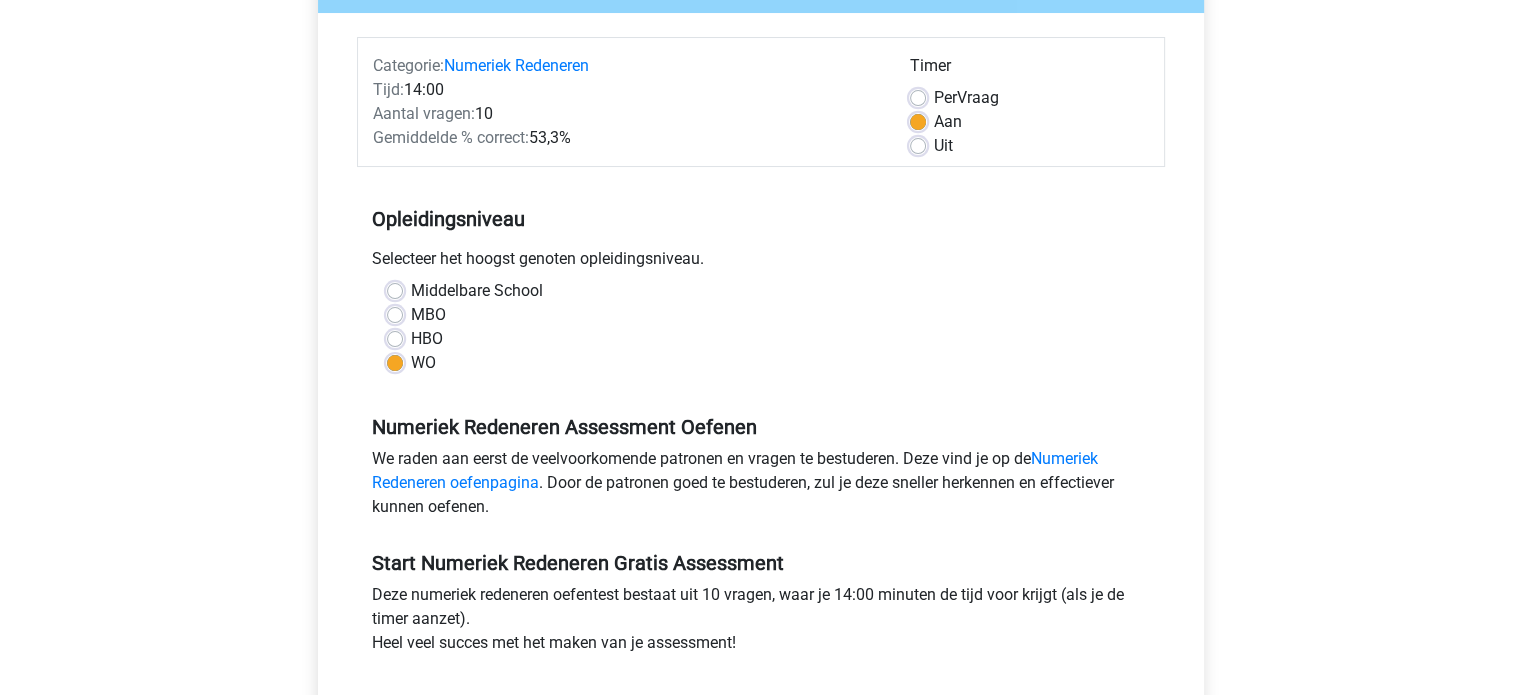 scroll, scrollTop: 268, scrollLeft: 0, axis: vertical 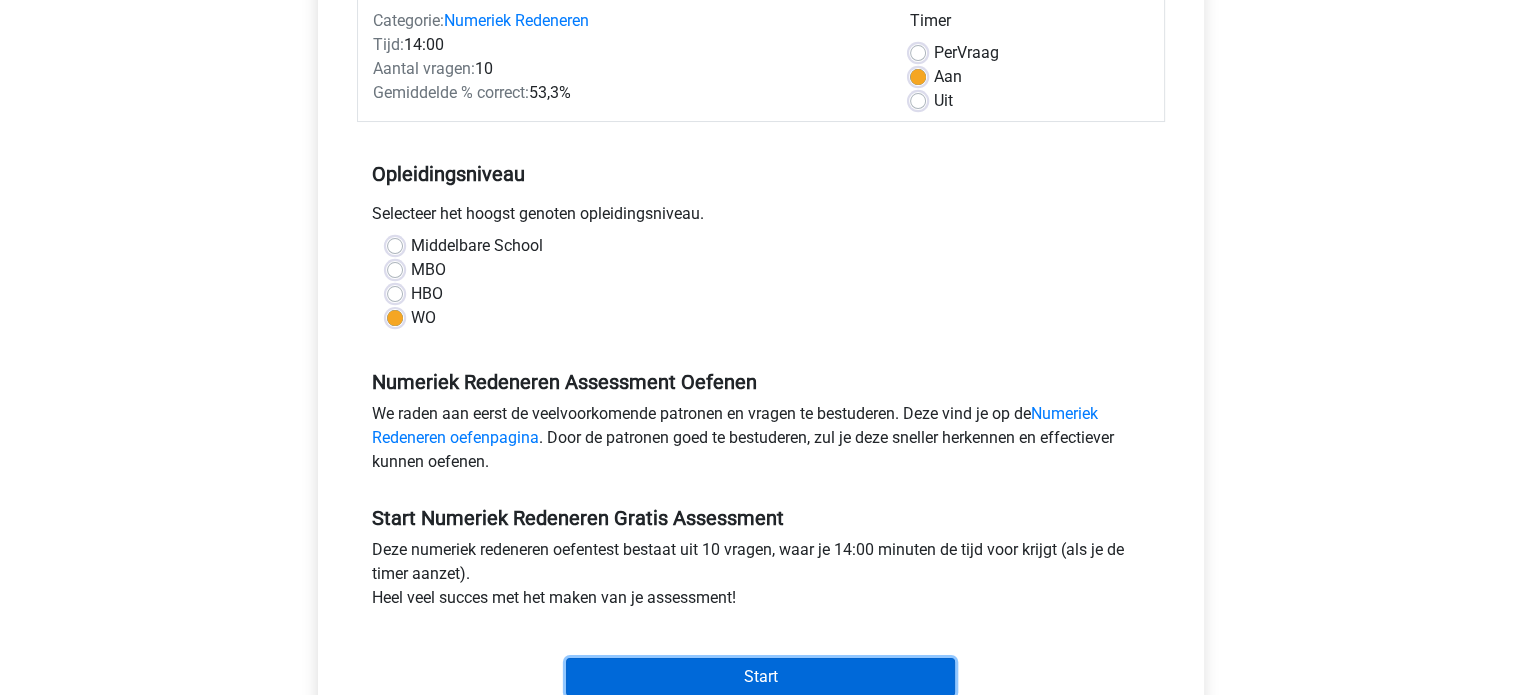 click on "Start" at bounding box center (760, 677) 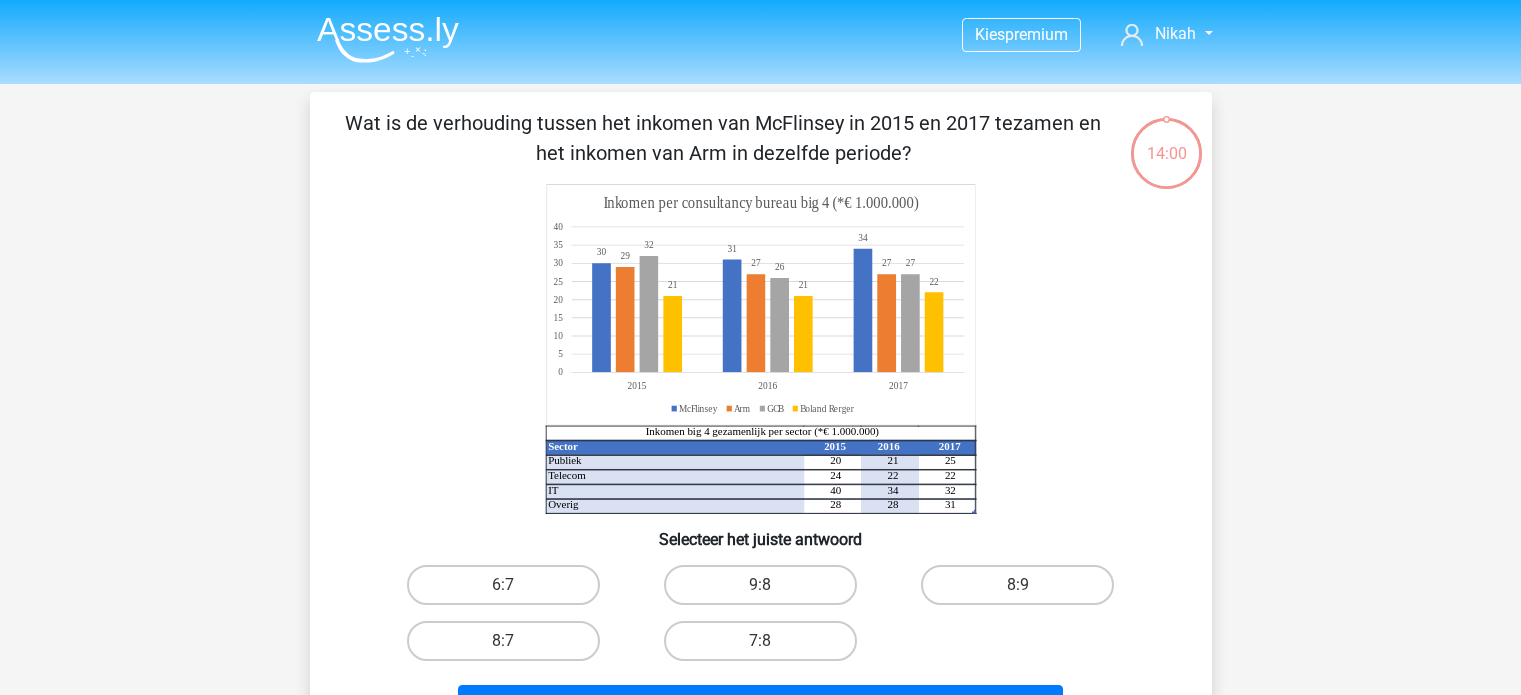 scroll, scrollTop: 0, scrollLeft: 0, axis: both 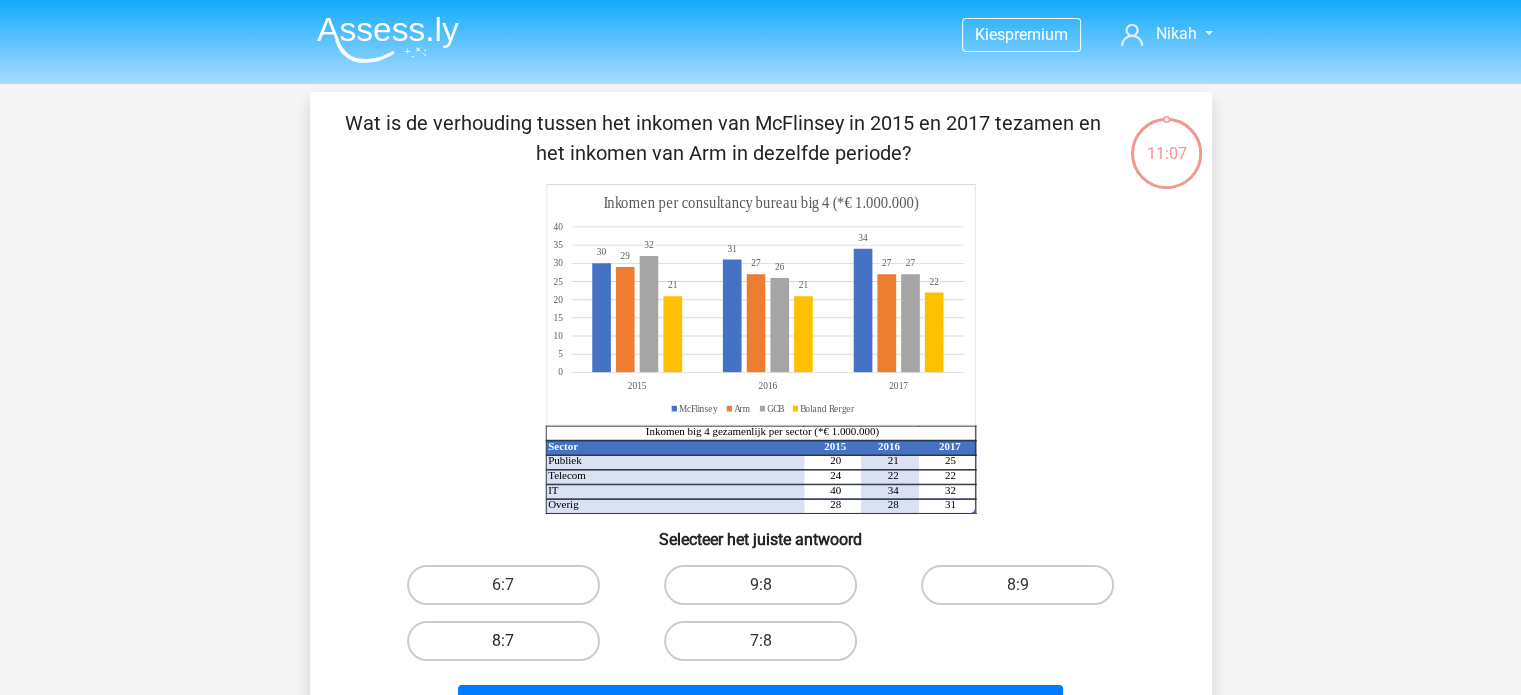 click on "8:7" at bounding box center (503, 641) 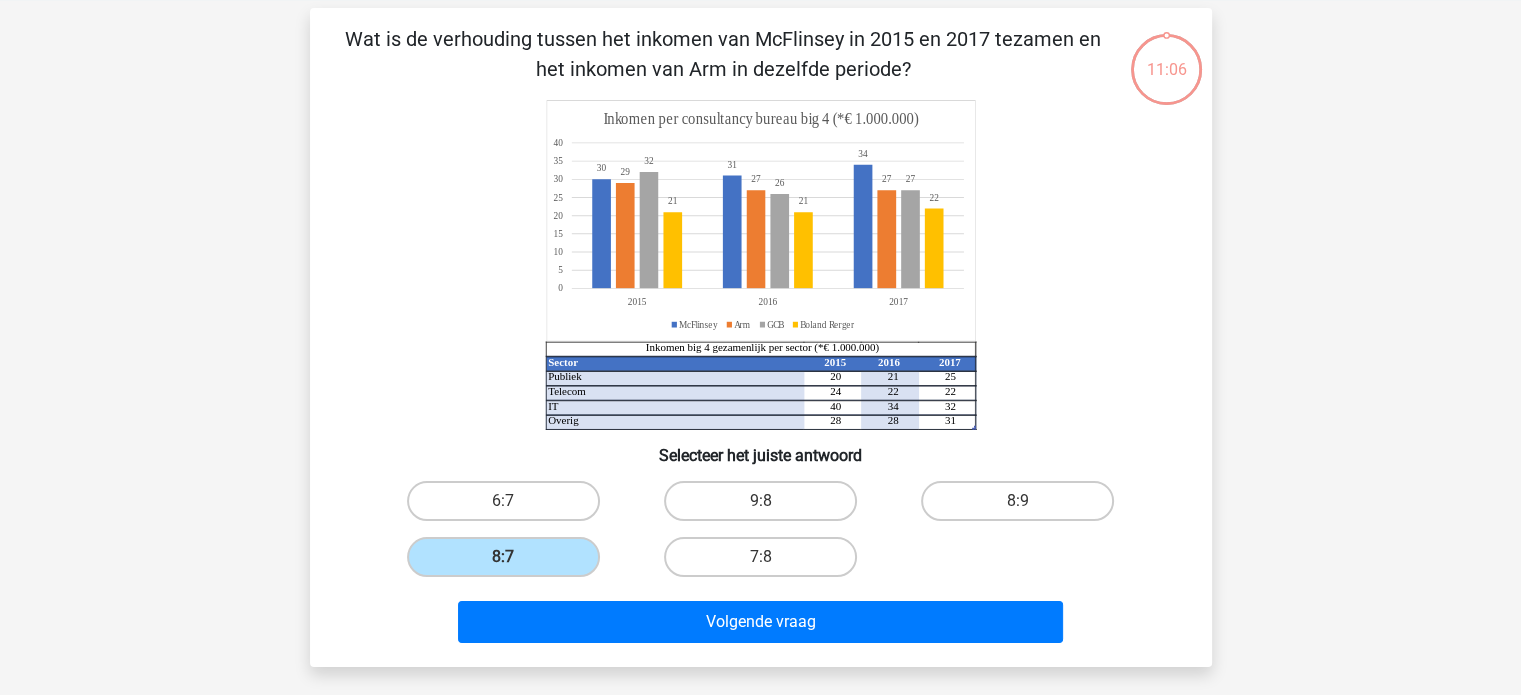 scroll, scrollTop: 86, scrollLeft: 0, axis: vertical 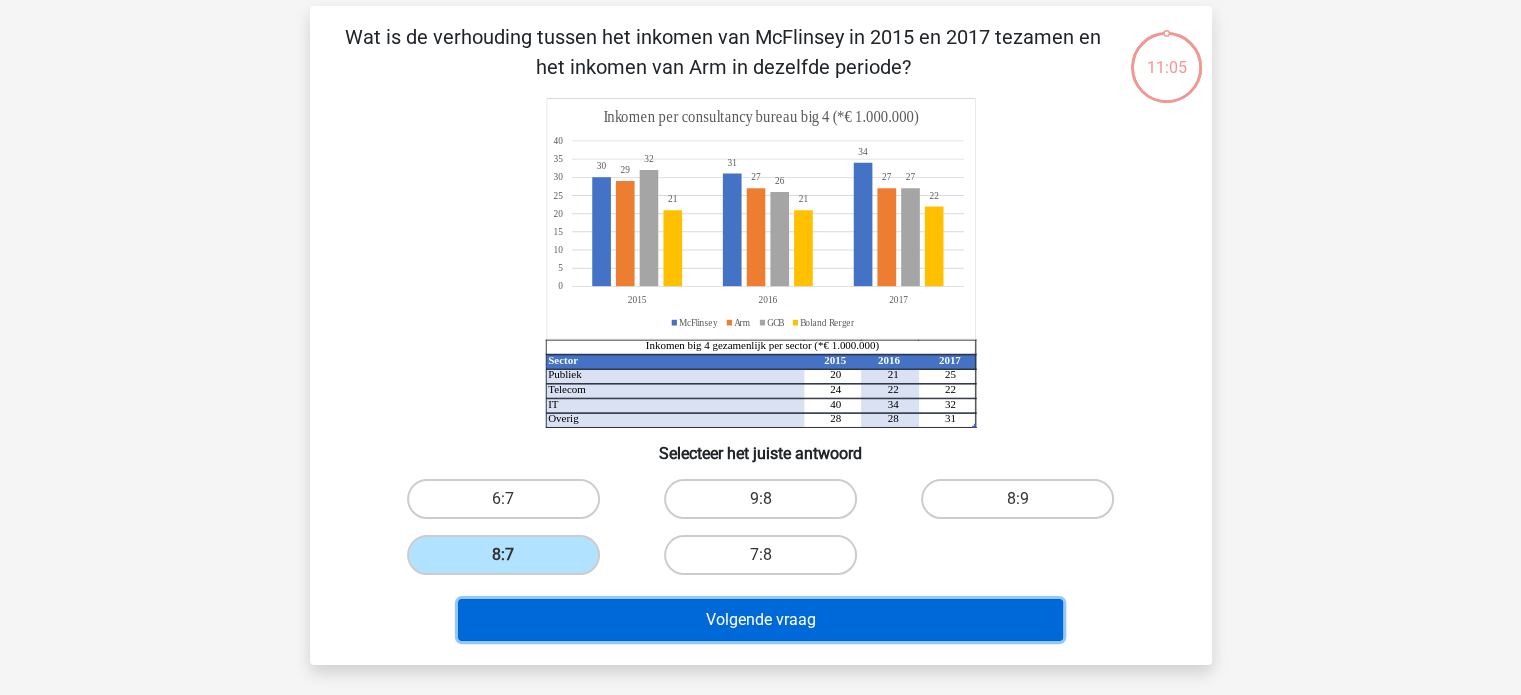 click on "Volgende vraag" at bounding box center (760, 620) 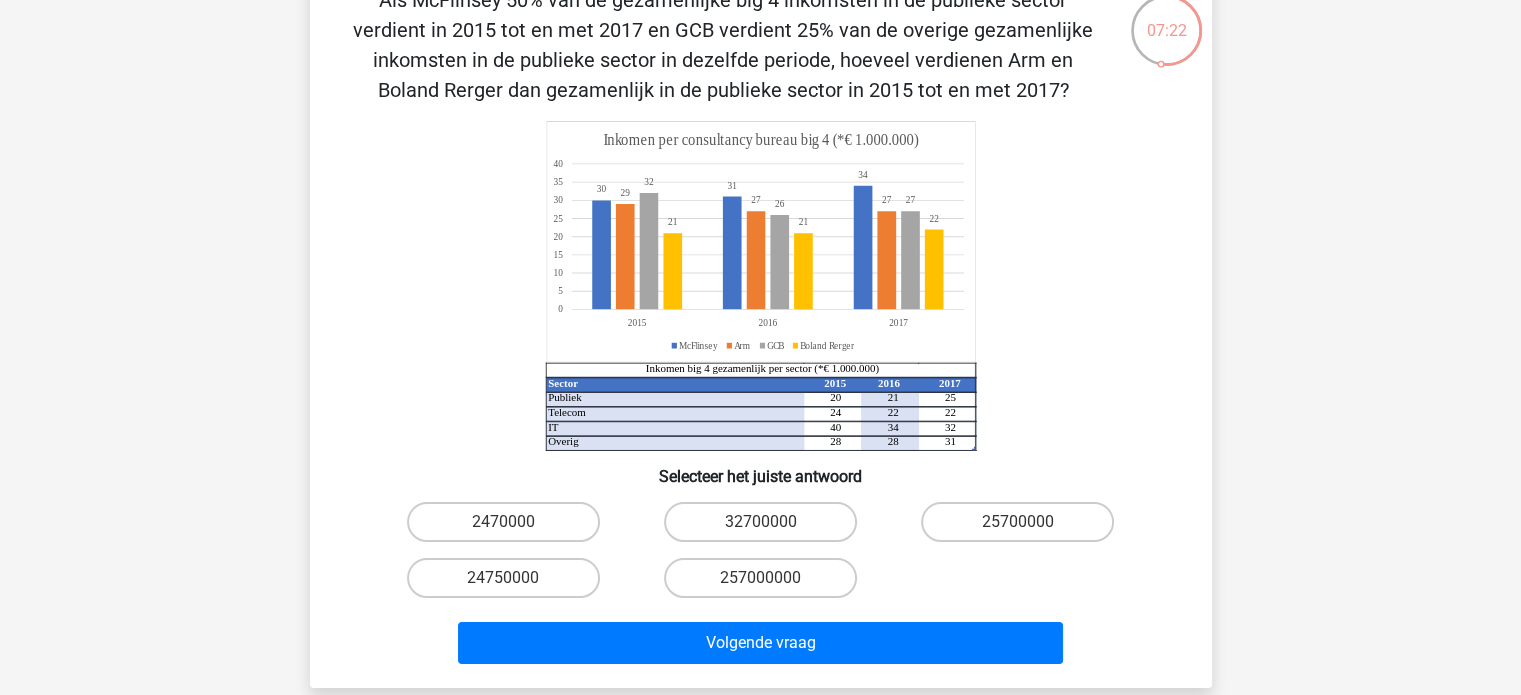 scroll, scrollTop: 0, scrollLeft: 0, axis: both 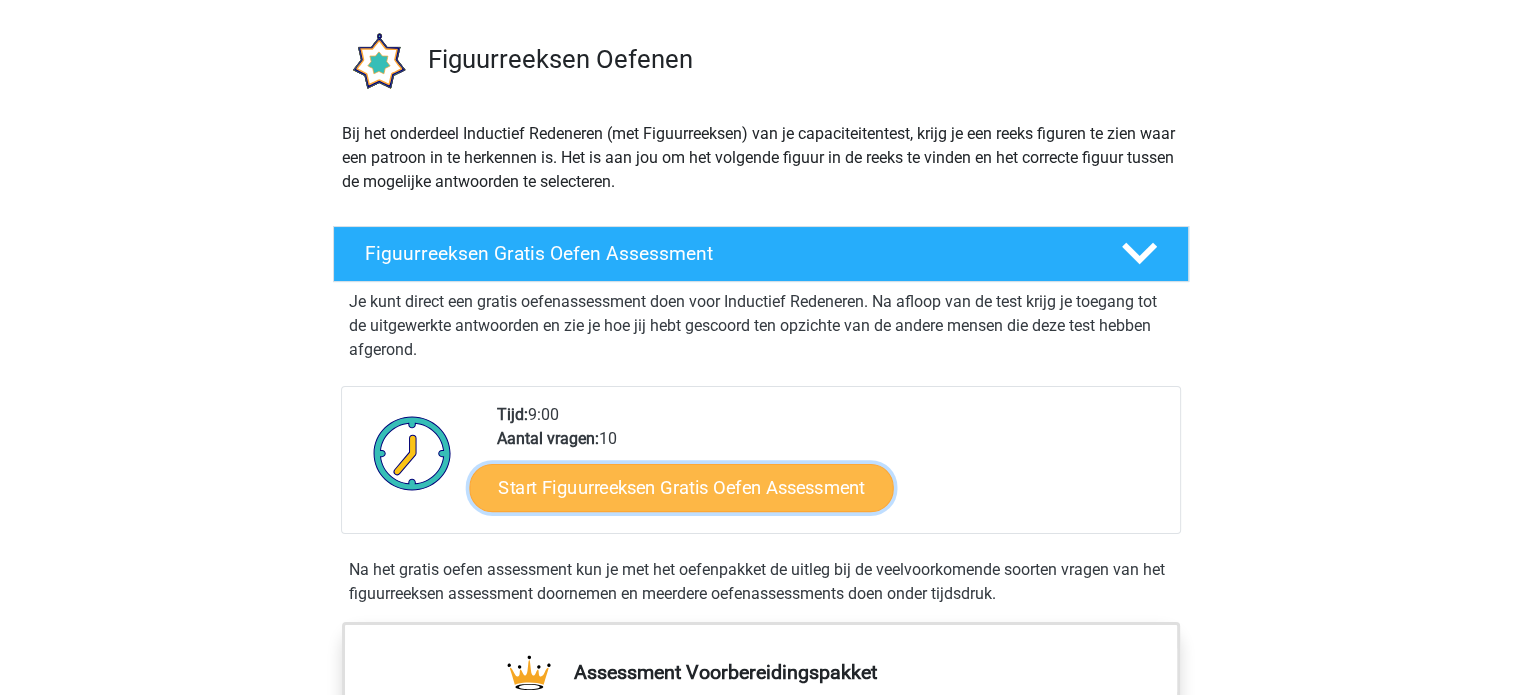 click on "Start Figuurreeksen
Gratis Oefen Assessment" at bounding box center (681, 487) 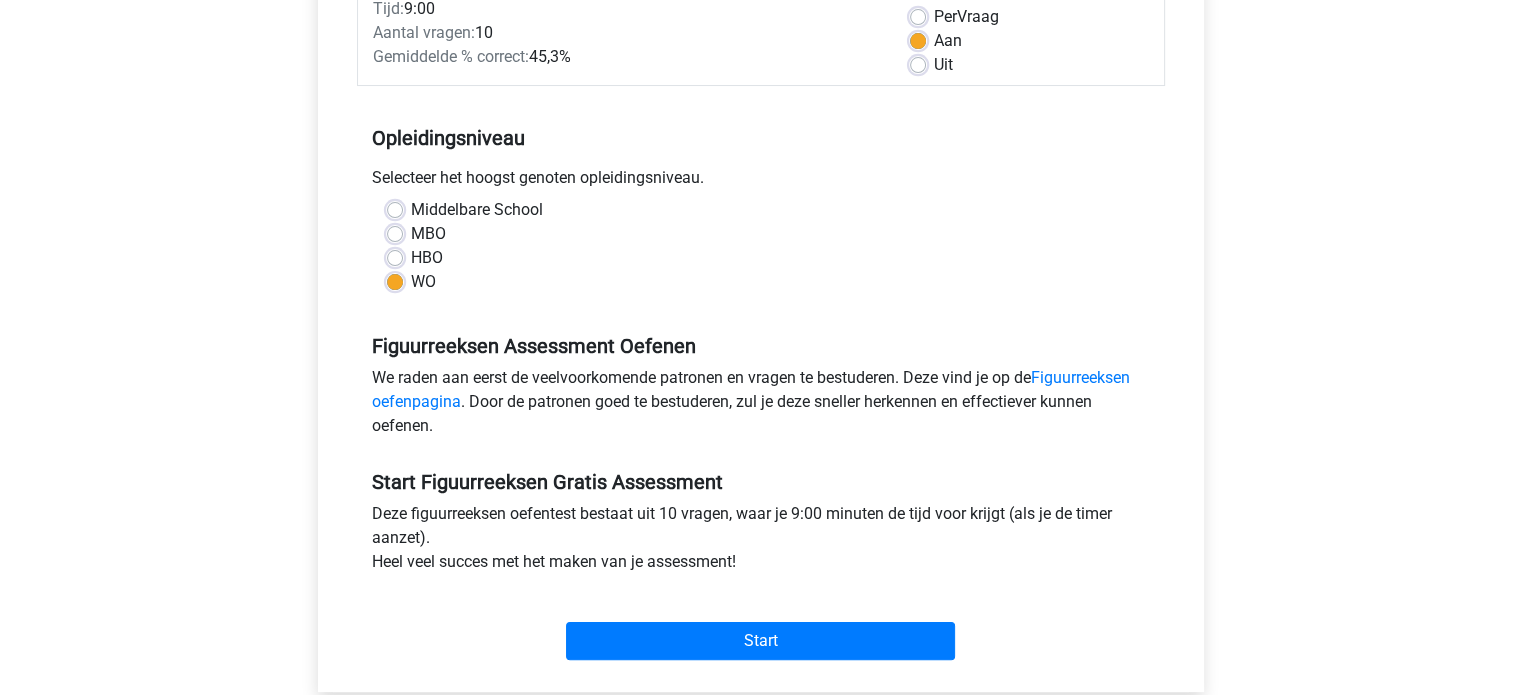 scroll, scrollTop: 308, scrollLeft: 0, axis: vertical 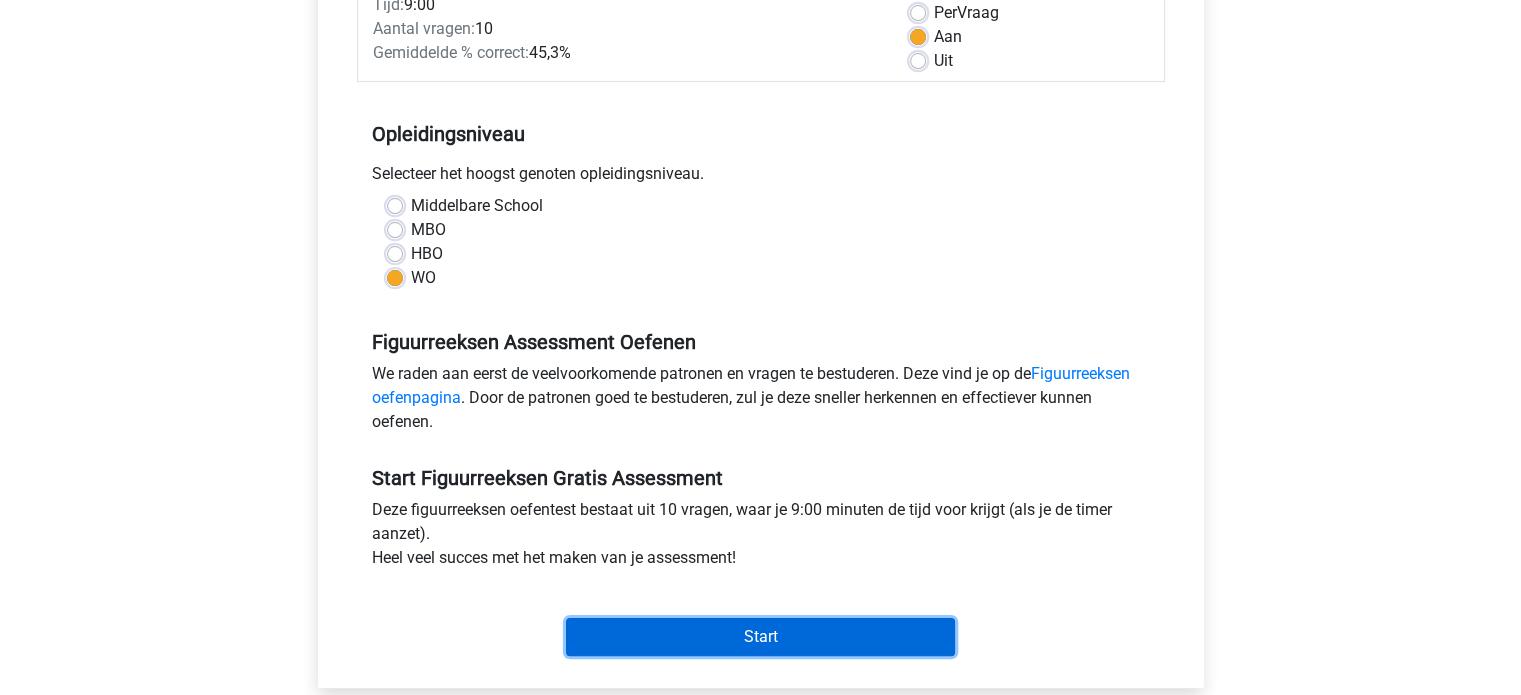 click on "Start" at bounding box center (760, 637) 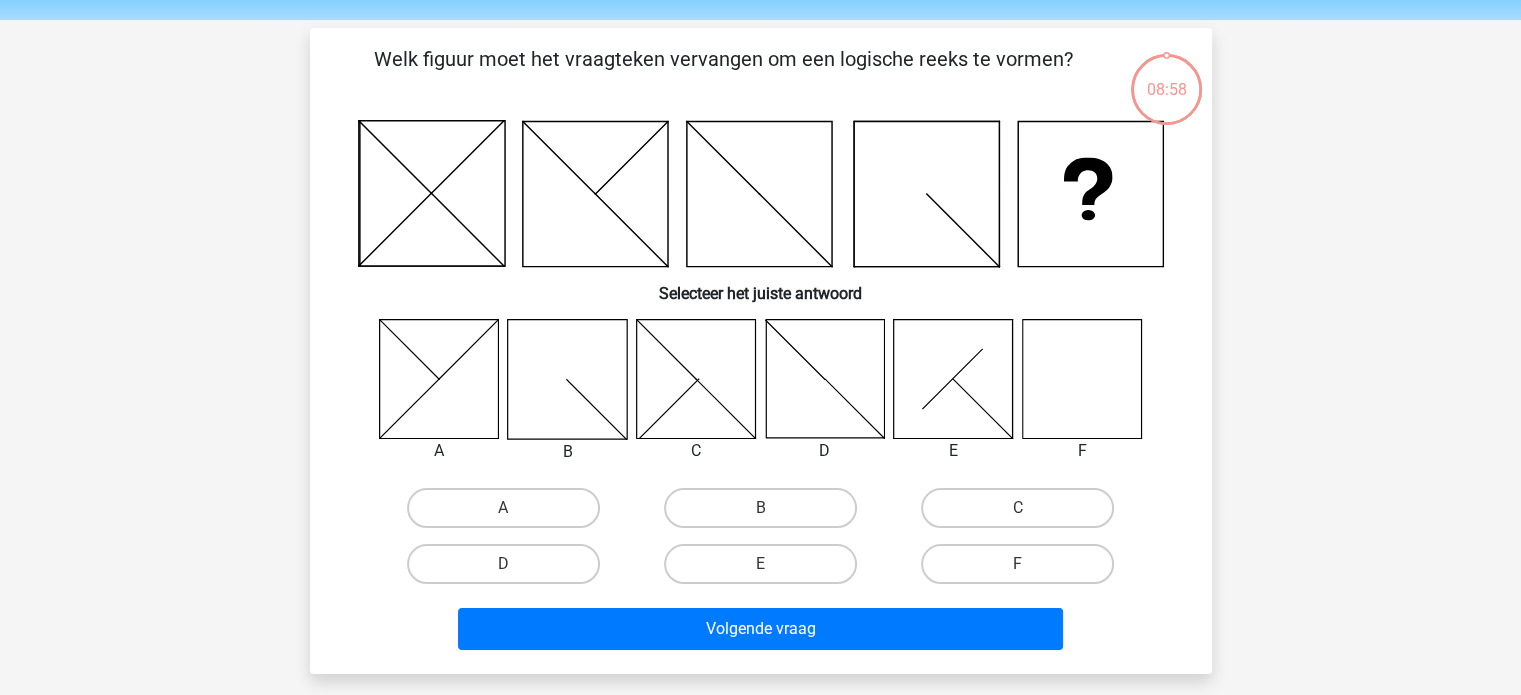 scroll, scrollTop: 68, scrollLeft: 0, axis: vertical 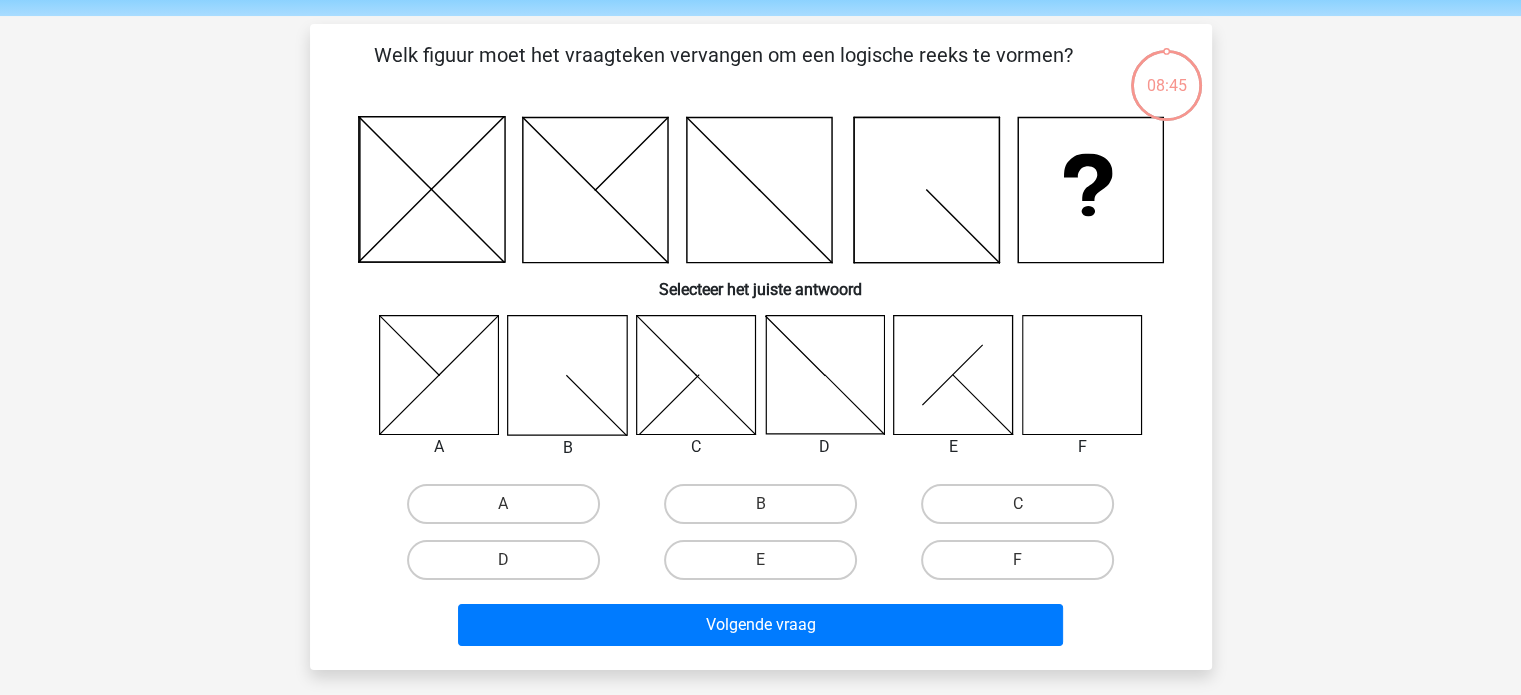 click 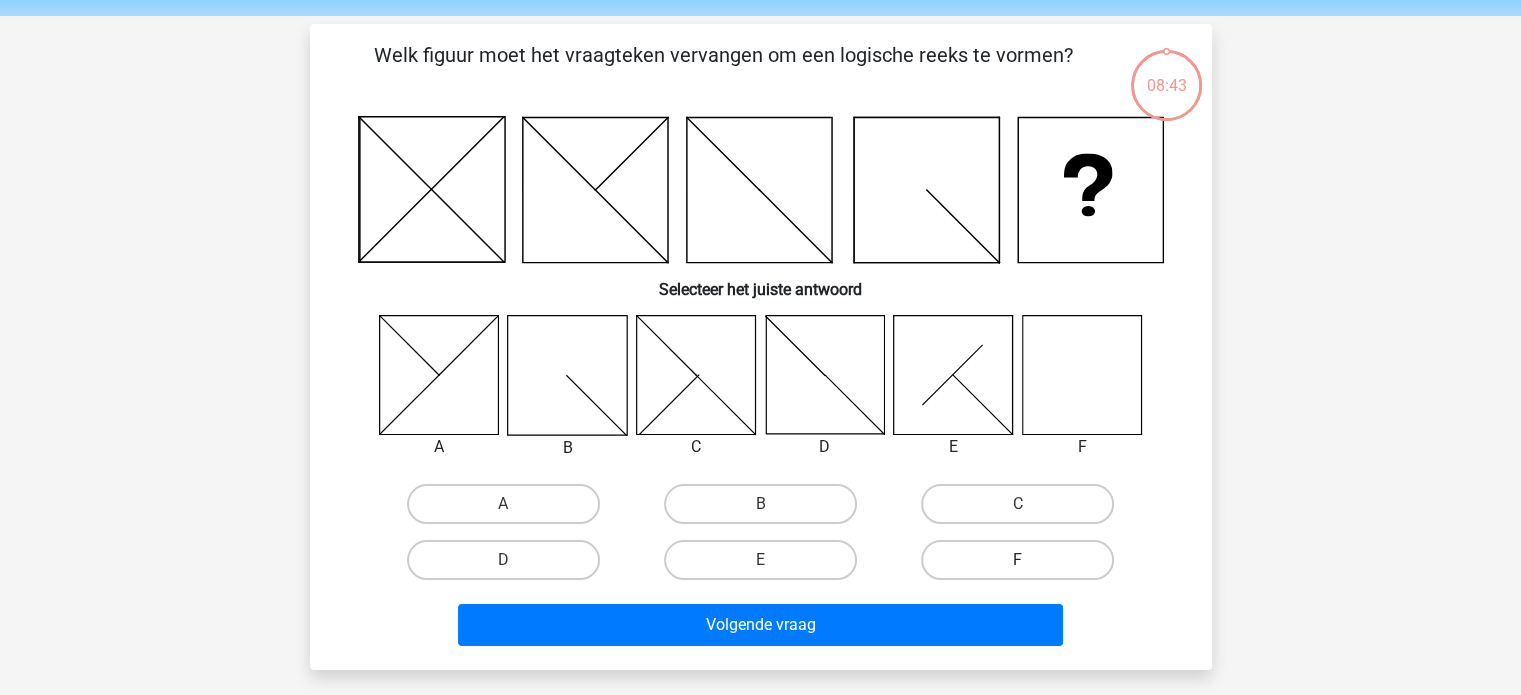 click on "F" at bounding box center [1017, 560] 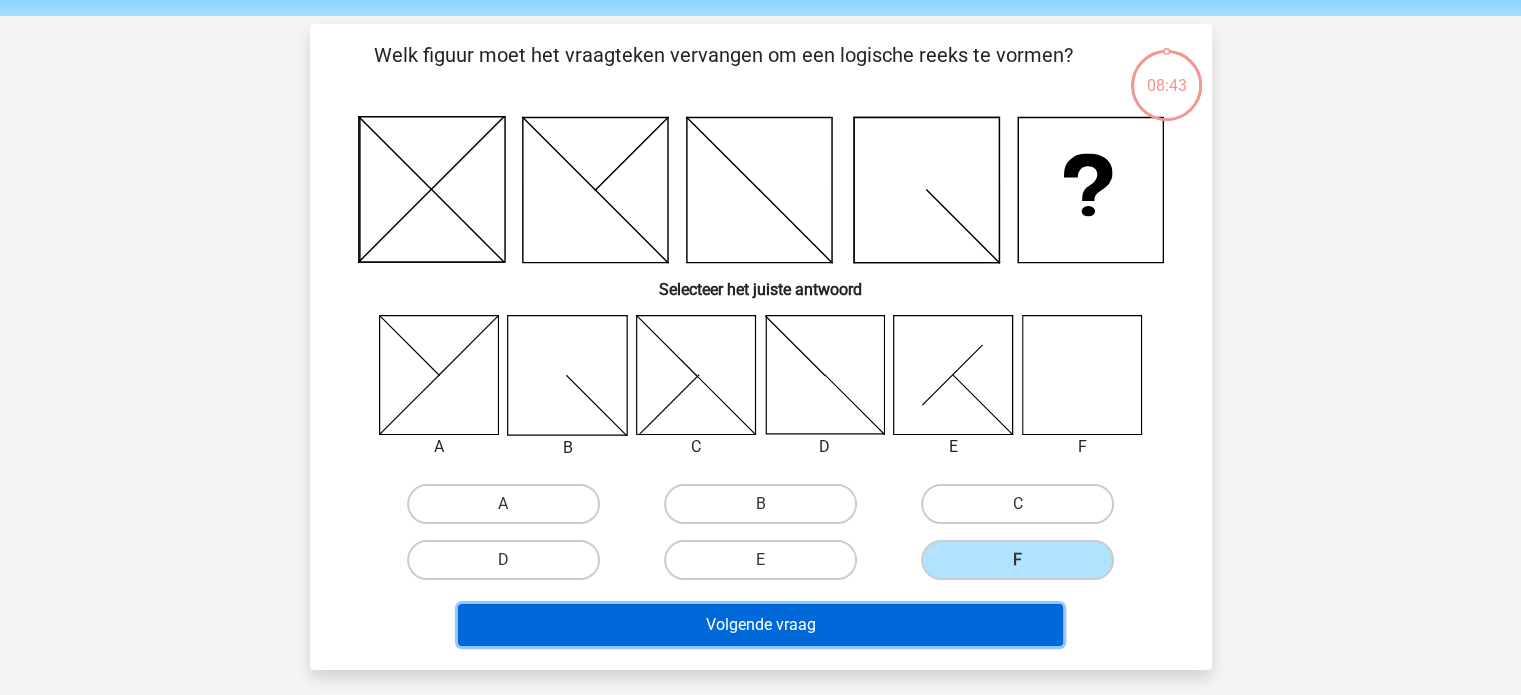 click on "Volgende vraag" at bounding box center [760, 625] 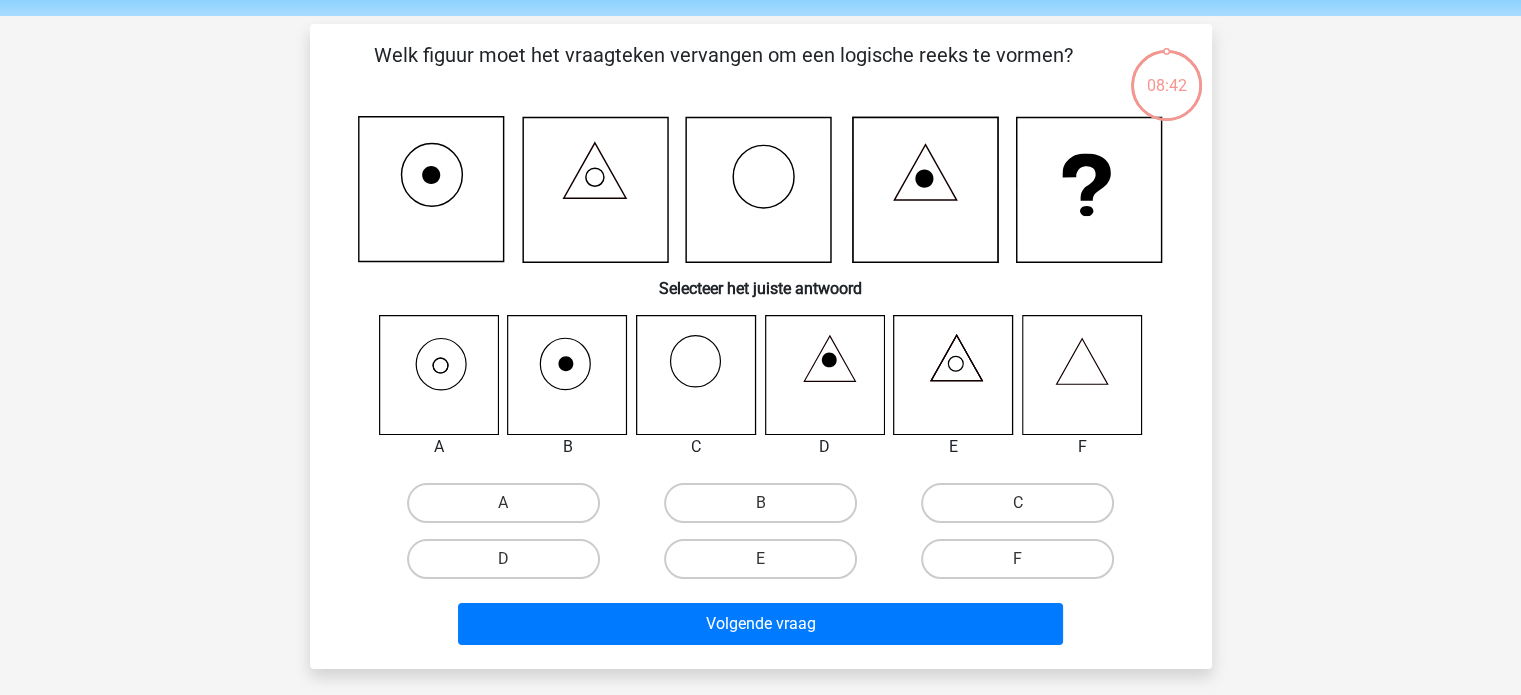 scroll, scrollTop: 92, scrollLeft: 0, axis: vertical 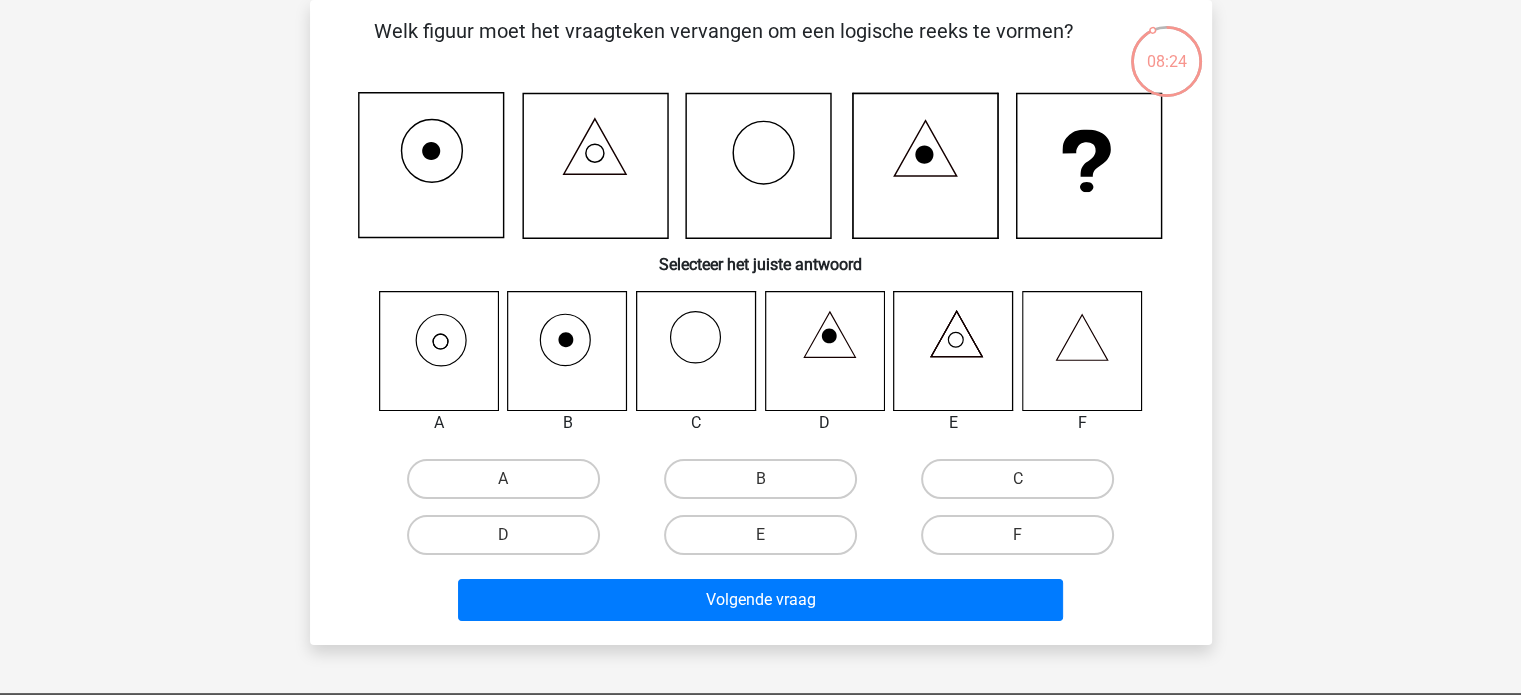 click 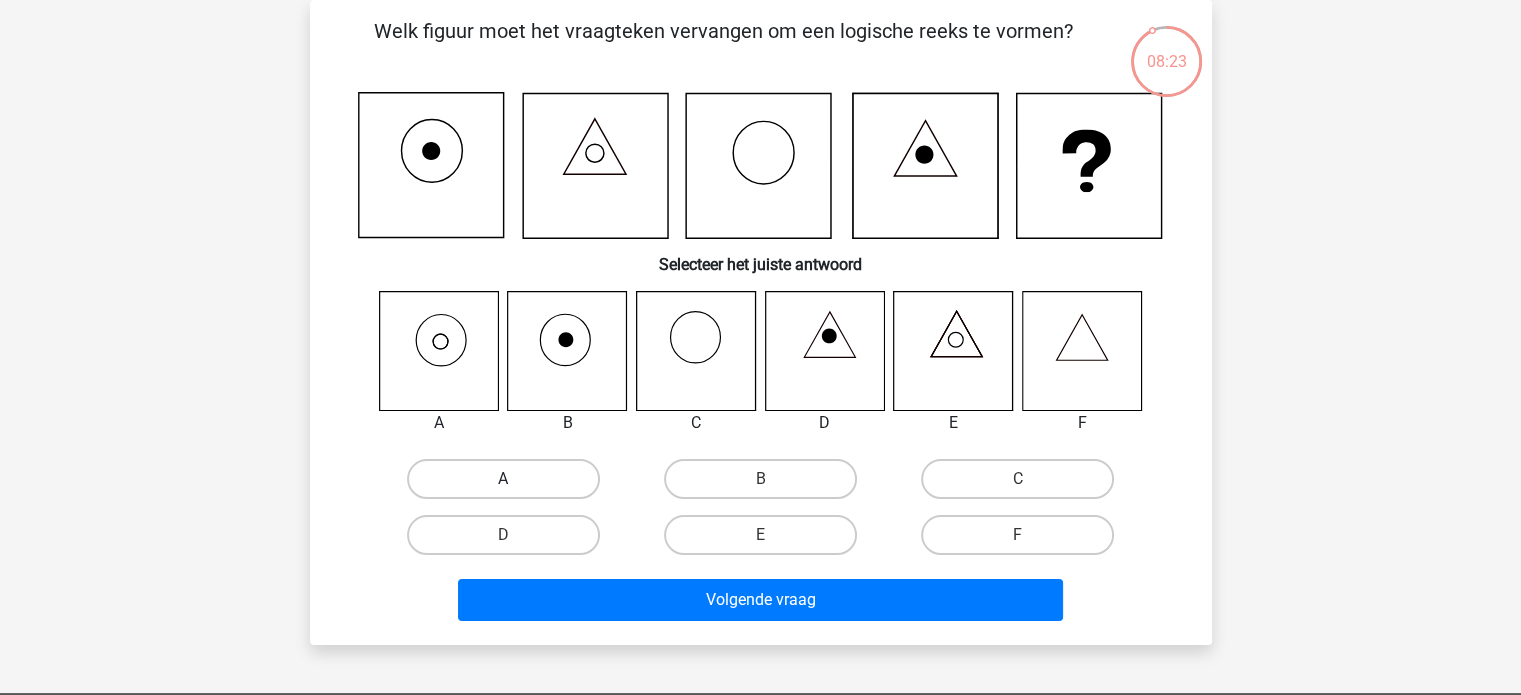 click on "A" at bounding box center [503, 479] 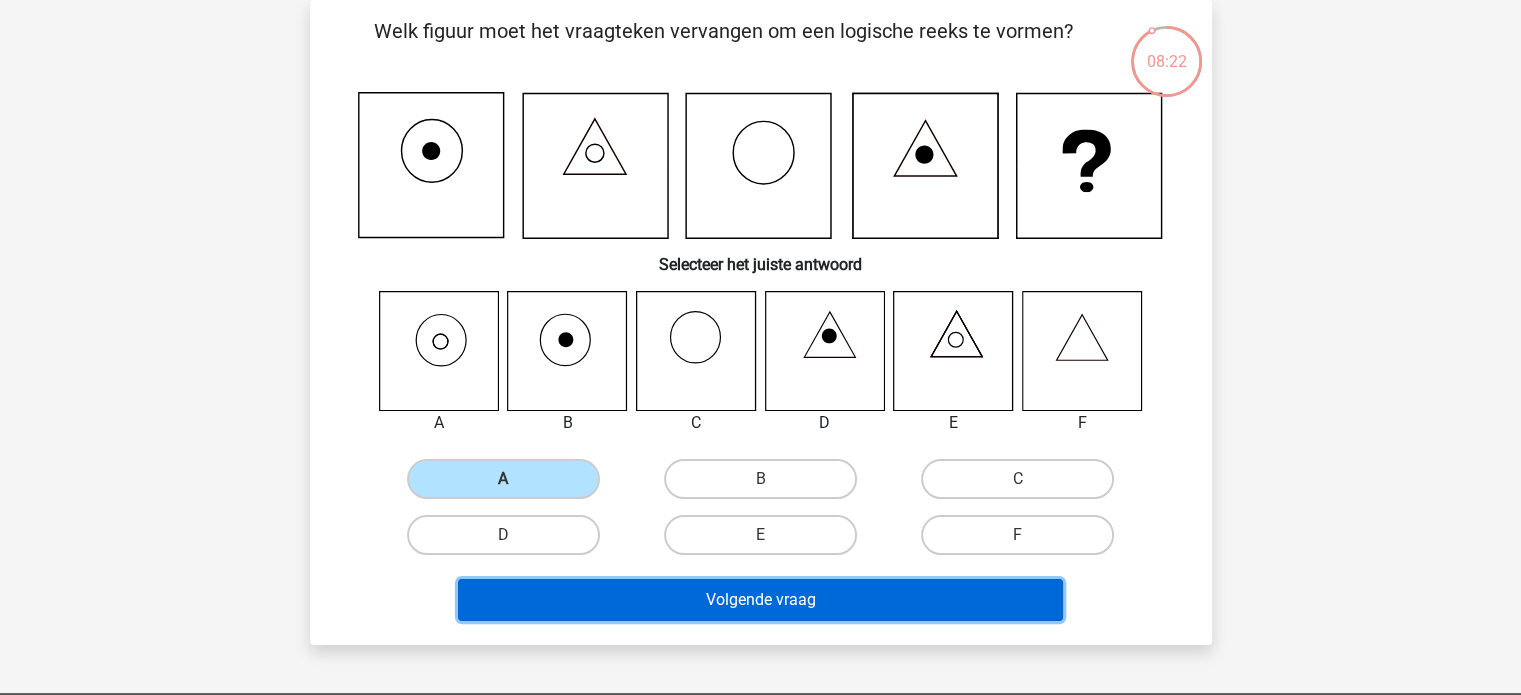 click on "Volgende vraag" at bounding box center (760, 600) 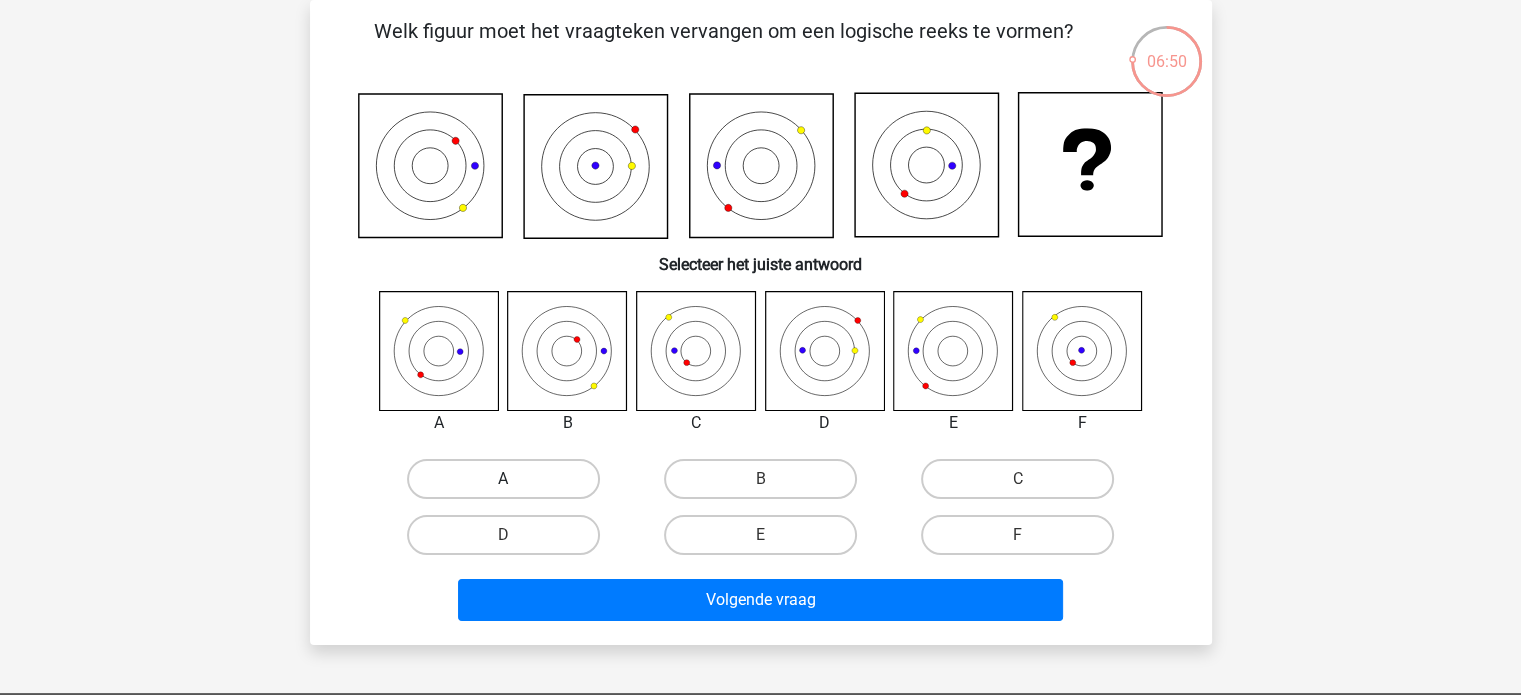 click on "A" at bounding box center [503, 479] 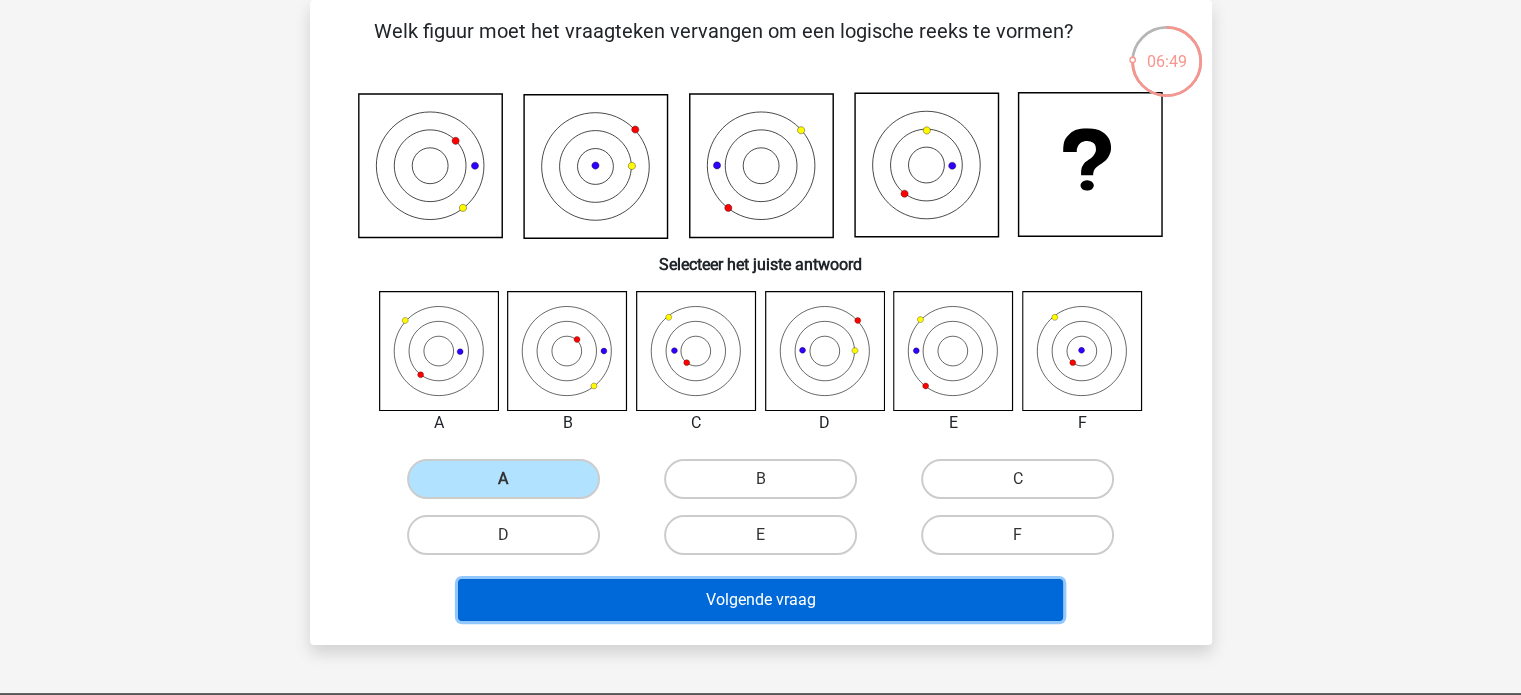 click on "Volgende vraag" at bounding box center [760, 600] 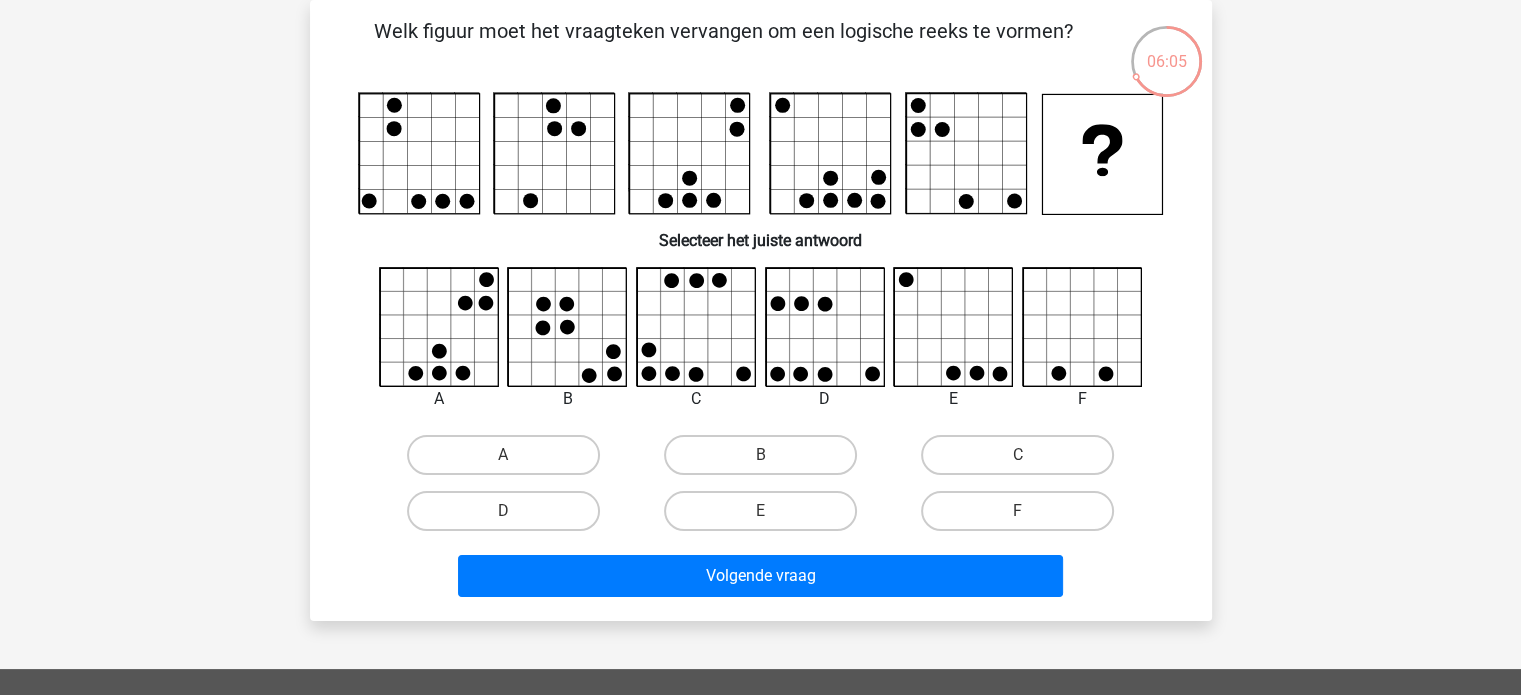 click on "A" at bounding box center [509, 461] 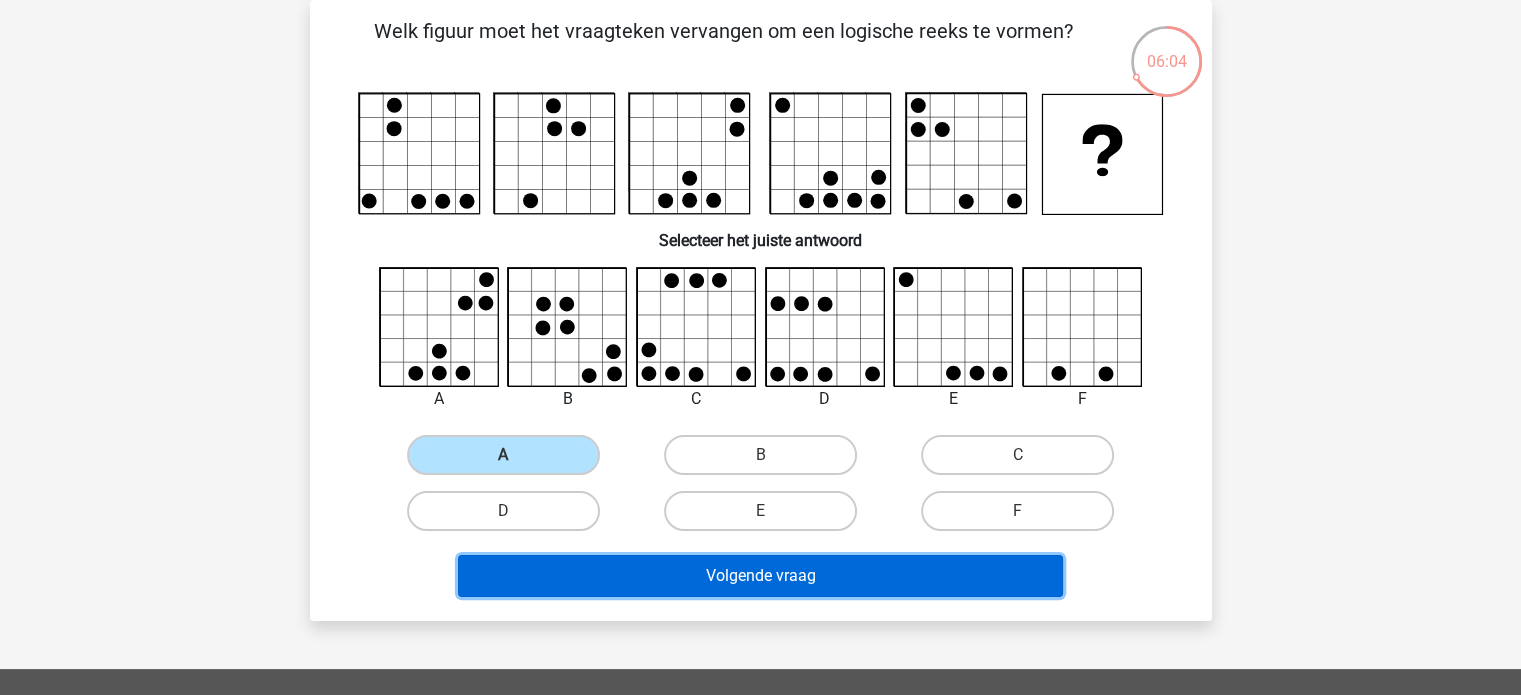 click on "Volgende vraag" at bounding box center [760, 576] 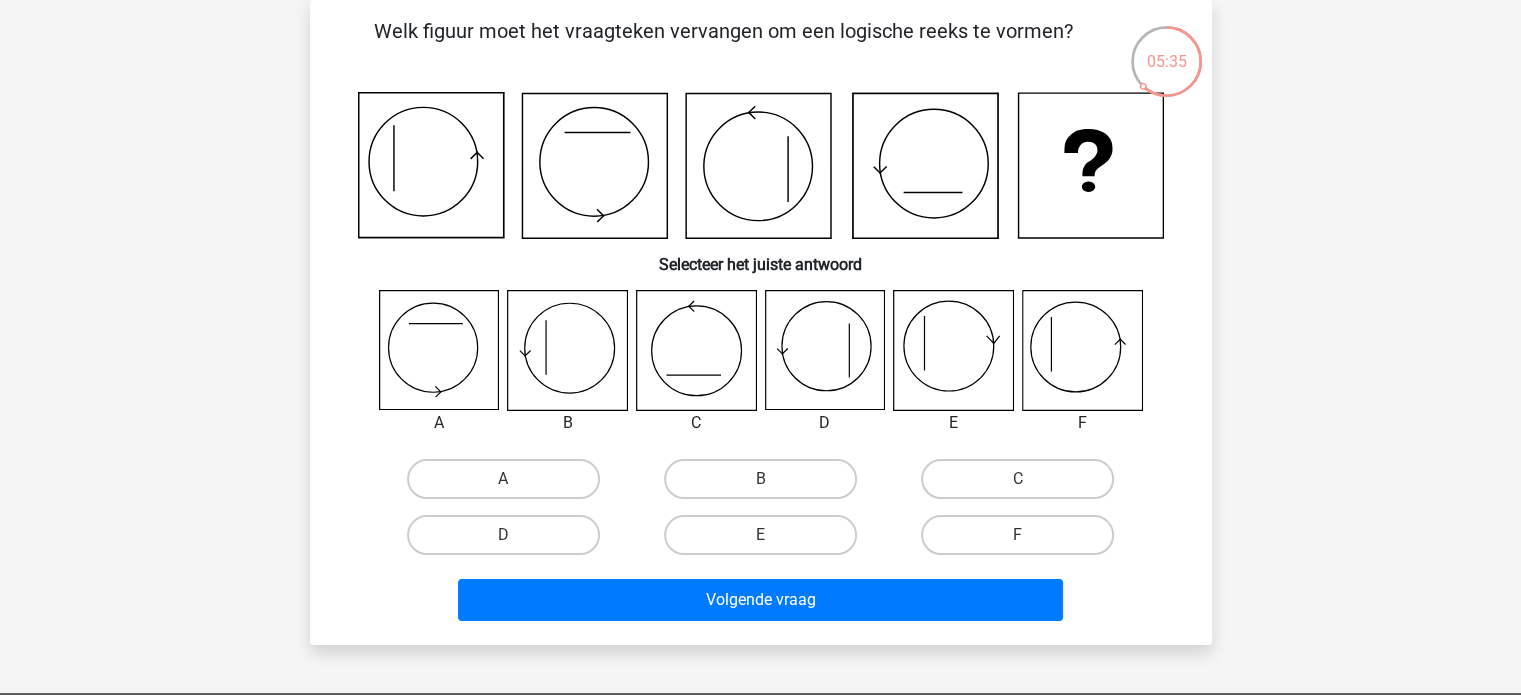 click 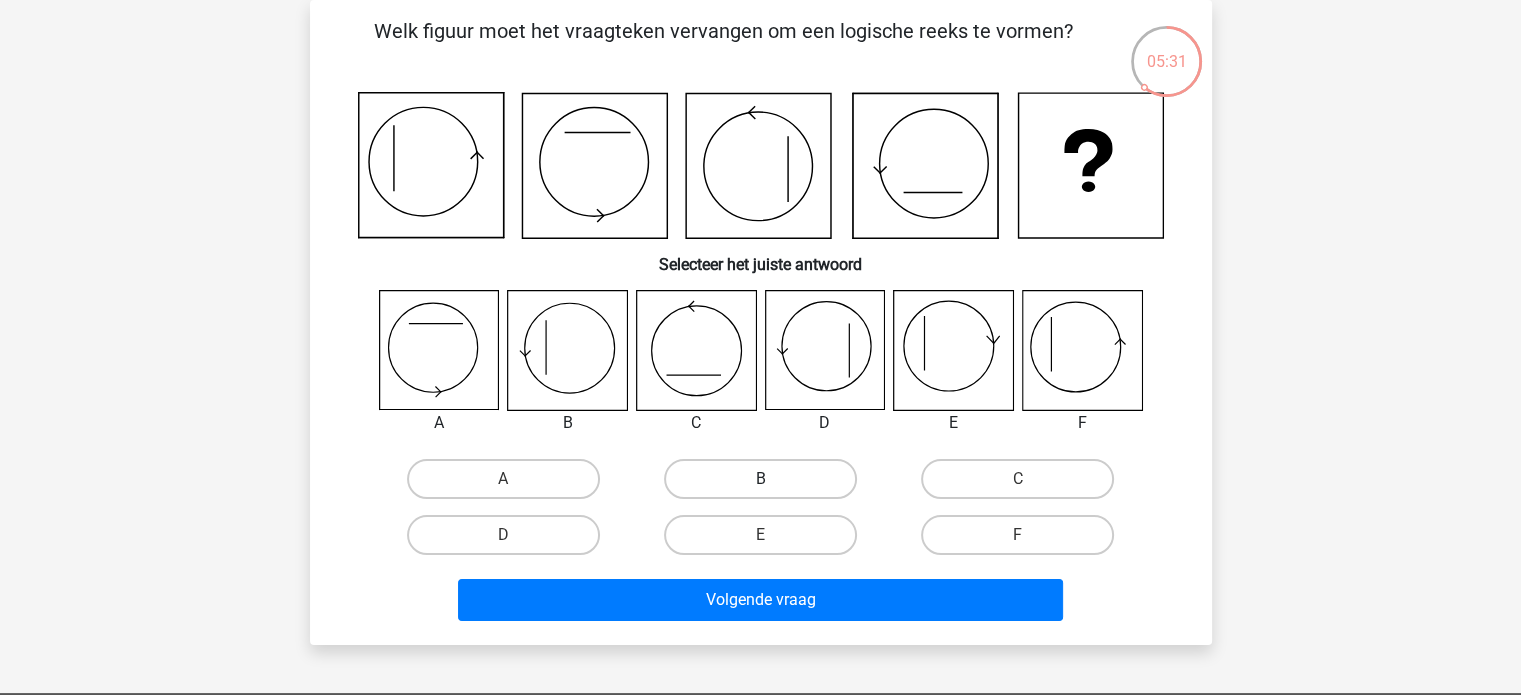 click on "B" at bounding box center [760, 479] 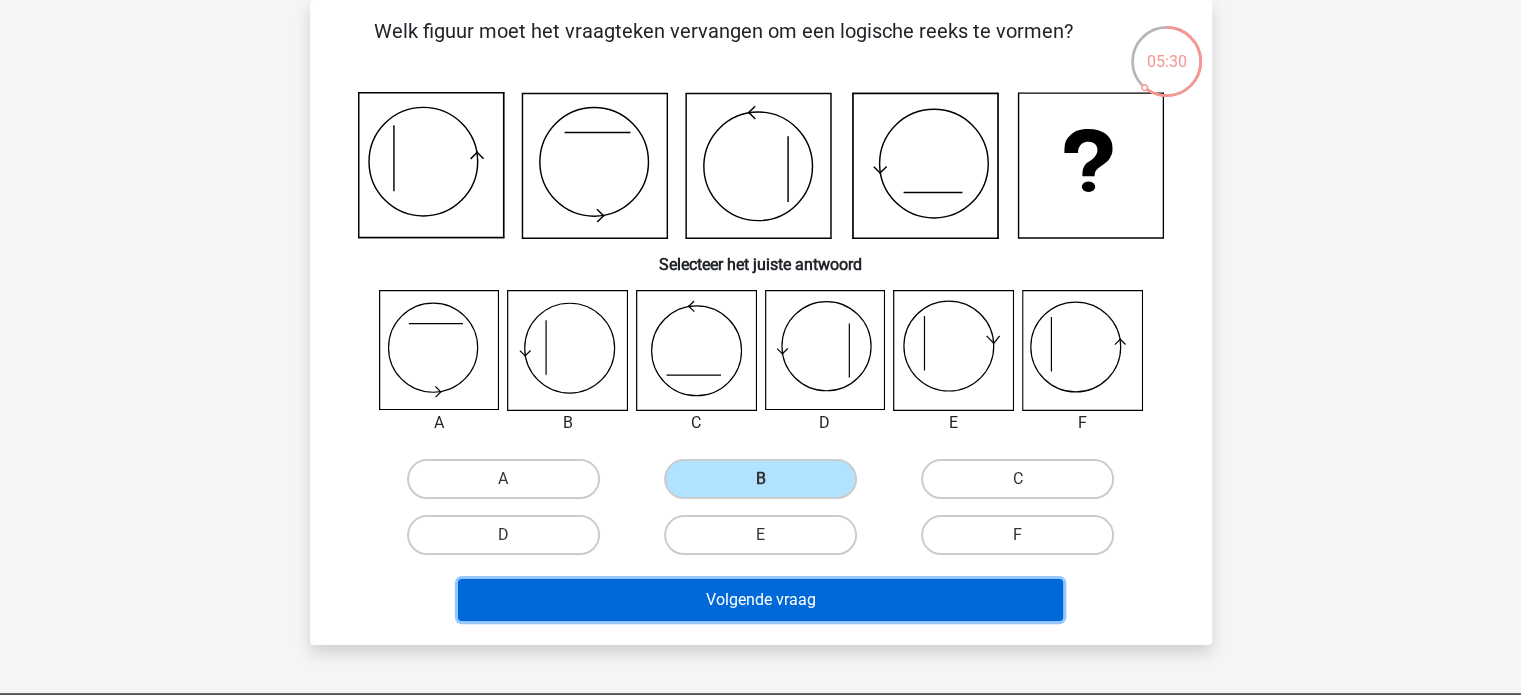 click on "Volgende vraag" at bounding box center (760, 600) 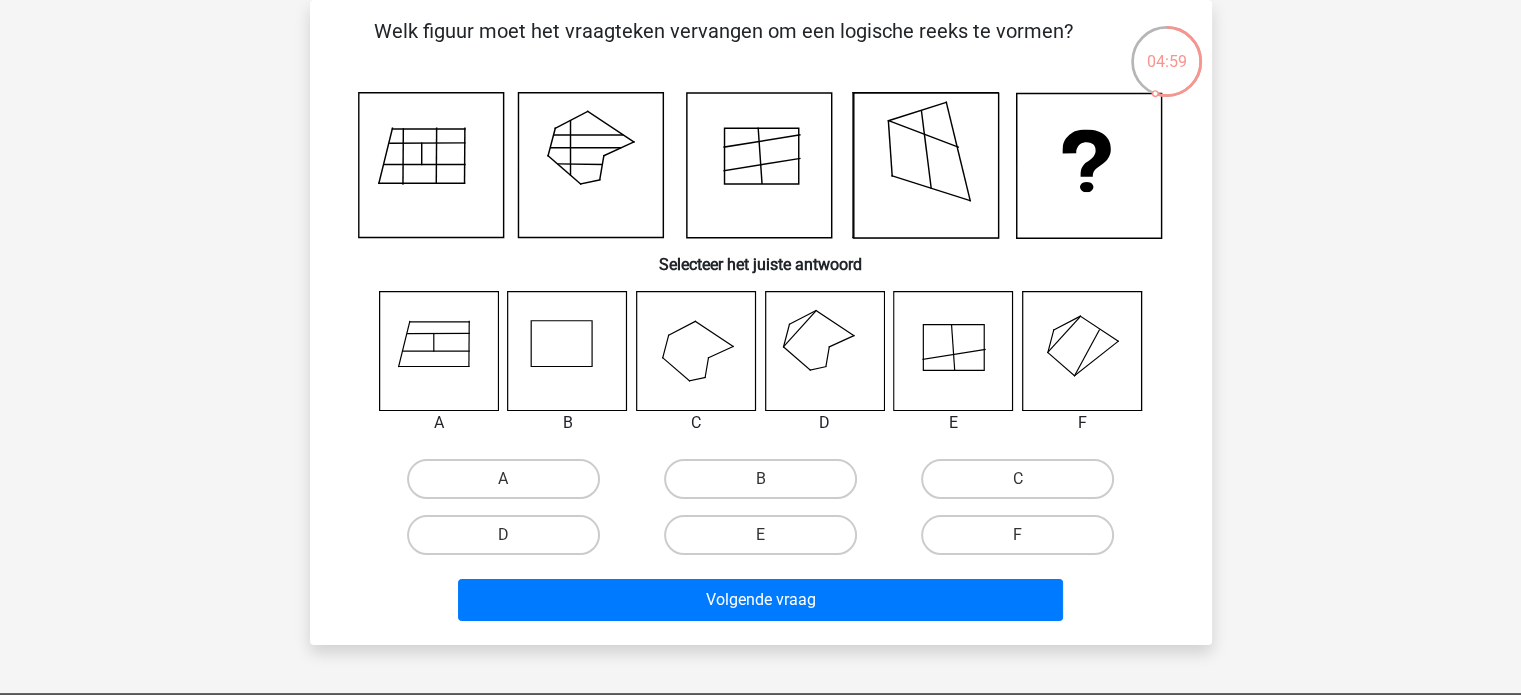 click 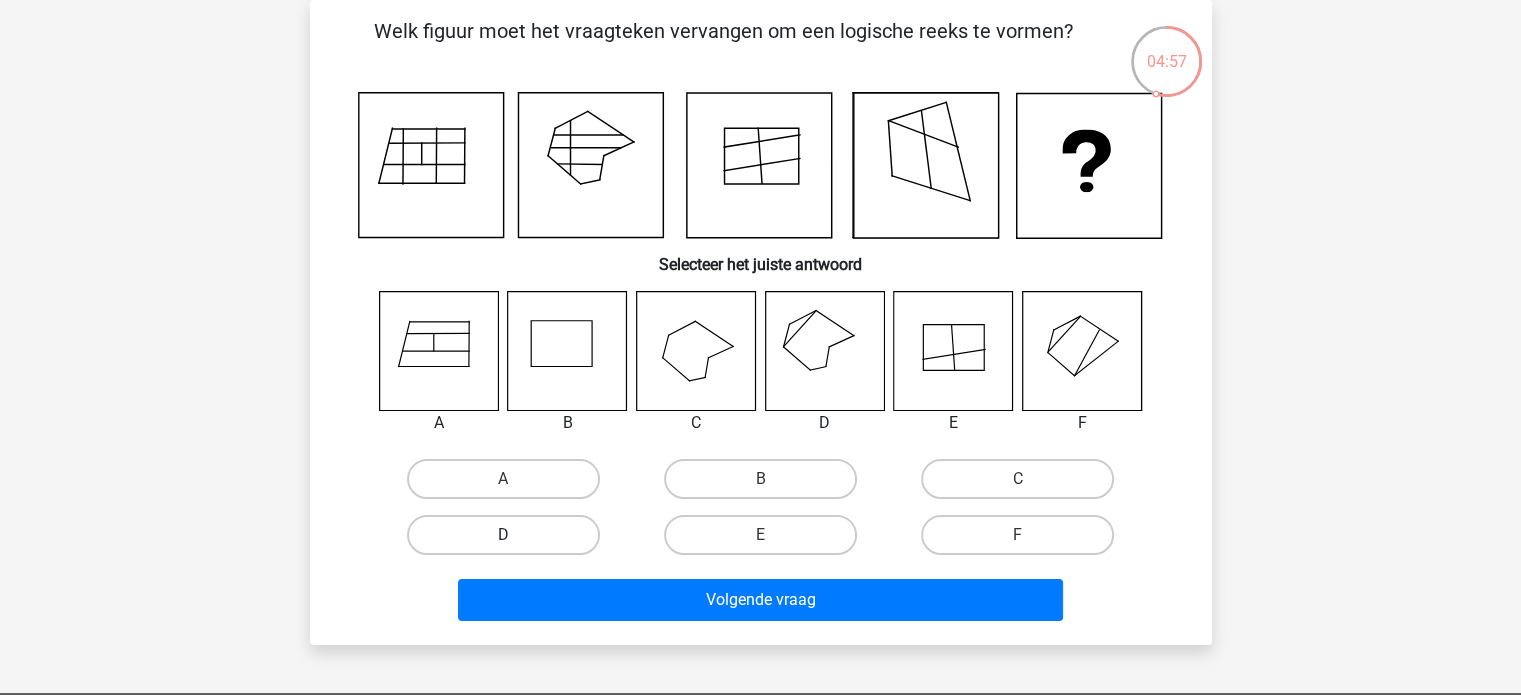 click on "D" at bounding box center [503, 535] 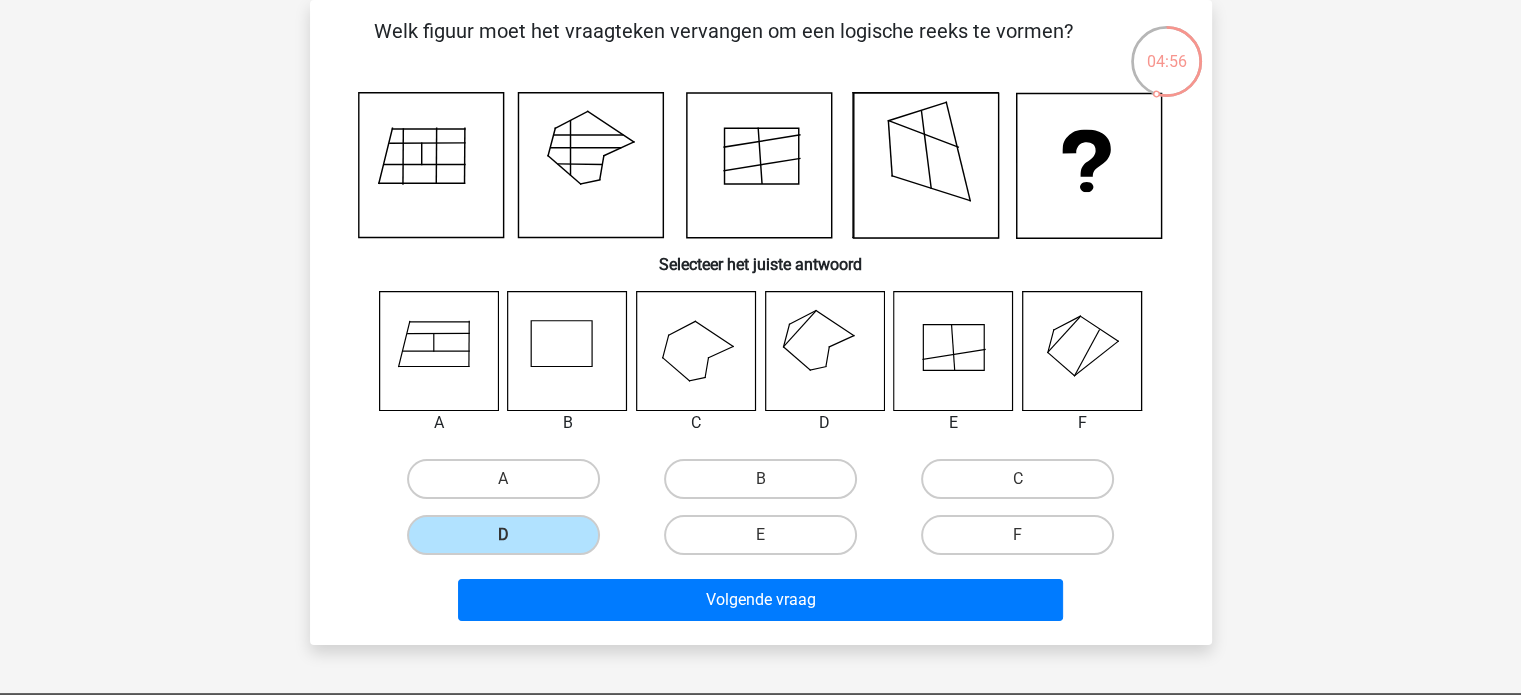 click on "Volgende vraag" at bounding box center (761, 596) 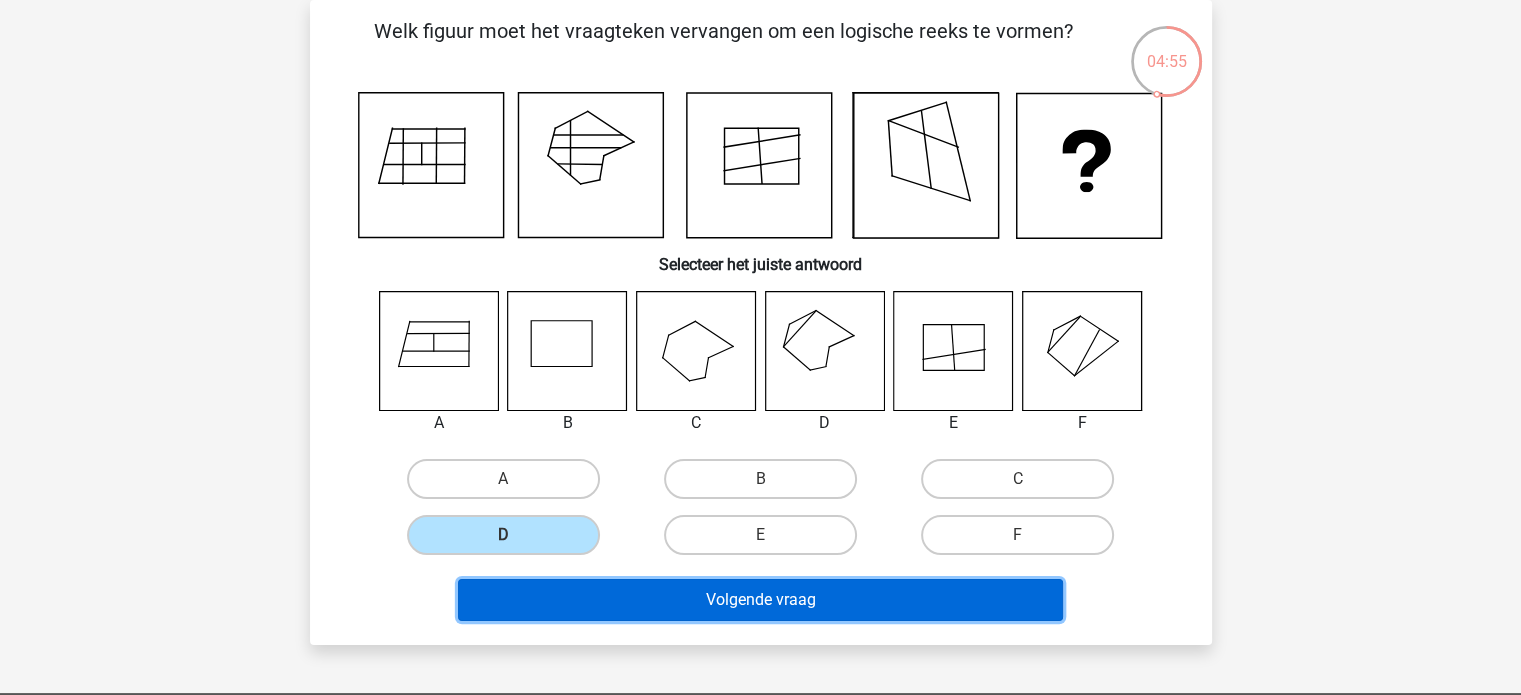 click on "Volgende vraag" at bounding box center (760, 600) 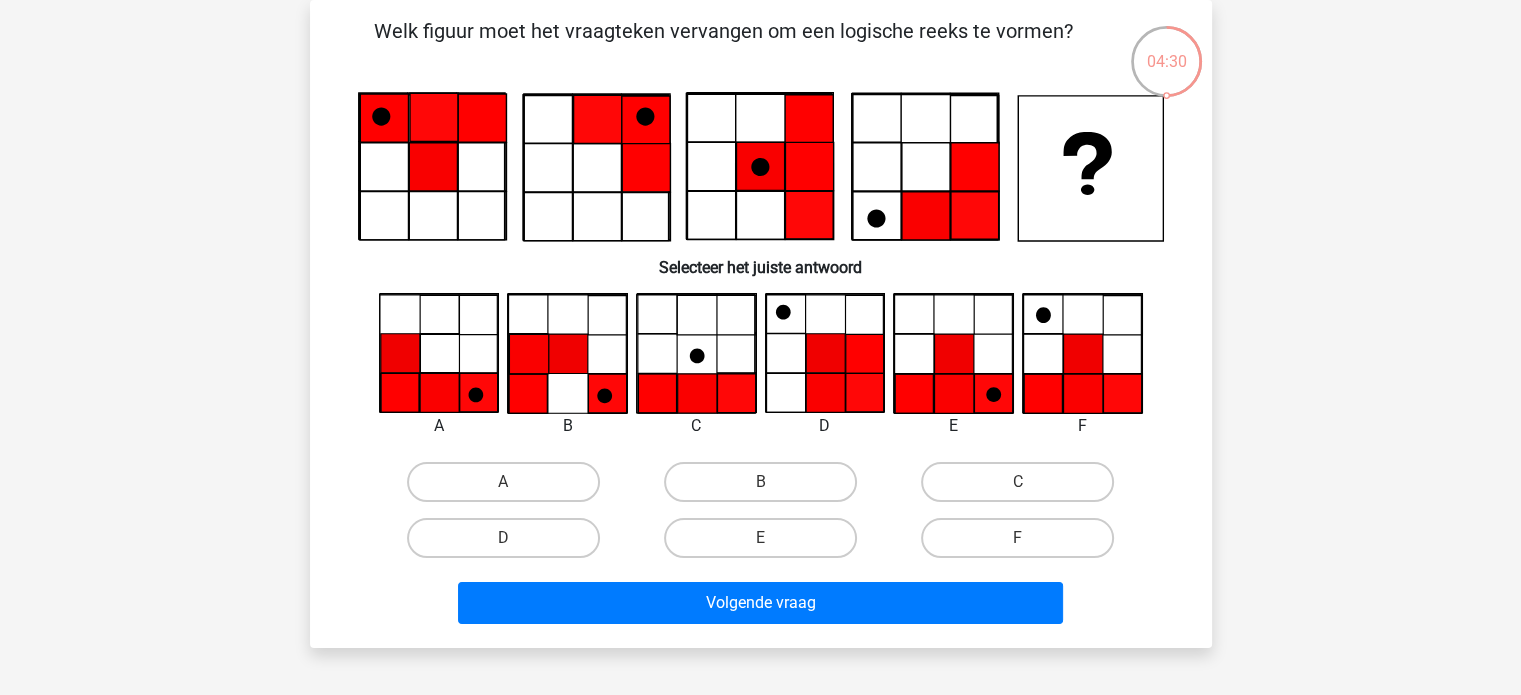 click 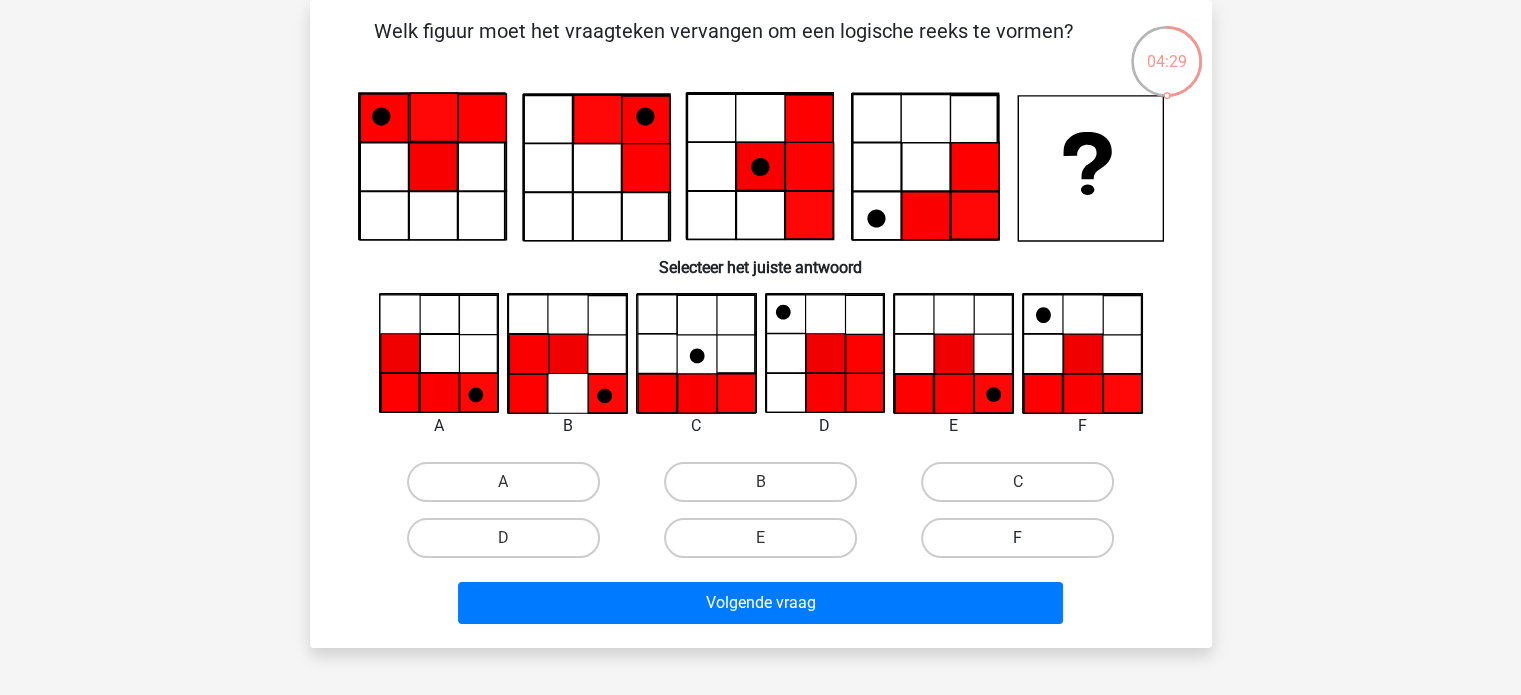 click on "F" at bounding box center [1017, 538] 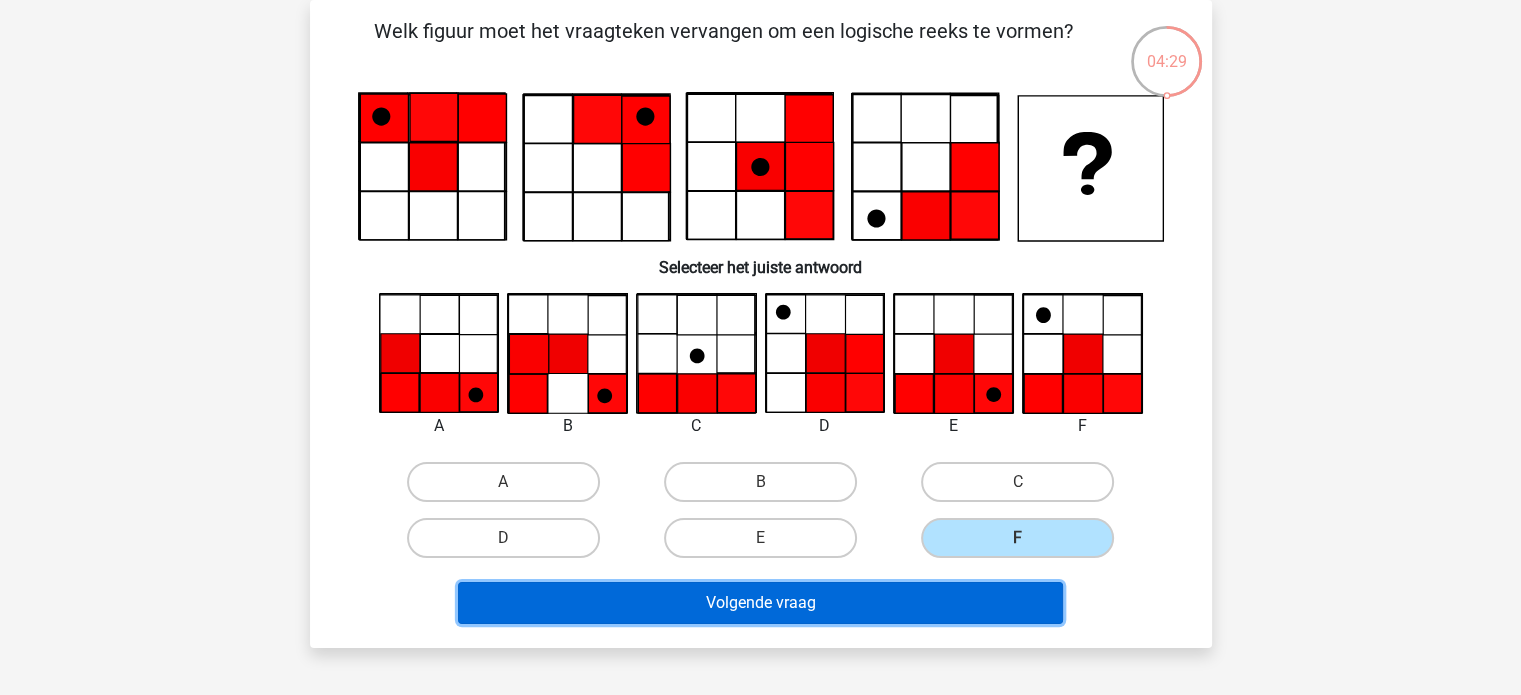 click on "Volgende vraag" at bounding box center (760, 603) 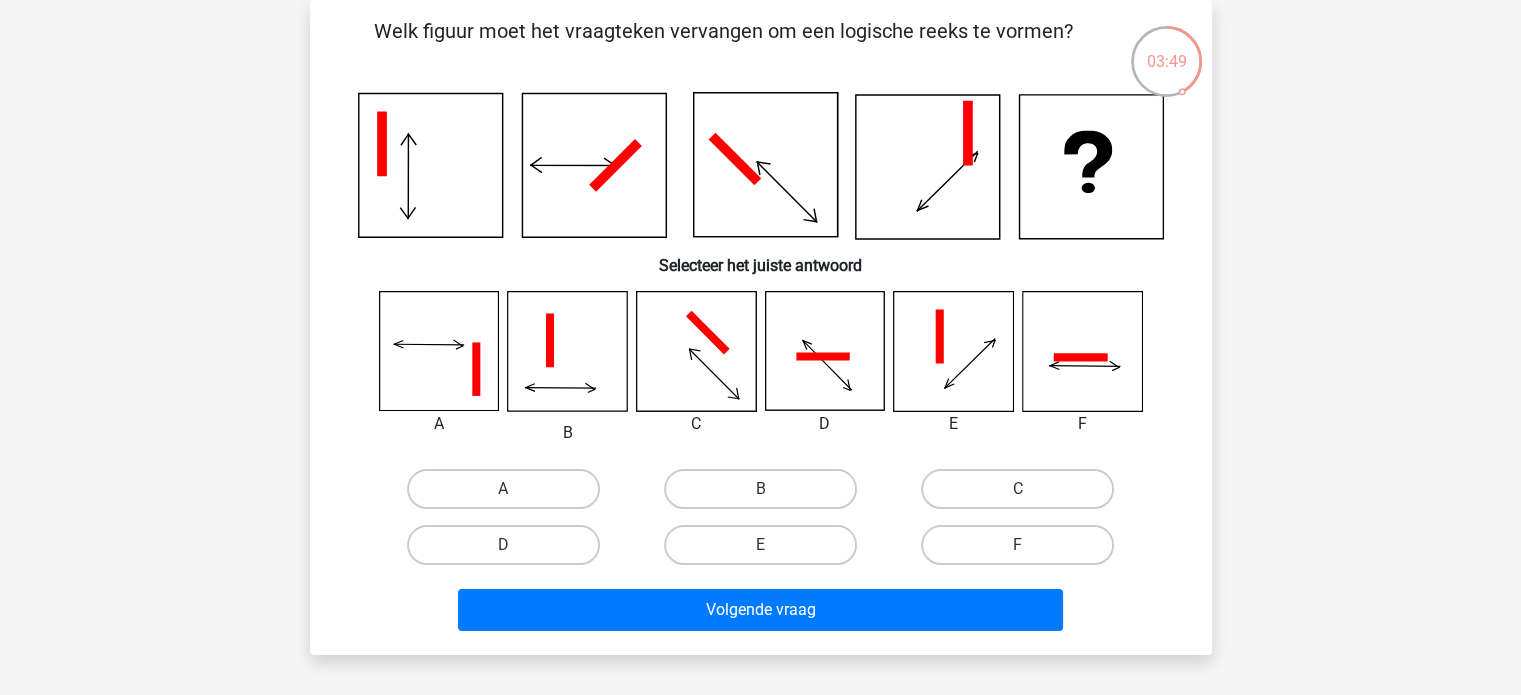 click 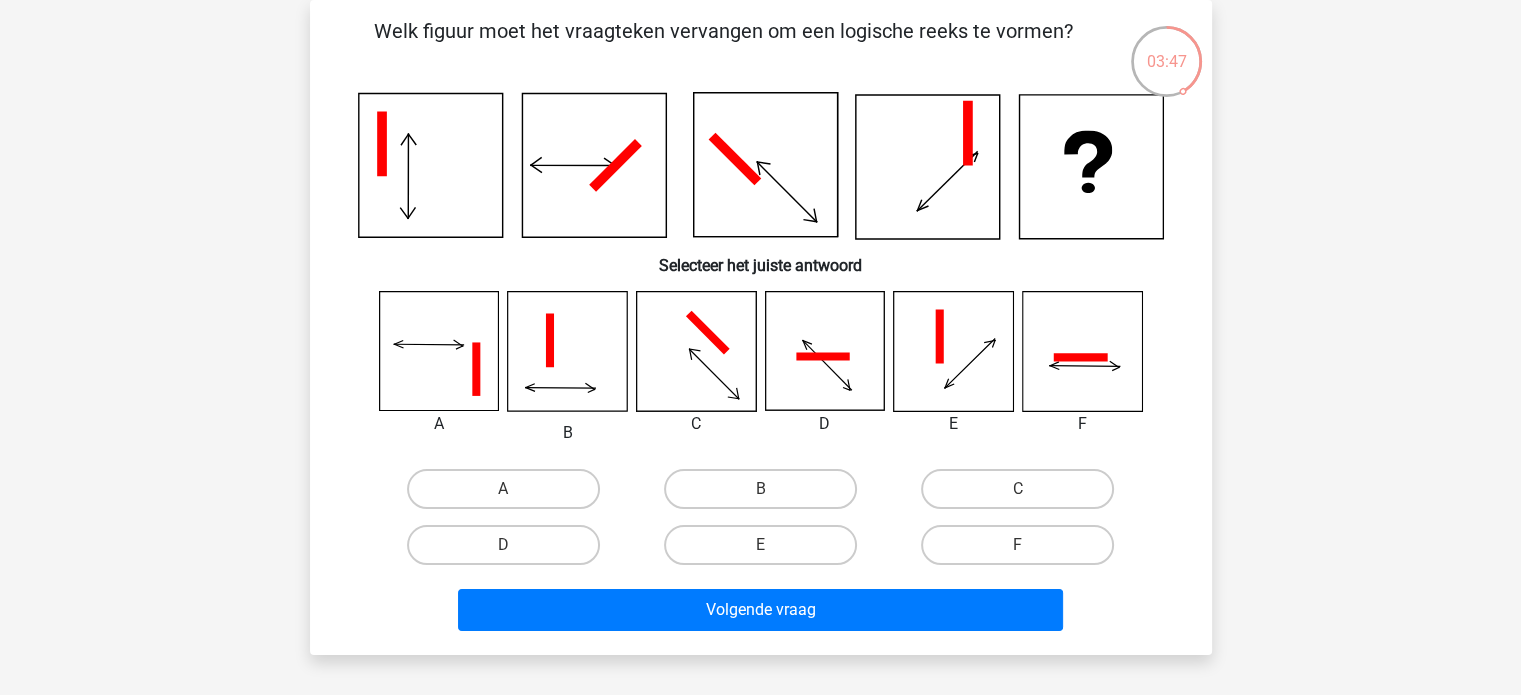 click on "F" at bounding box center [1017, 545] 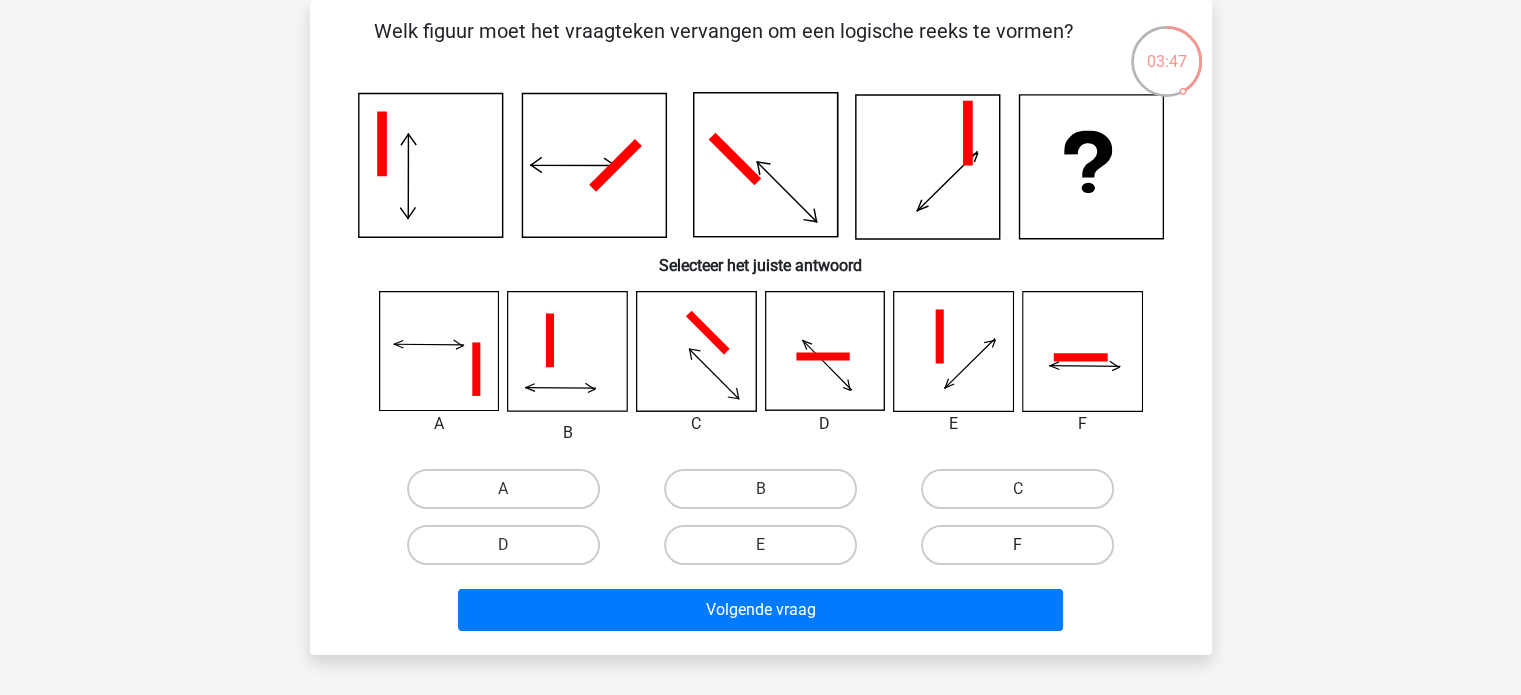 click on "F" at bounding box center (1017, 545) 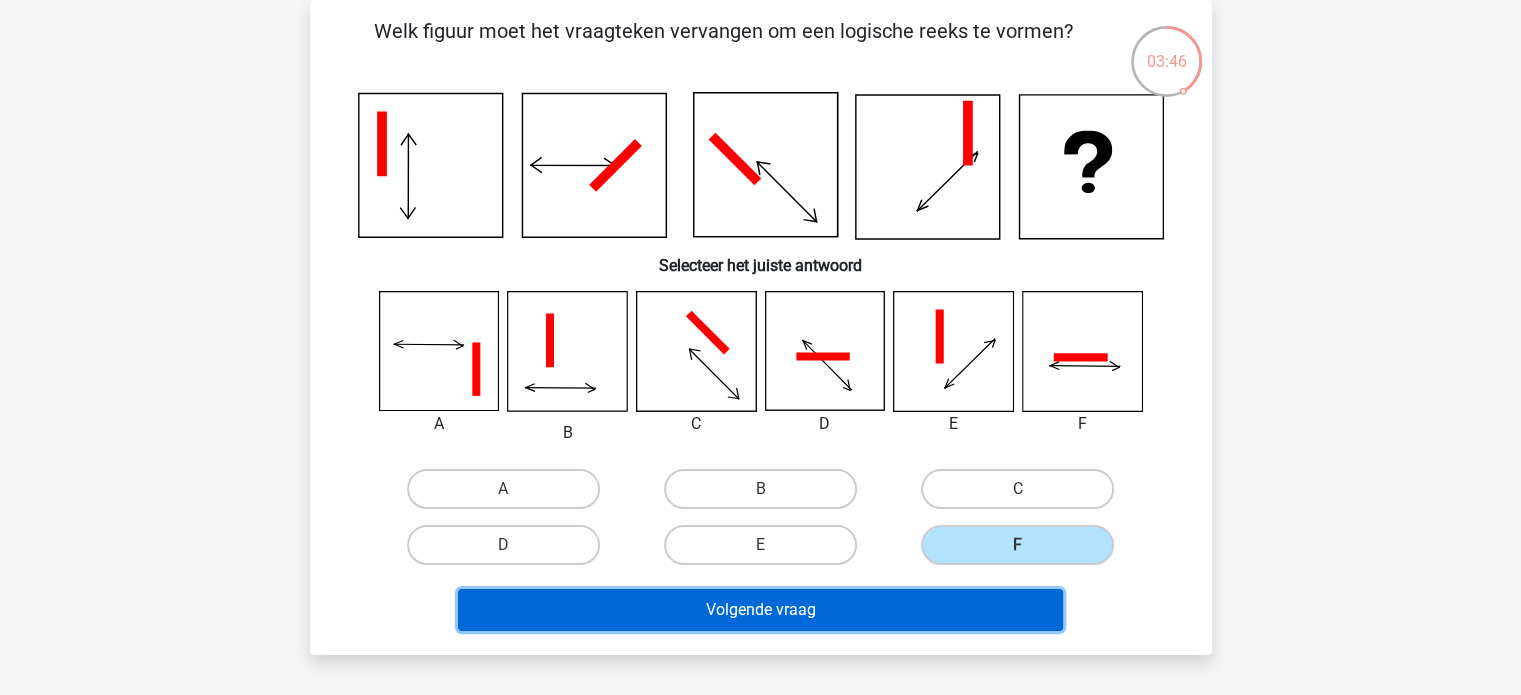 click on "Volgende vraag" at bounding box center (760, 610) 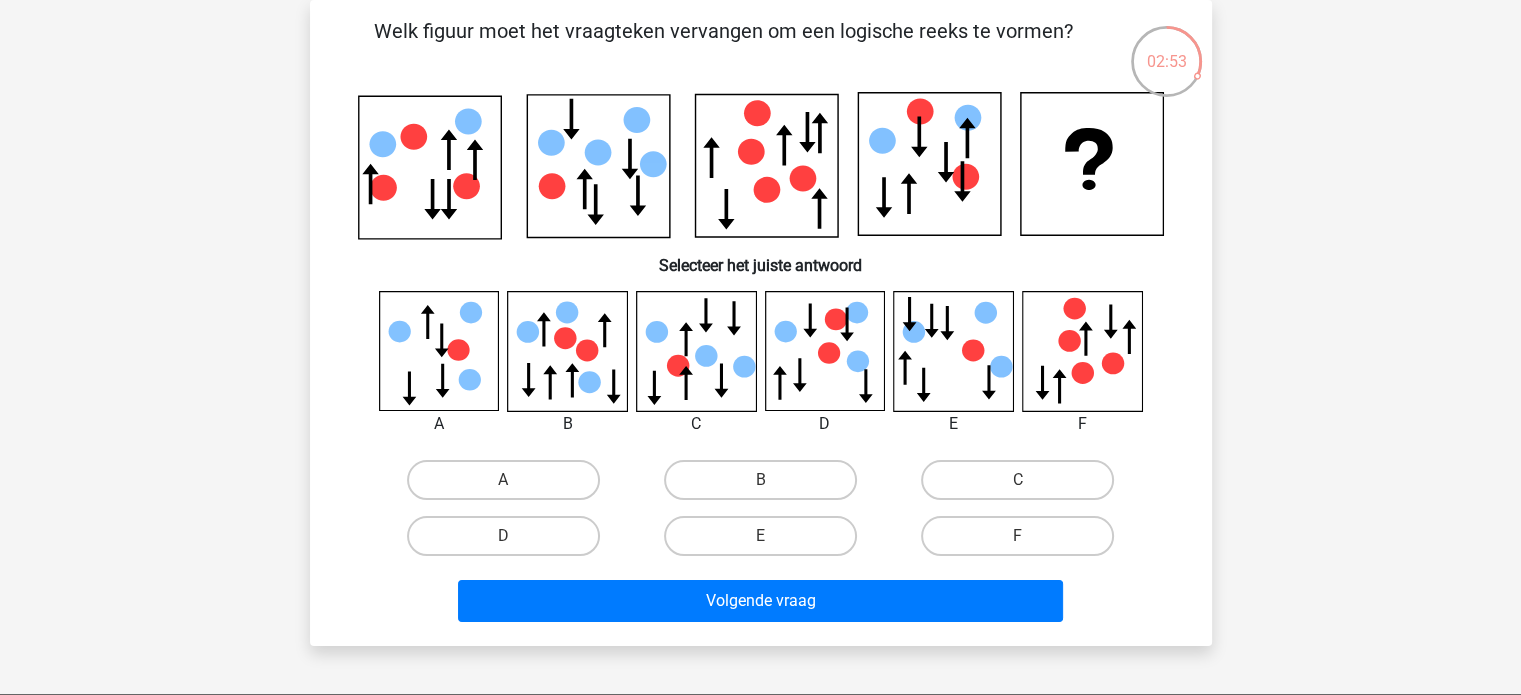 click on "A
B
C" at bounding box center (761, 427) 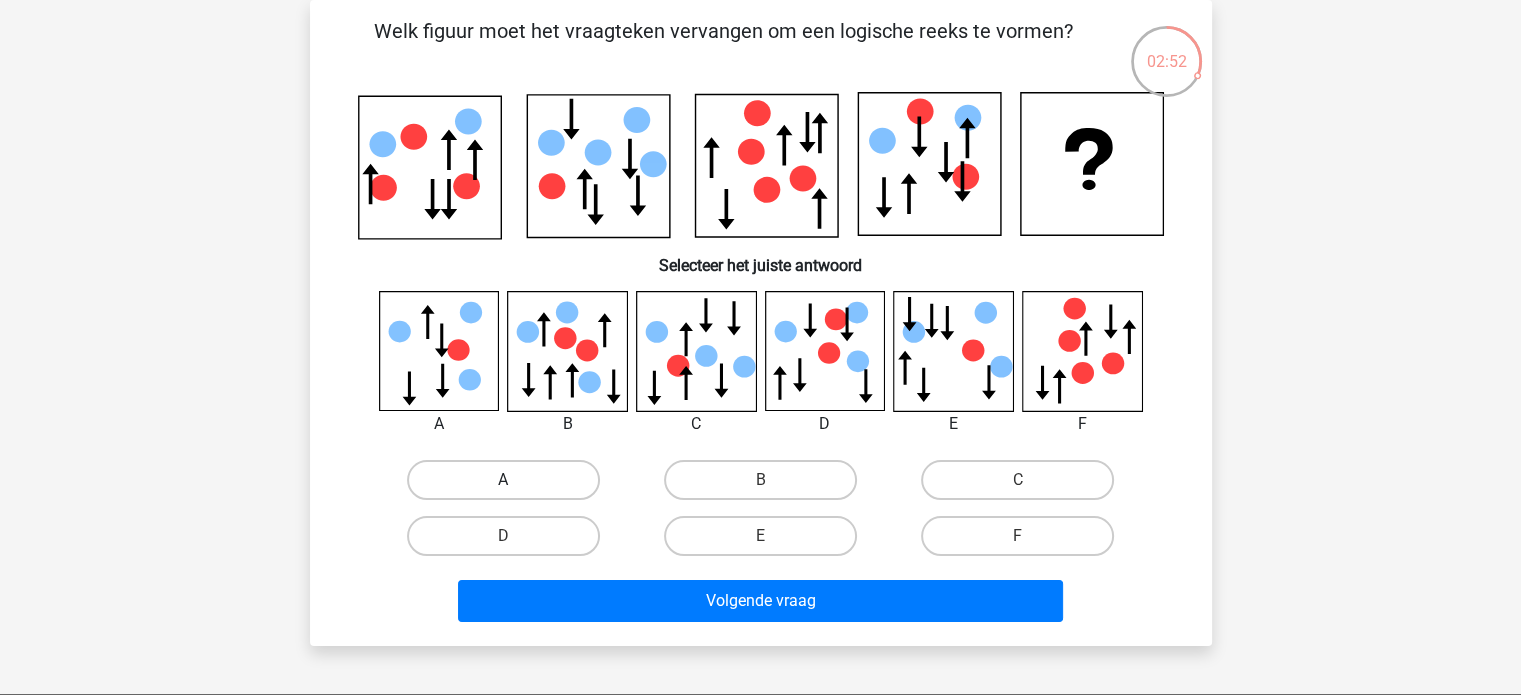 click on "A" at bounding box center (503, 480) 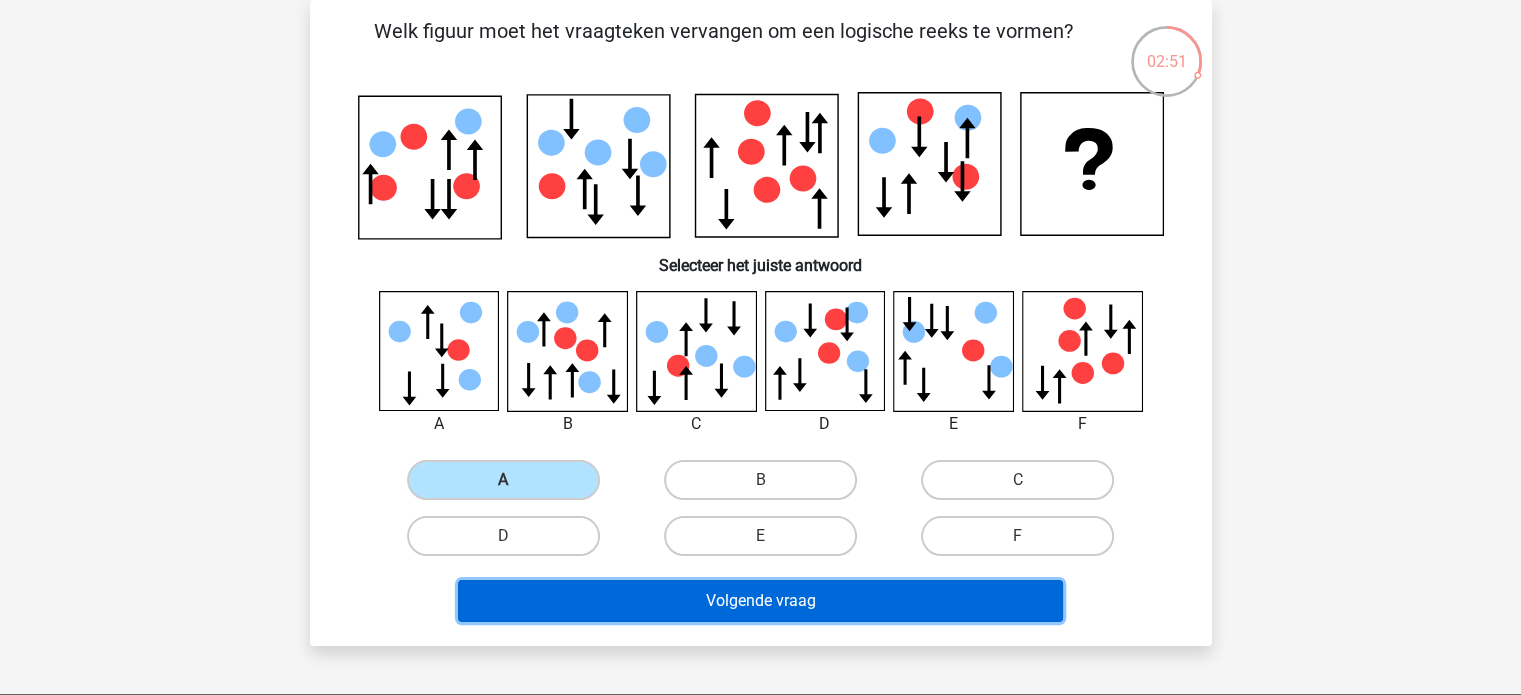 click on "Volgende vraag" at bounding box center [760, 601] 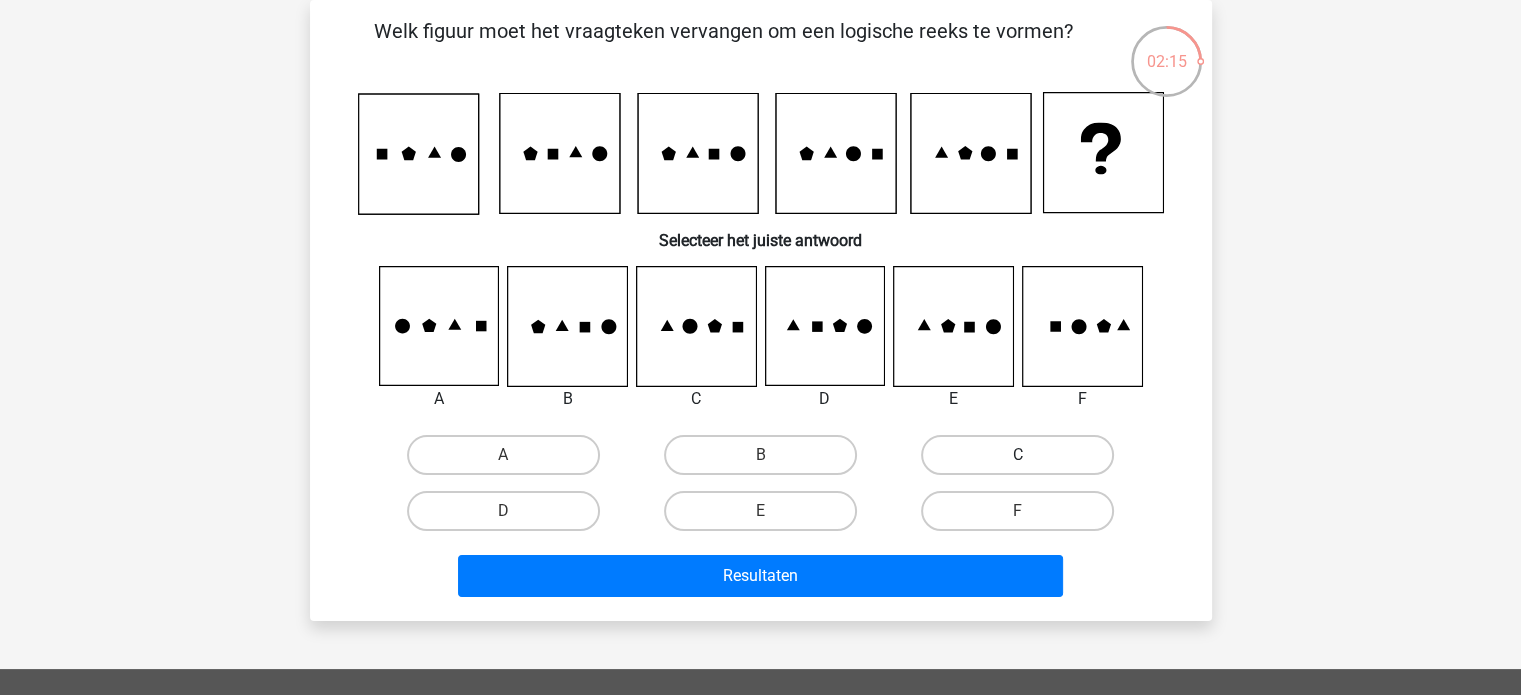 click on "C" at bounding box center (1017, 455) 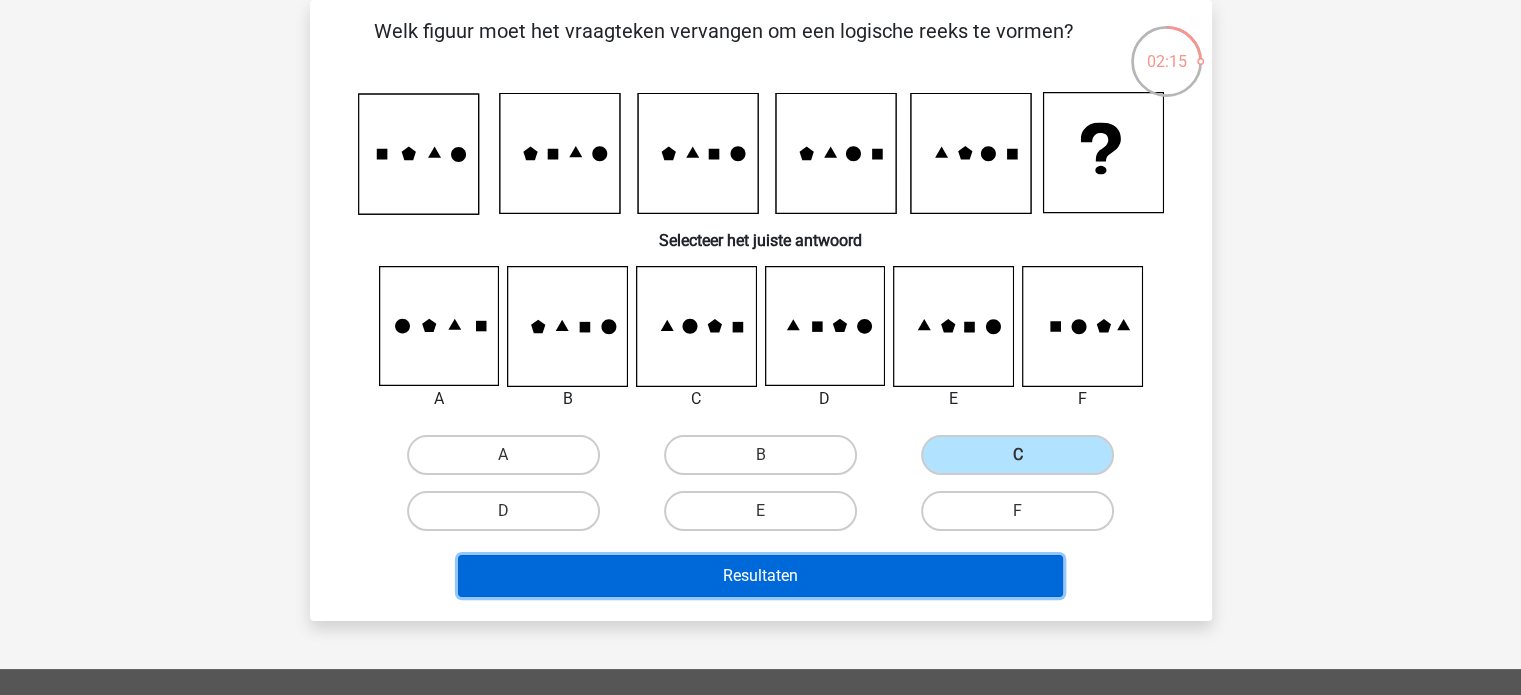 click on "Resultaten" at bounding box center [760, 576] 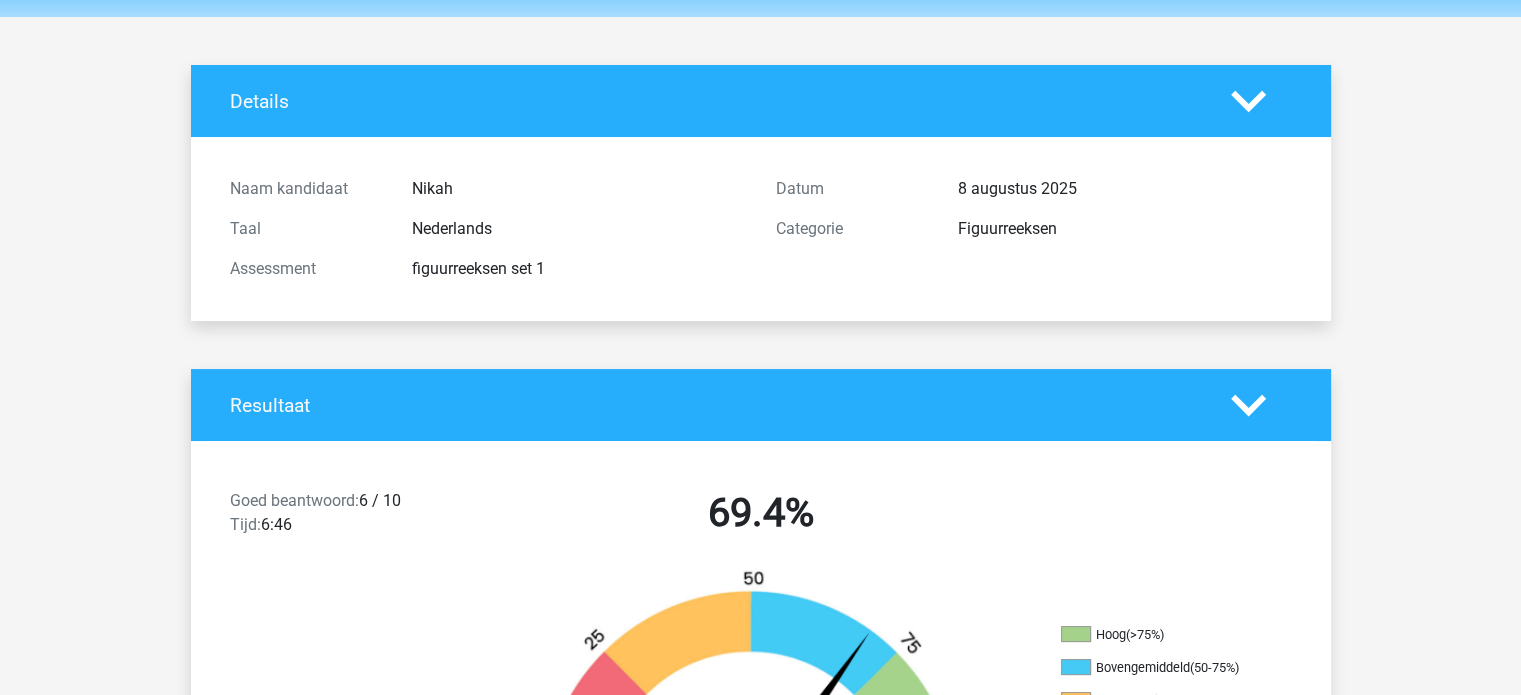 scroll, scrollTop: 0, scrollLeft: 0, axis: both 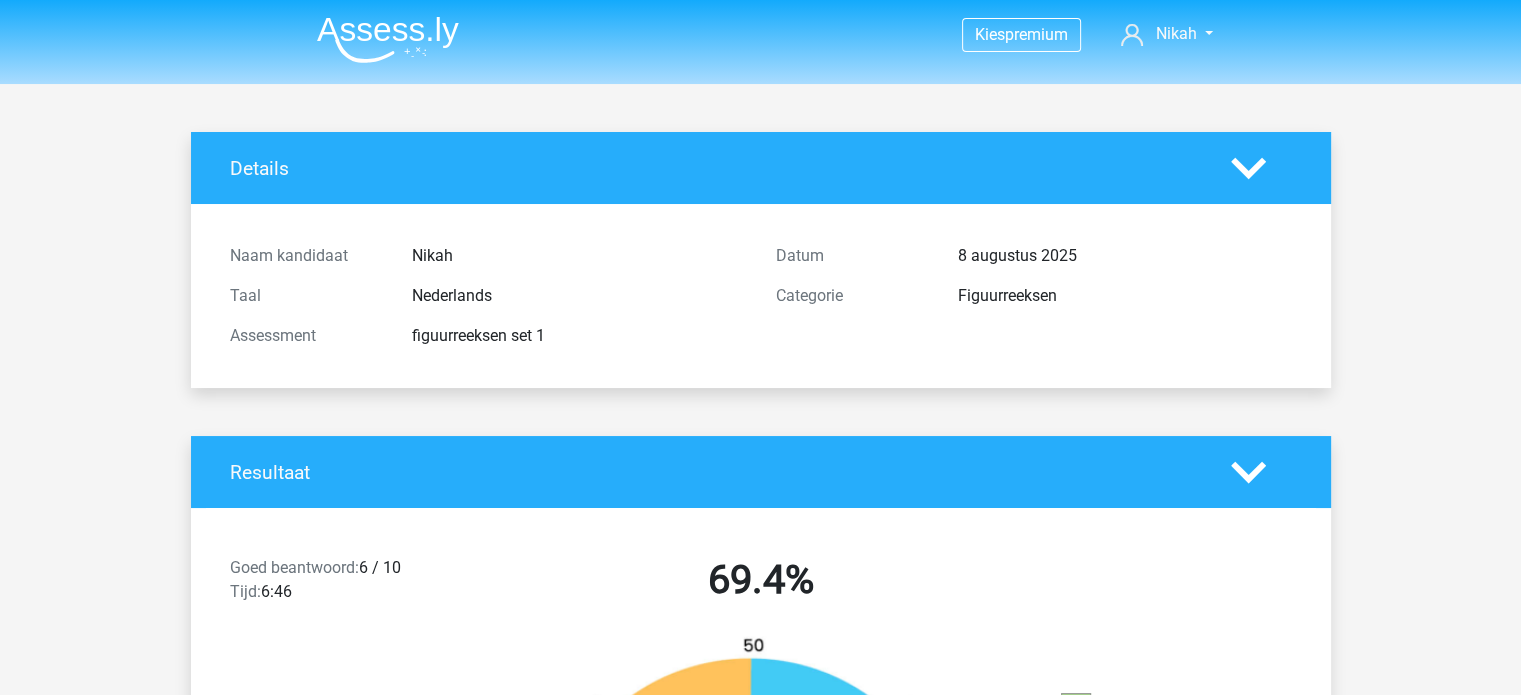 click at bounding box center [380, 35] 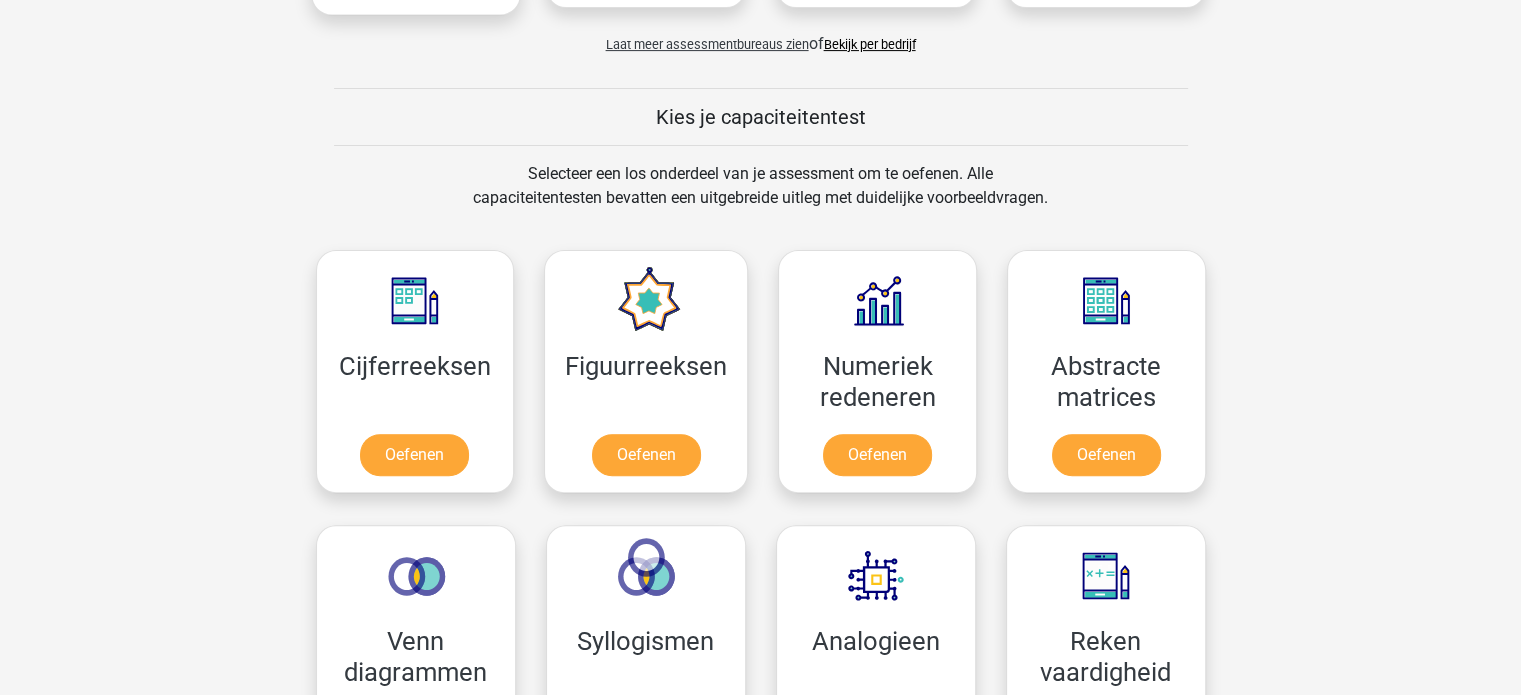 scroll, scrollTop: 691, scrollLeft: 0, axis: vertical 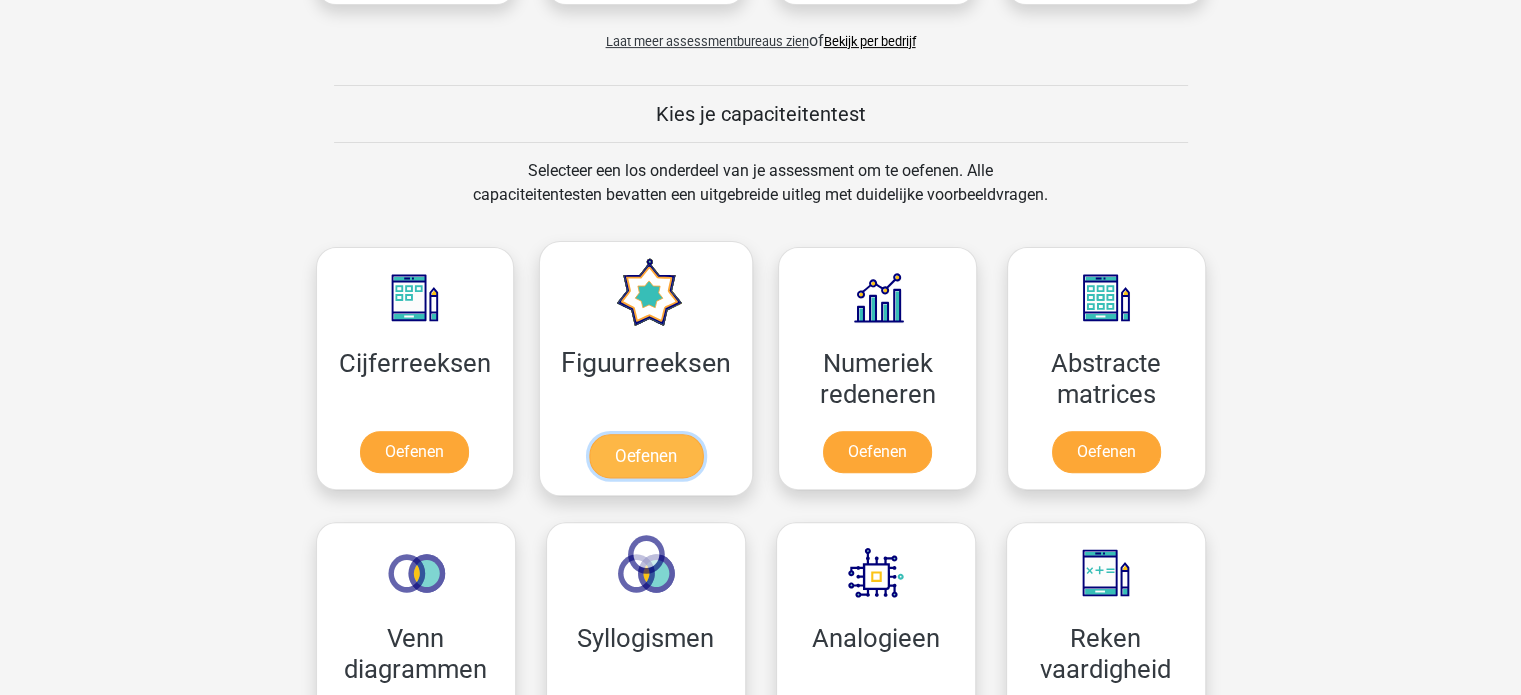 click on "Oefenen" at bounding box center (646, 456) 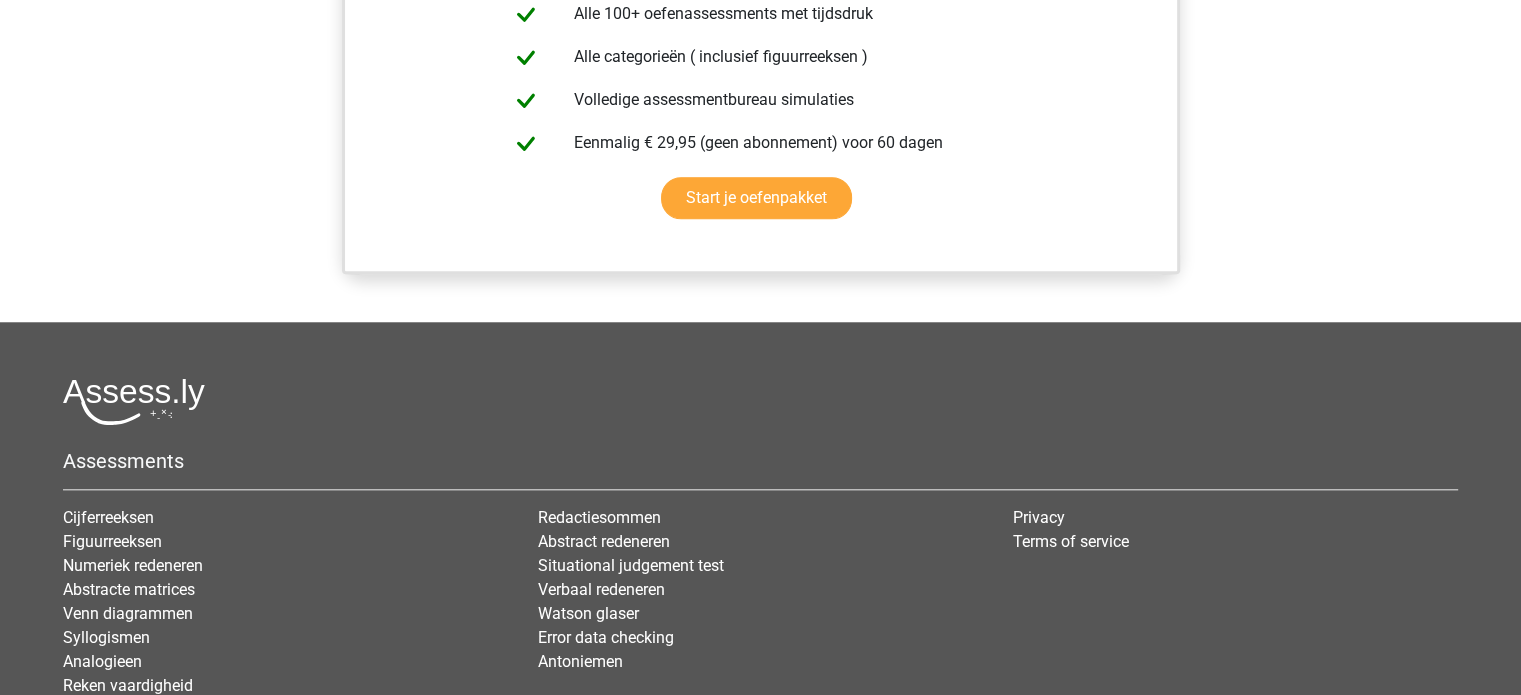 scroll, scrollTop: 1344, scrollLeft: 0, axis: vertical 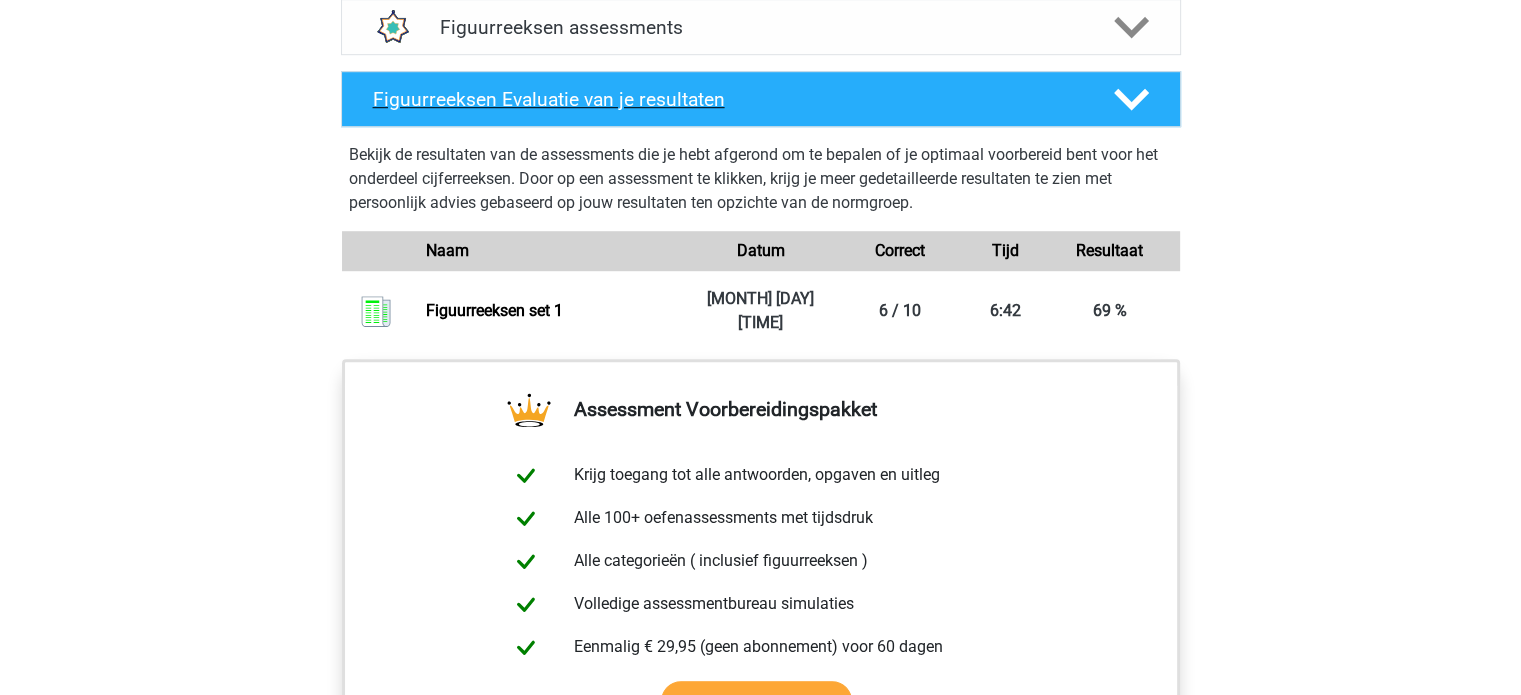 click on "Figuurreeksen
Evaluatie van je resultaten" at bounding box center [727, 99] 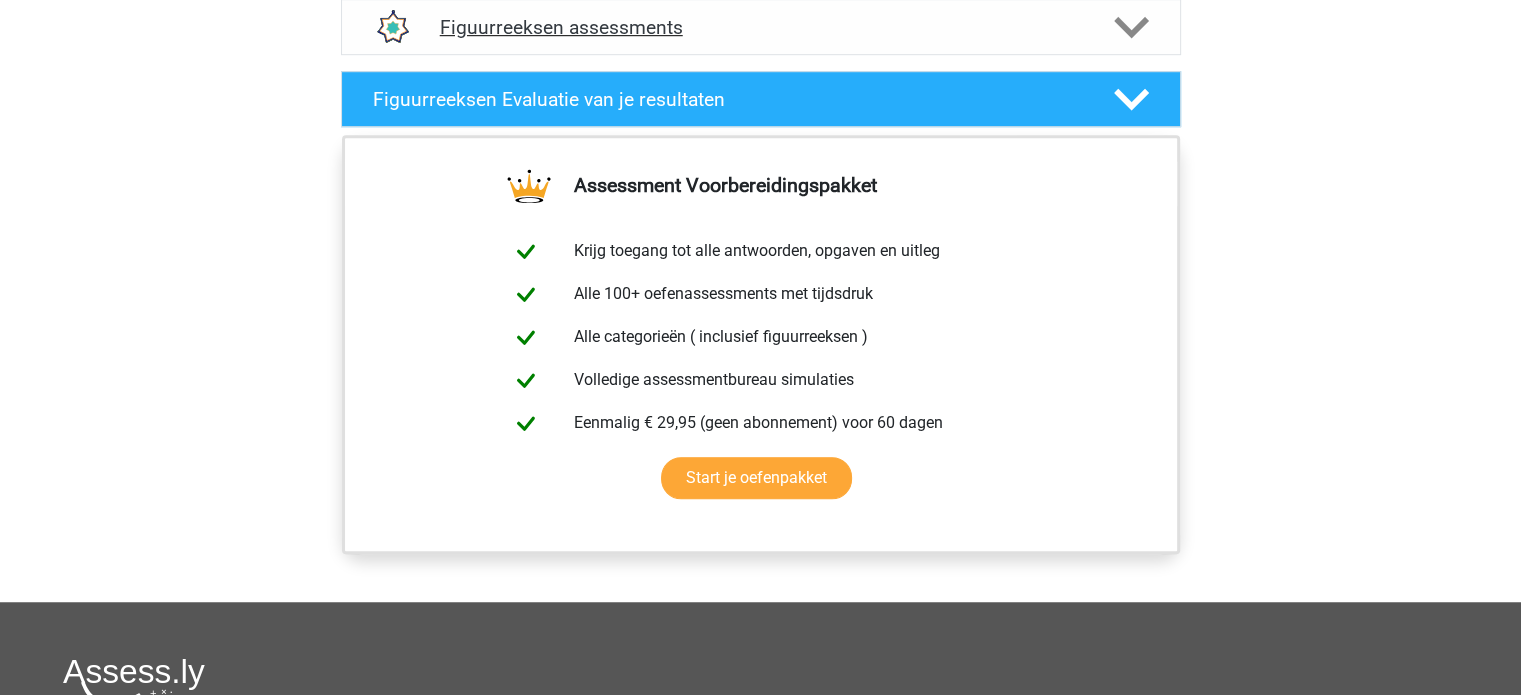 click on "Figuurreeksen assessments" at bounding box center [761, 27] 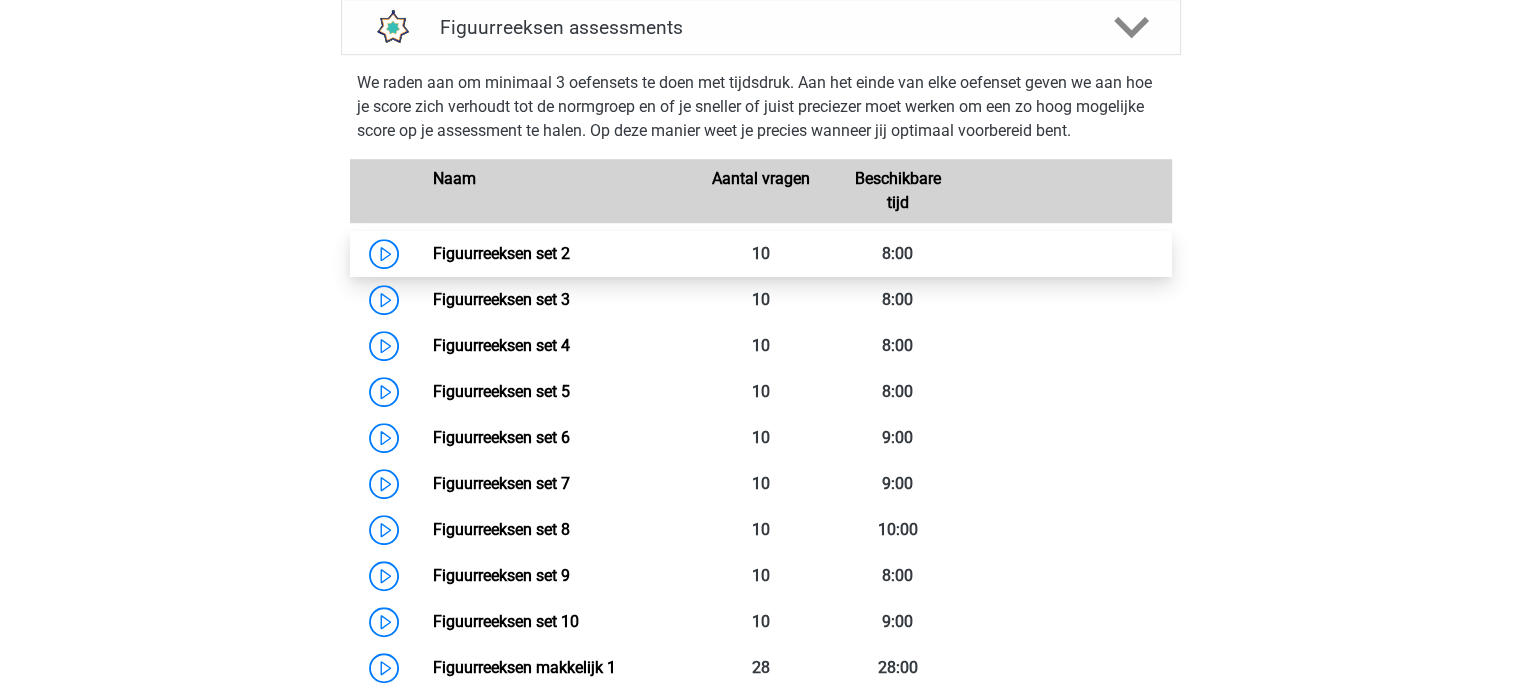 click on "Figuurreeksen
set 2" at bounding box center (501, 253) 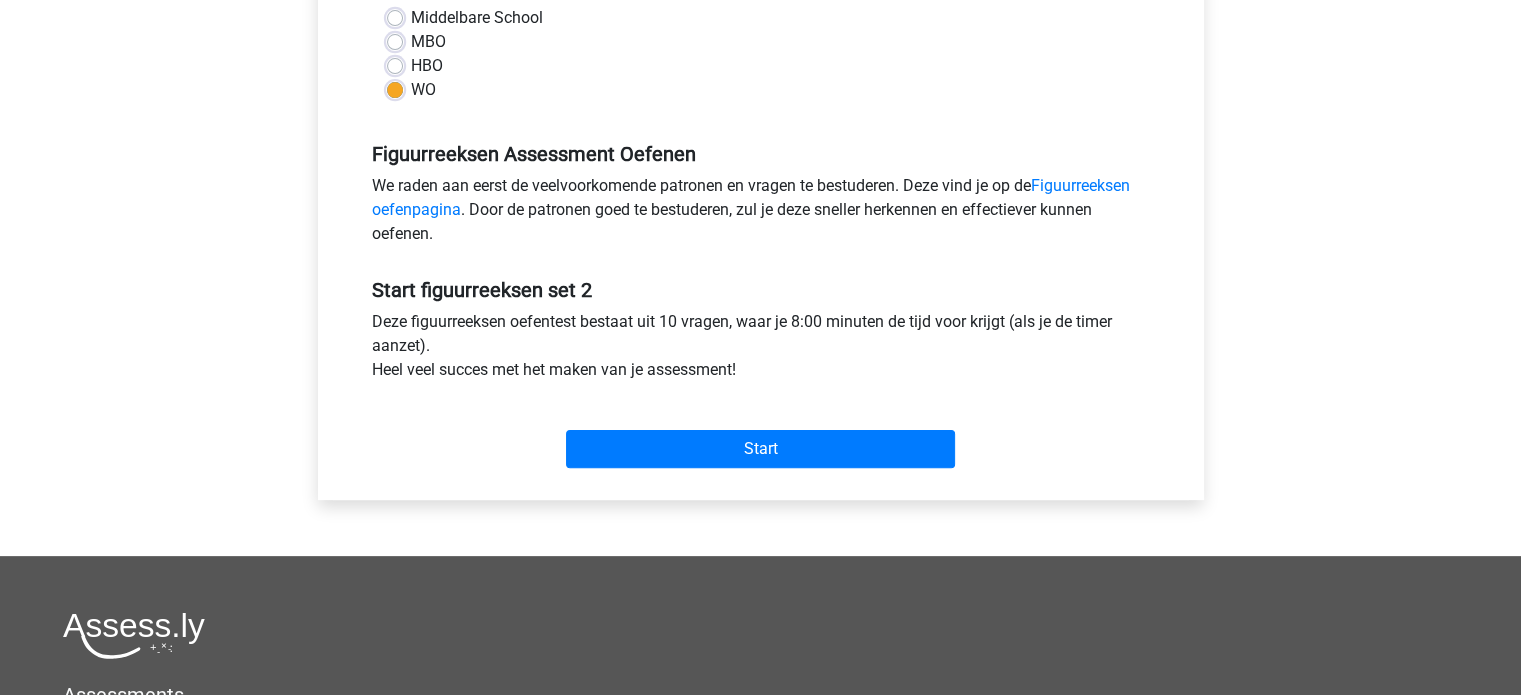 scroll, scrollTop: 499, scrollLeft: 0, axis: vertical 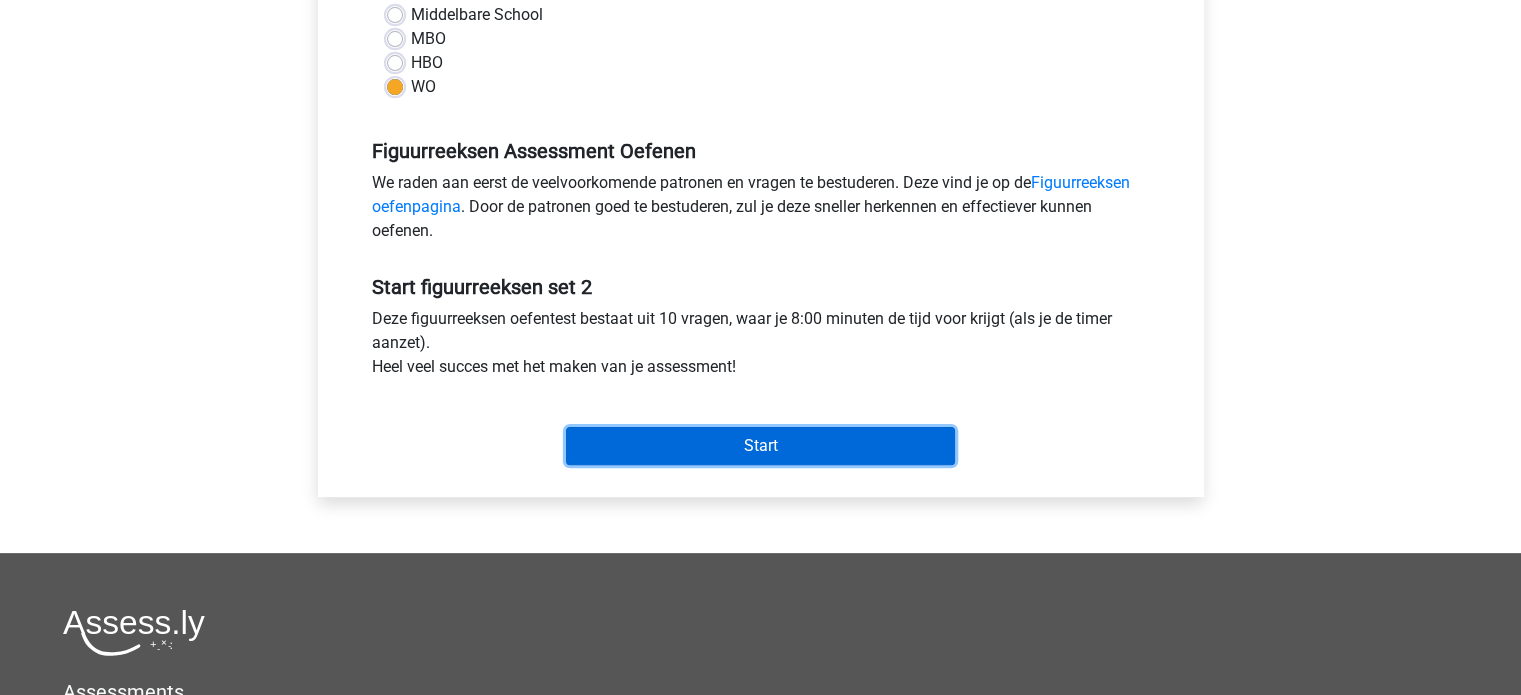 click on "Start" at bounding box center (760, 446) 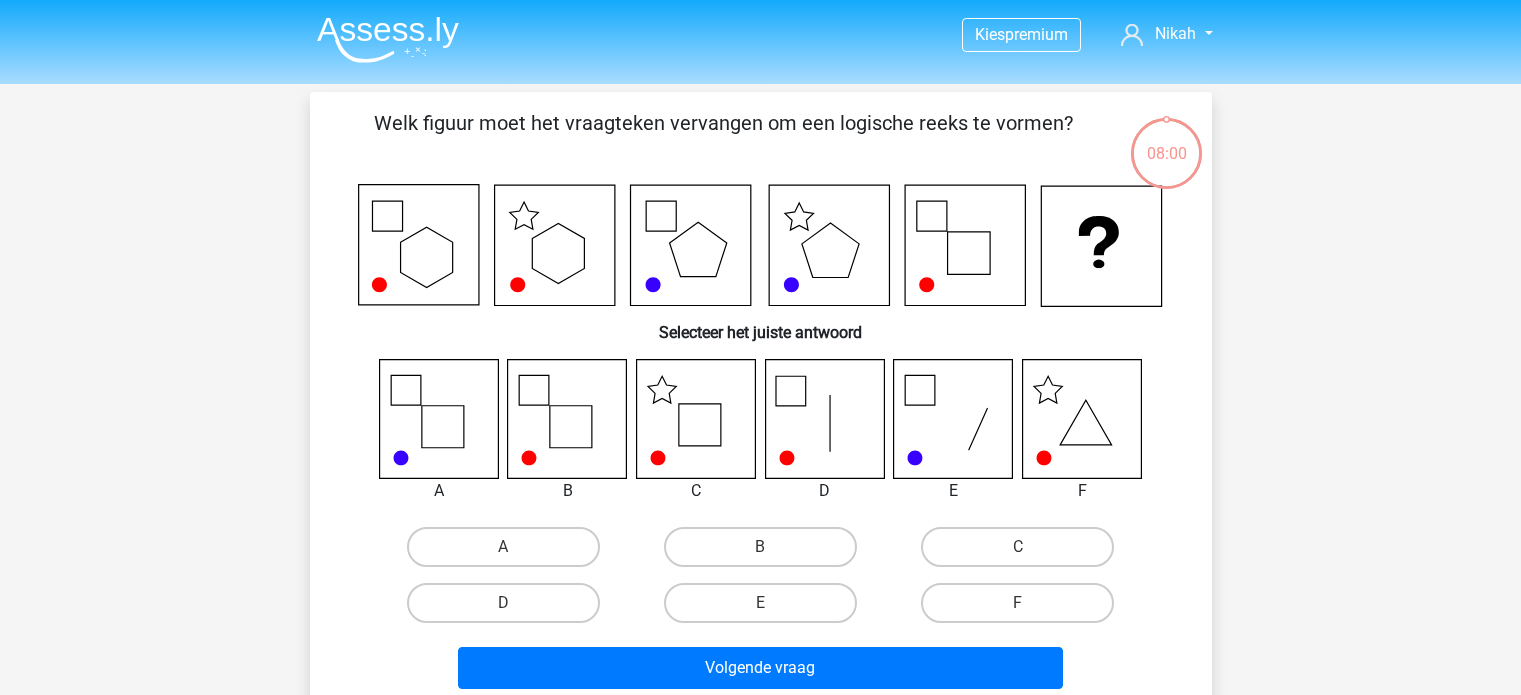 scroll, scrollTop: 0, scrollLeft: 0, axis: both 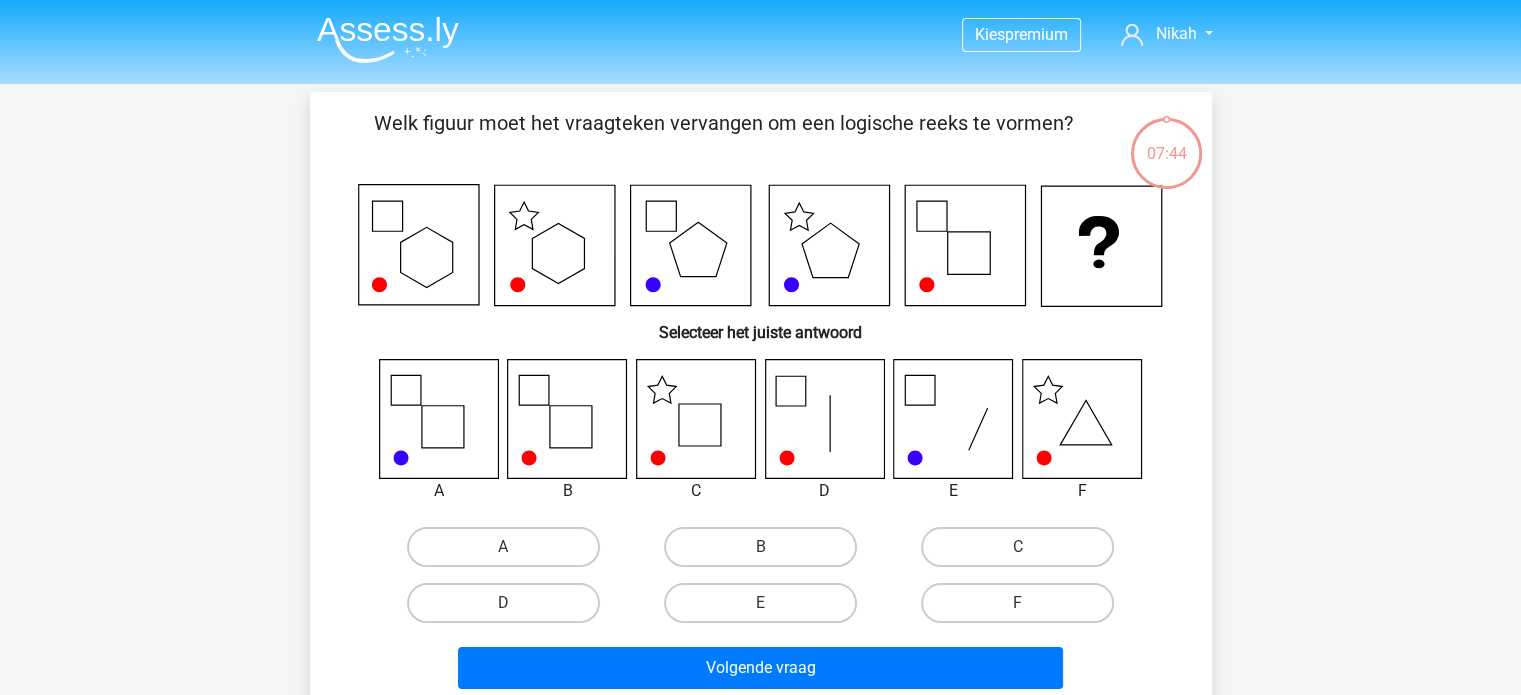 click 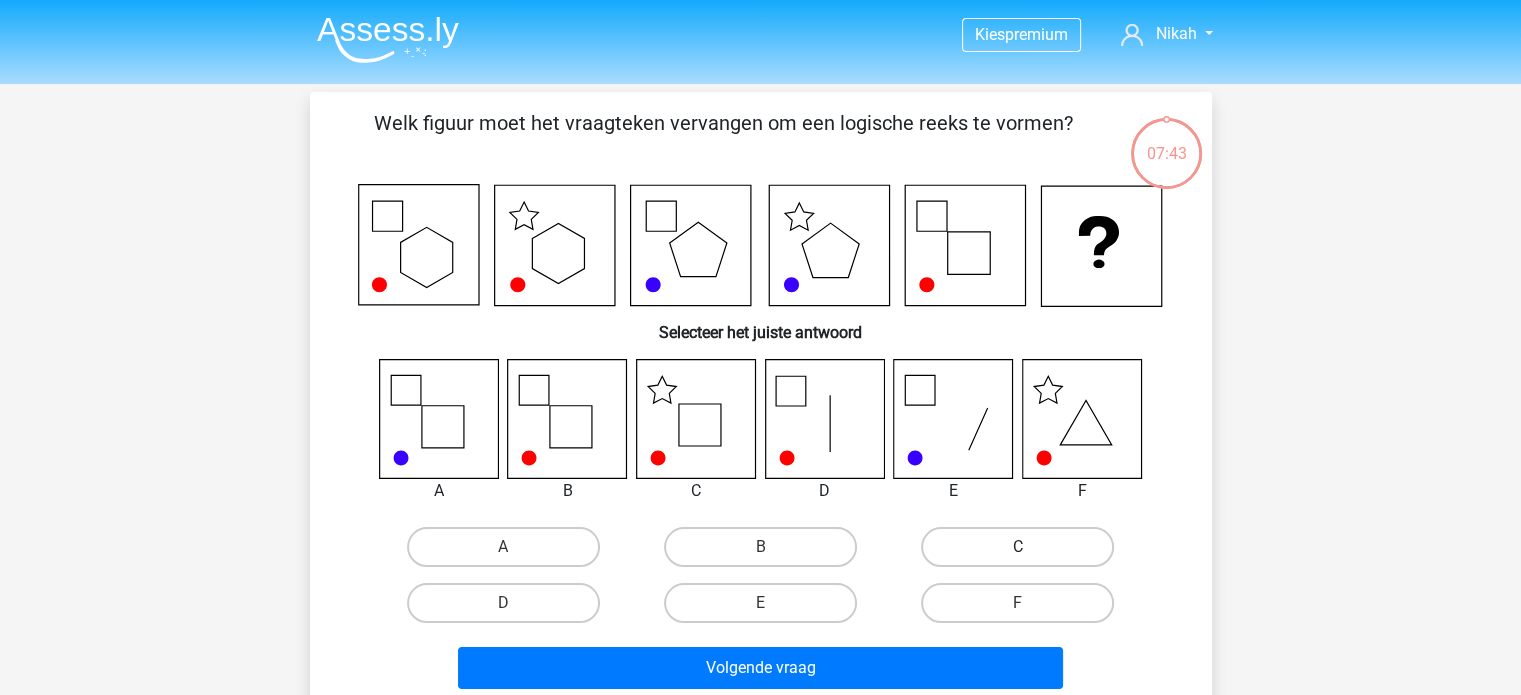 drag, startPoint x: 1004, startPoint y: 524, endPoint x: 992, endPoint y: 548, distance: 26.832815 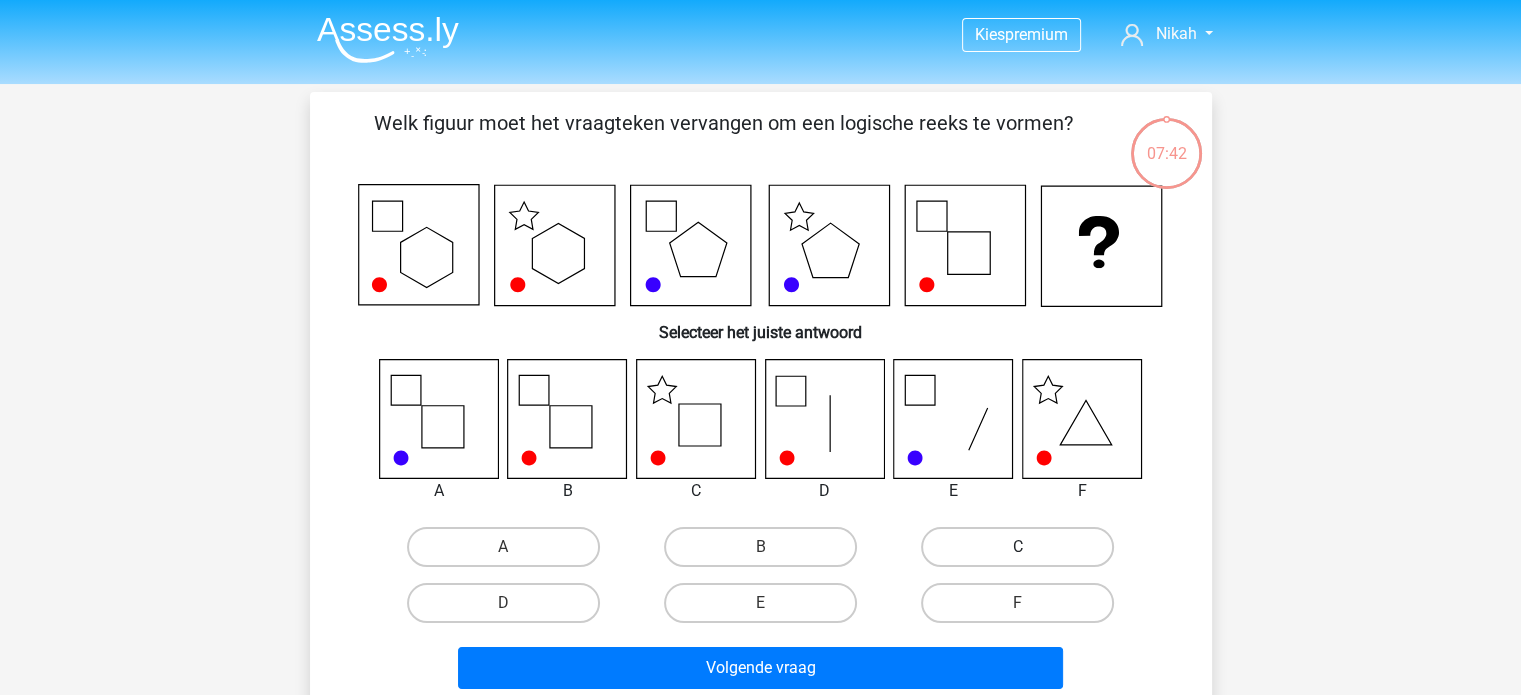 click on "C" at bounding box center (1017, 547) 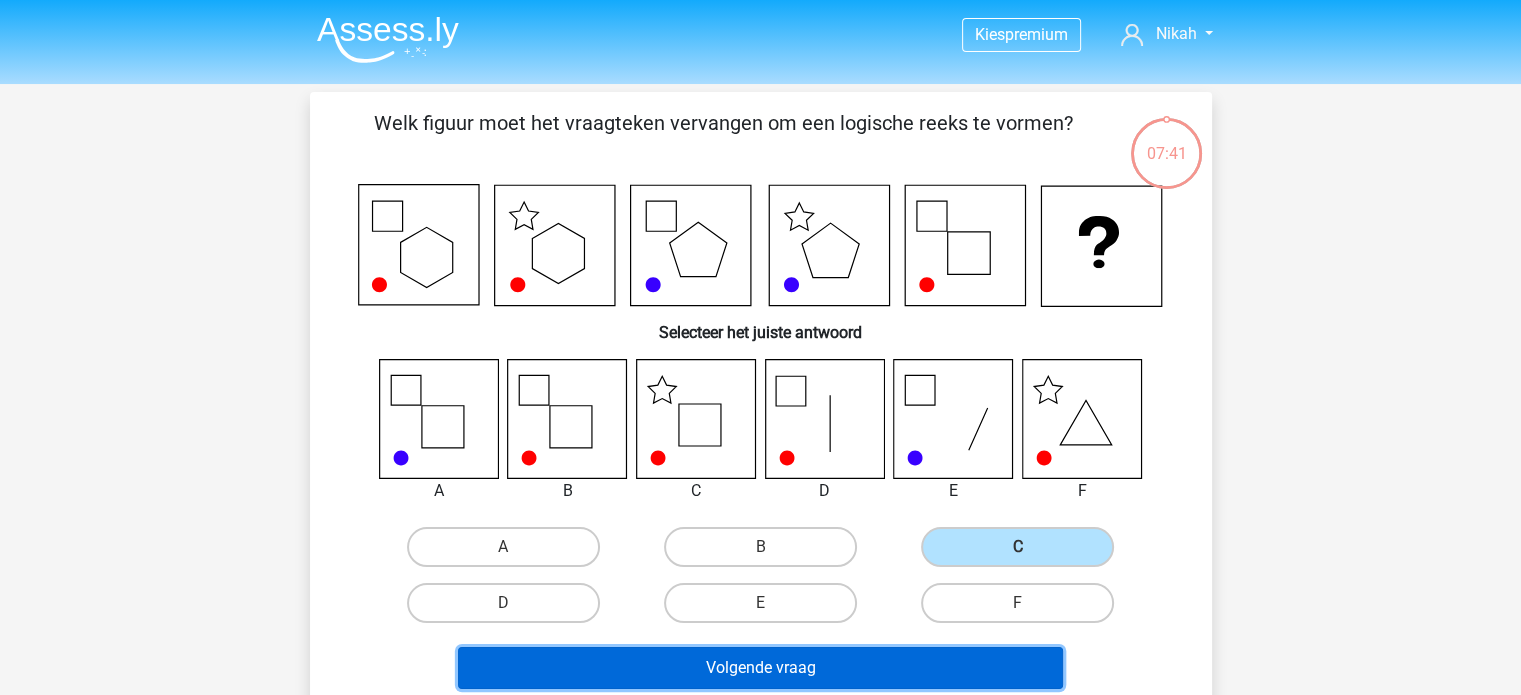 click on "Volgende vraag" at bounding box center [760, 668] 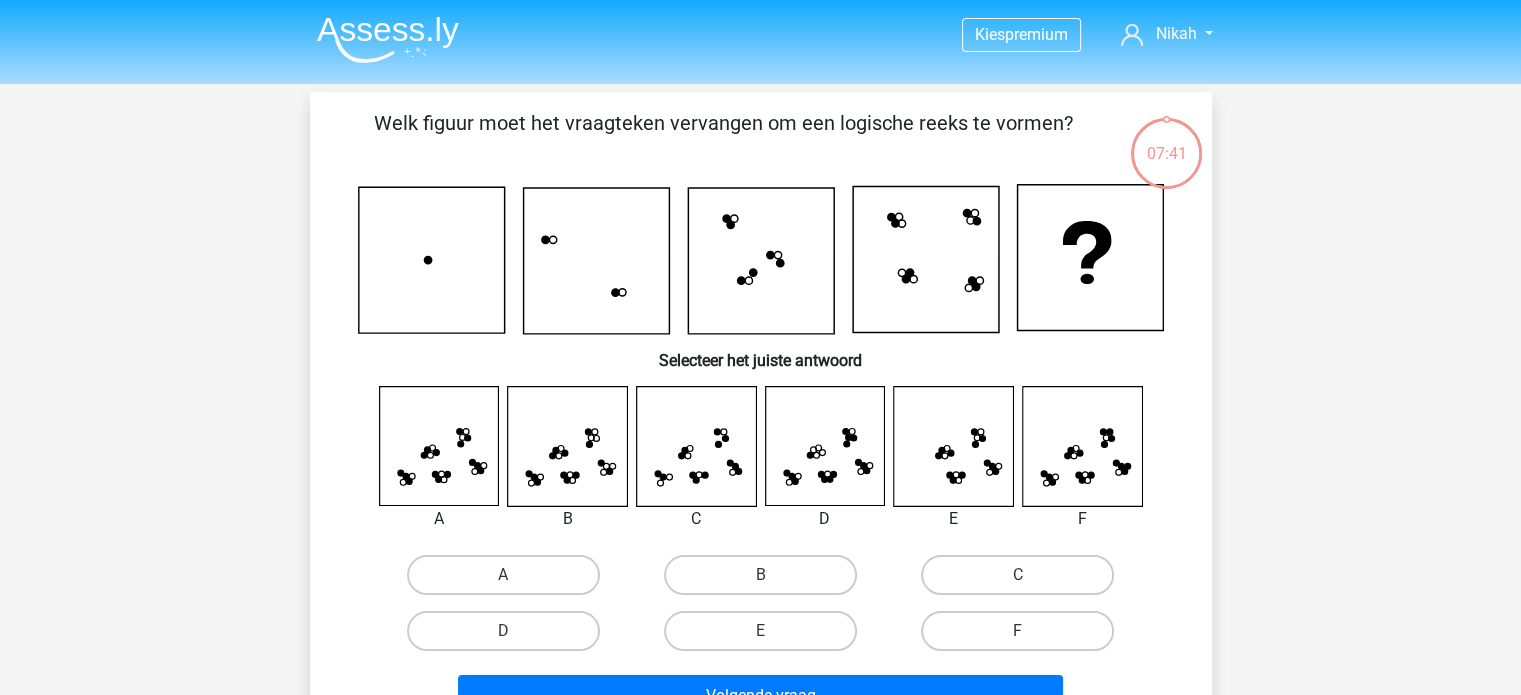 scroll, scrollTop: 92, scrollLeft: 0, axis: vertical 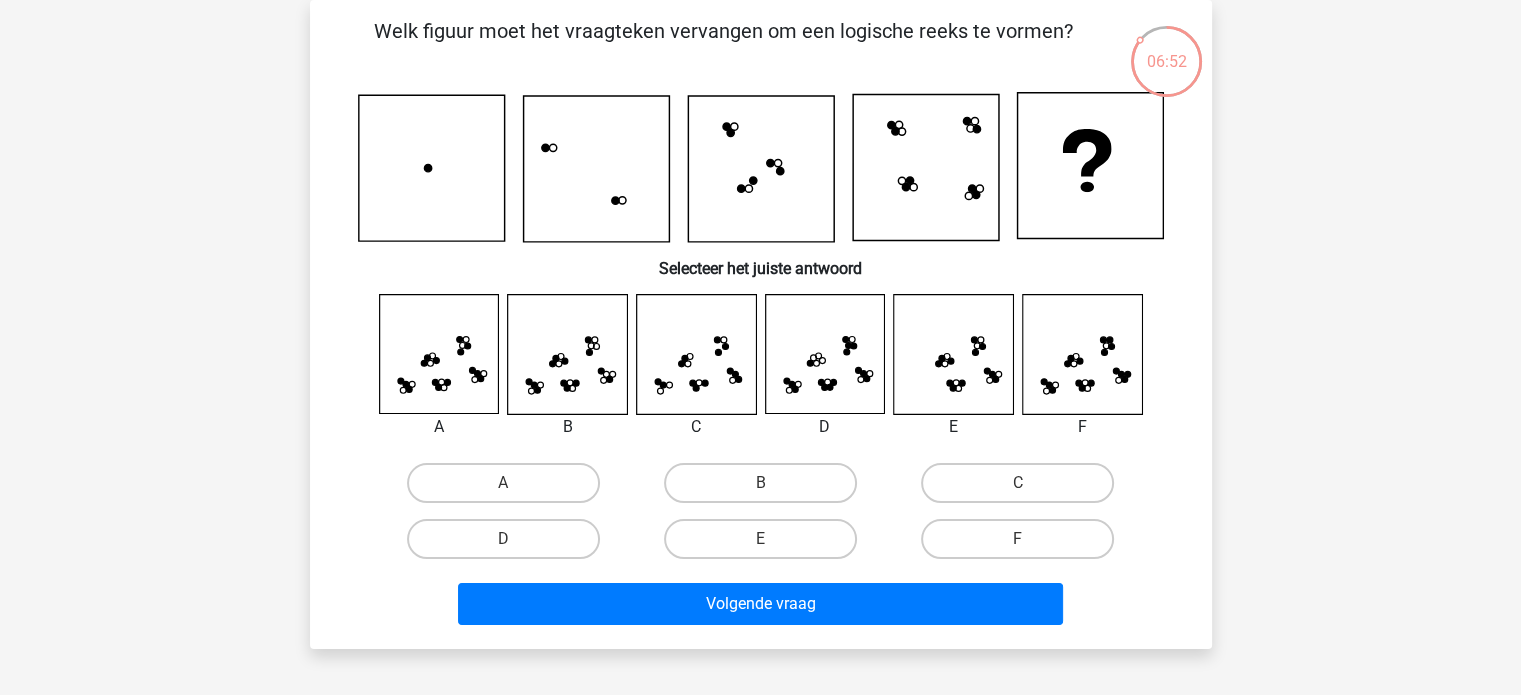 click on "A" at bounding box center (509, 489) 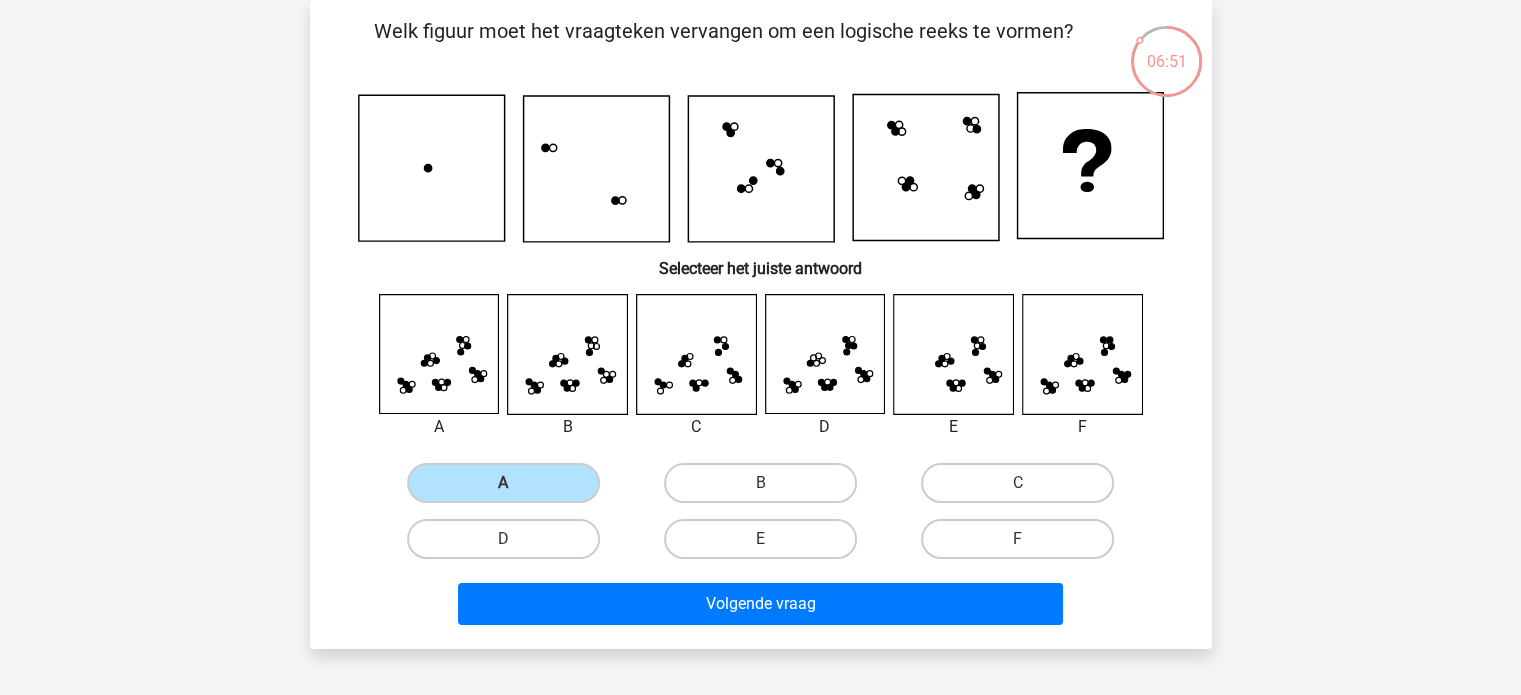 click on "Volgende vraag" at bounding box center (761, 608) 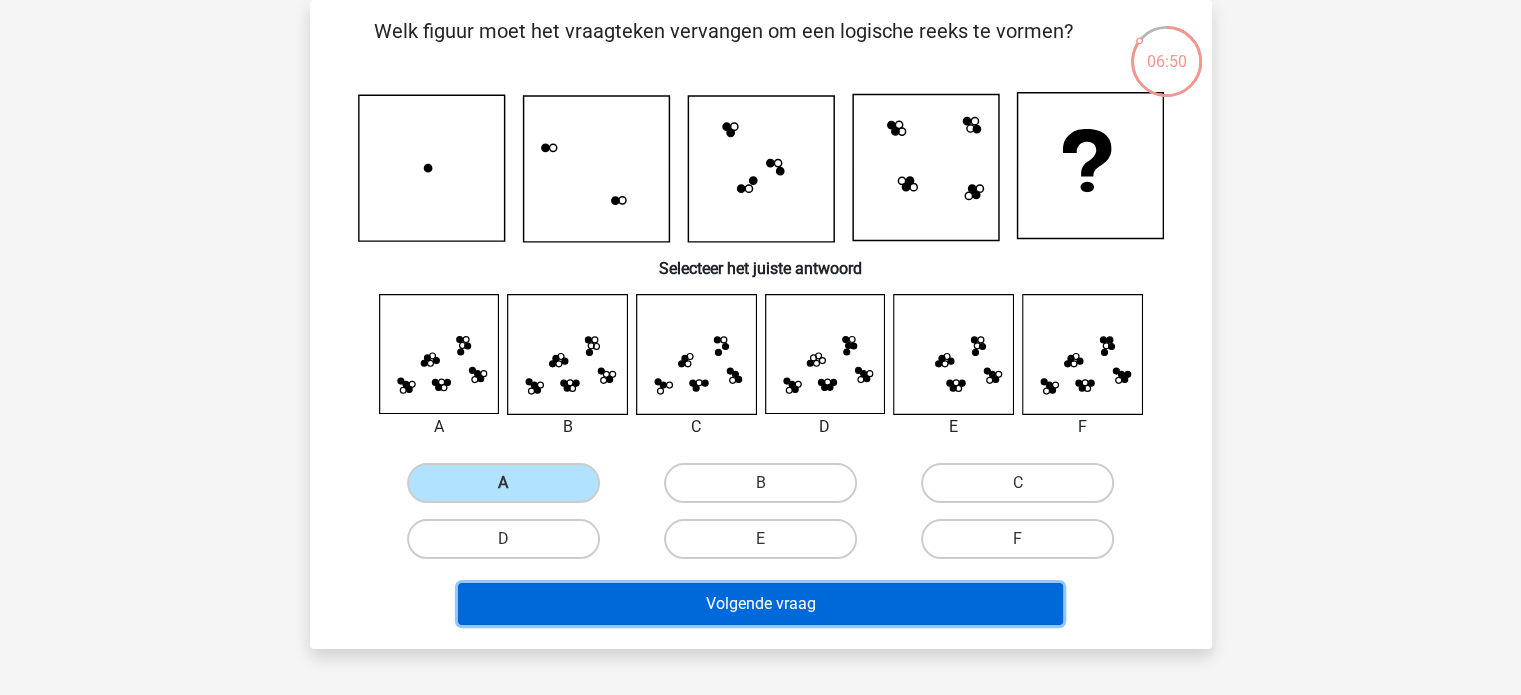 click on "Volgende vraag" at bounding box center [760, 604] 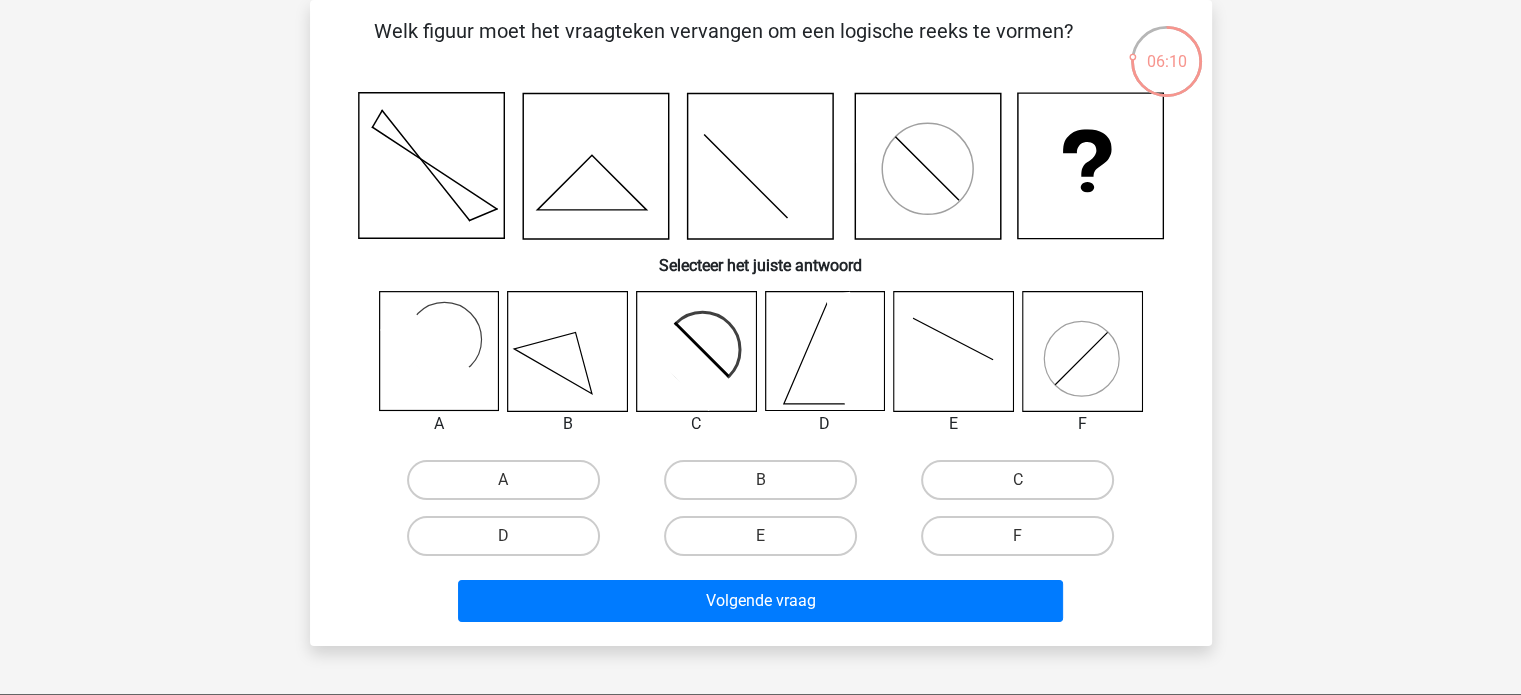 click 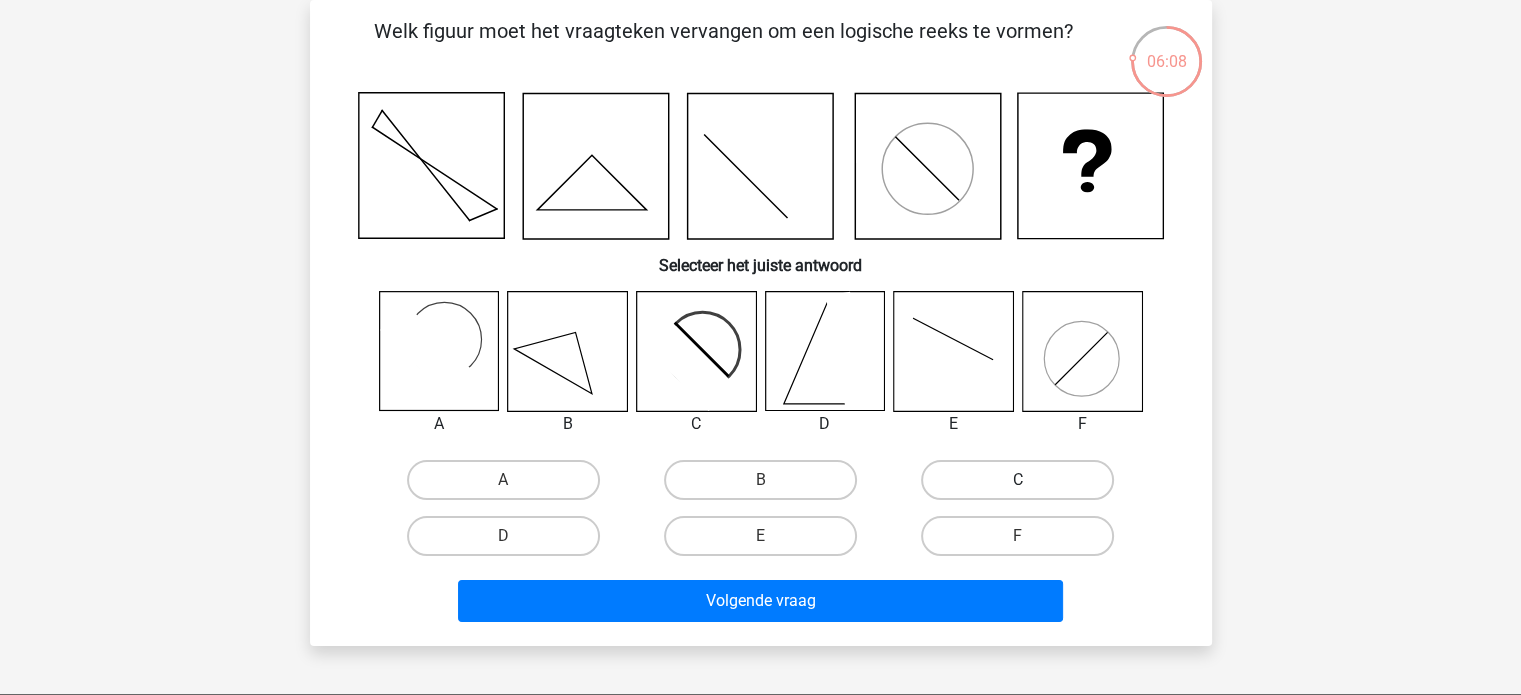 click on "C" at bounding box center [1017, 480] 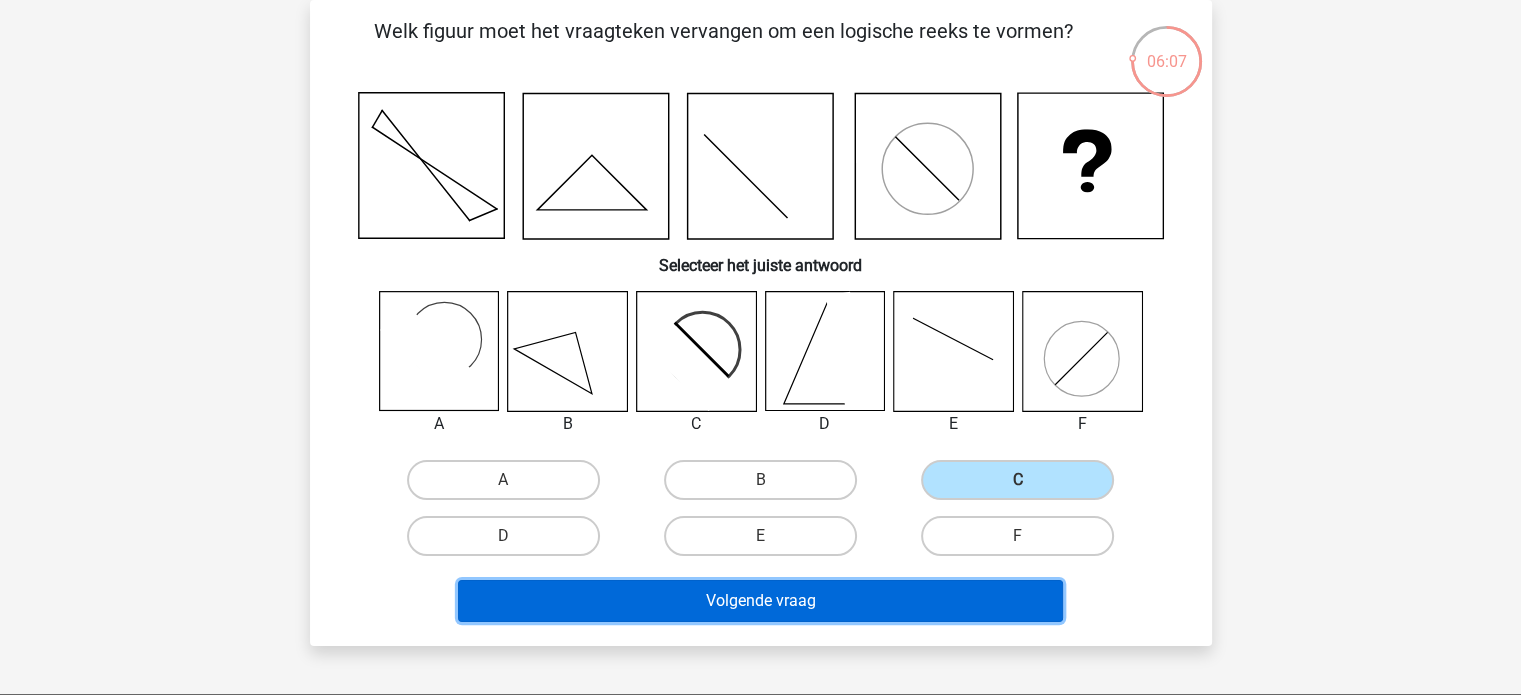 click on "Volgende vraag" at bounding box center [760, 601] 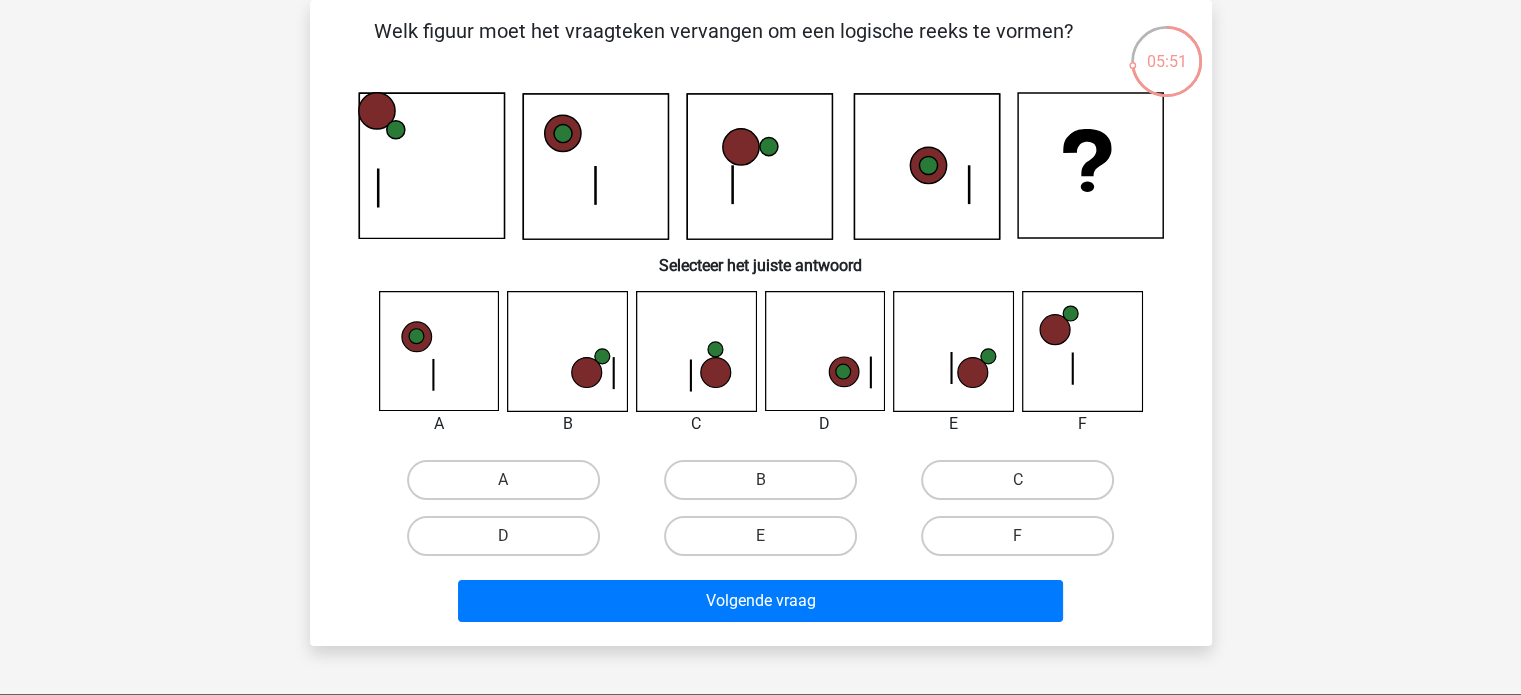 click 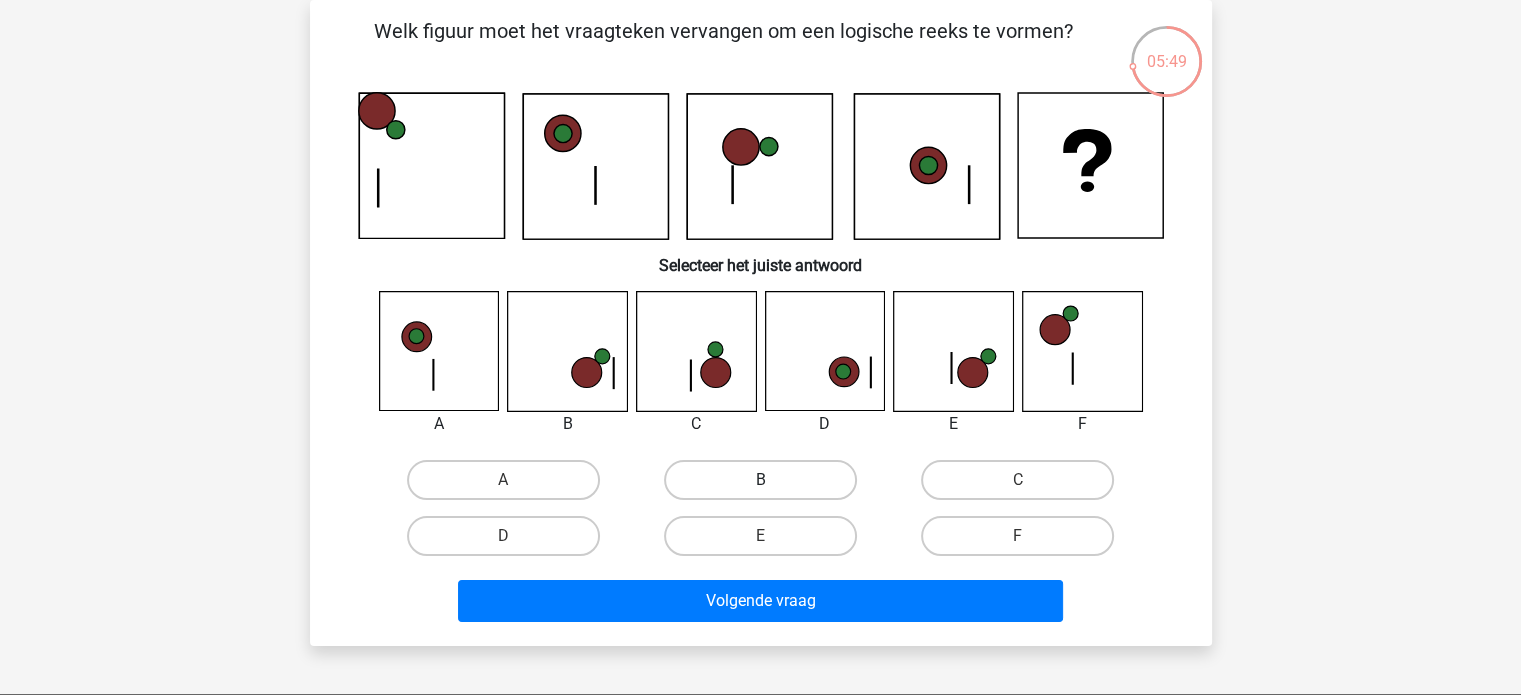 click on "B" at bounding box center (760, 480) 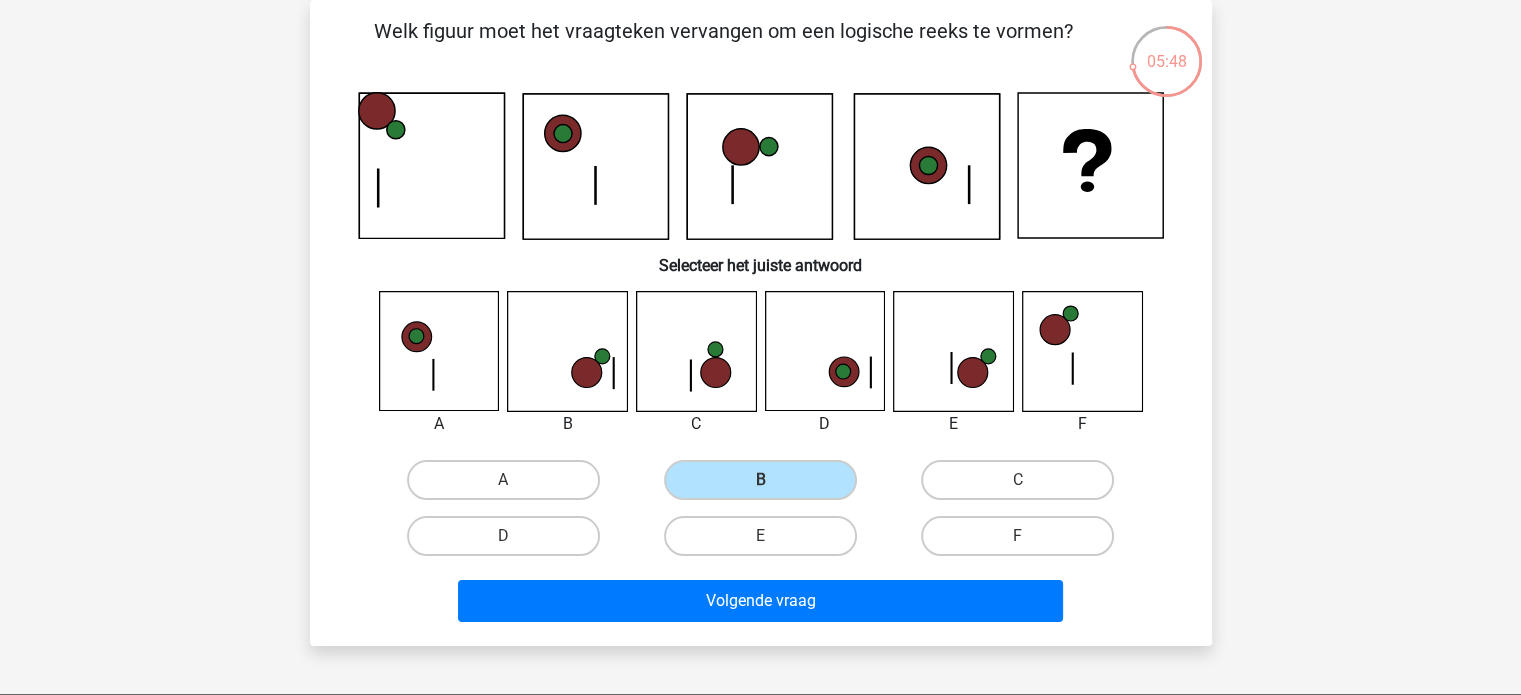 click on "Welk figuur moet het vraagteken vervangen om een logische reeks te vormen?
Selecteer het juiste antwoord
A" at bounding box center (761, 323) 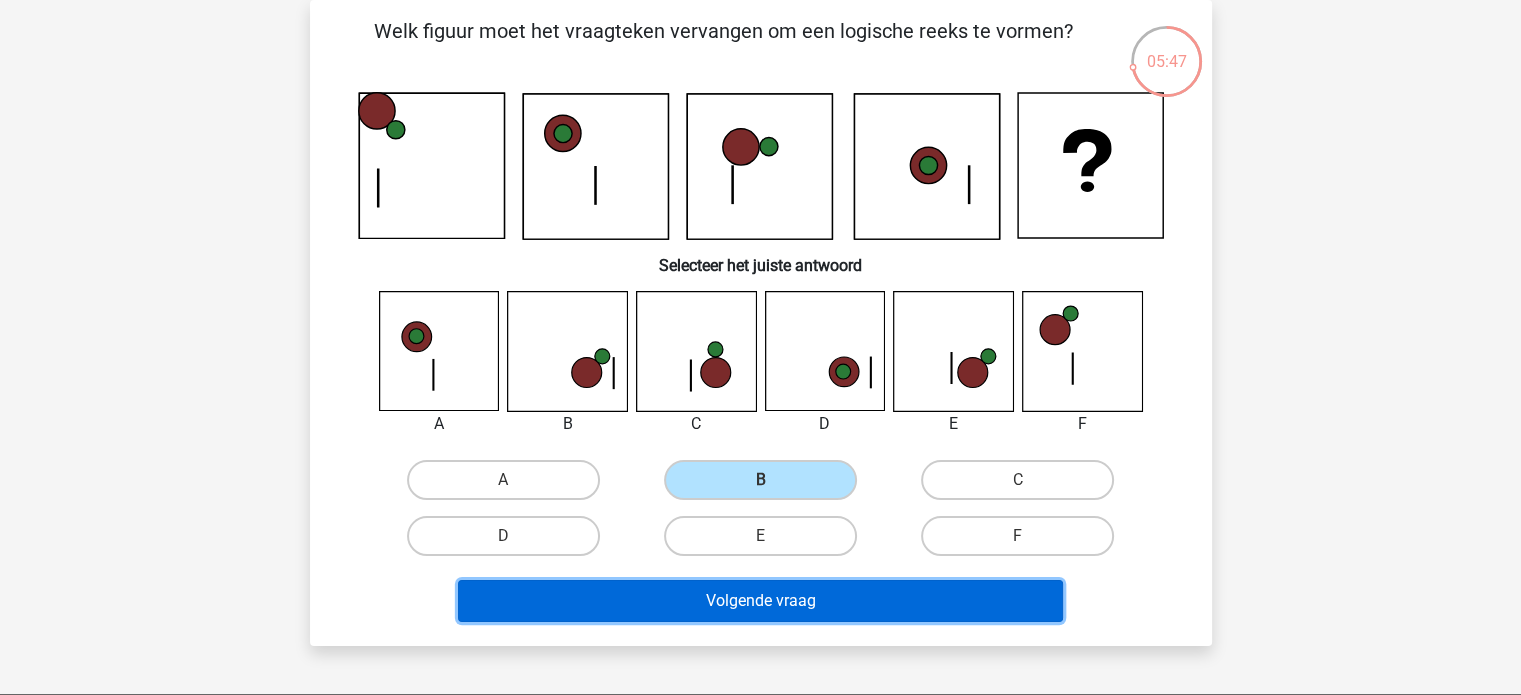 click on "Volgende vraag" at bounding box center [760, 601] 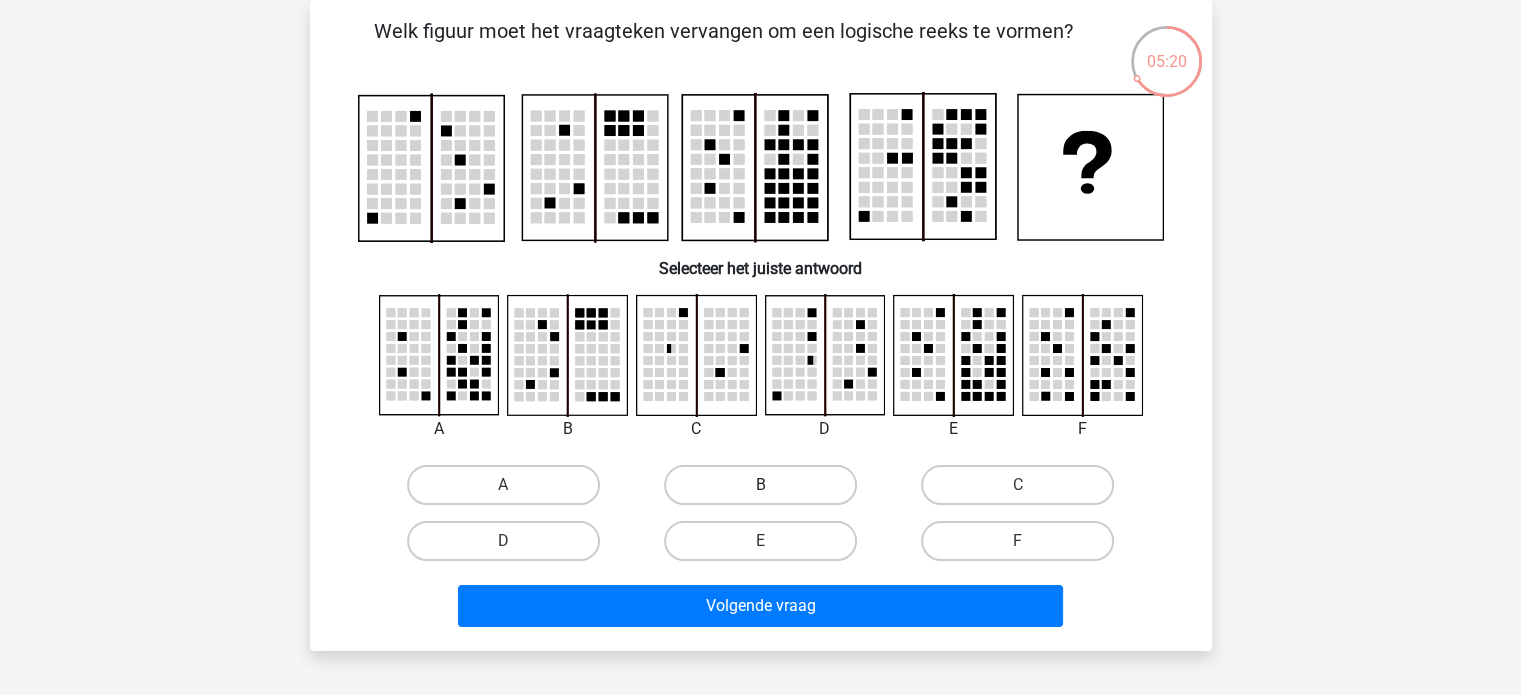 click on "B" at bounding box center (760, 485) 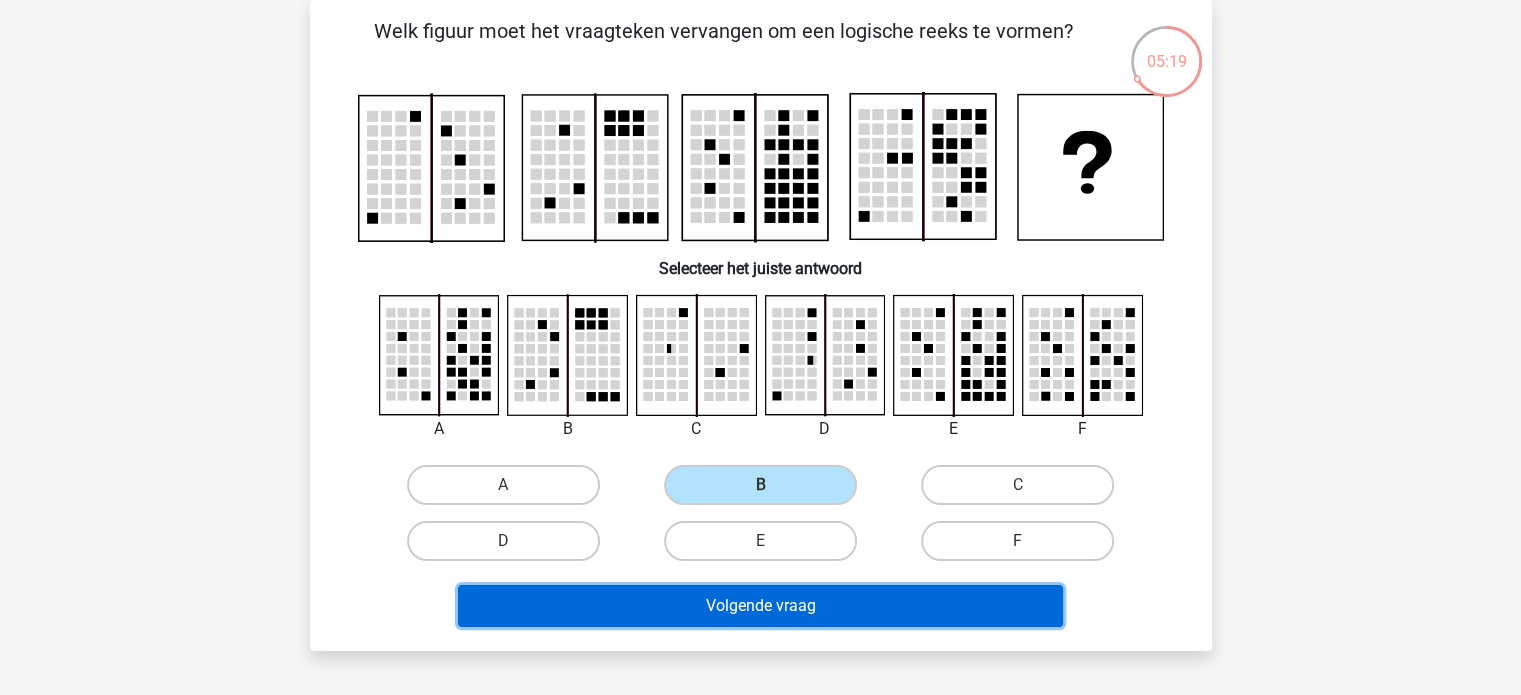 click on "Volgende vraag" at bounding box center [760, 606] 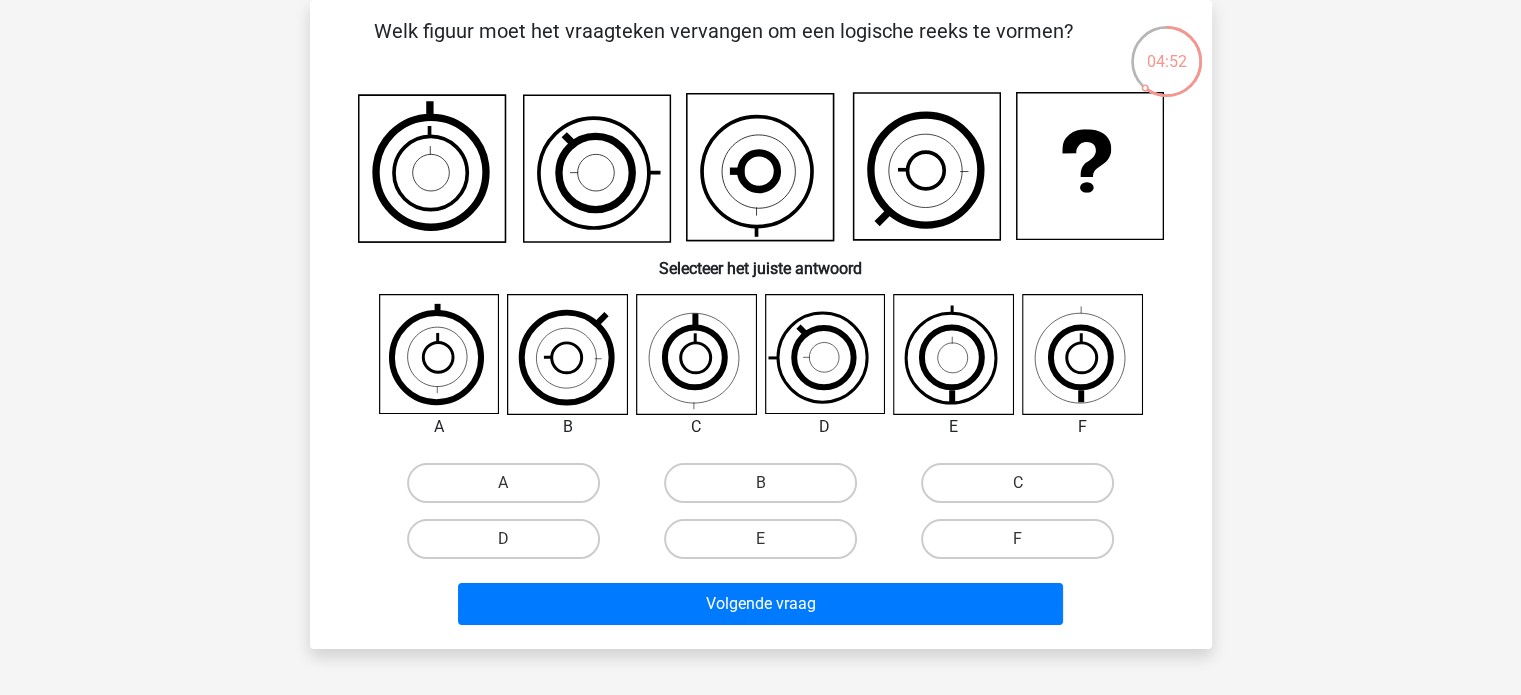 click 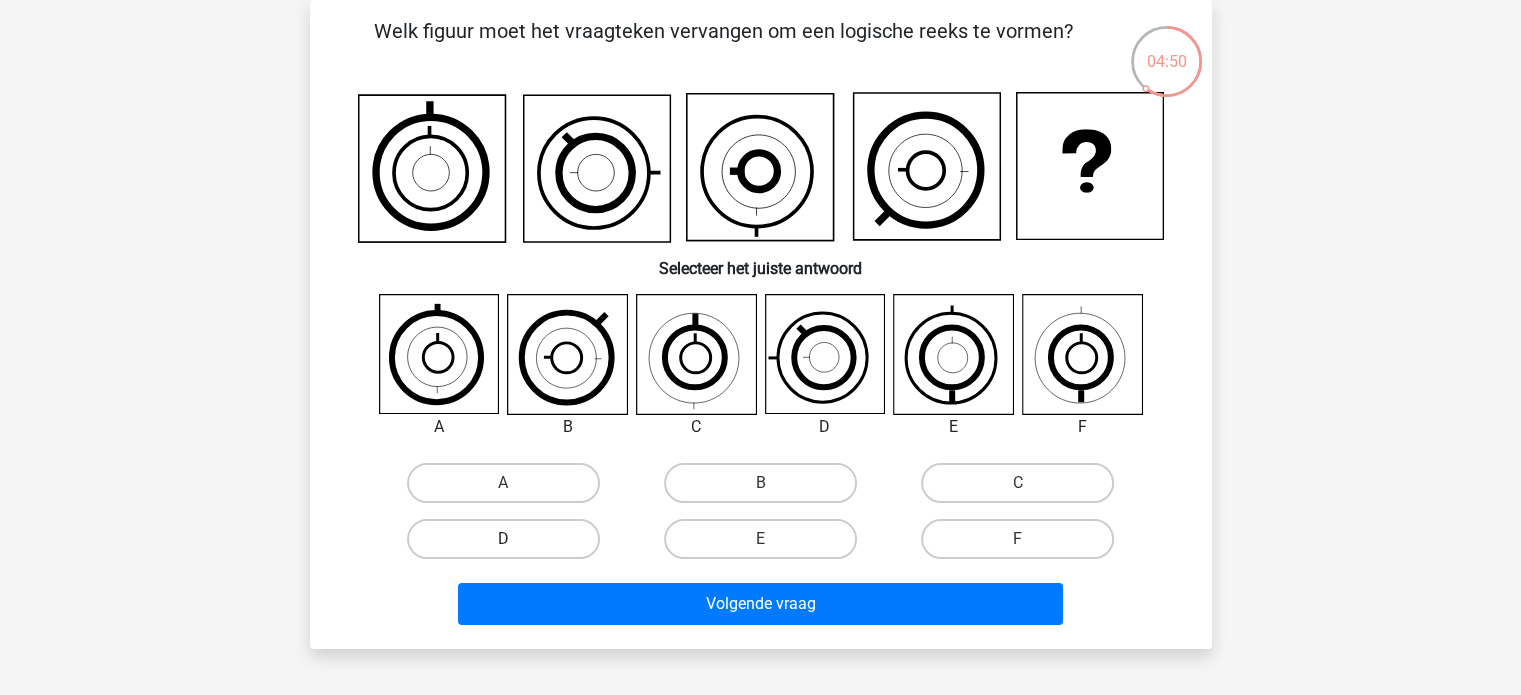 click on "D" at bounding box center [503, 539] 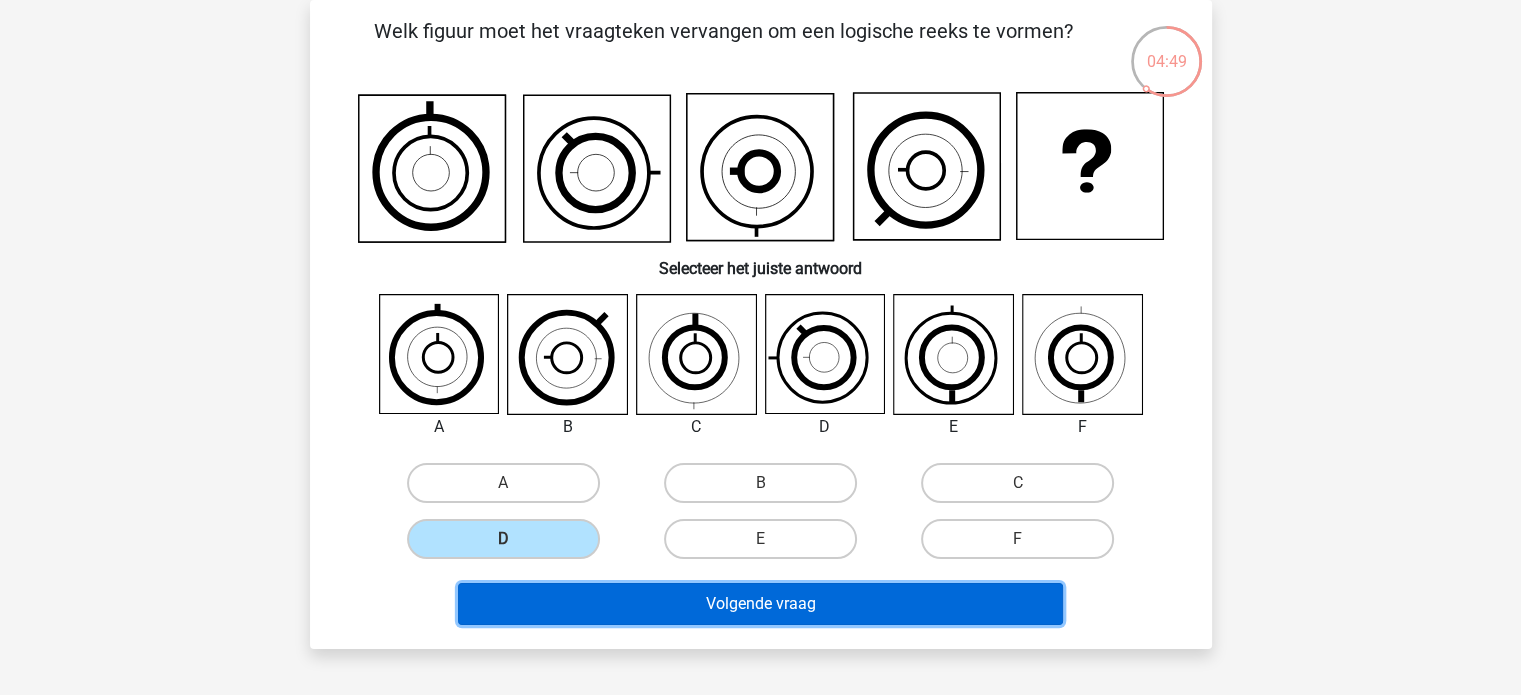 click on "Volgende vraag" at bounding box center [760, 604] 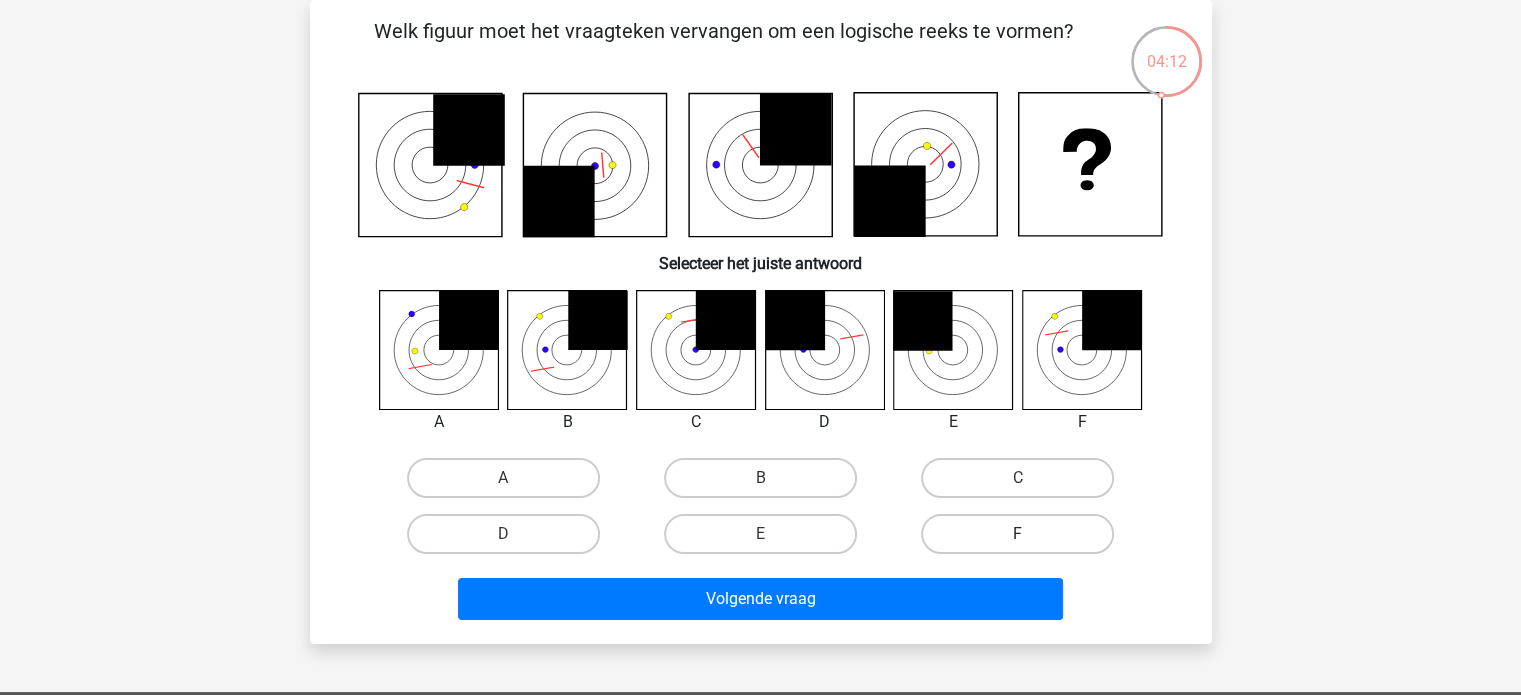 click on "F" at bounding box center [1017, 534] 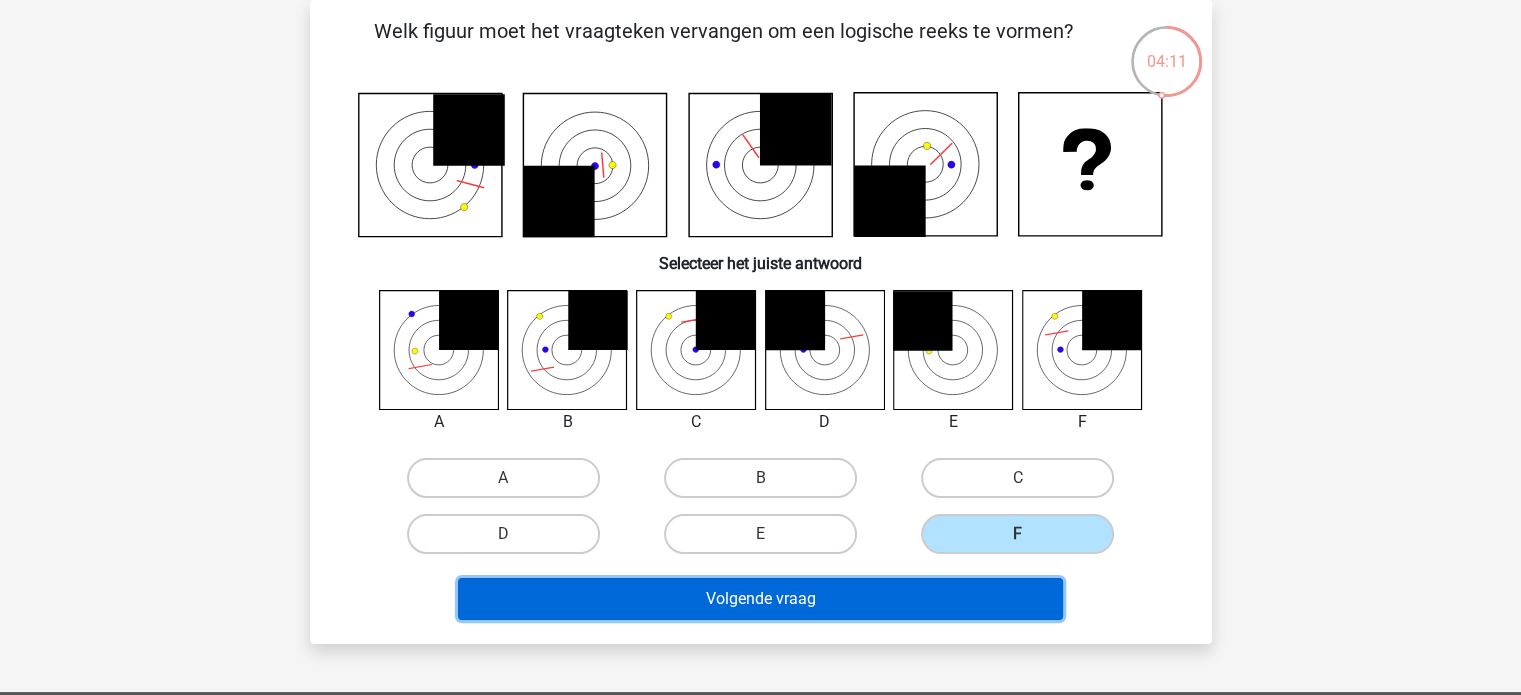 click on "Volgende vraag" at bounding box center [760, 599] 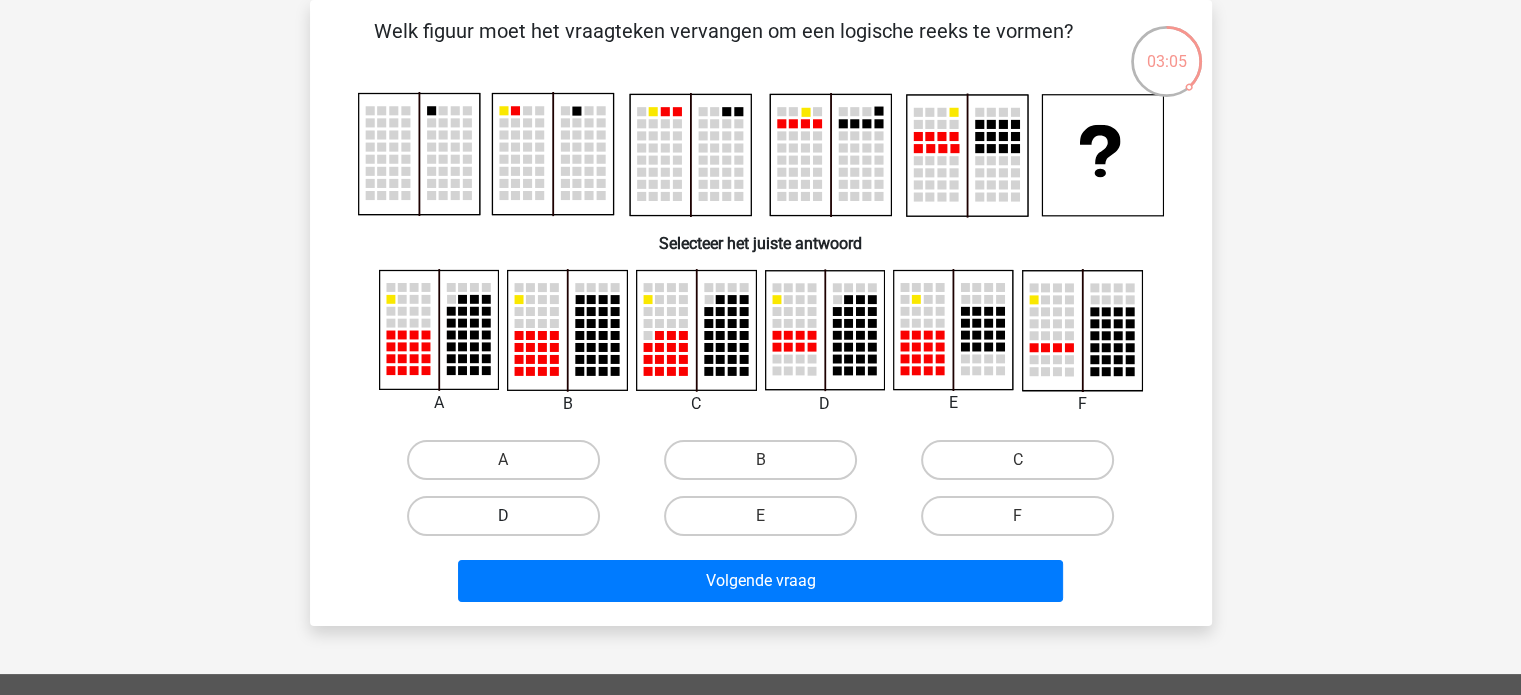 click on "D" at bounding box center (503, 516) 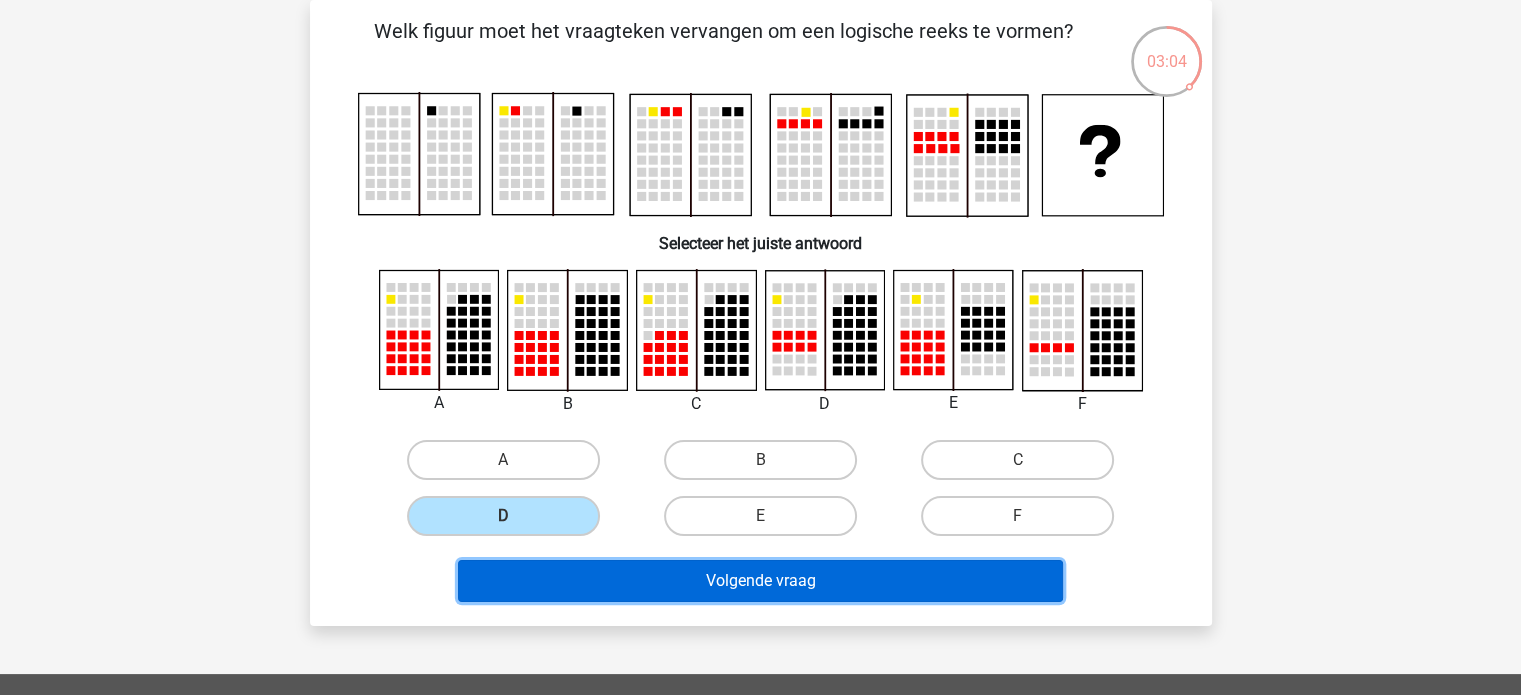 click on "Volgende vraag" at bounding box center (760, 581) 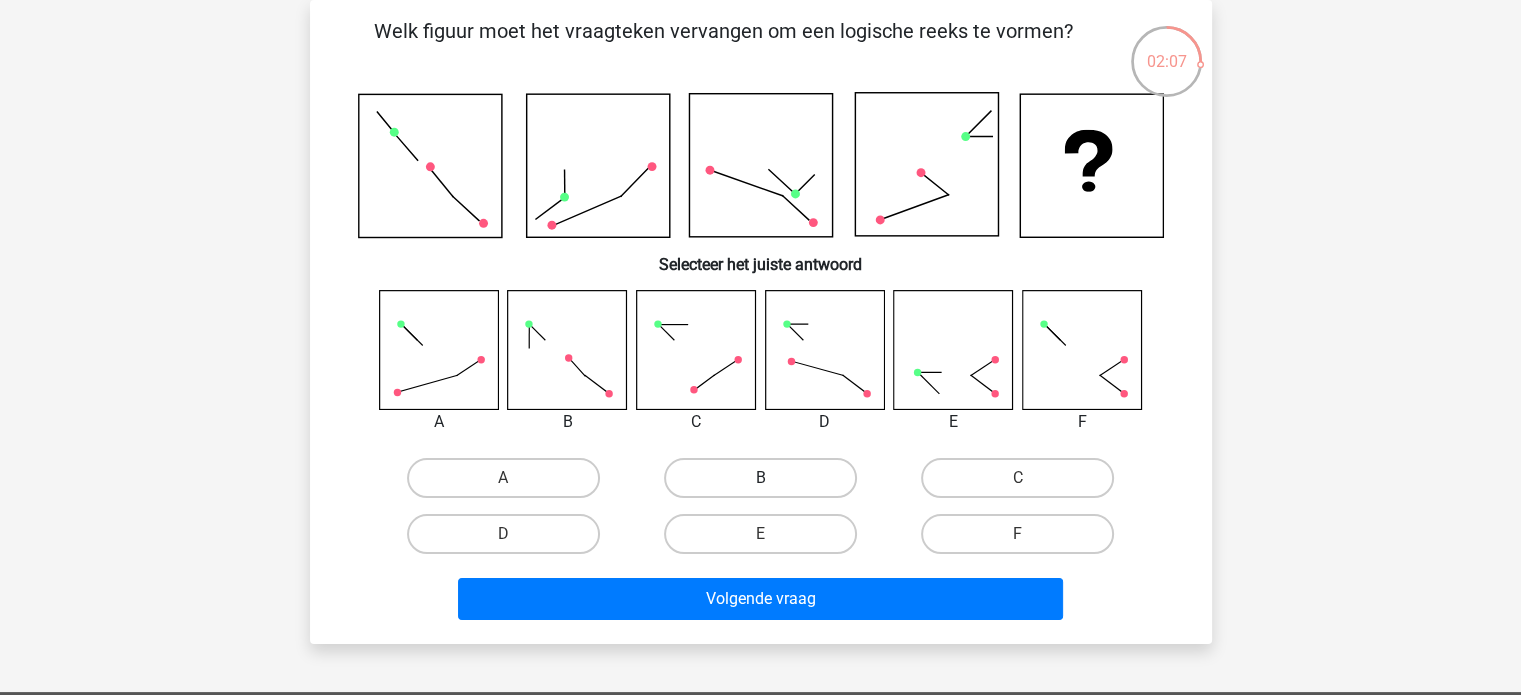 click on "B" at bounding box center (760, 478) 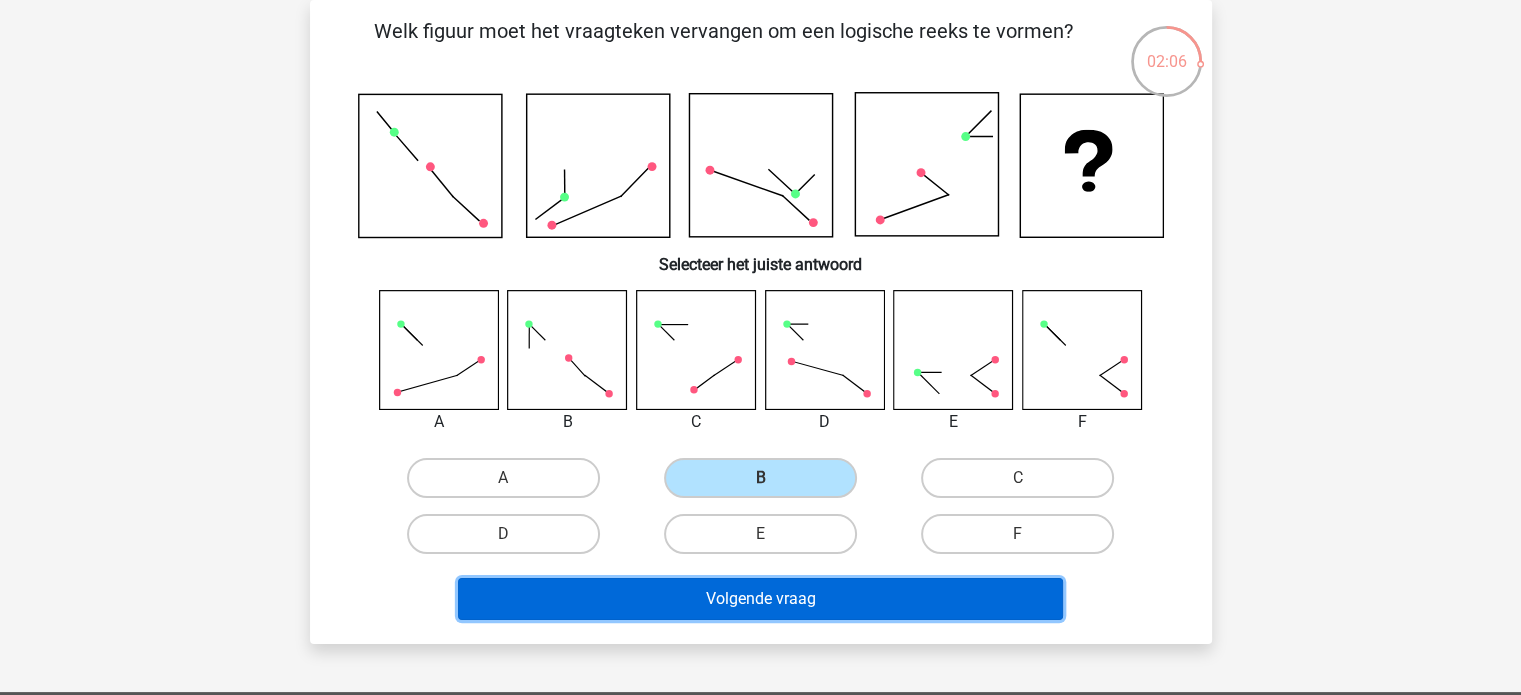 click on "Volgende vraag" at bounding box center [760, 599] 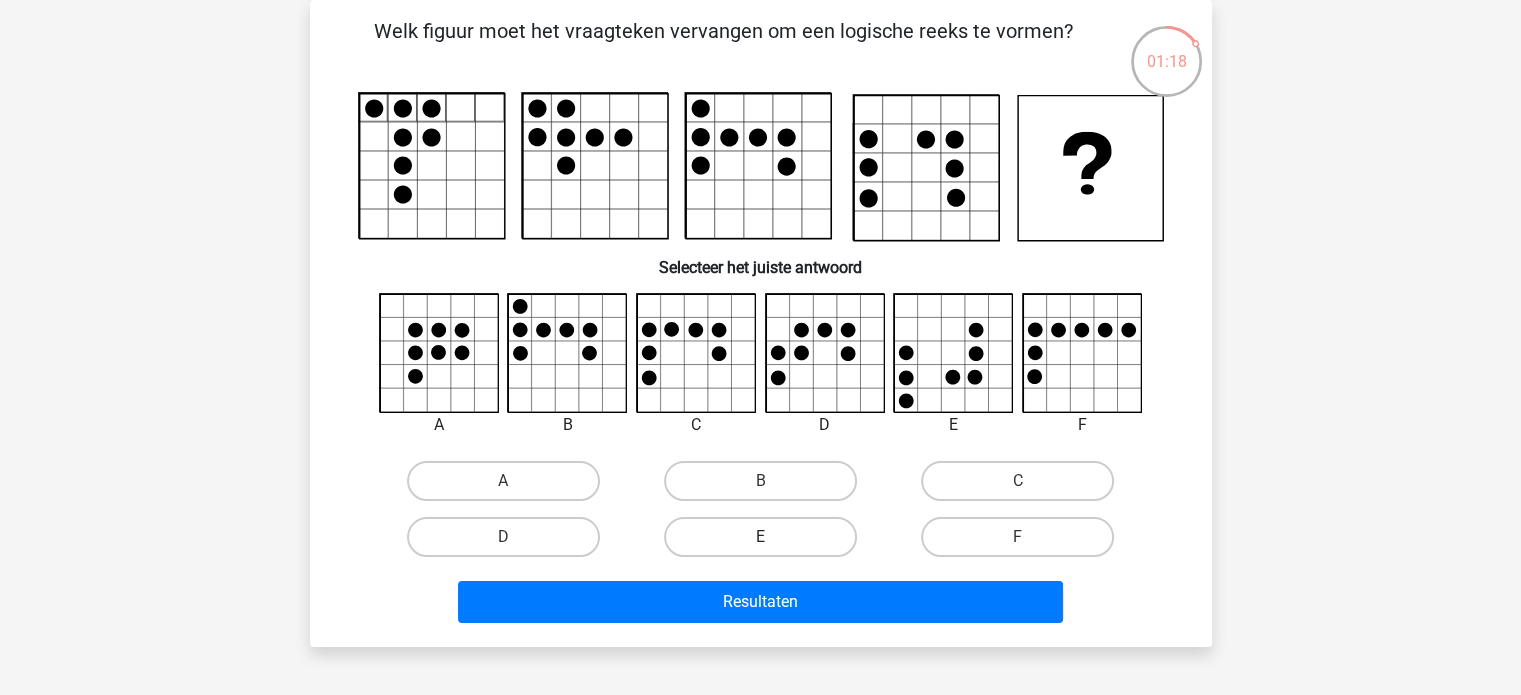click on "E" at bounding box center (760, 537) 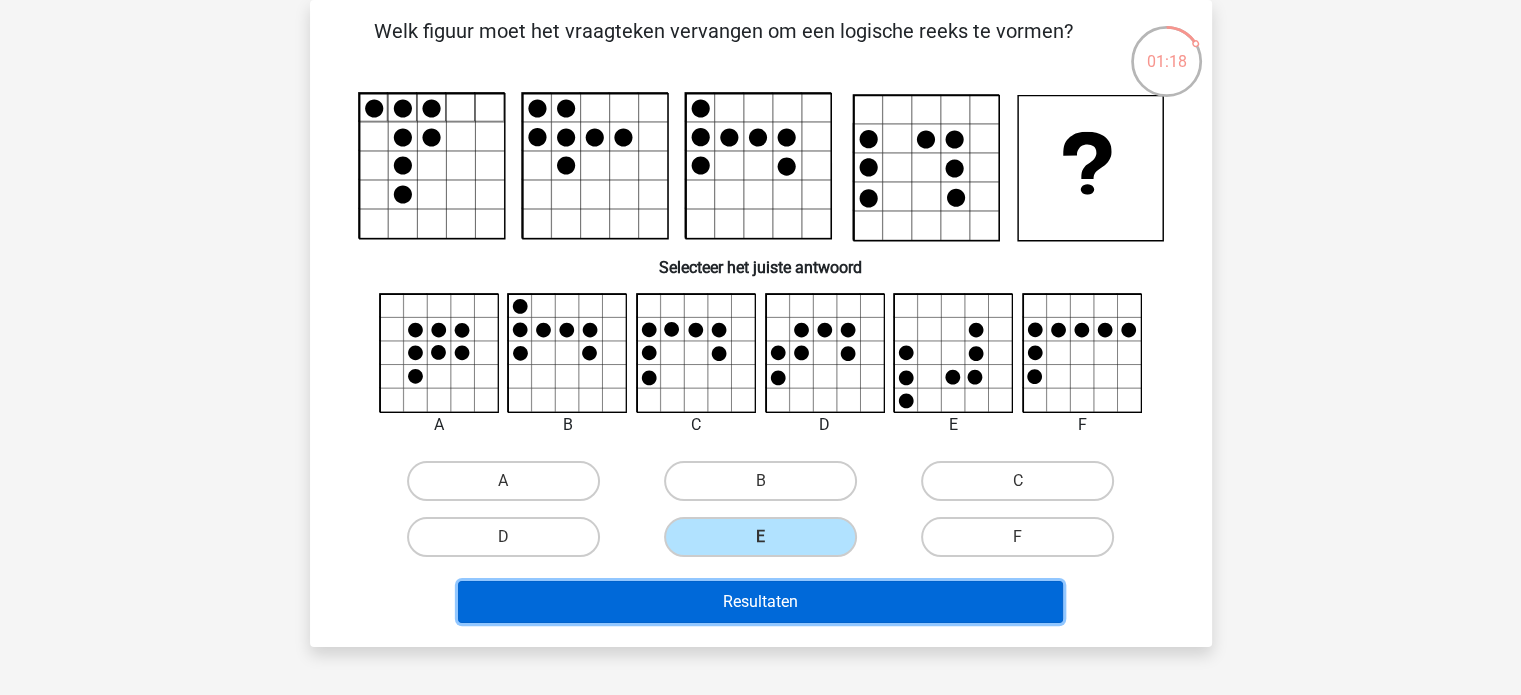 click on "Resultaten" at bounding box center (760, 602) 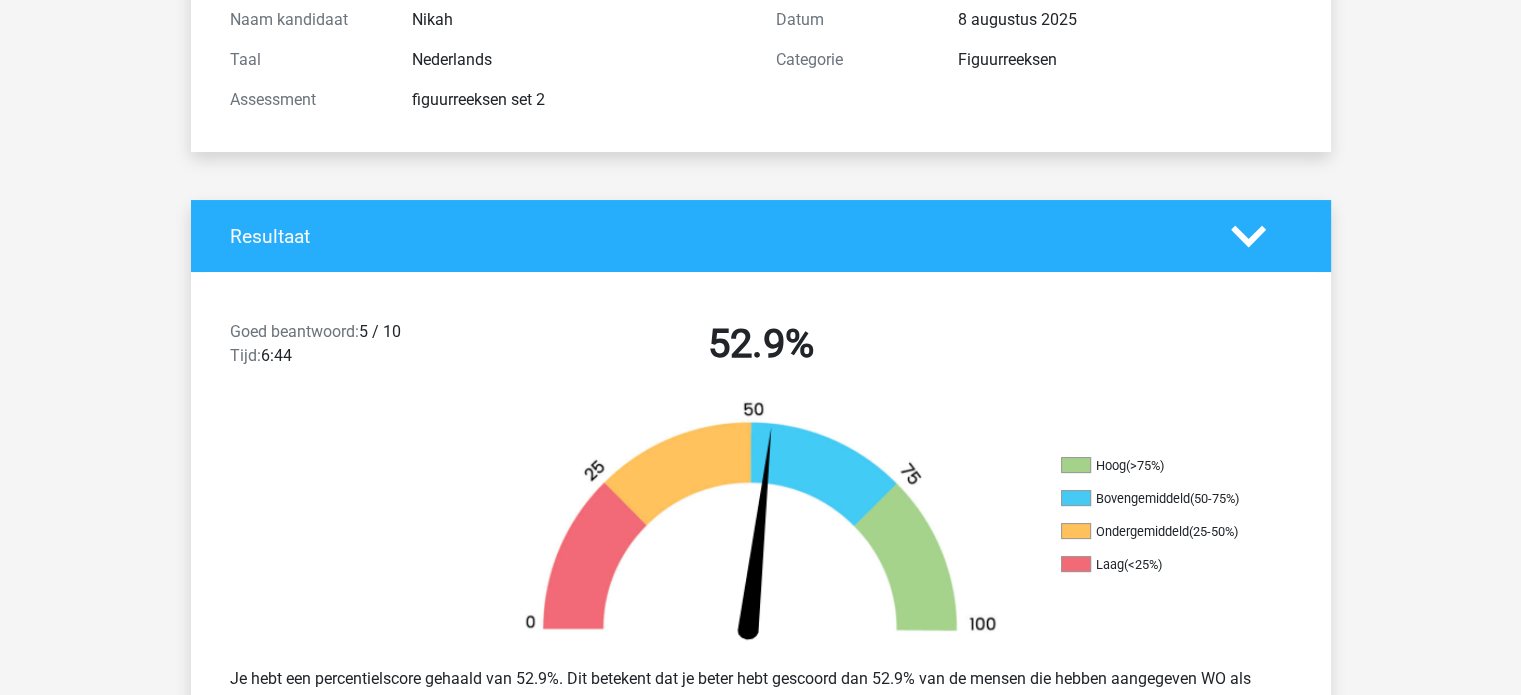 scroll, scrollTop: 0, scrollLeft: 0, axis: both 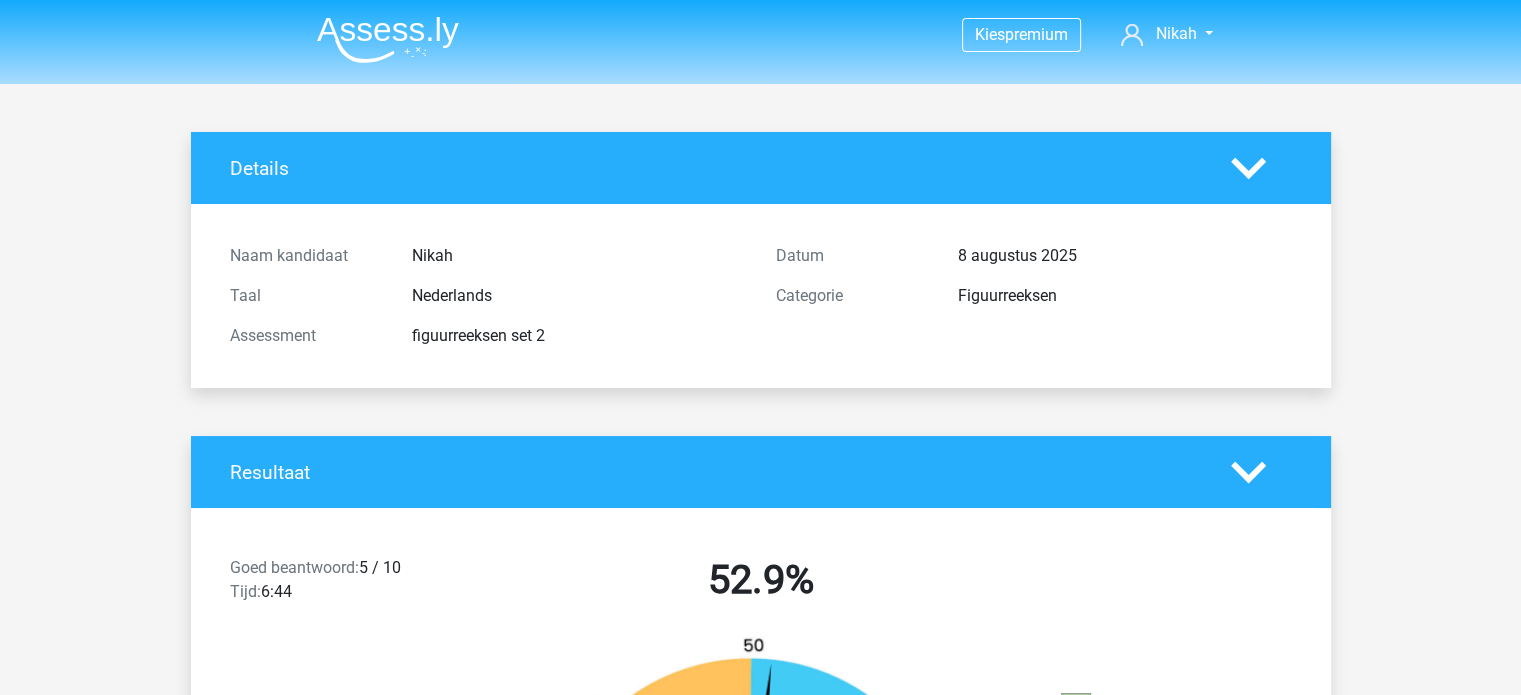 click at bounding box center [388, 39] 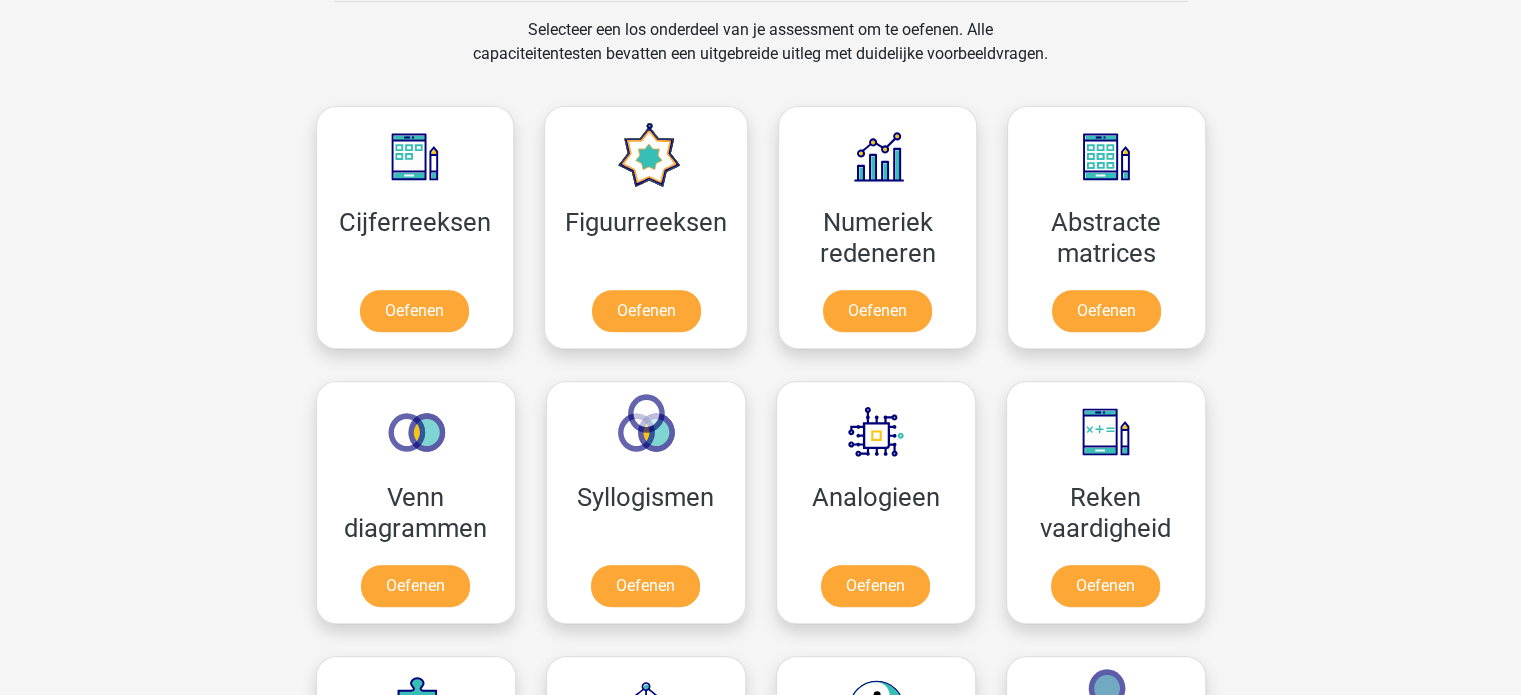 scroll, scrollTop: 822, scrollLeft: 0, axis: vertical 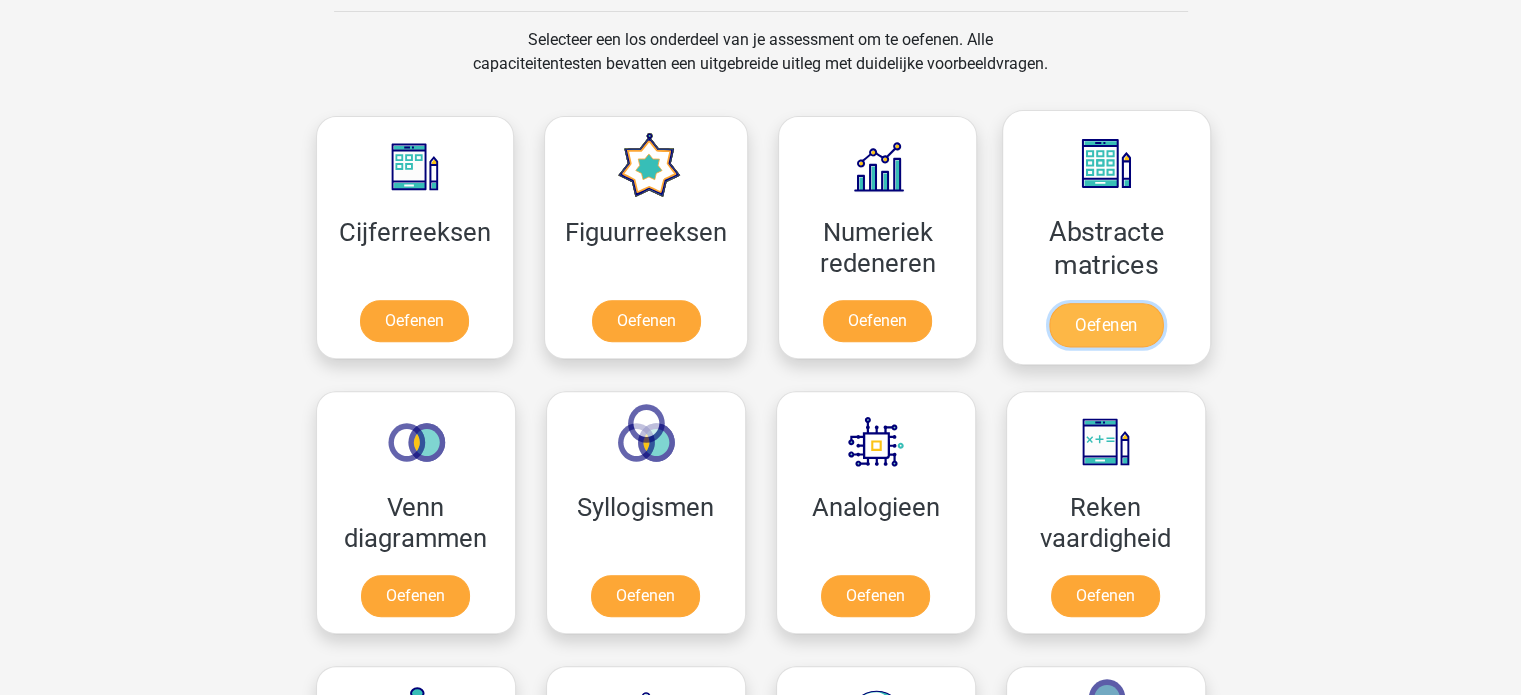 click on "Oefenen" at bounding box center [1106, 325] 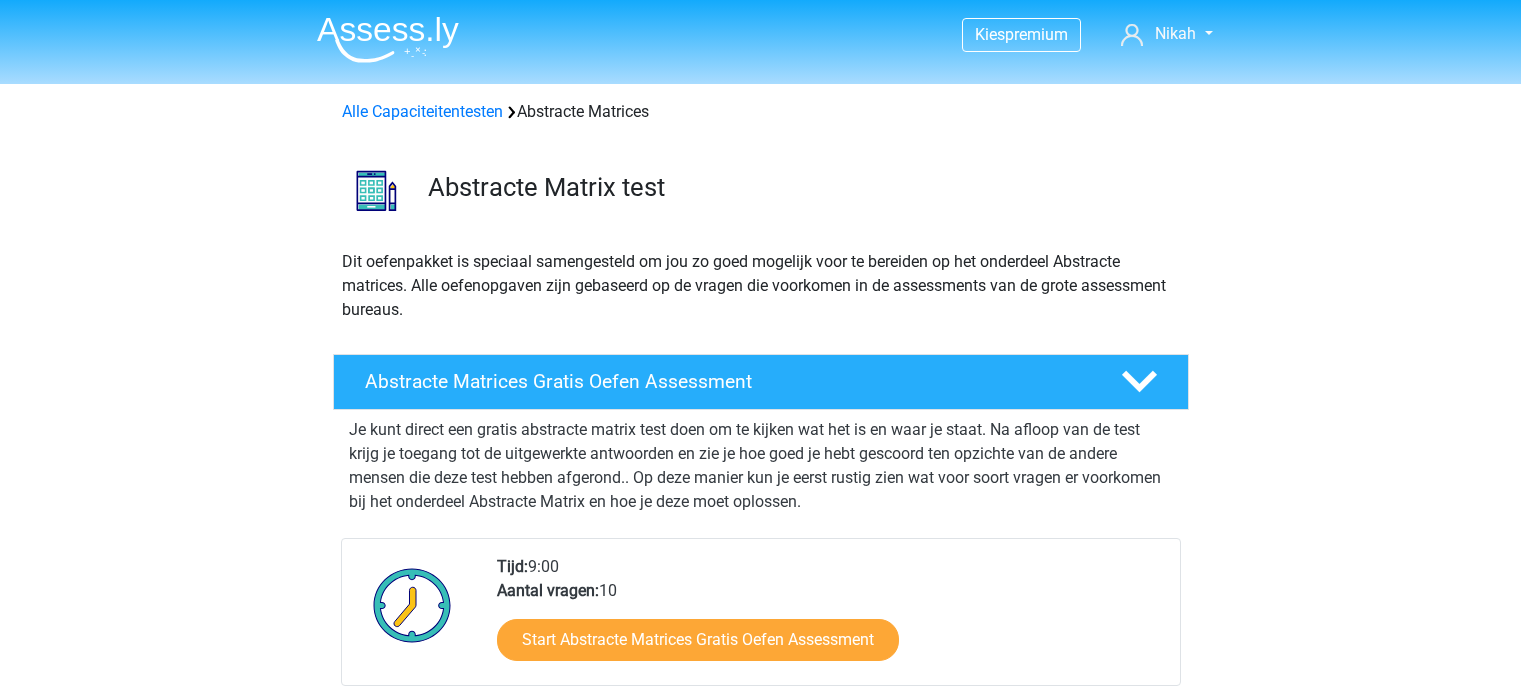 scroll, scrollTop: 0, scrollLeft: 0, axis: both 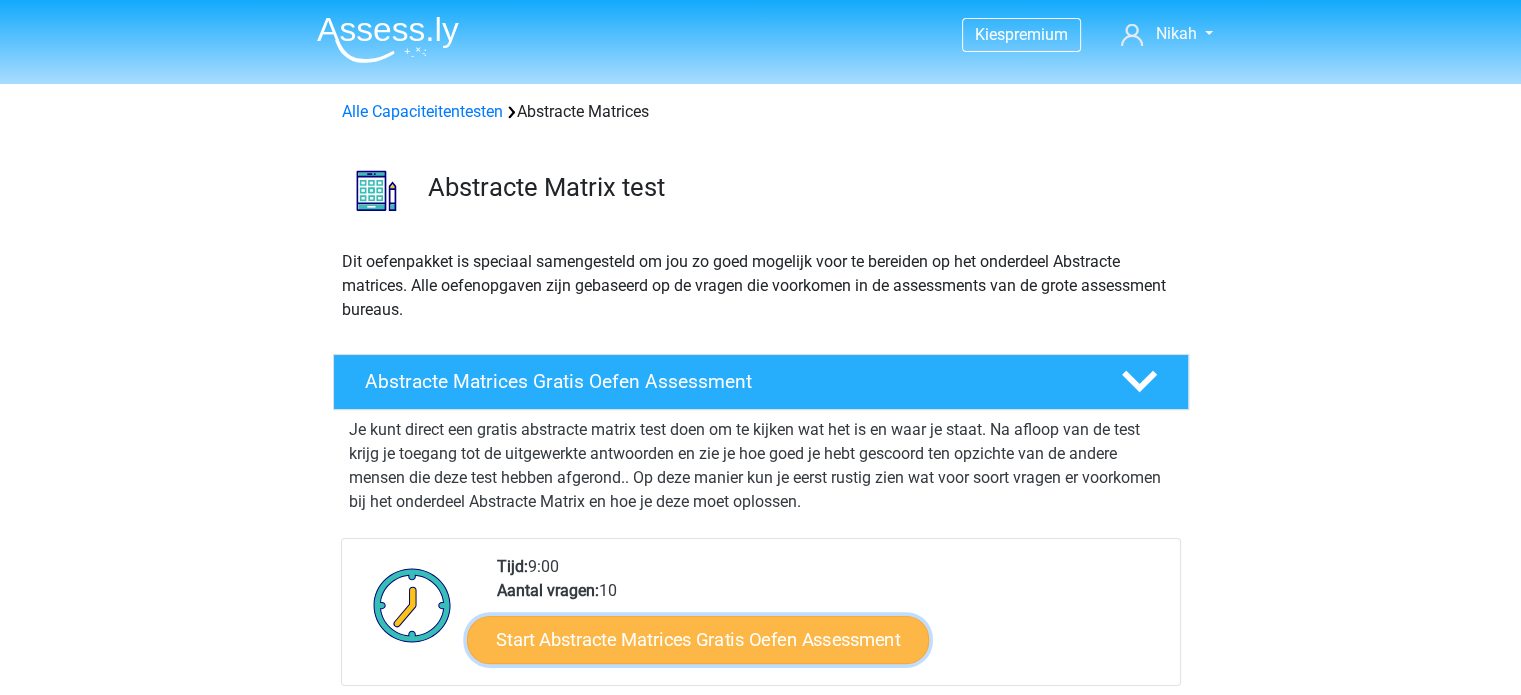 click on "Start Abstracte Matrices
Gratis Oefen Assessment" at bounding box center [698, 639] 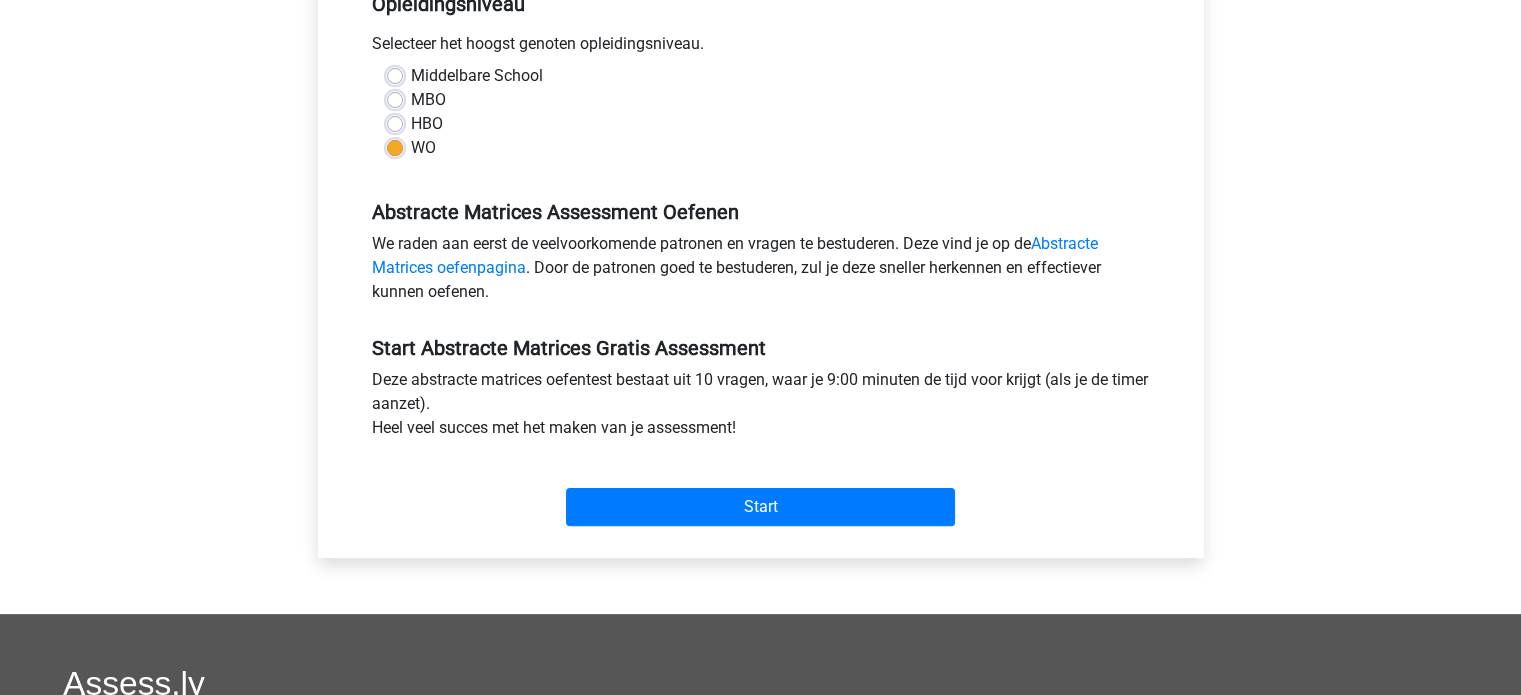 scroll, scrollTop: 442, scrollLeft: 0, axis: vertical 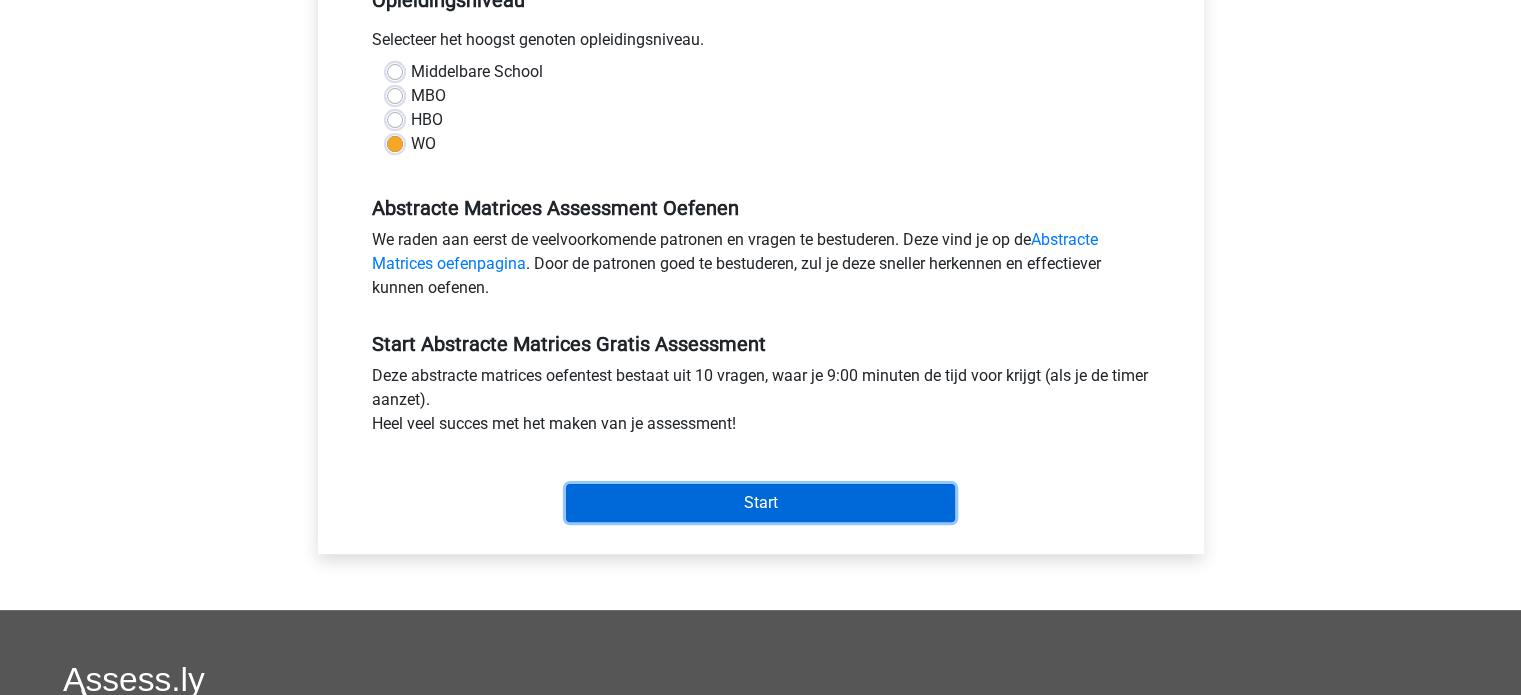 click on "Start" at bounding box center (760, 503) 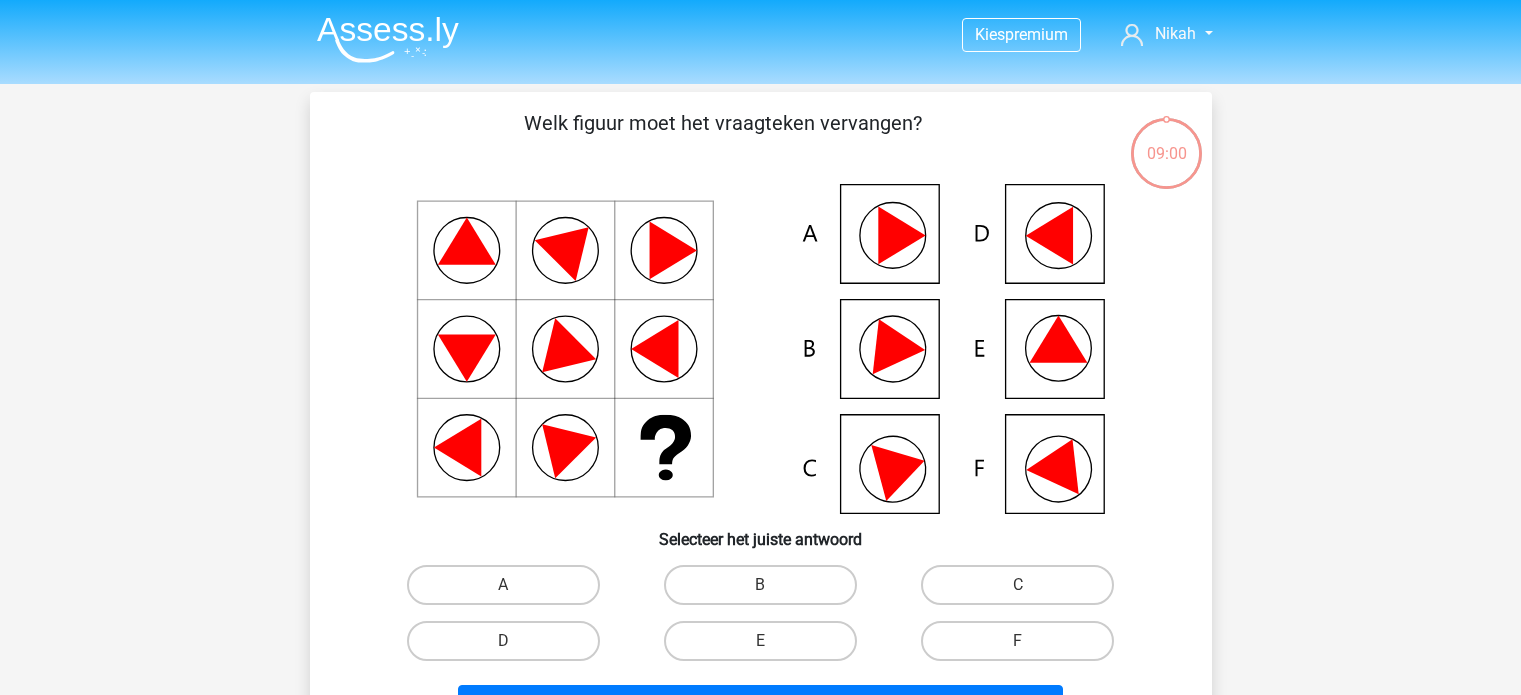 scroll, scrollTop: 0, scrollLeft: 0, axis: both 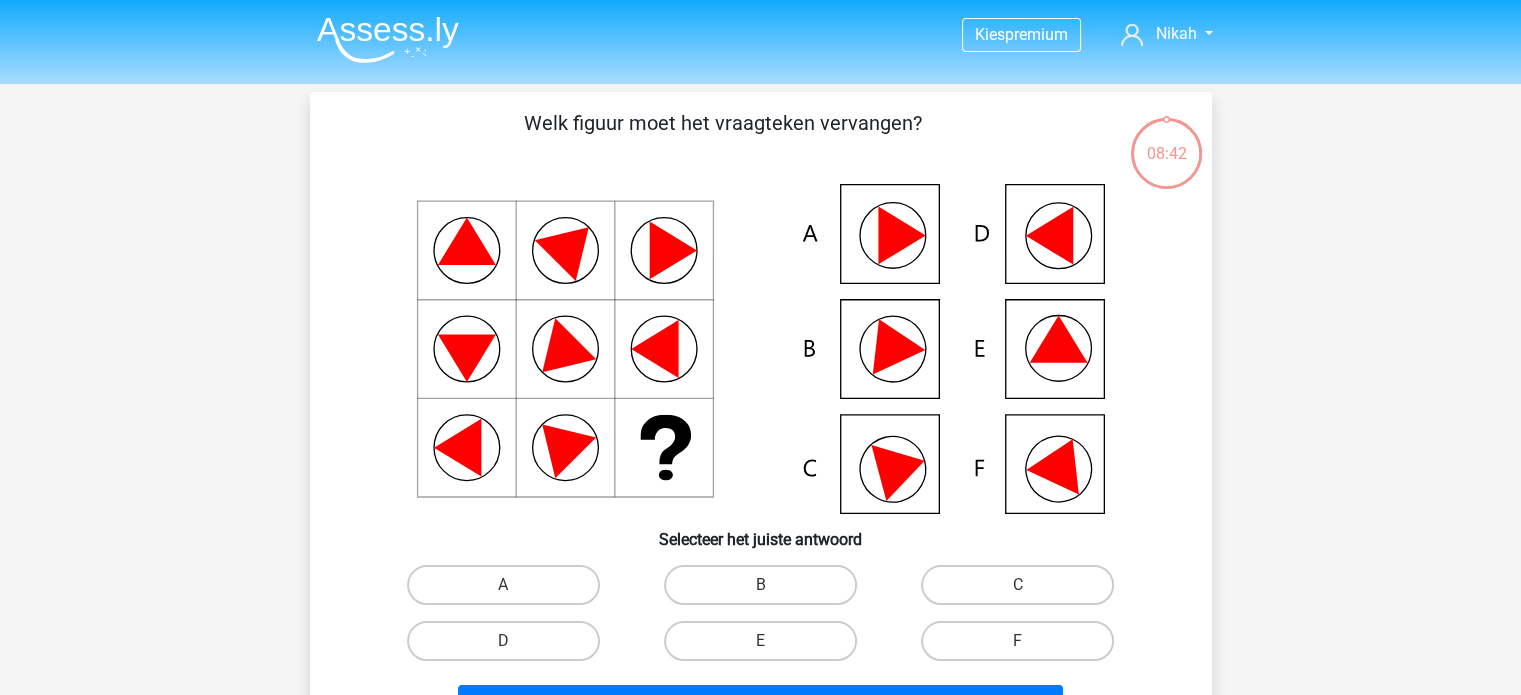 click at bounding box center (388, 39) 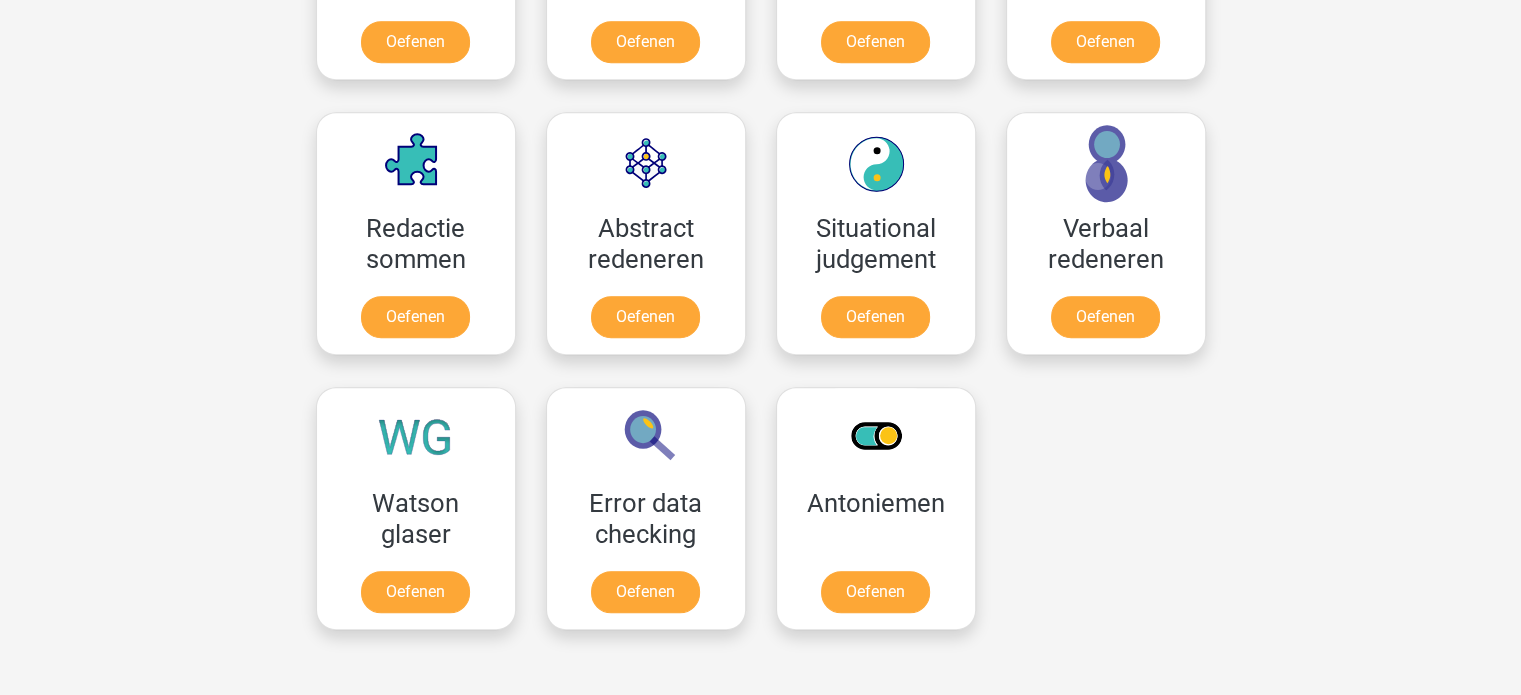 scroll, scrollTop: 1379, scrollLeft: 0, axis: vertical 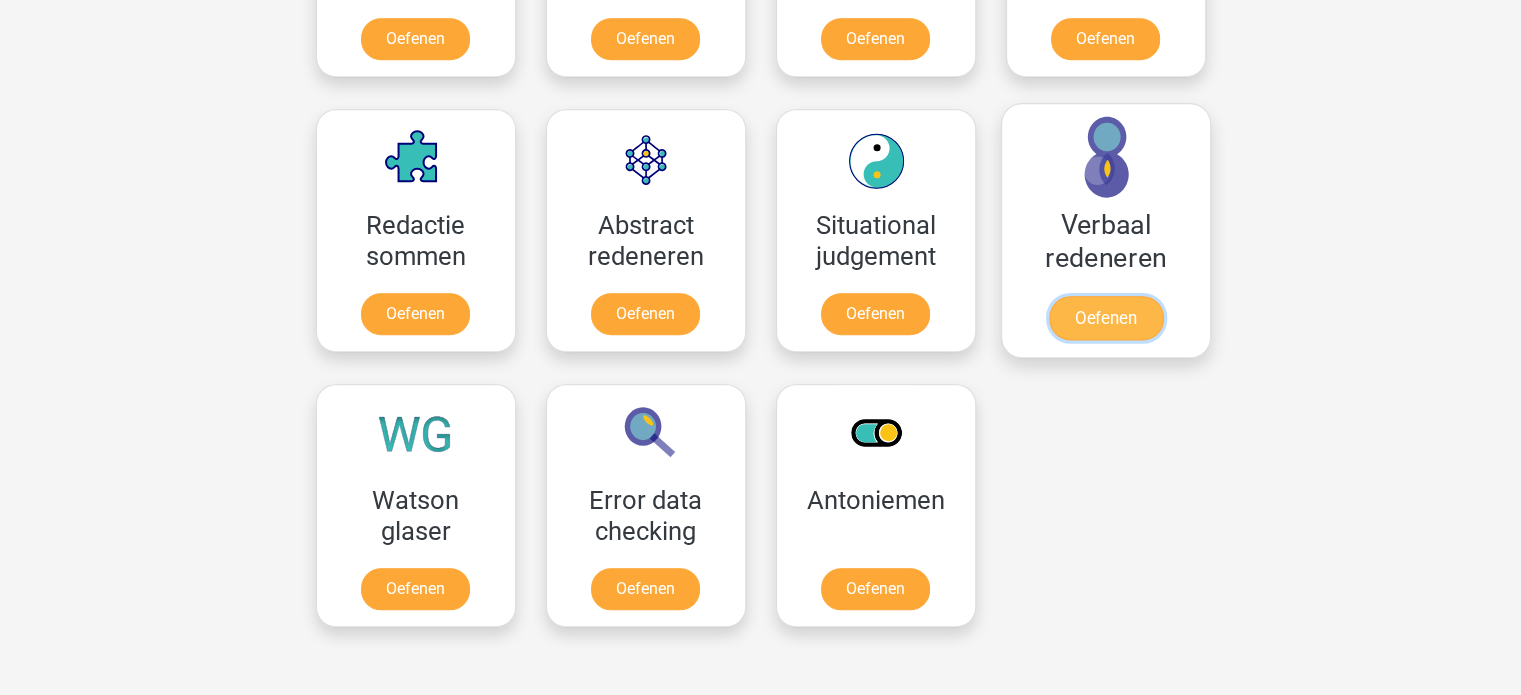 click on "Oefenen" at bounding box center (1105, 318) 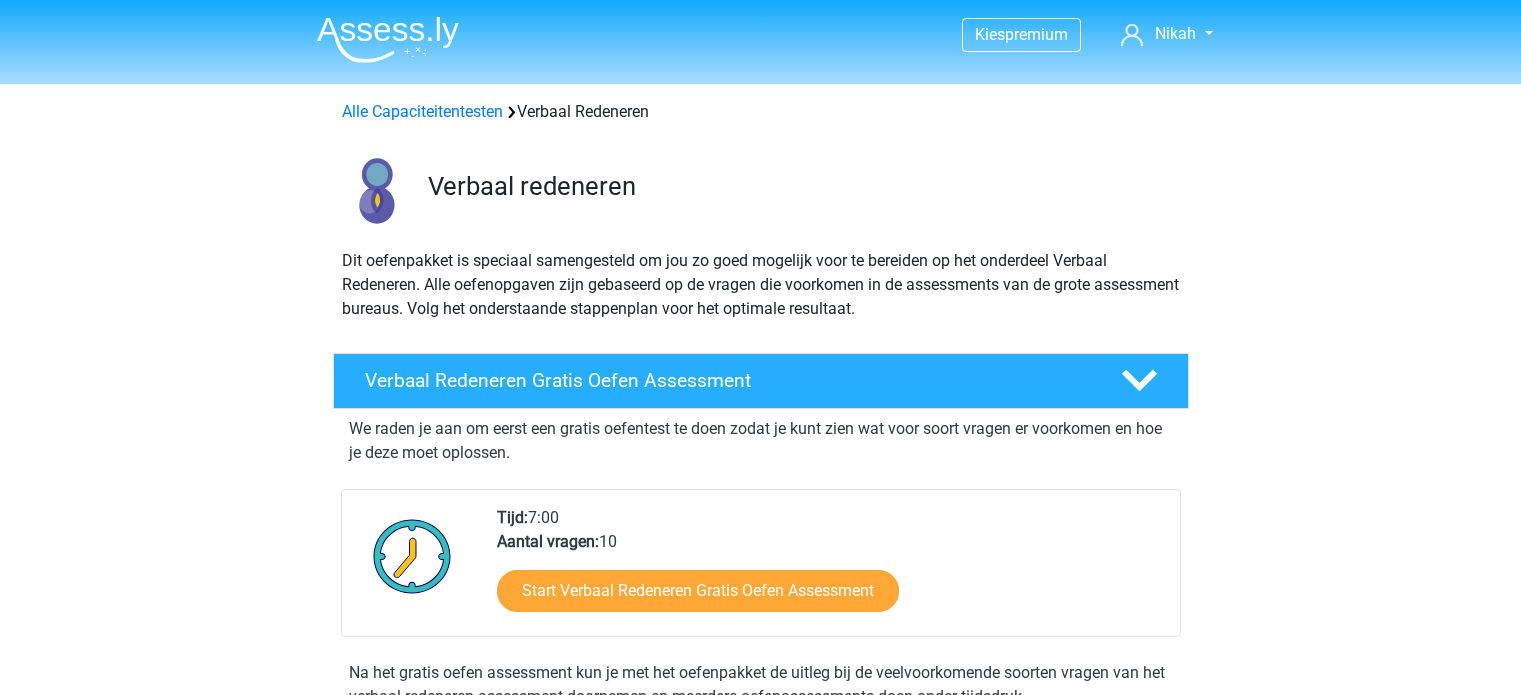 scroll, scrollTop: 0, scrollLeft: 0, axis: both 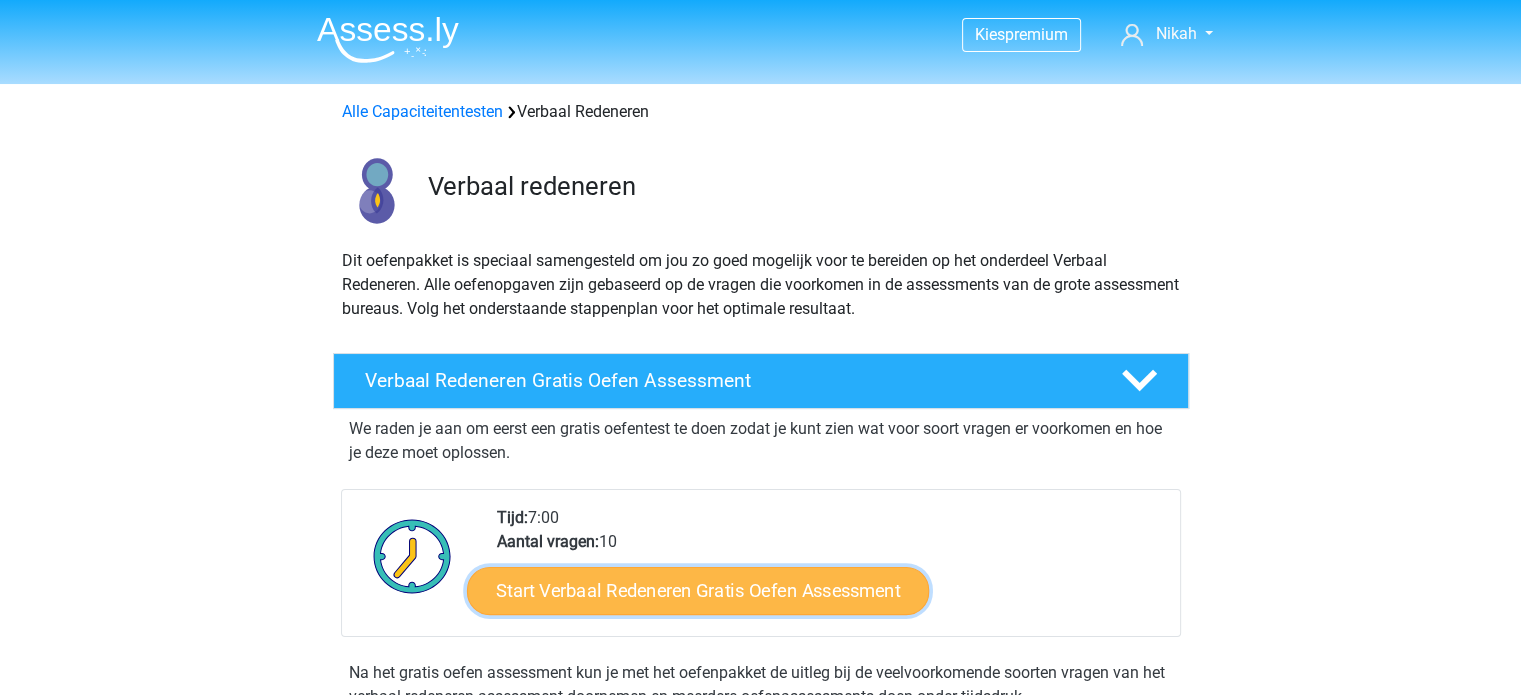 click on "Start Verbaal Redeneren
Gratis Oefen Assessment" at bounding box center (698, 591) 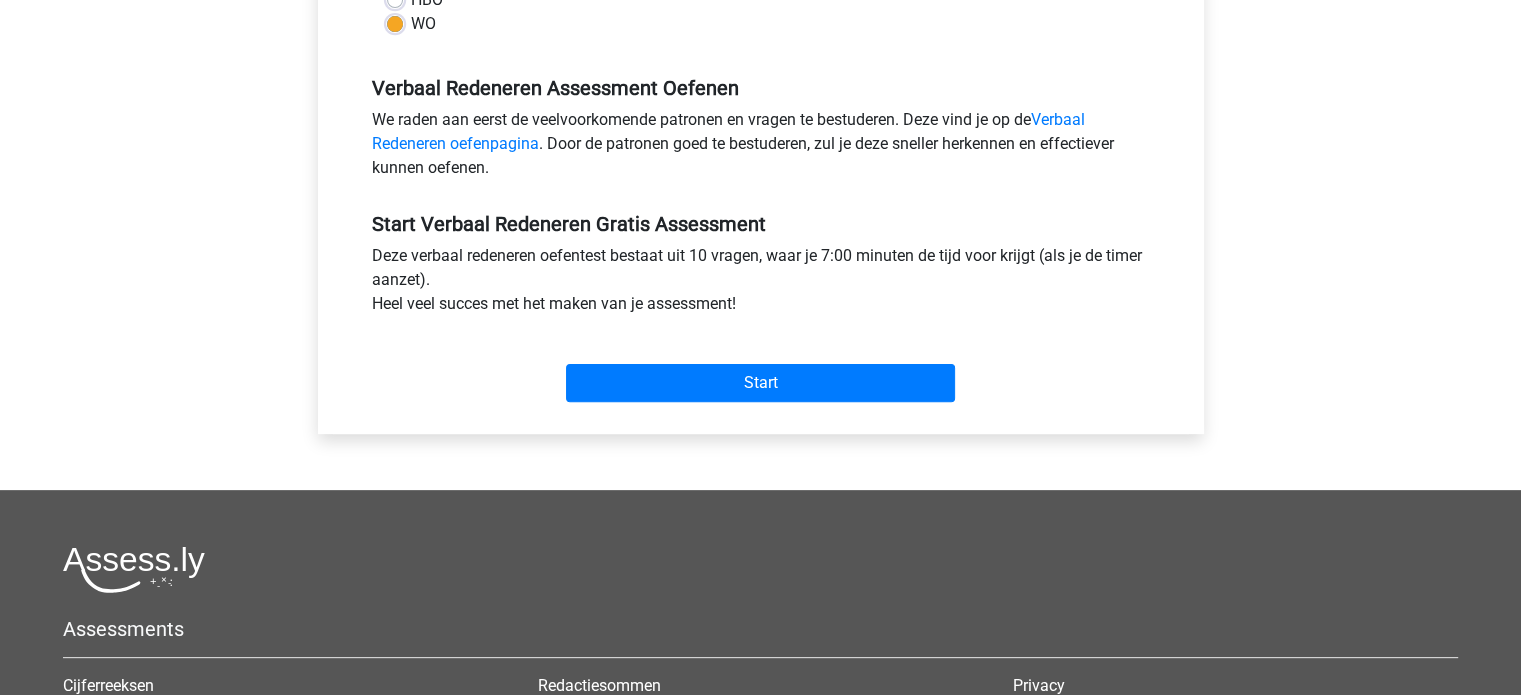 scroll, scrollTop: 578, scrollLeft: 0, axis: vertical 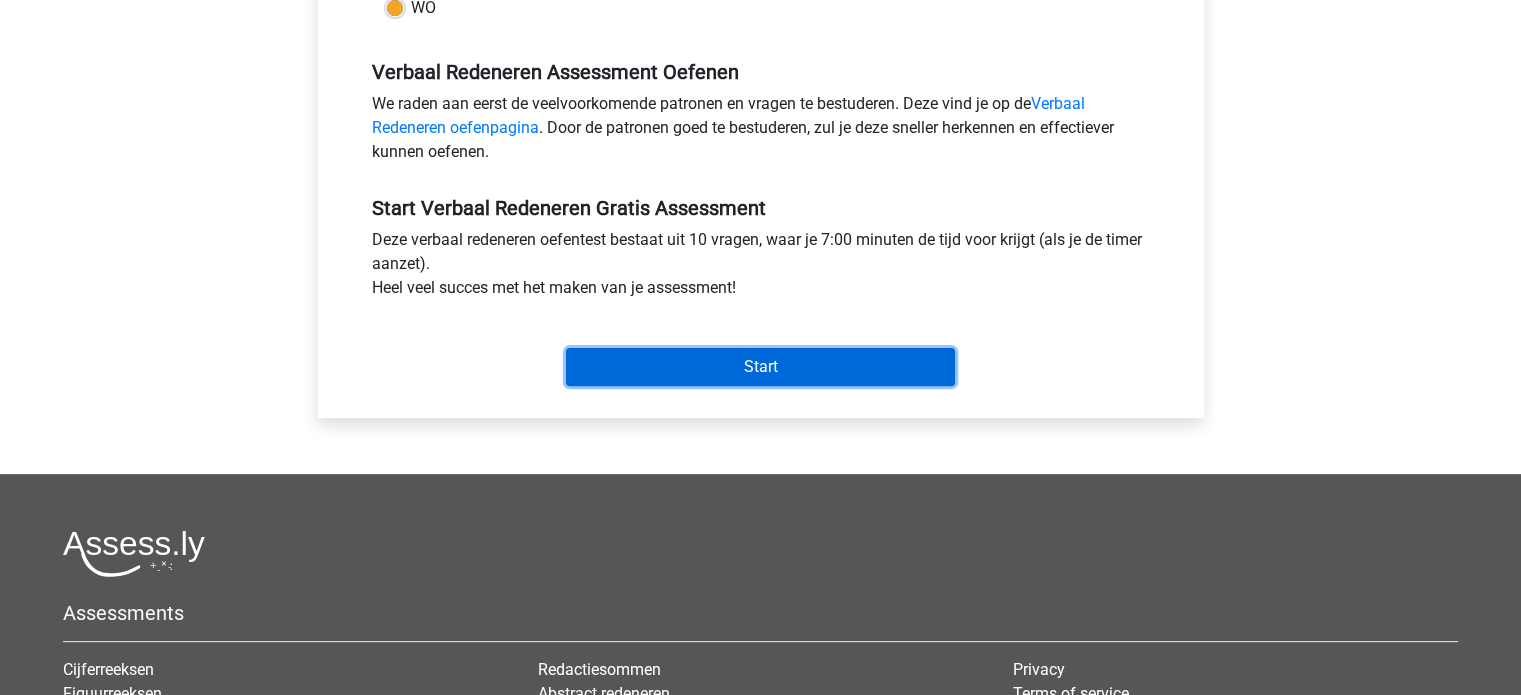 click on "Start" at bounding box center [760, 367] 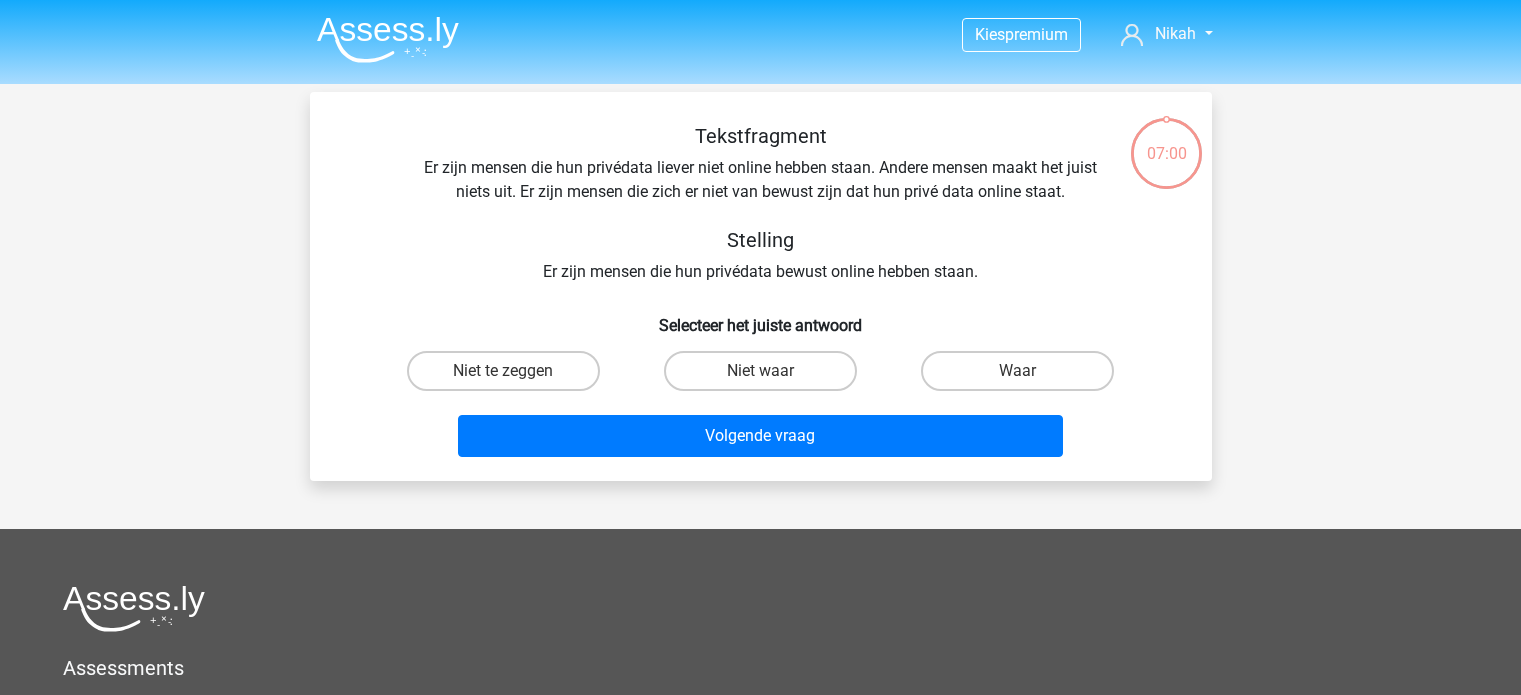 scroll, scrollTop: 0, scrollLeft: 0, axis: both 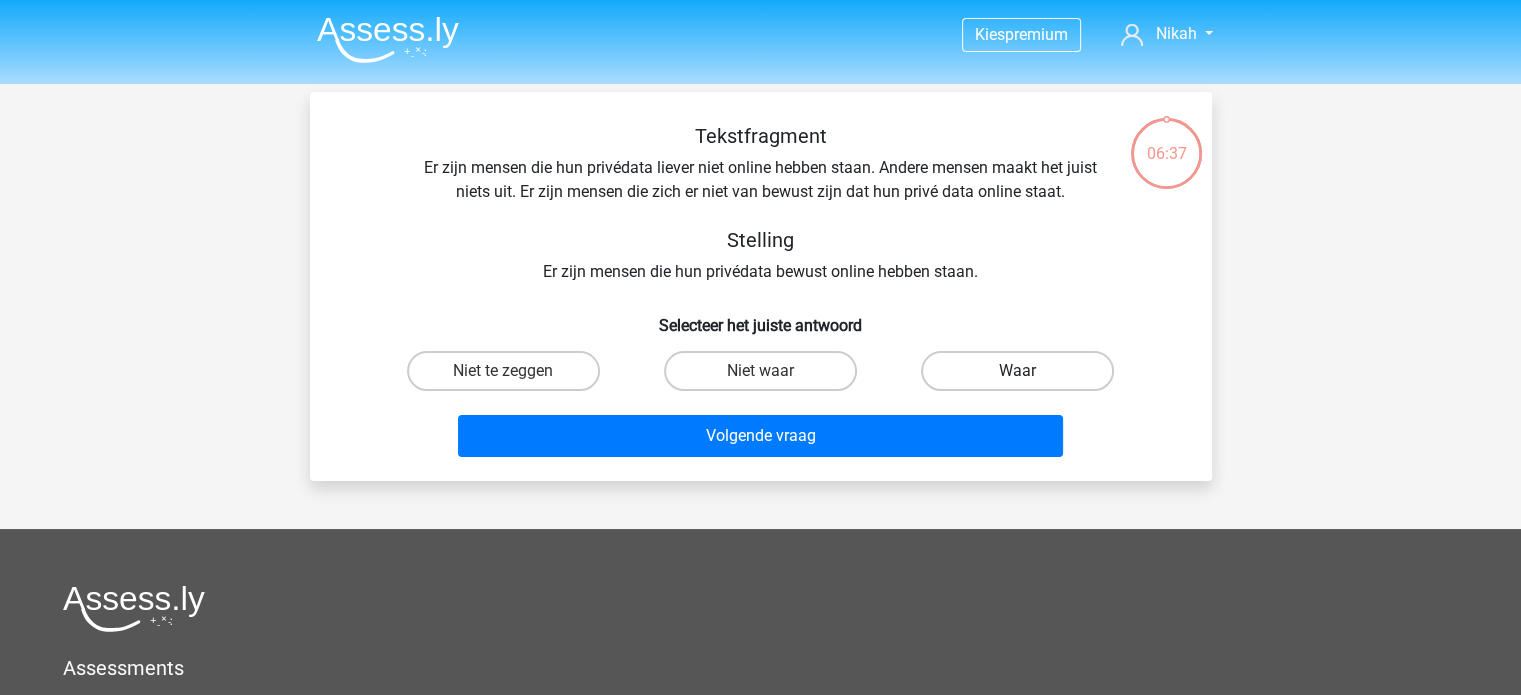 click on "Waar" at bounding box center [1017, 371] 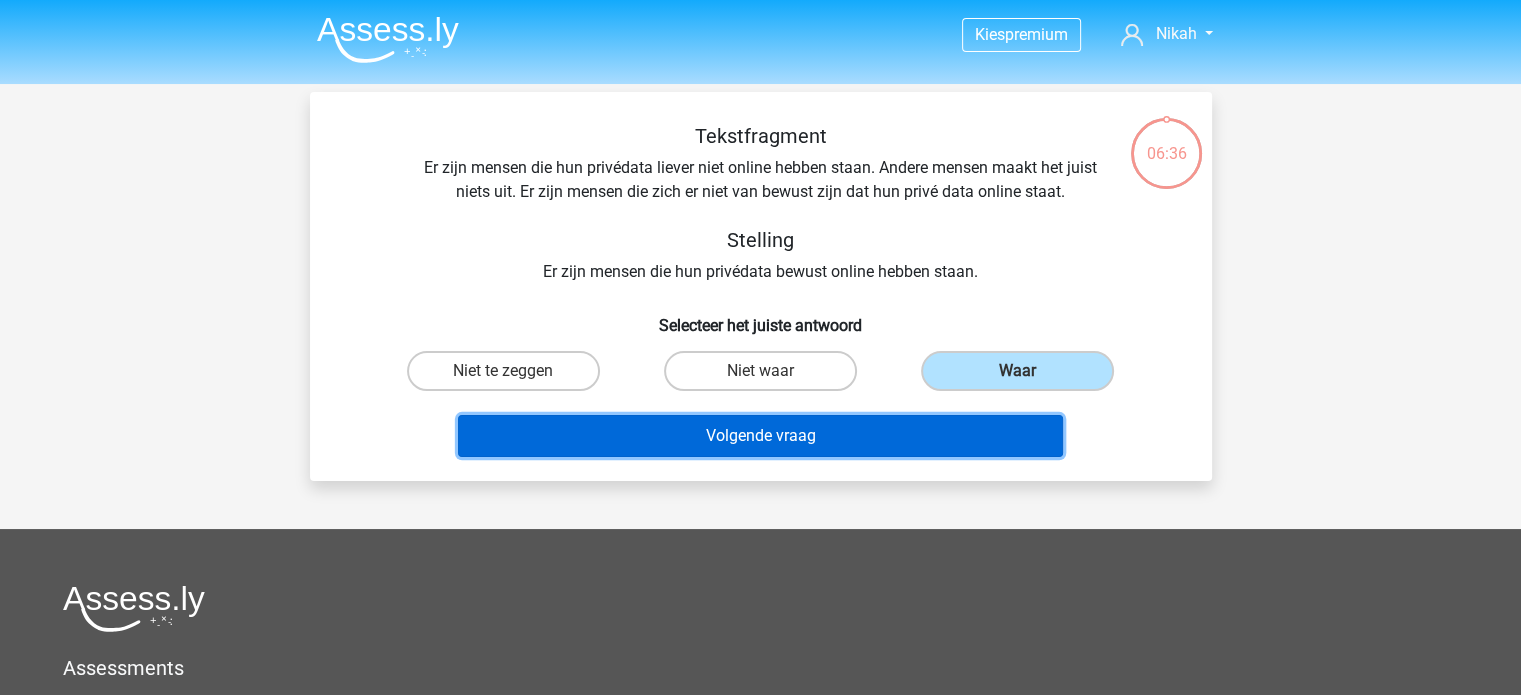 click on "Volgende vraag" at bounding box center [760, 436] 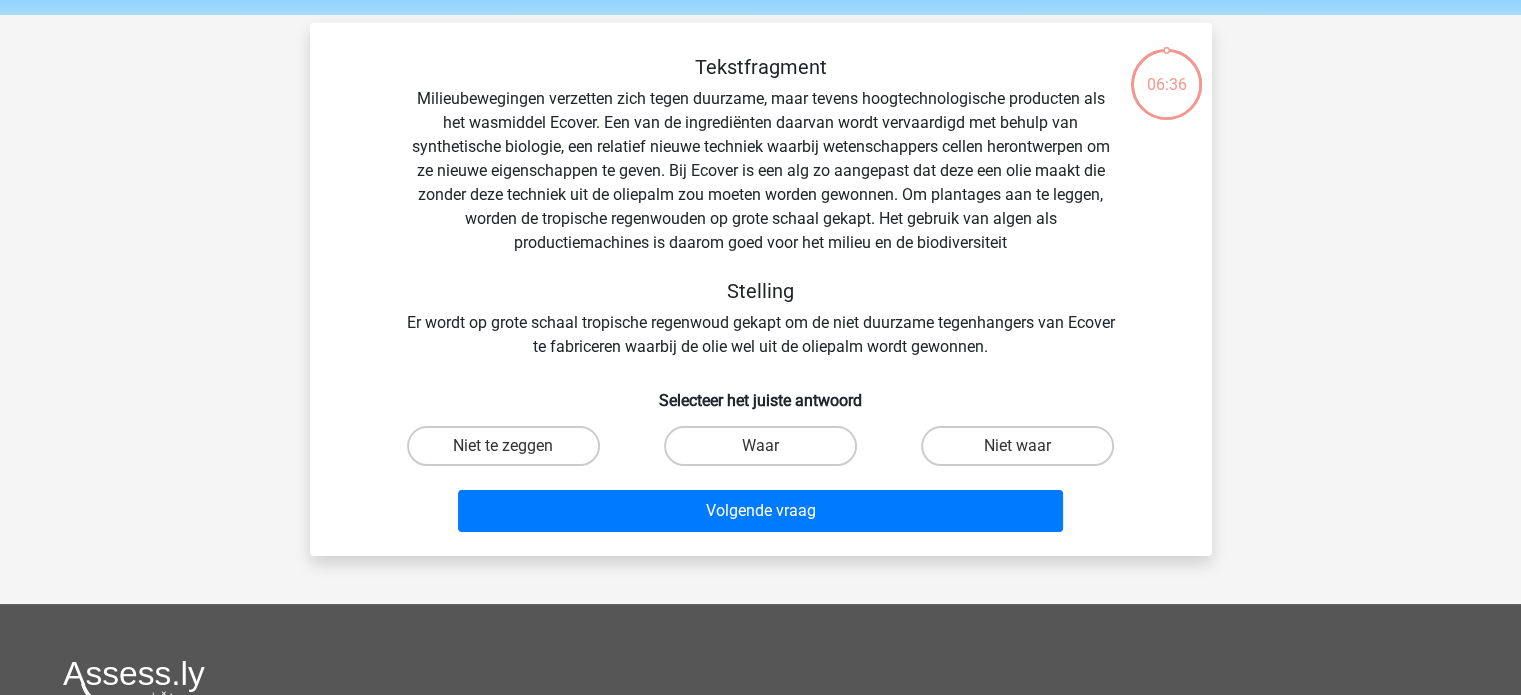 scroll, scrollTop: 92, scrollLeft: 0, axis: vertical 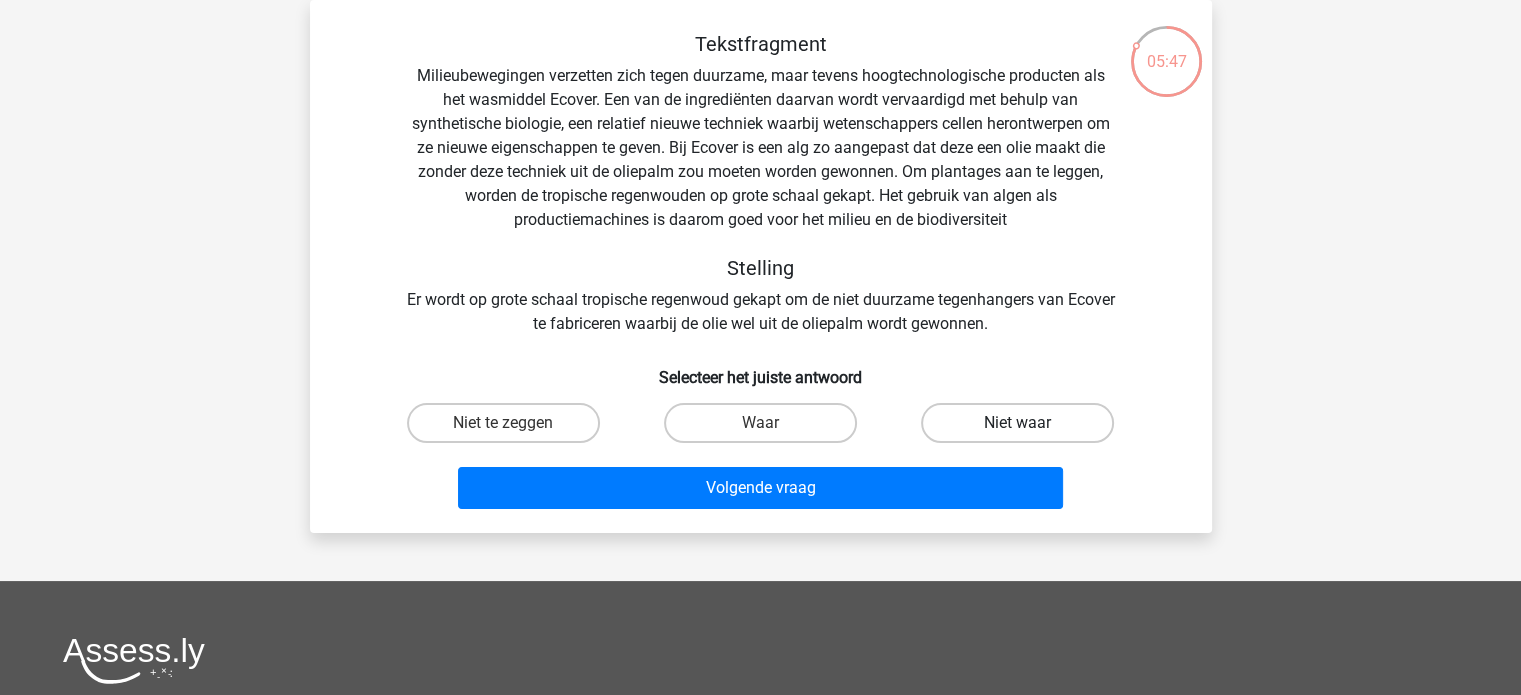 click on "Niet waar" at bounding box center [1017, 423] 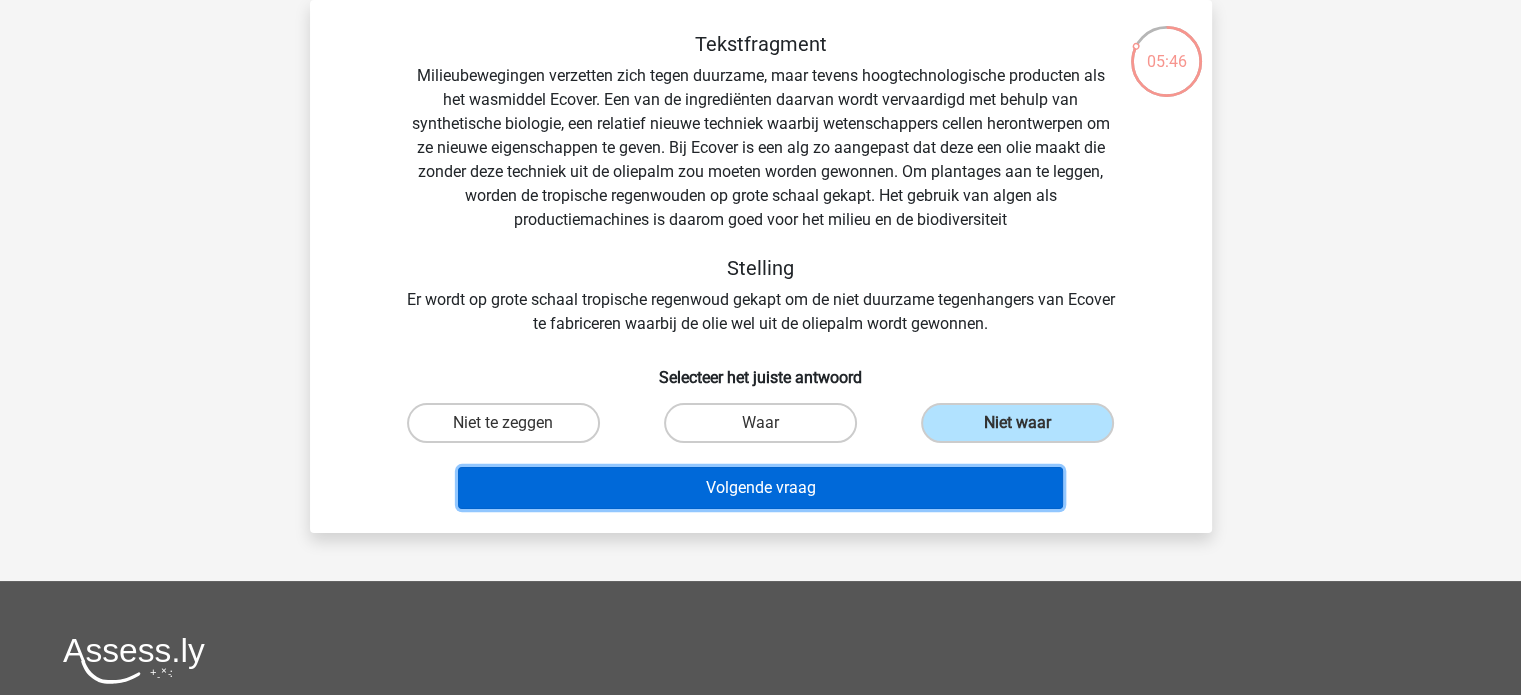 click on "Volgende vraag" at bounding box center [760, 488] 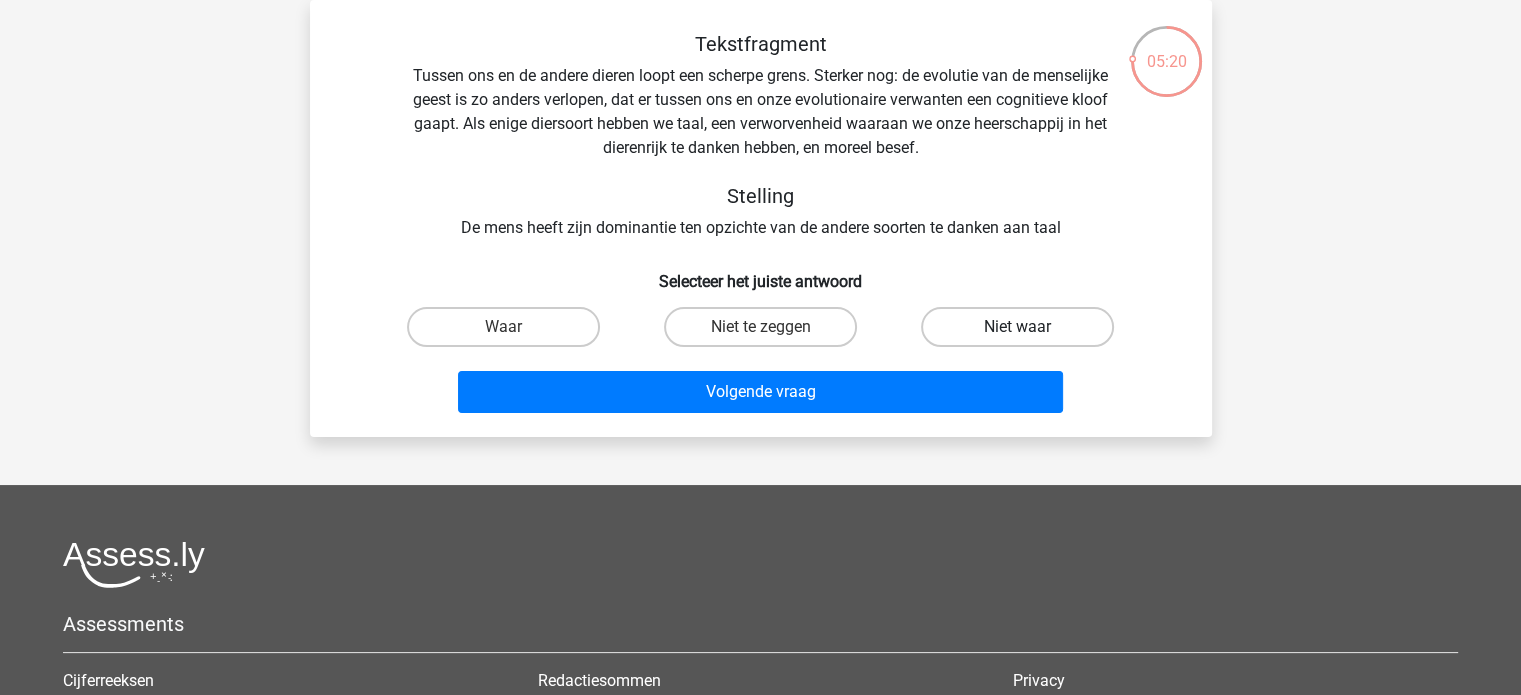 click on "Niet waar" at bounding box center (1017, 327) 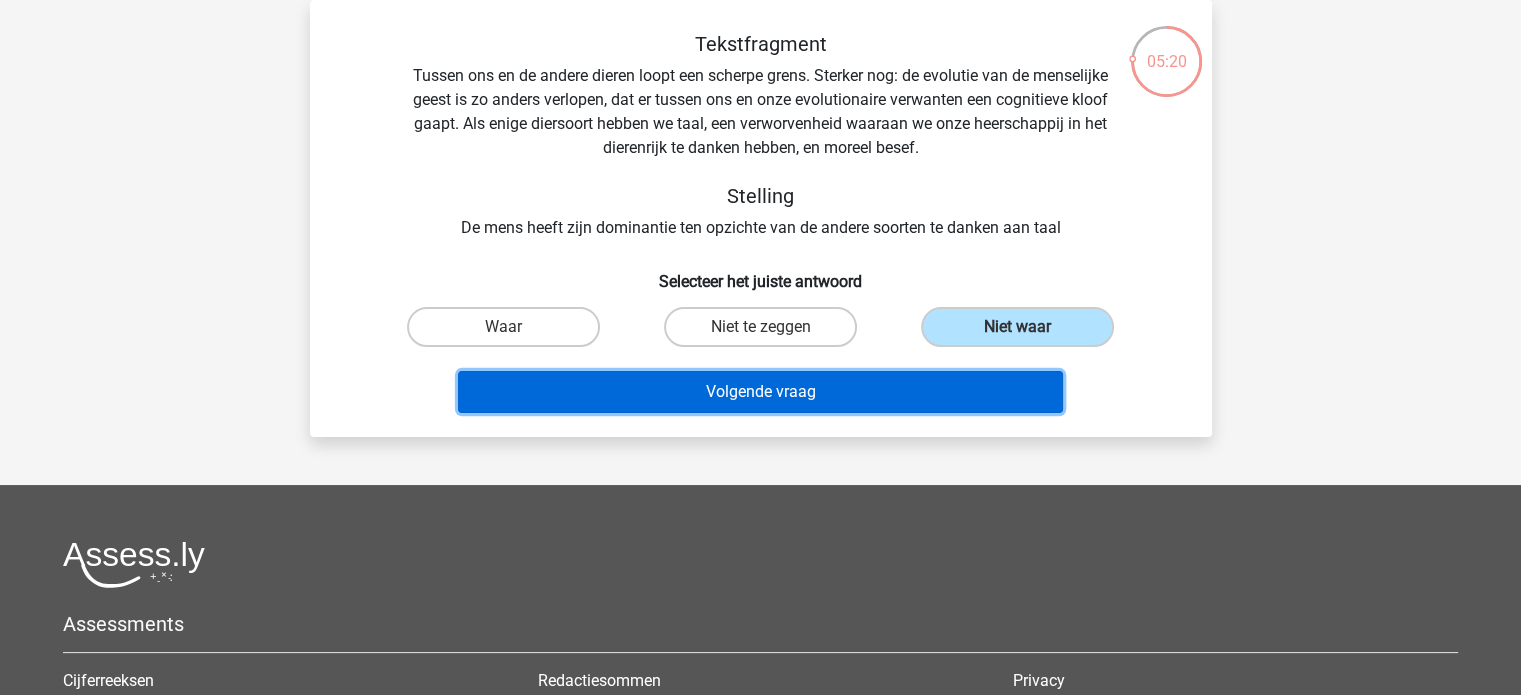 click on "Volgende vraag" at bounding box center (760, 392) 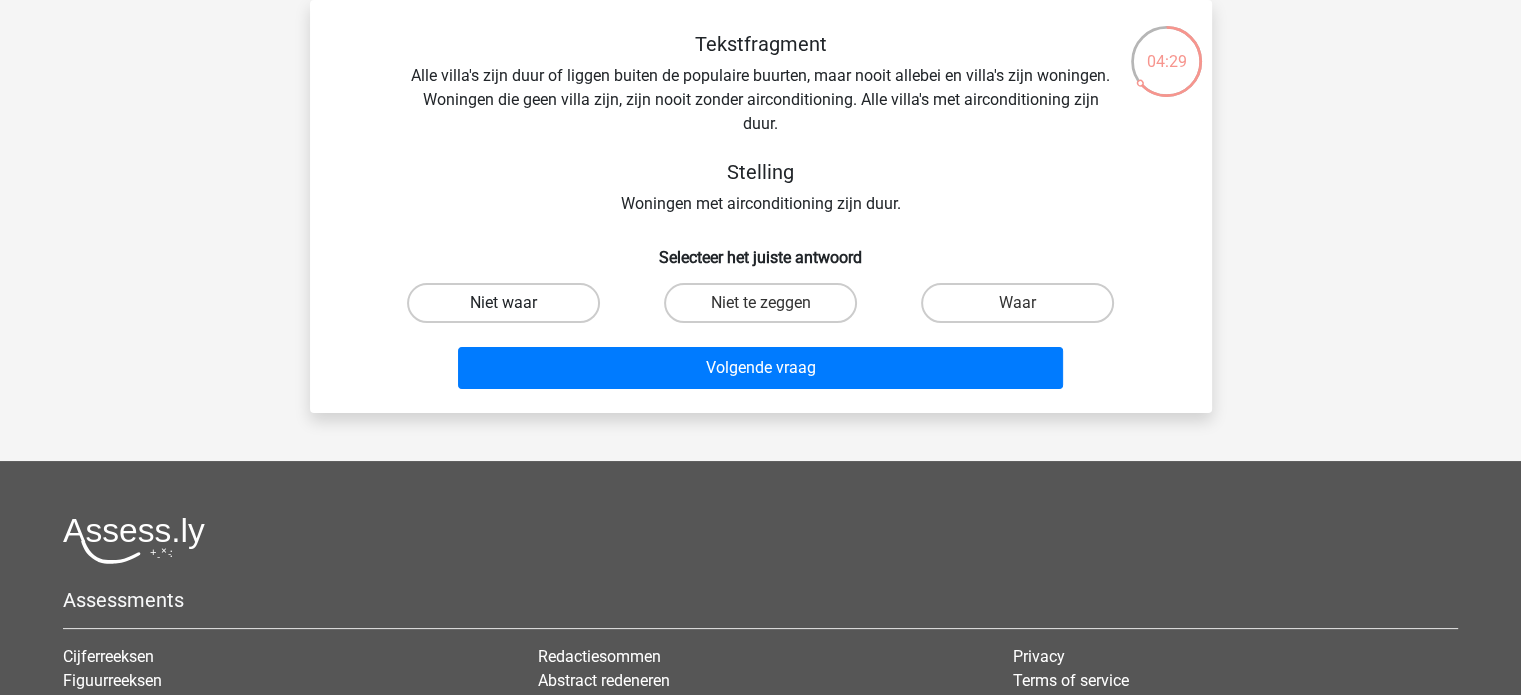 click on "Niet waar" at bounding box center [503, 303] 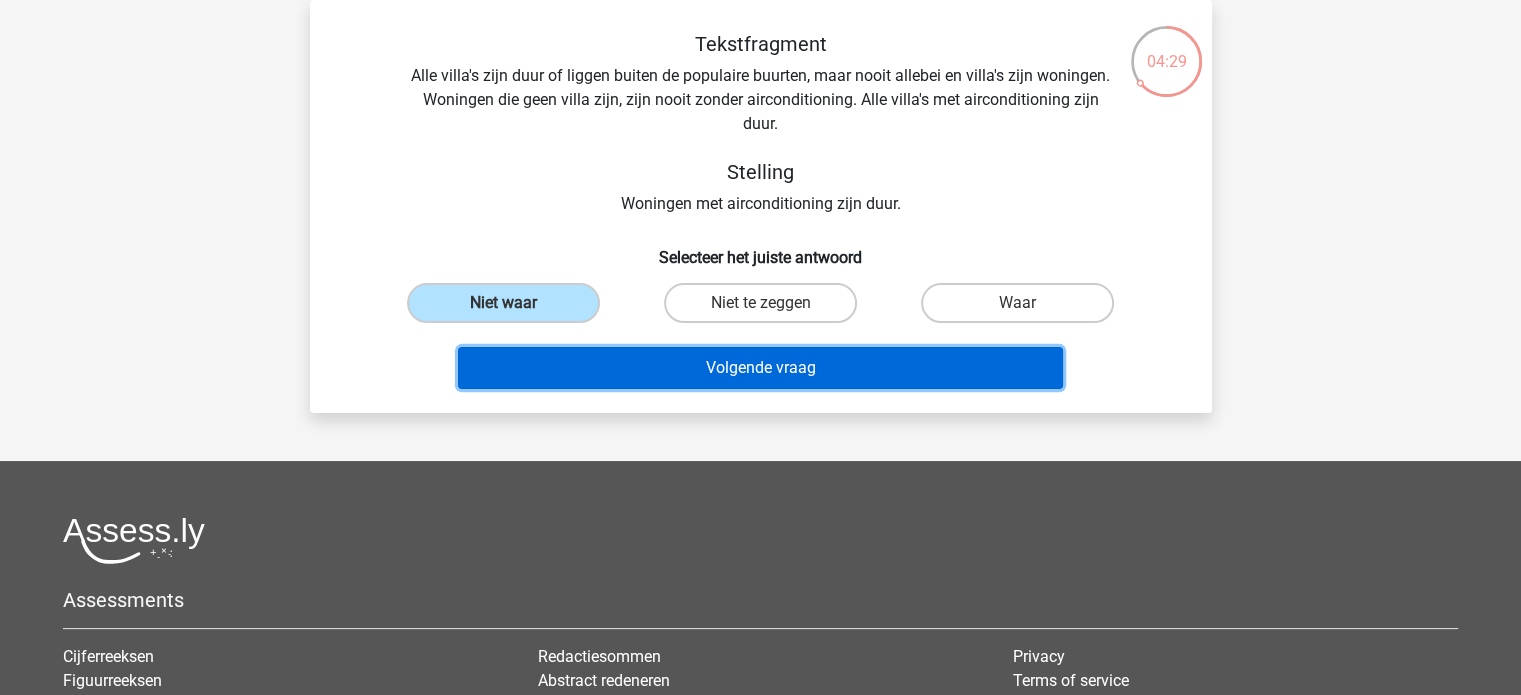 click on "Volgende vraag" at bounding box center [760, 368] 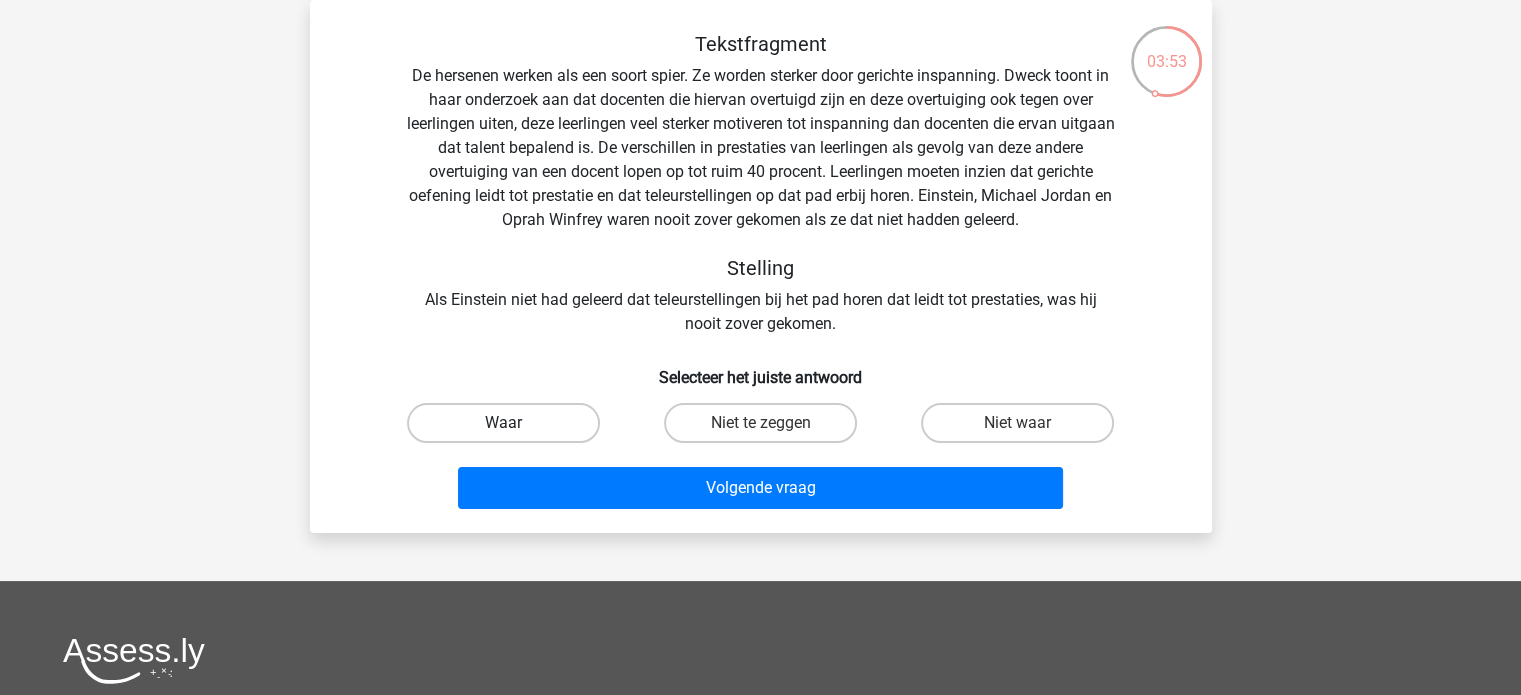click on "Waar" at bounding box center (503, 423) 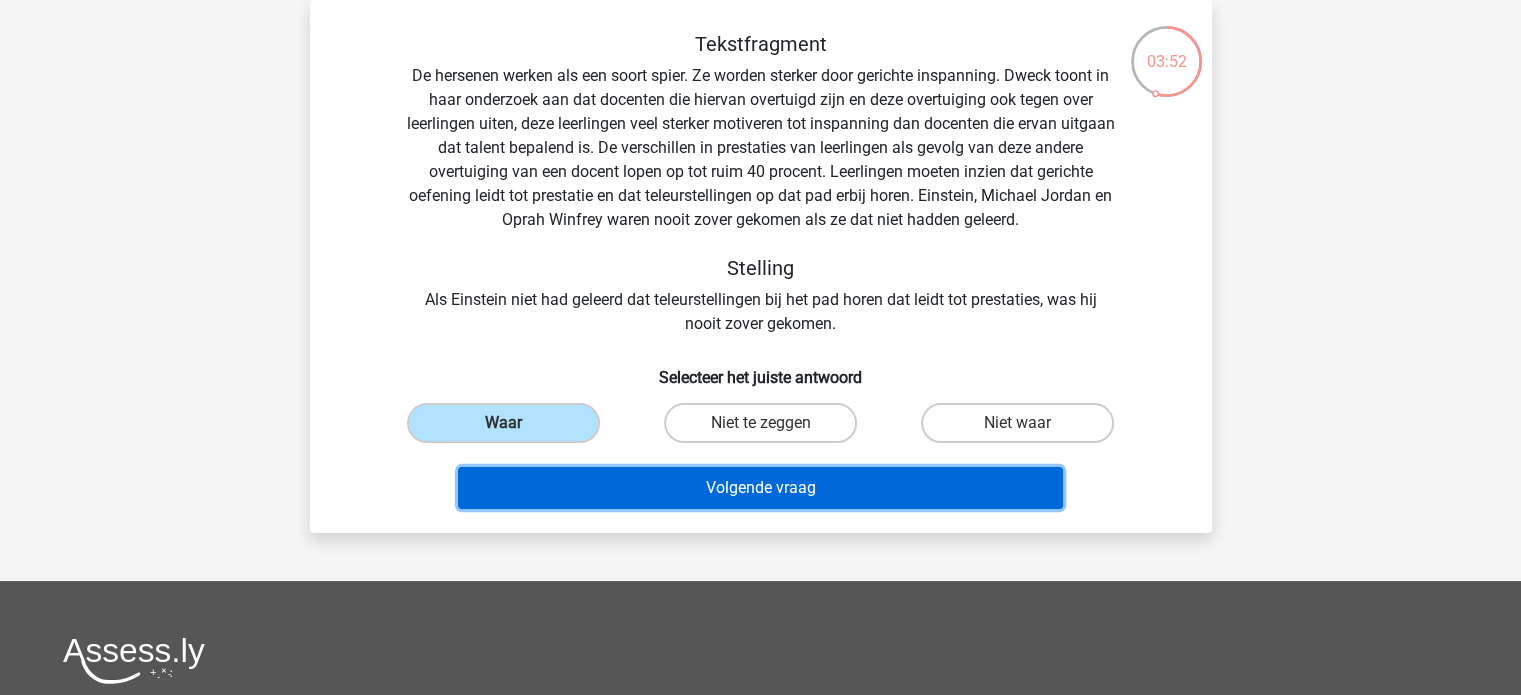 click on "Volgende vraag" at bounding box center (760, 488) 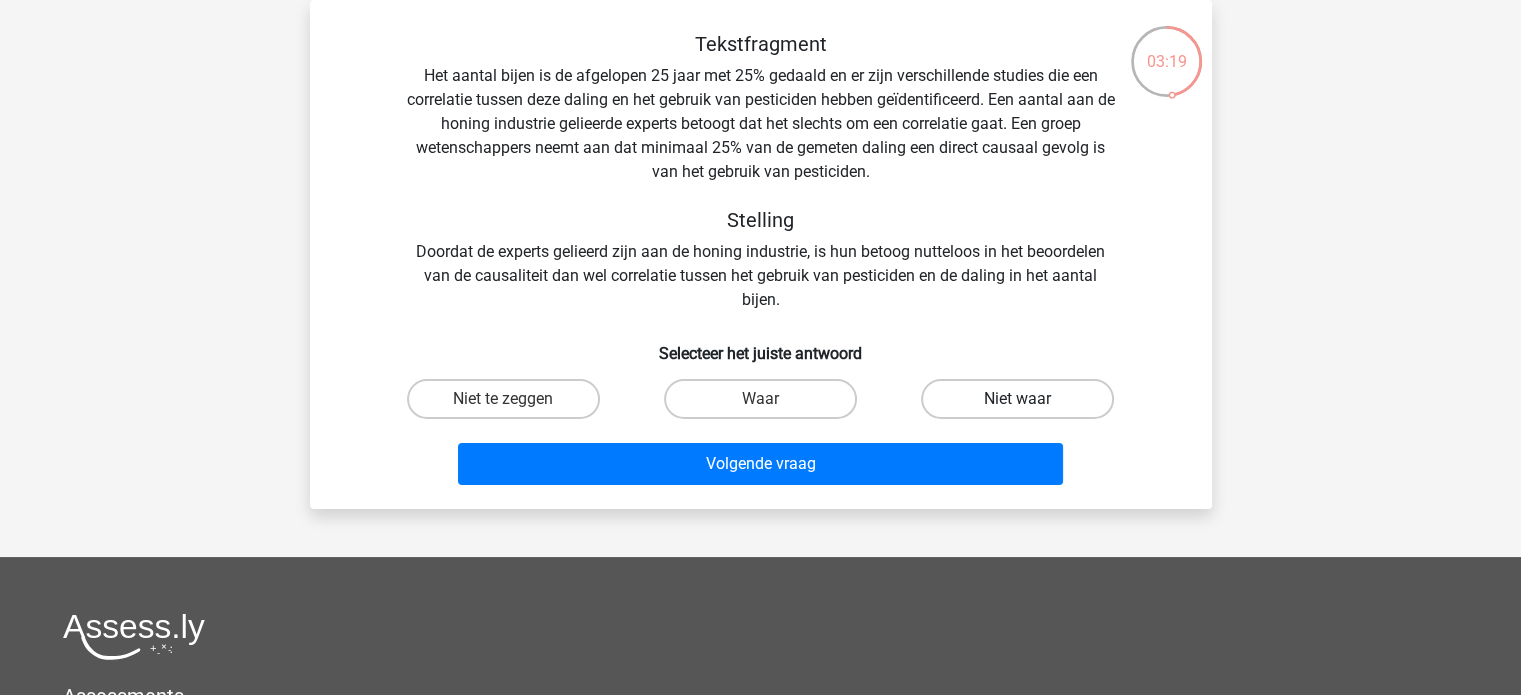 click on "Niet waar" at bounding box center (1017, 399) 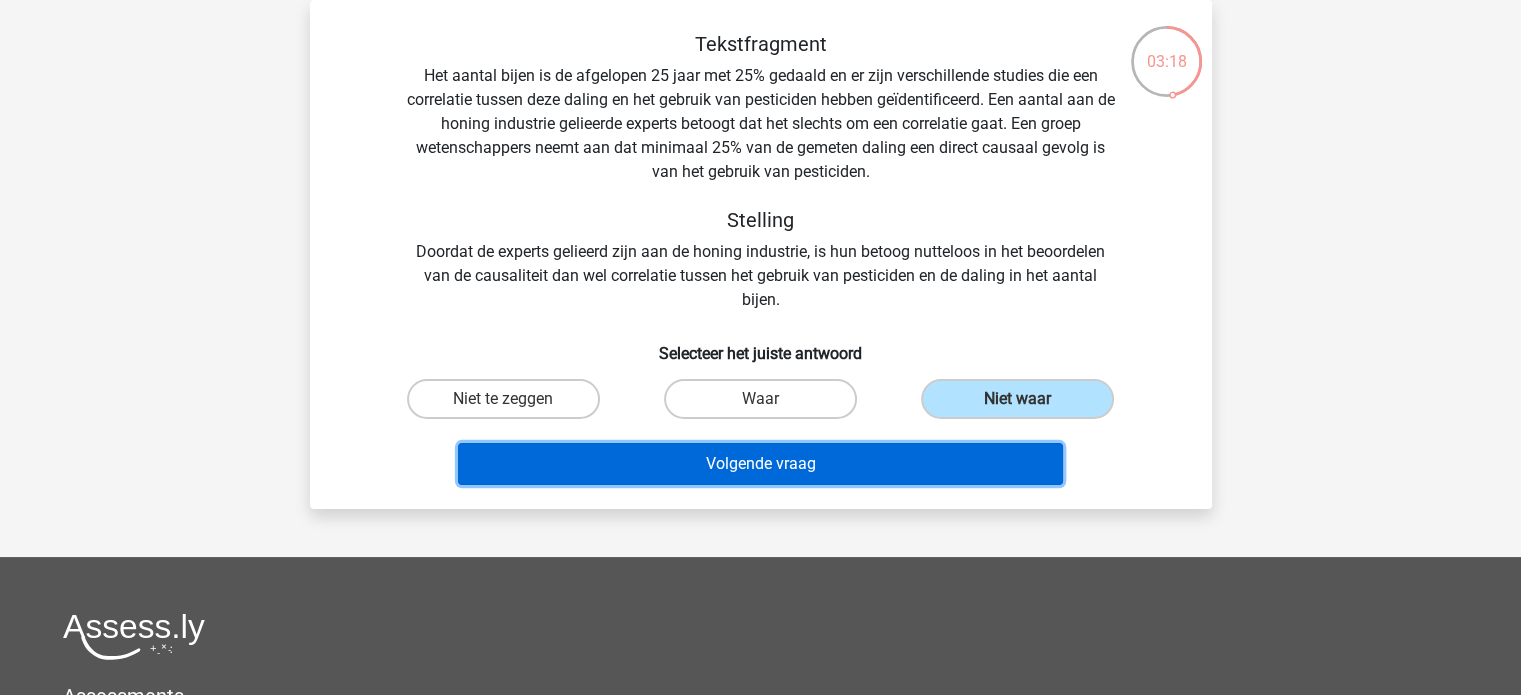 click on "Volgende vraag" at bounding box center (760, 464) 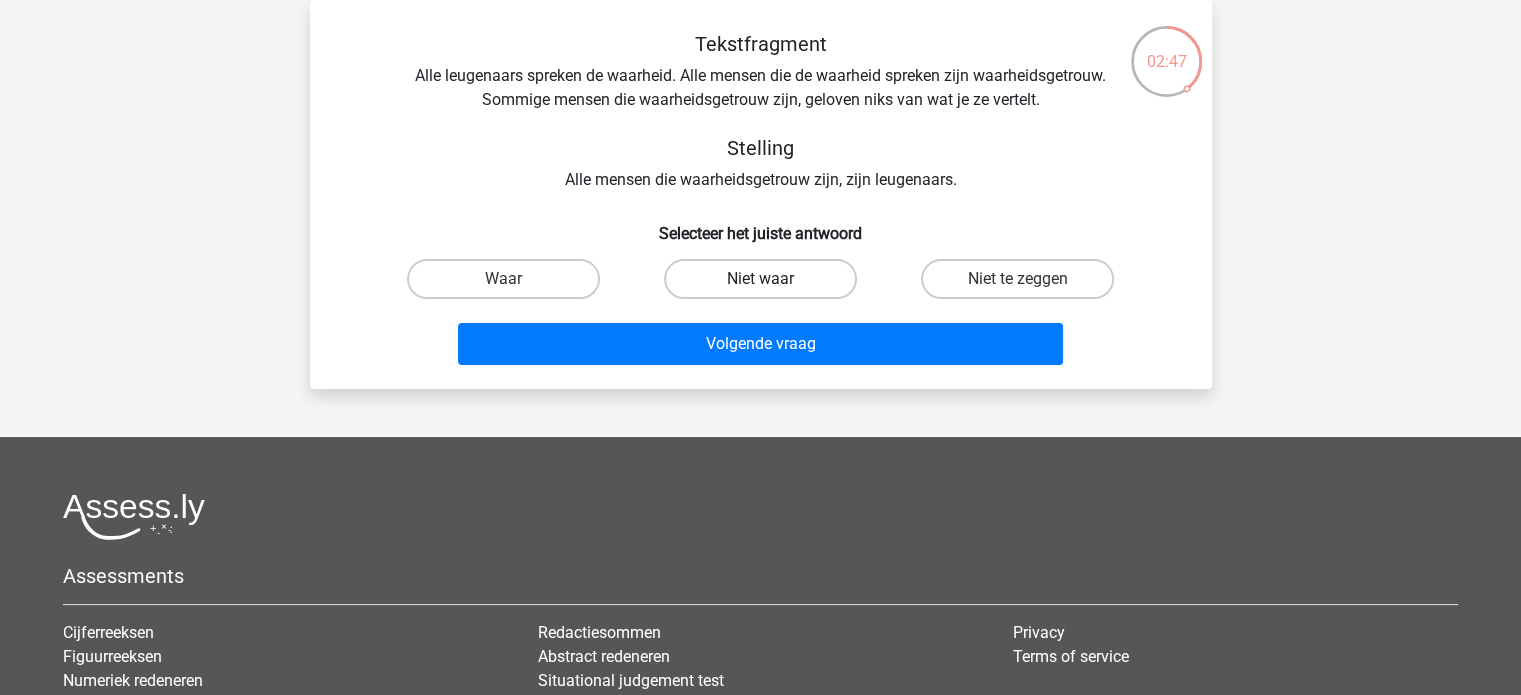 click on "Niet waar" at bounding box center [760, 279] 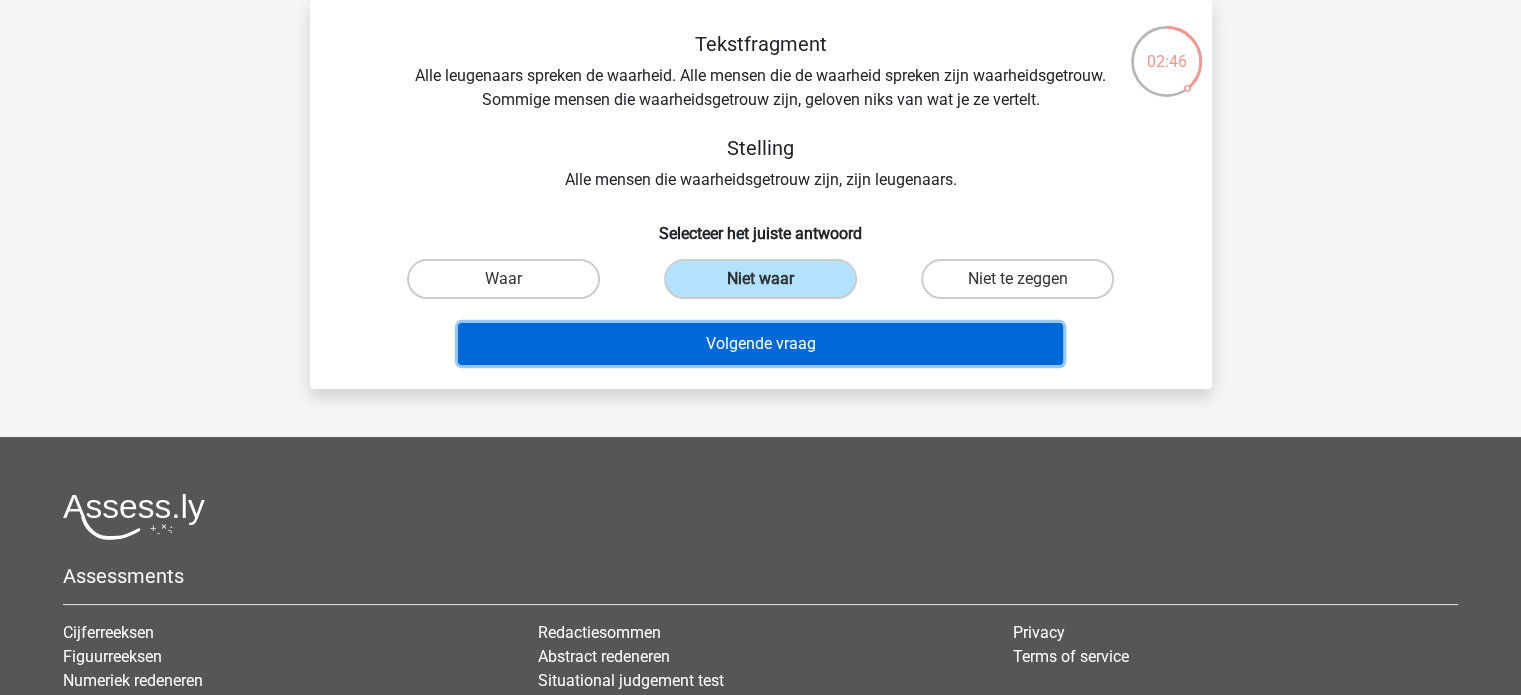 click on "Volgende vraag" at bounding box center [760, 344] 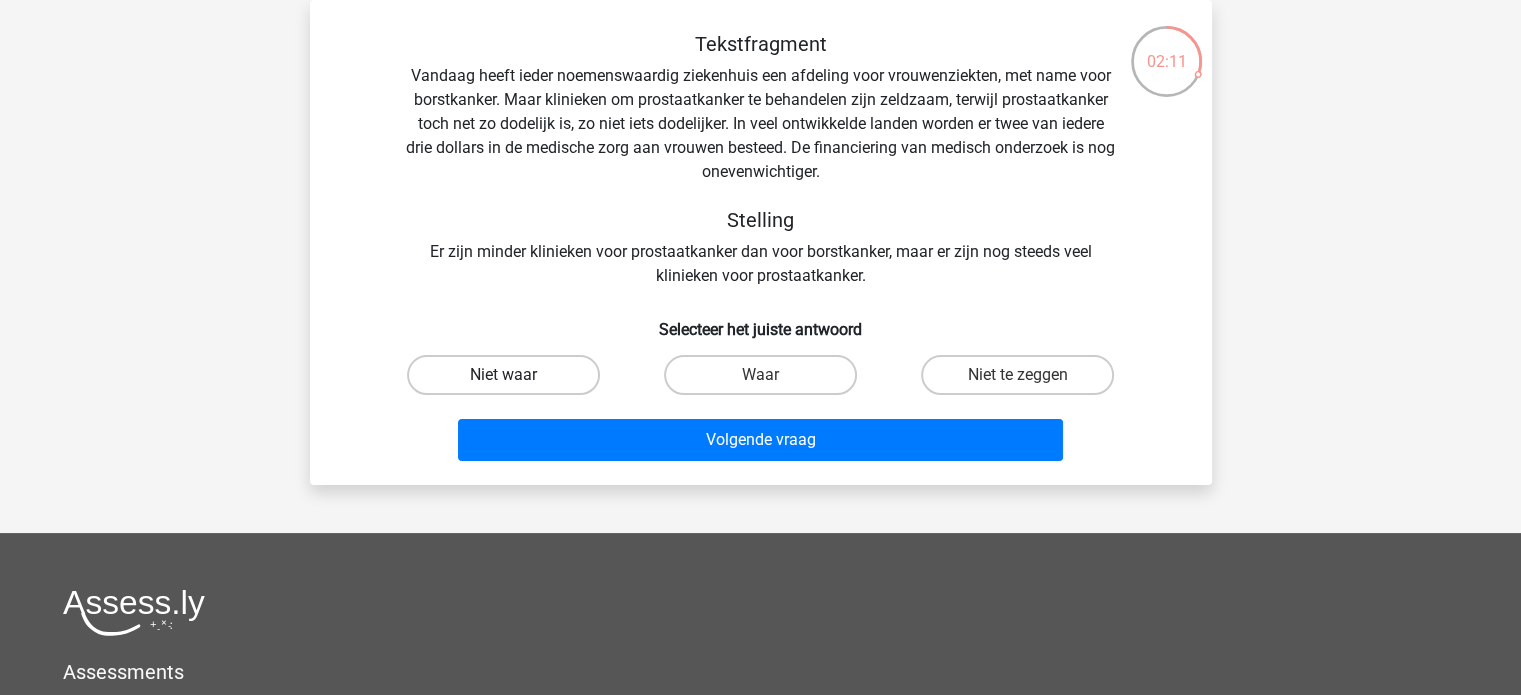 click on "Niet waar" at bounding box center [503, 375] 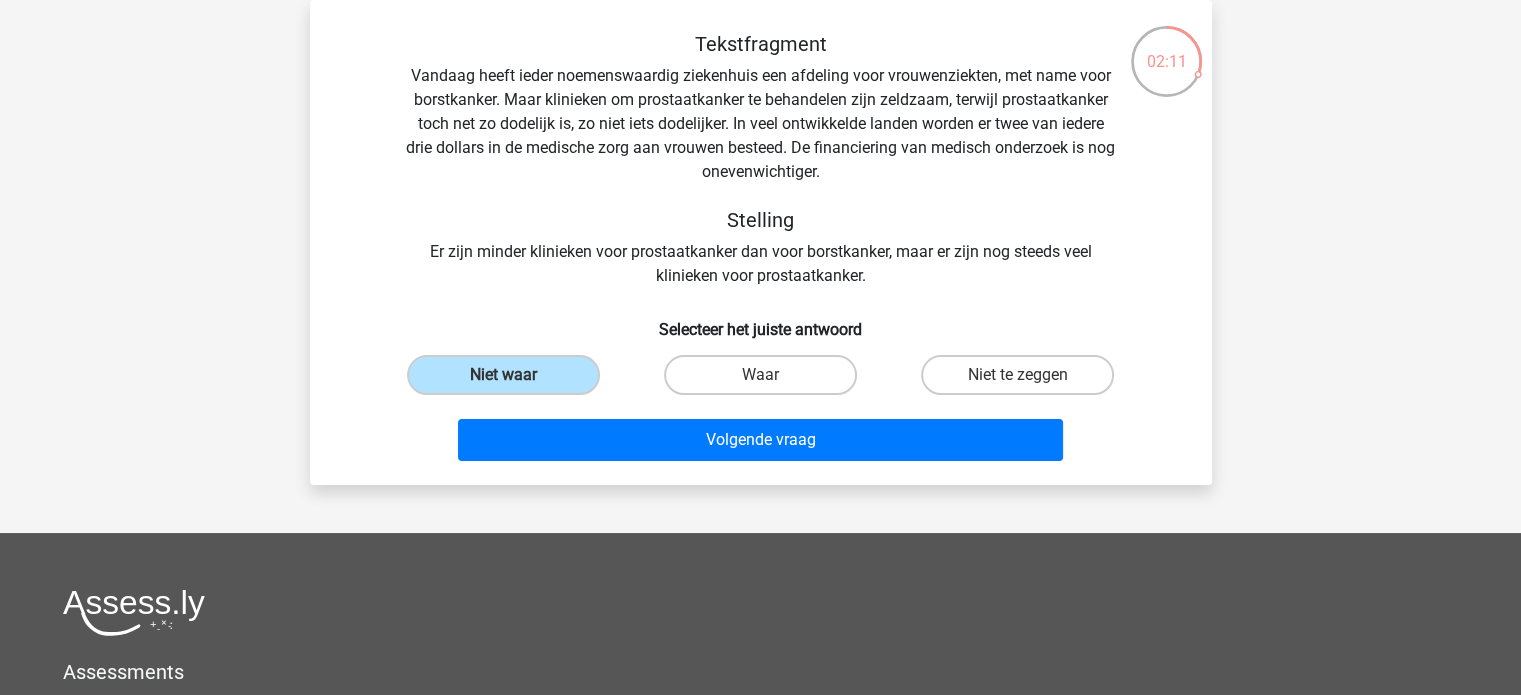 click on "Volgende vraag" at bounding box center [761, 436] 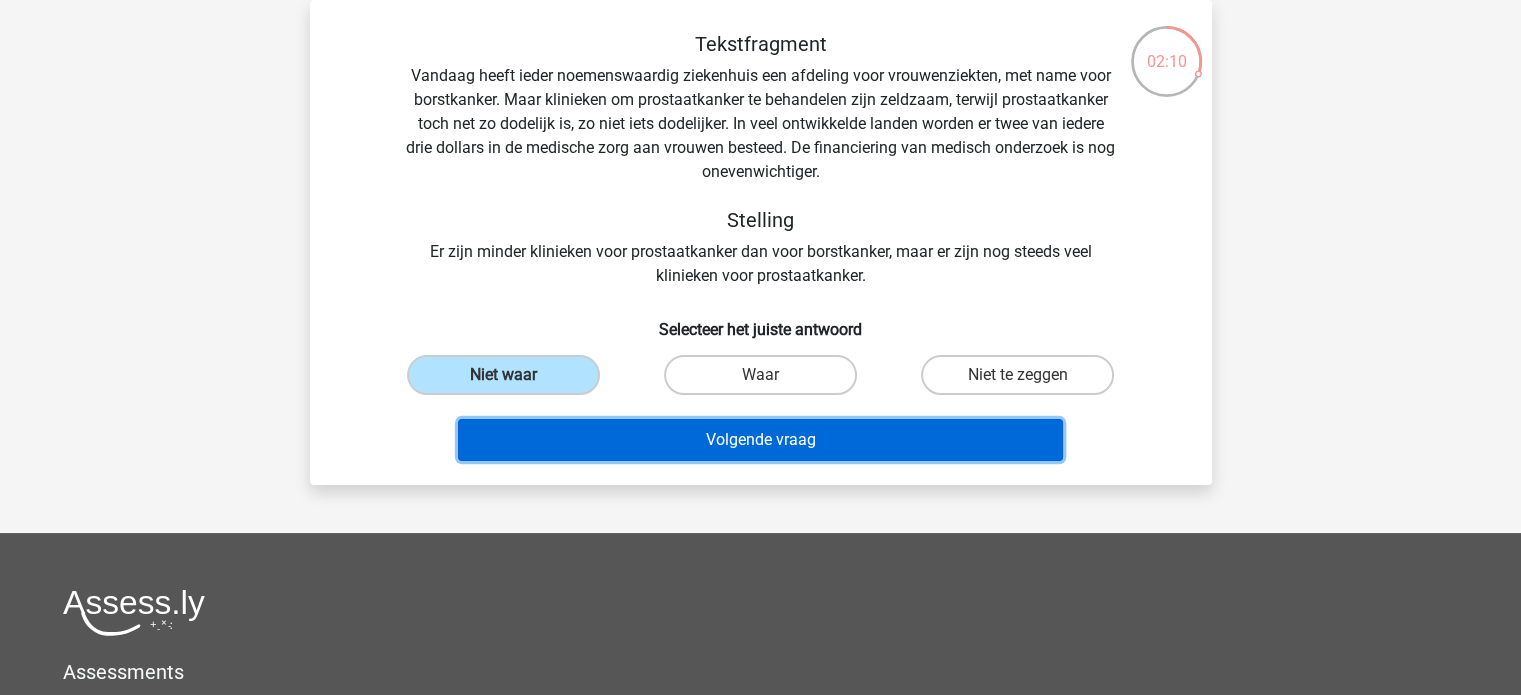 click on "Volgende vraag" at bounding box center (760, 440) 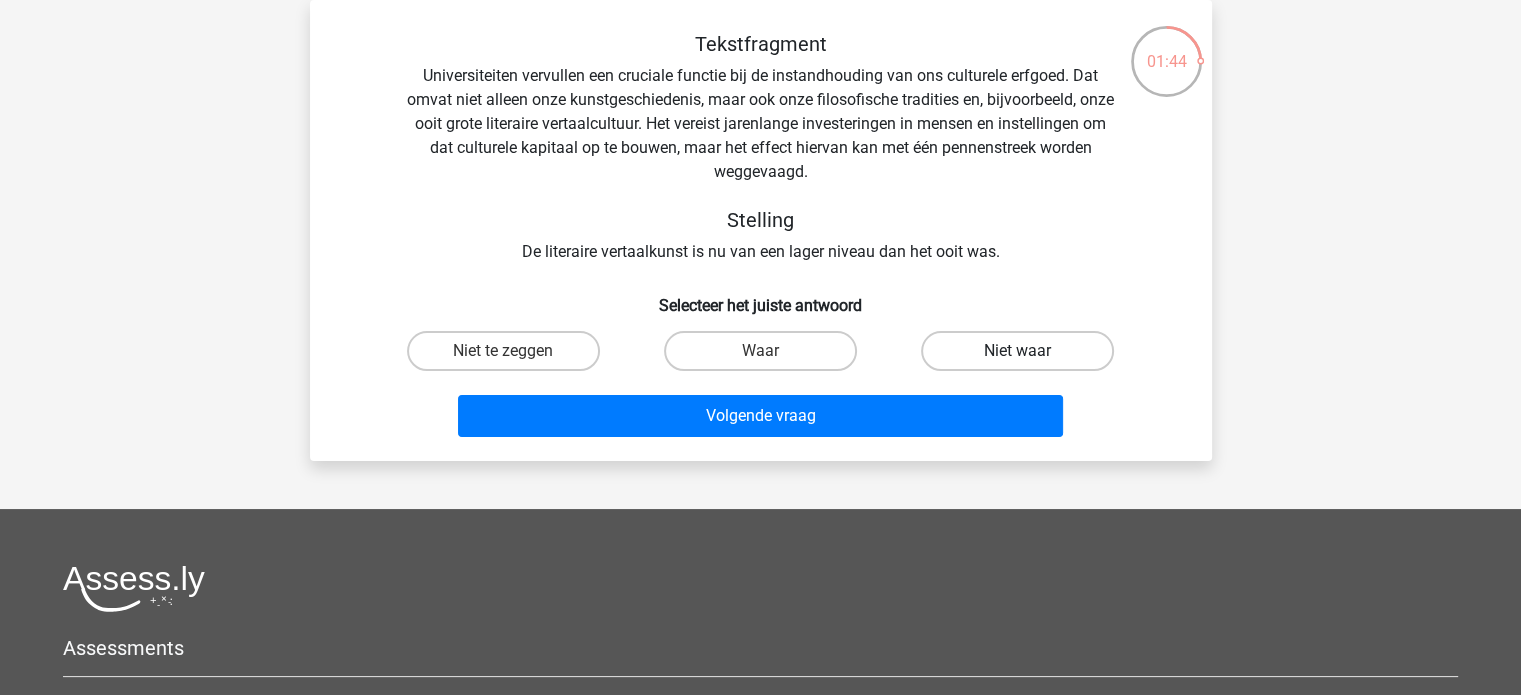 click on "Niet waar" at bounding box center [1017, 351] 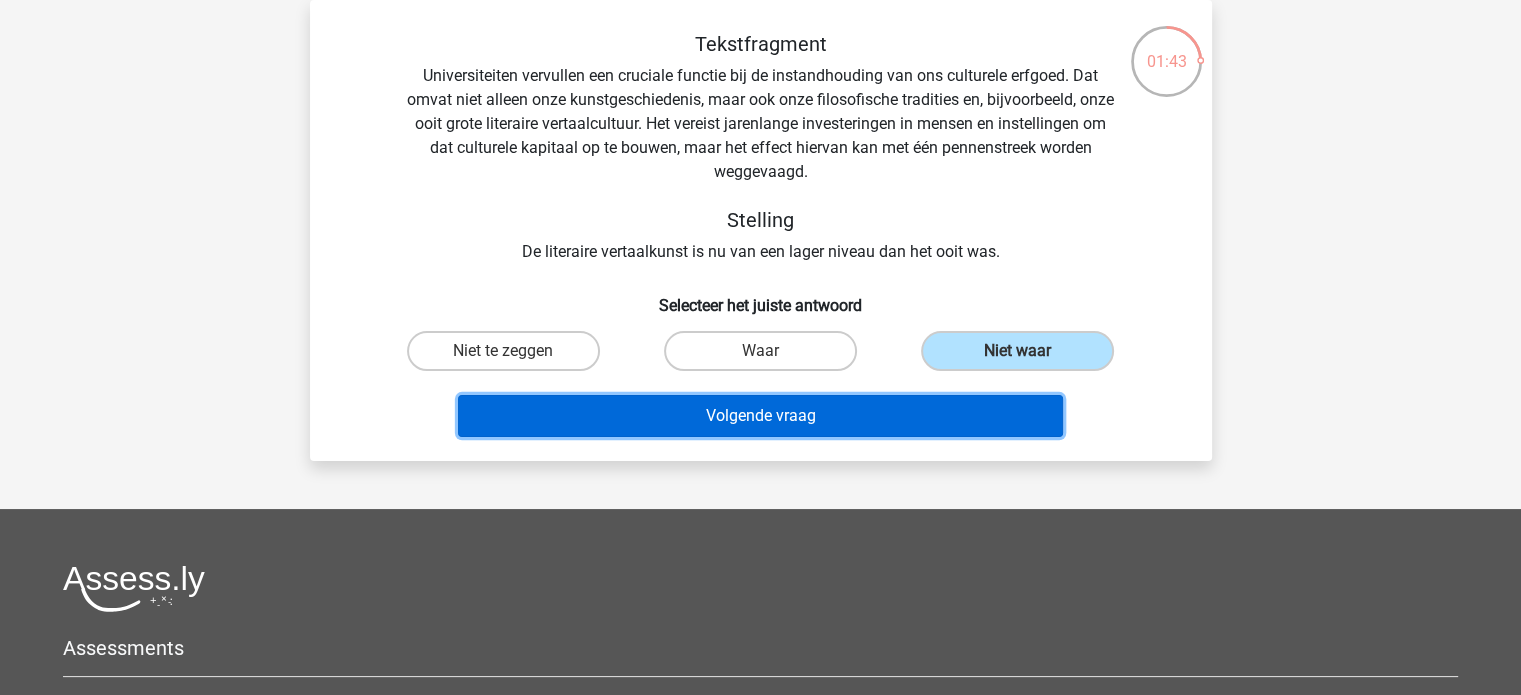 click on "Volgende vraag" at bounding box center [760, 416] 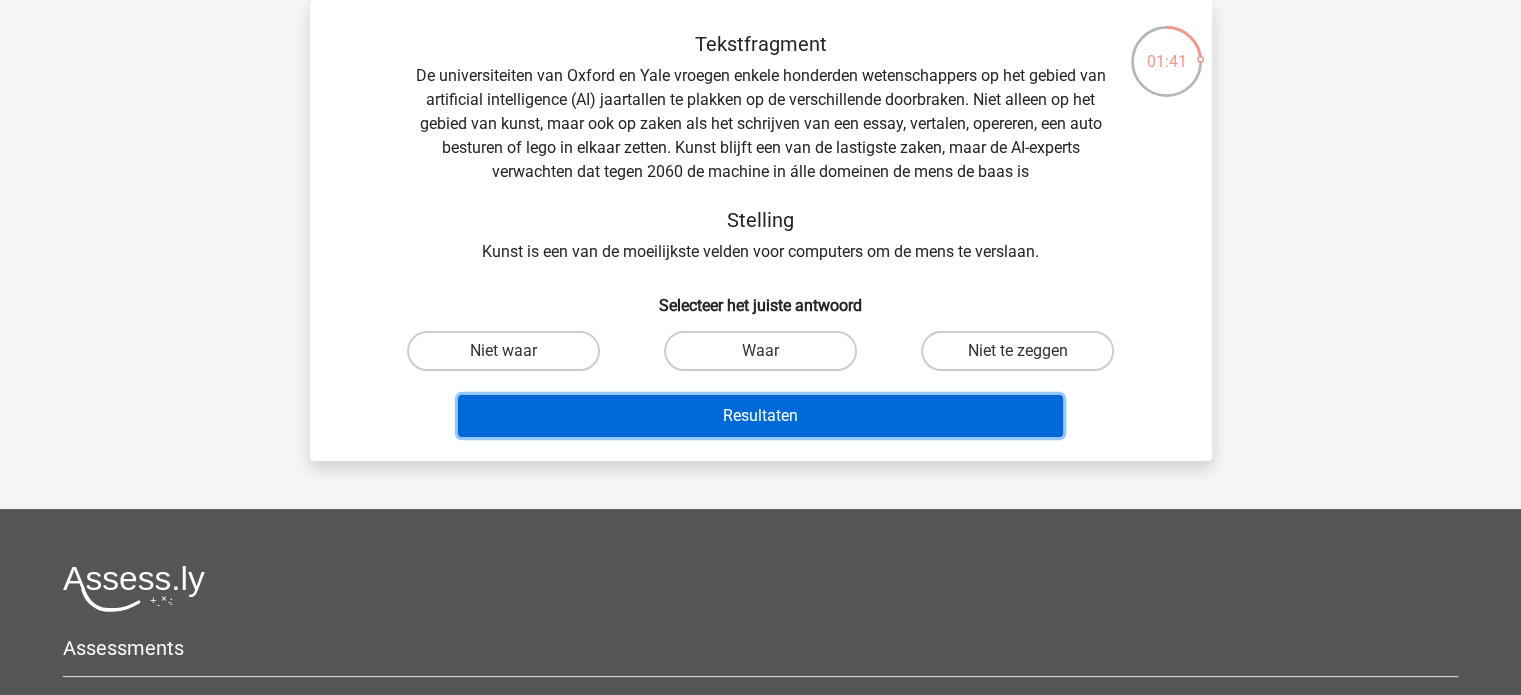 click on "Resultaten" at bounding box center (760, 416) 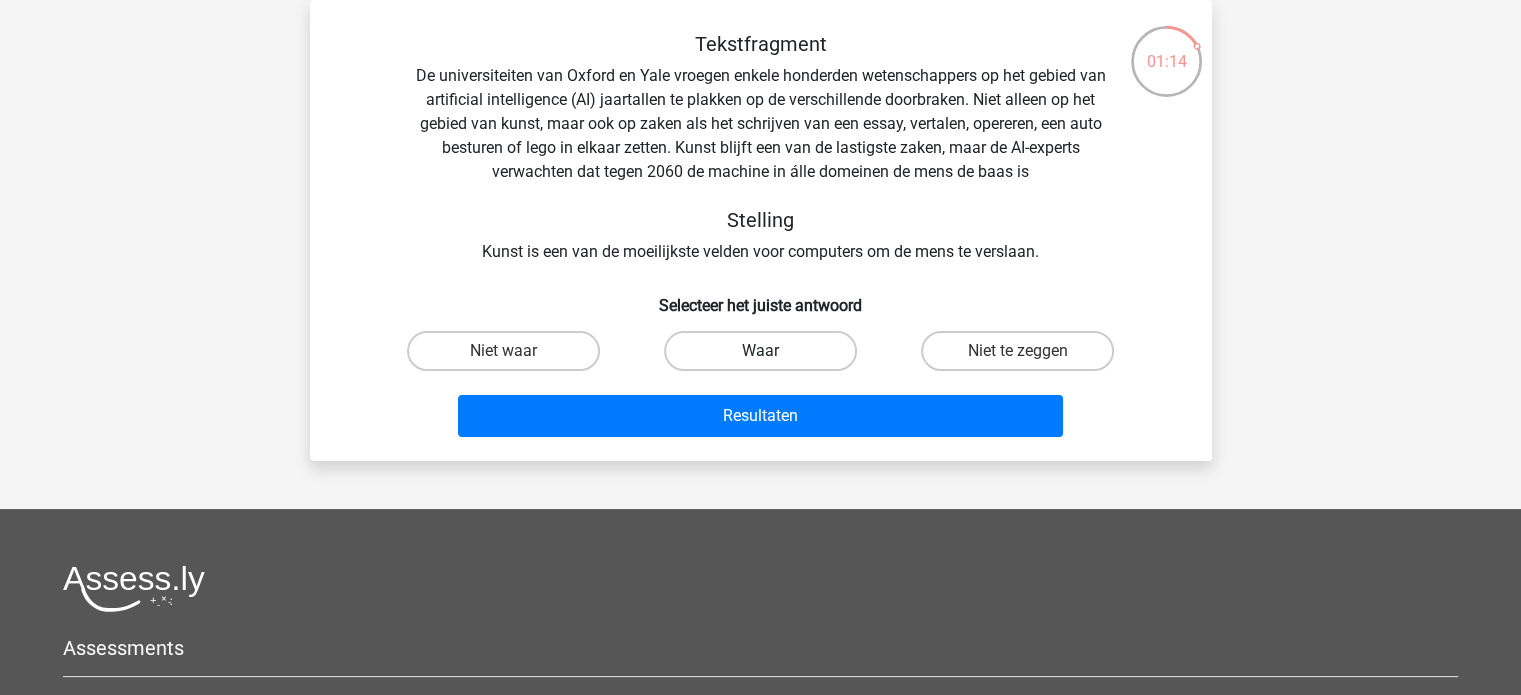 click on "Waar" at bounding box center (760, 351) 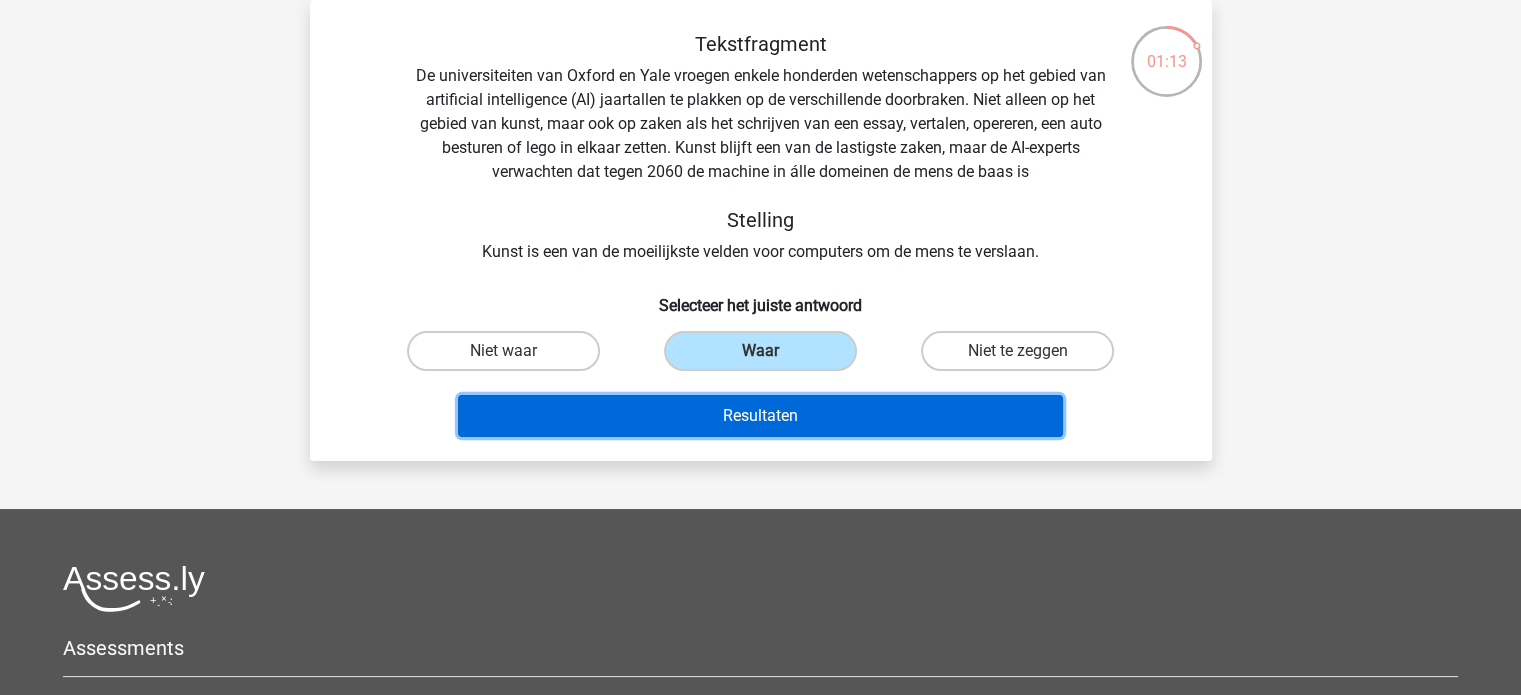 click on "Resultaten" at bounding box center (760, 416) 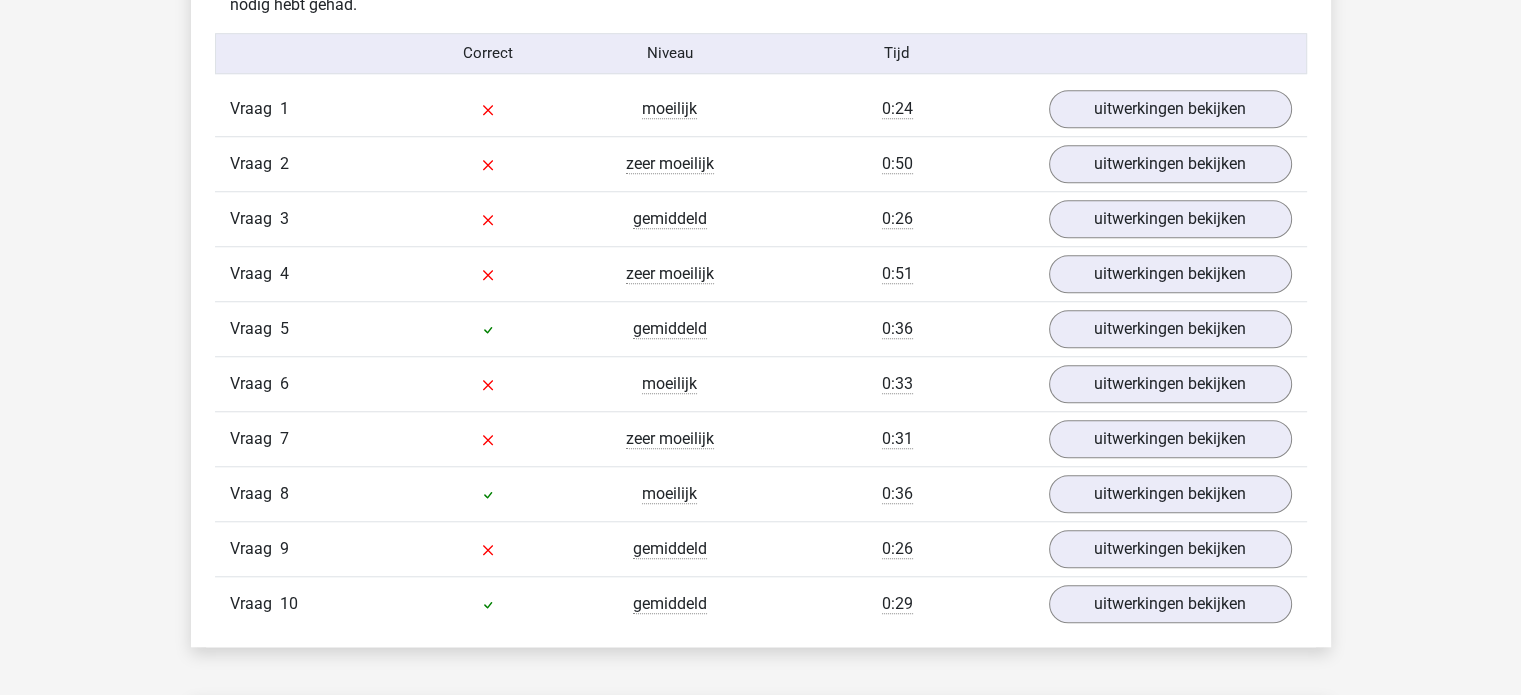 scroll, scrollTop: 1646, scrollLeft: 0, axis: vertical 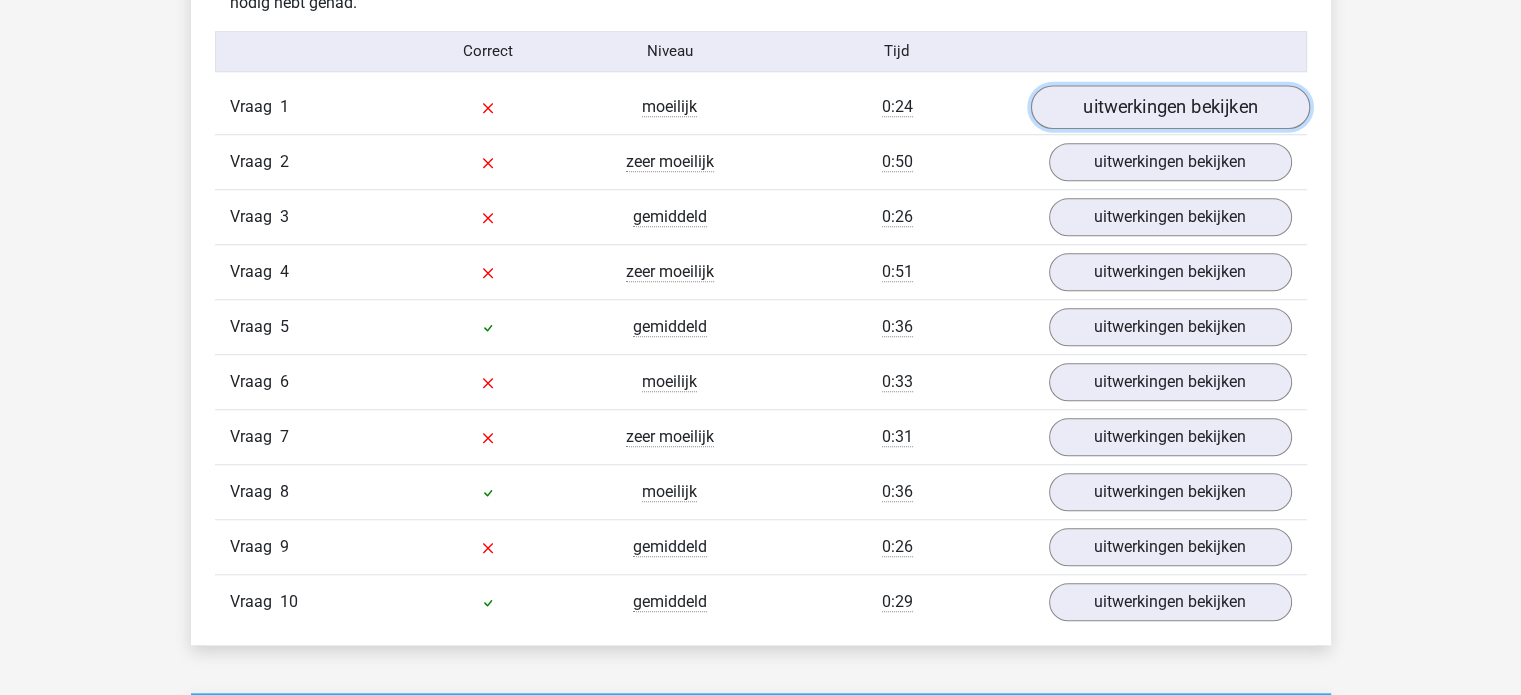 click on "uitwerkingen bekijken" at bounding box center [1169, 107] 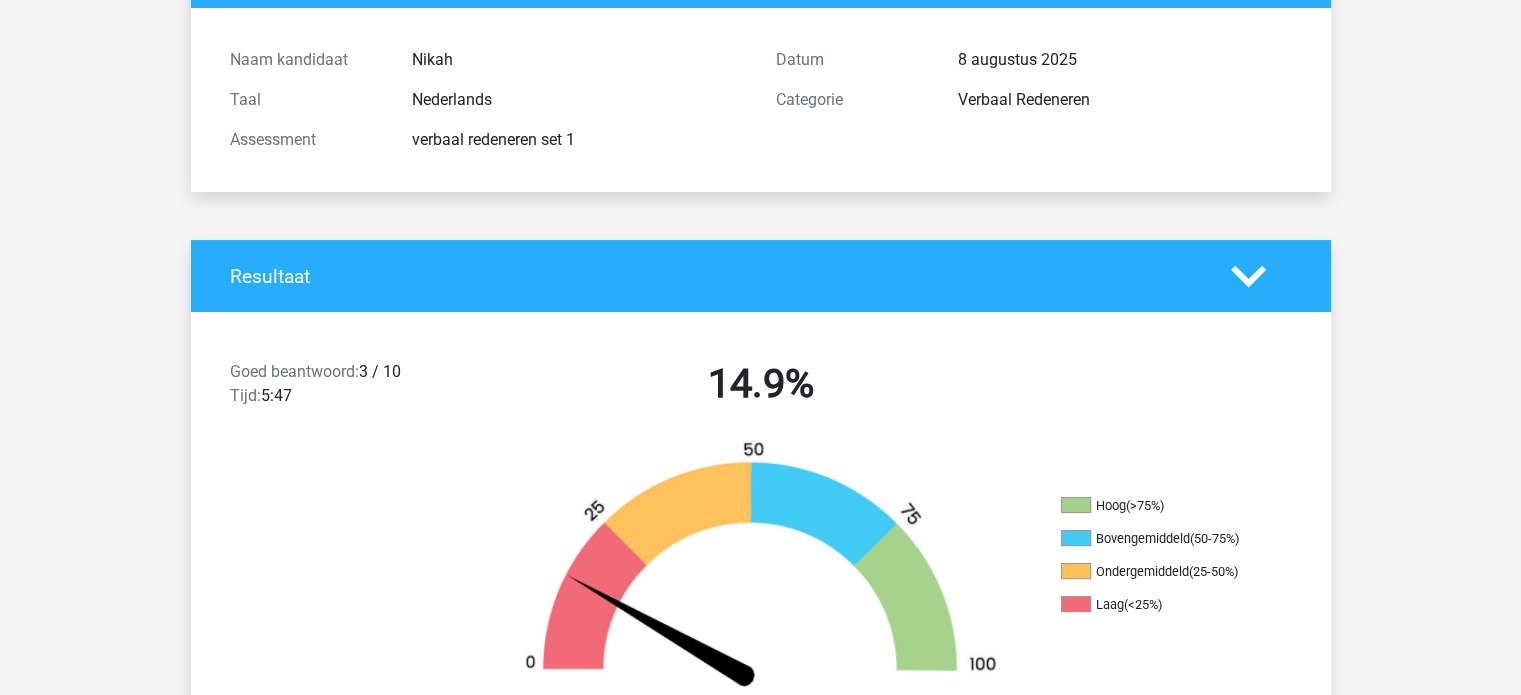 scroll, scrollTop: 0, scrollLeft: 0, axis: both 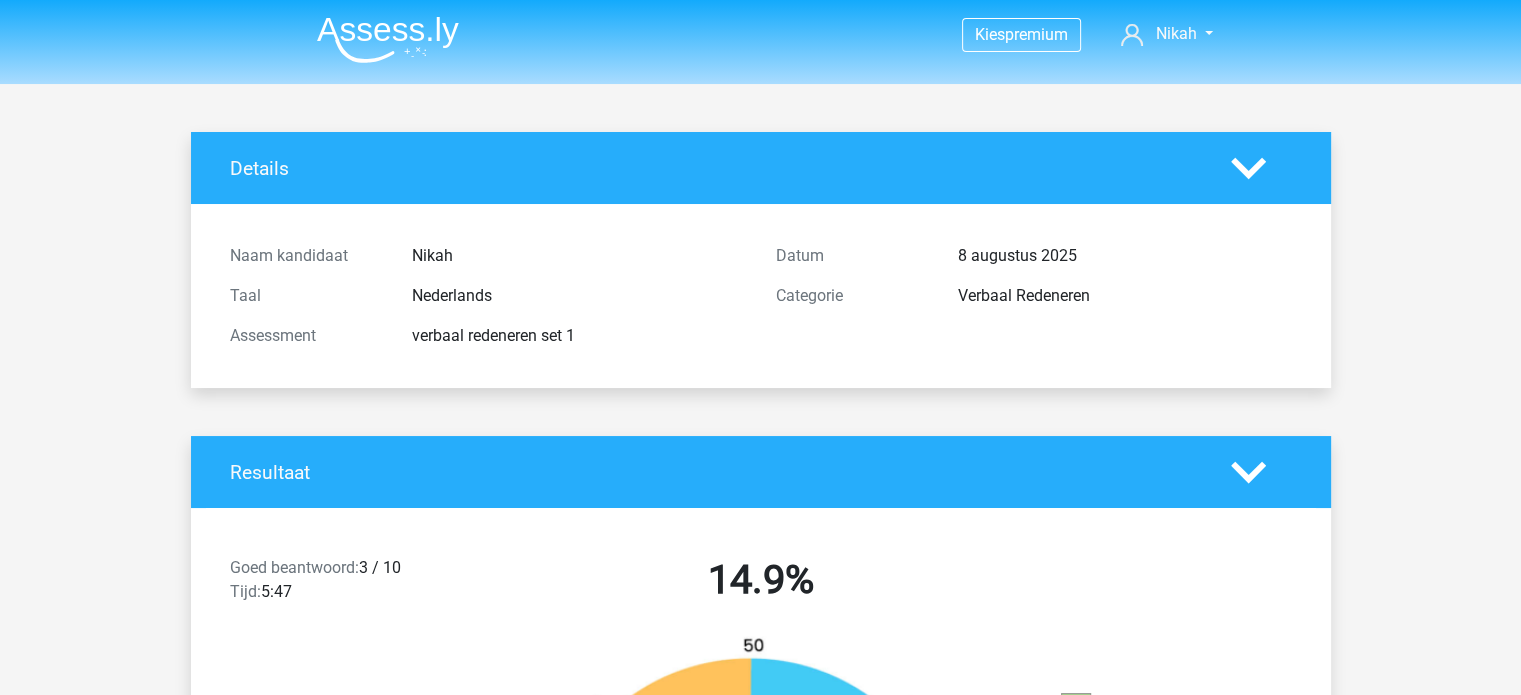 click at bounding box center [388, 39] 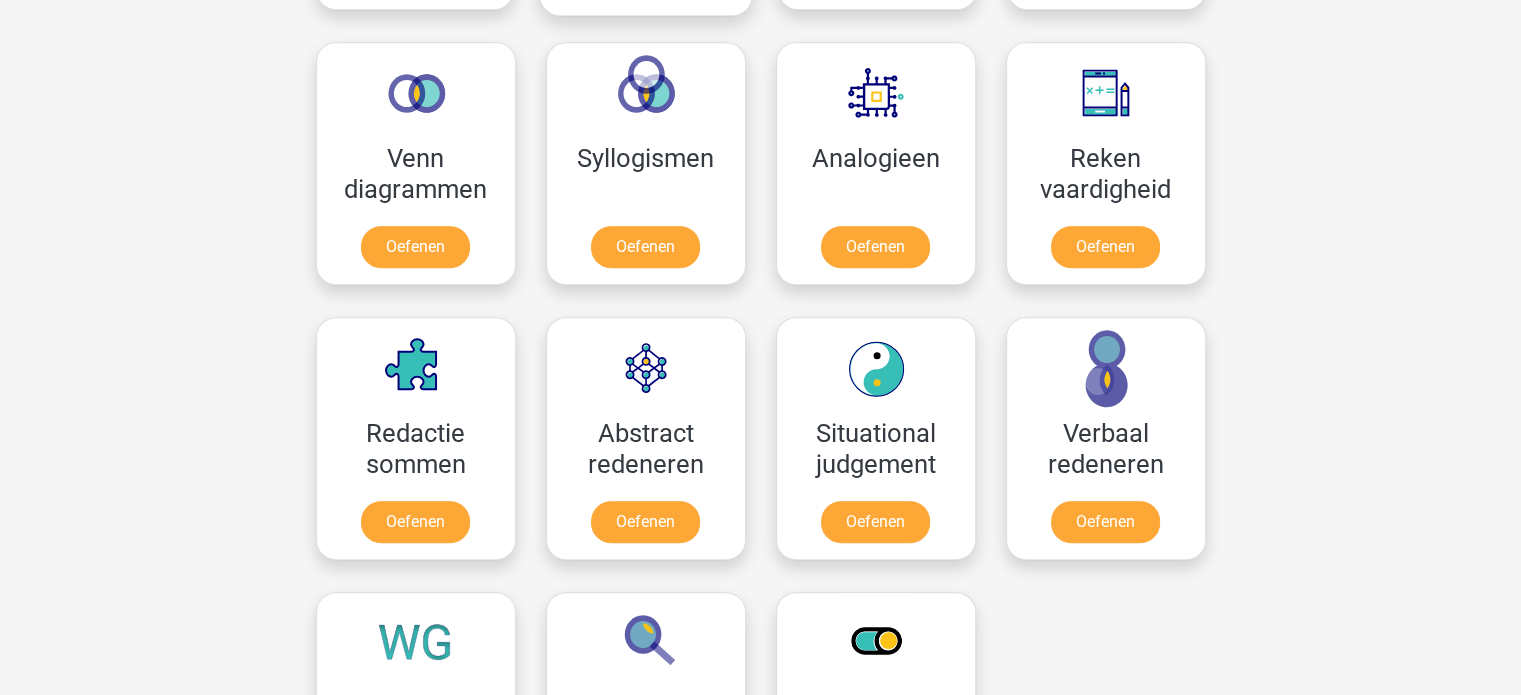 scroll, scrollTop: 1200, scrollLeft: 0, axis: vertical 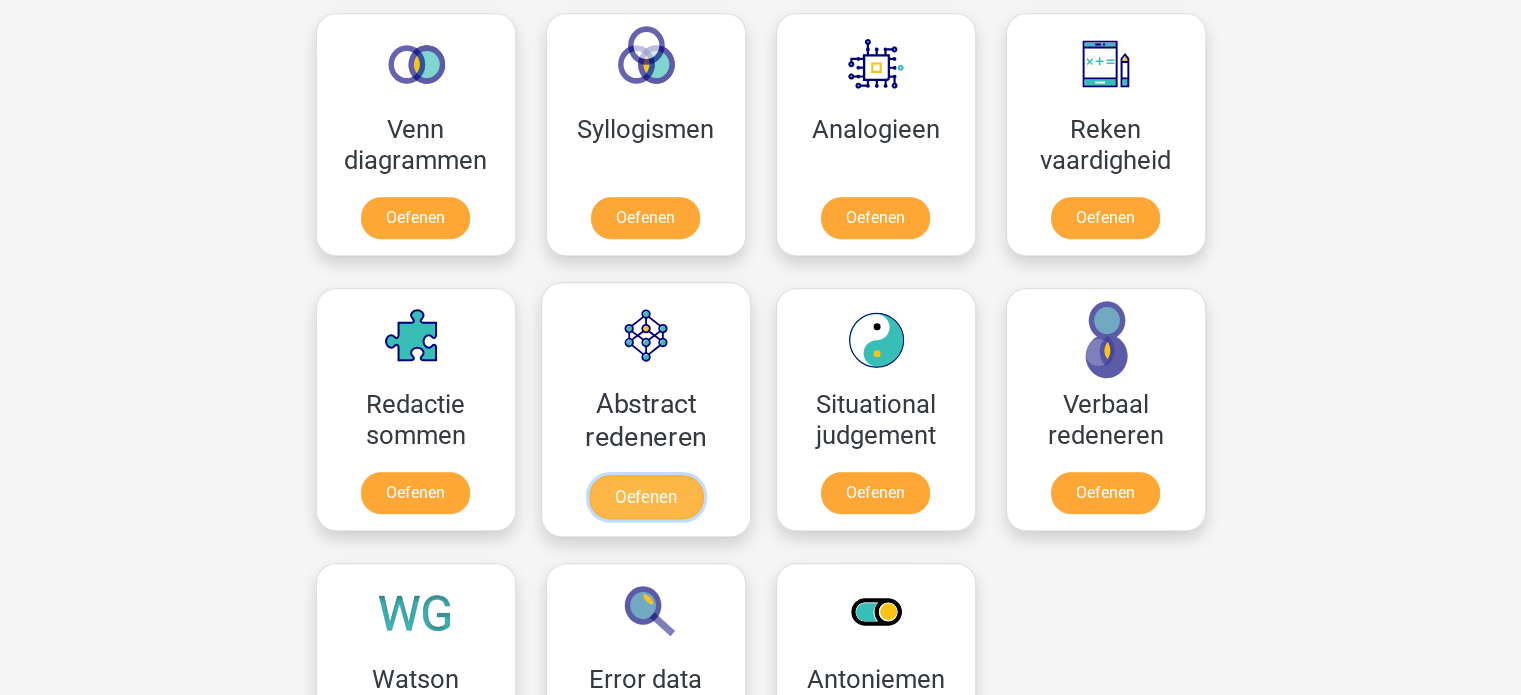 click on "Oefenen" at bounding box center (645, 497) 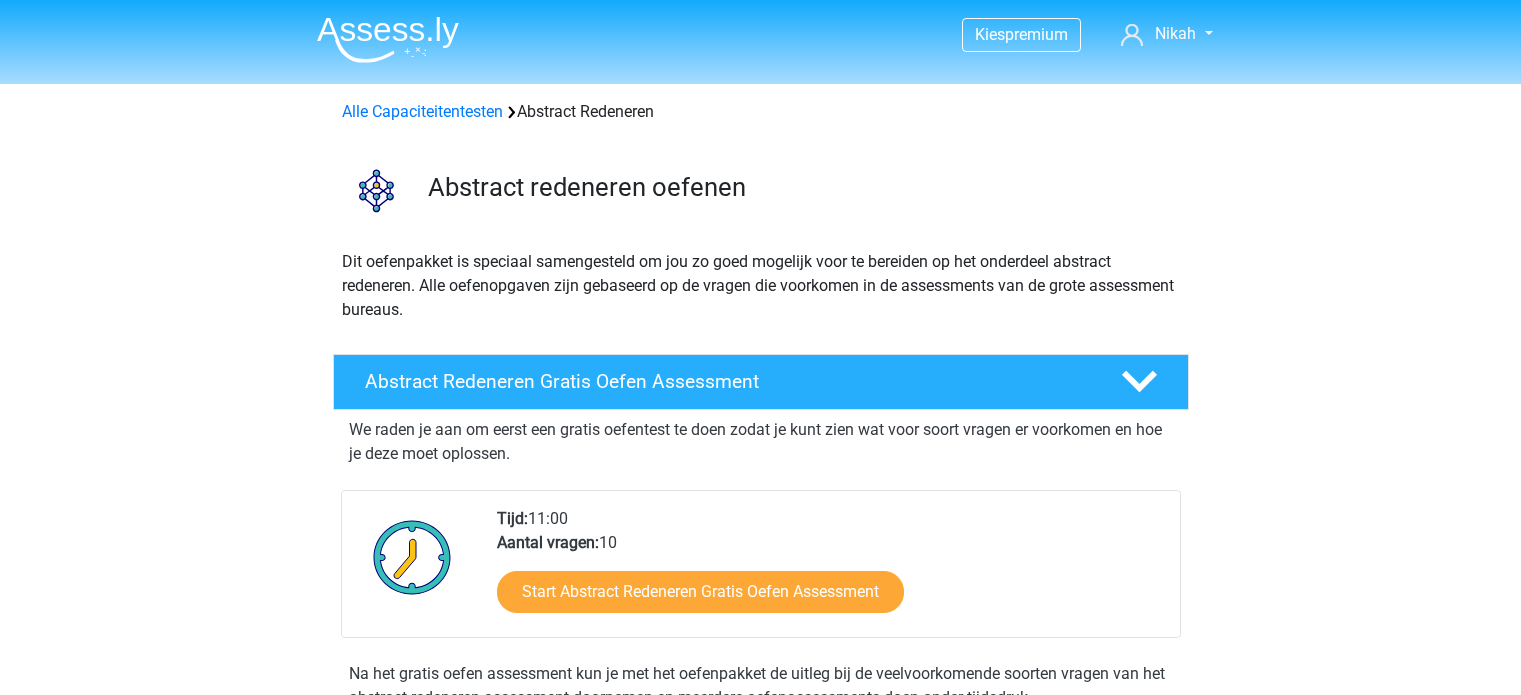 scroll, scrollTop: 0, scrollLeft: 0, axis: both 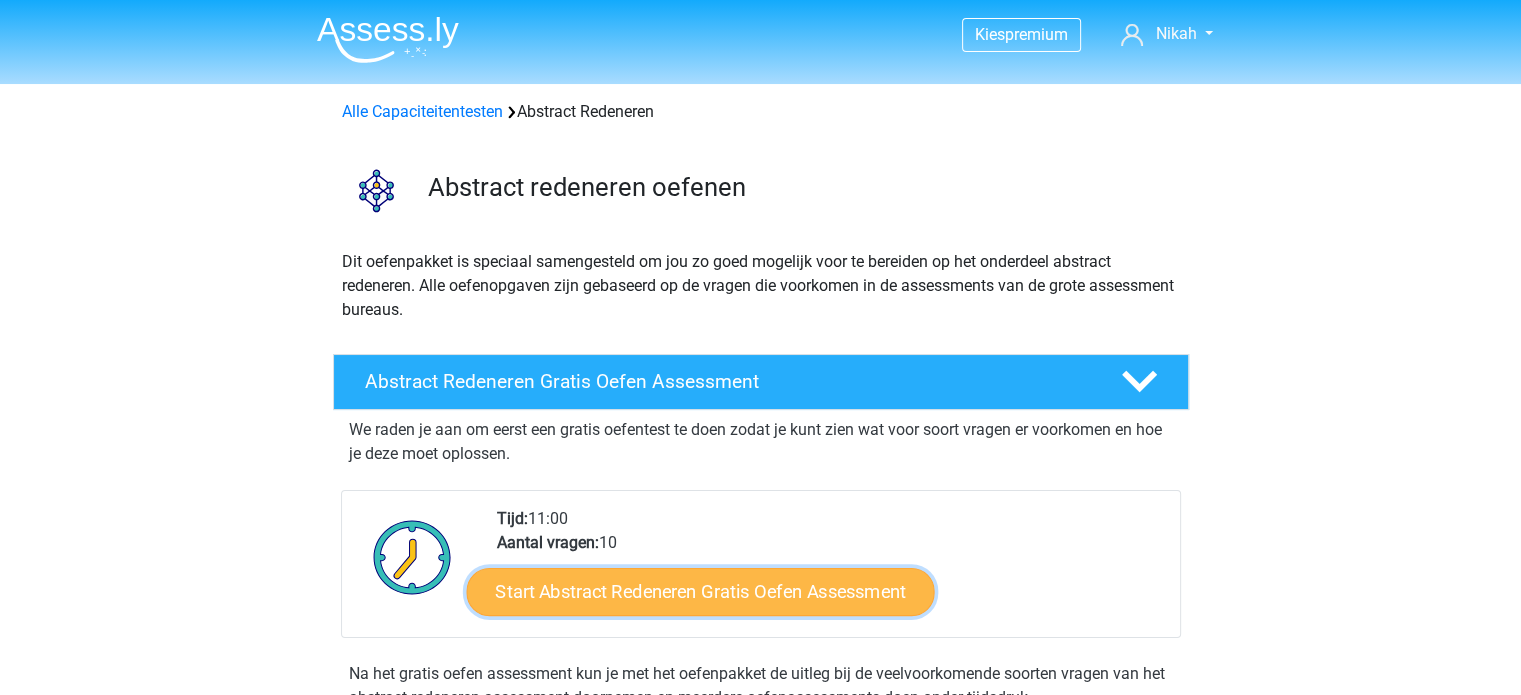 click on "Start Abstract Redeneren
Gratis Oefen Assessment" at bounding box center [700, 591] 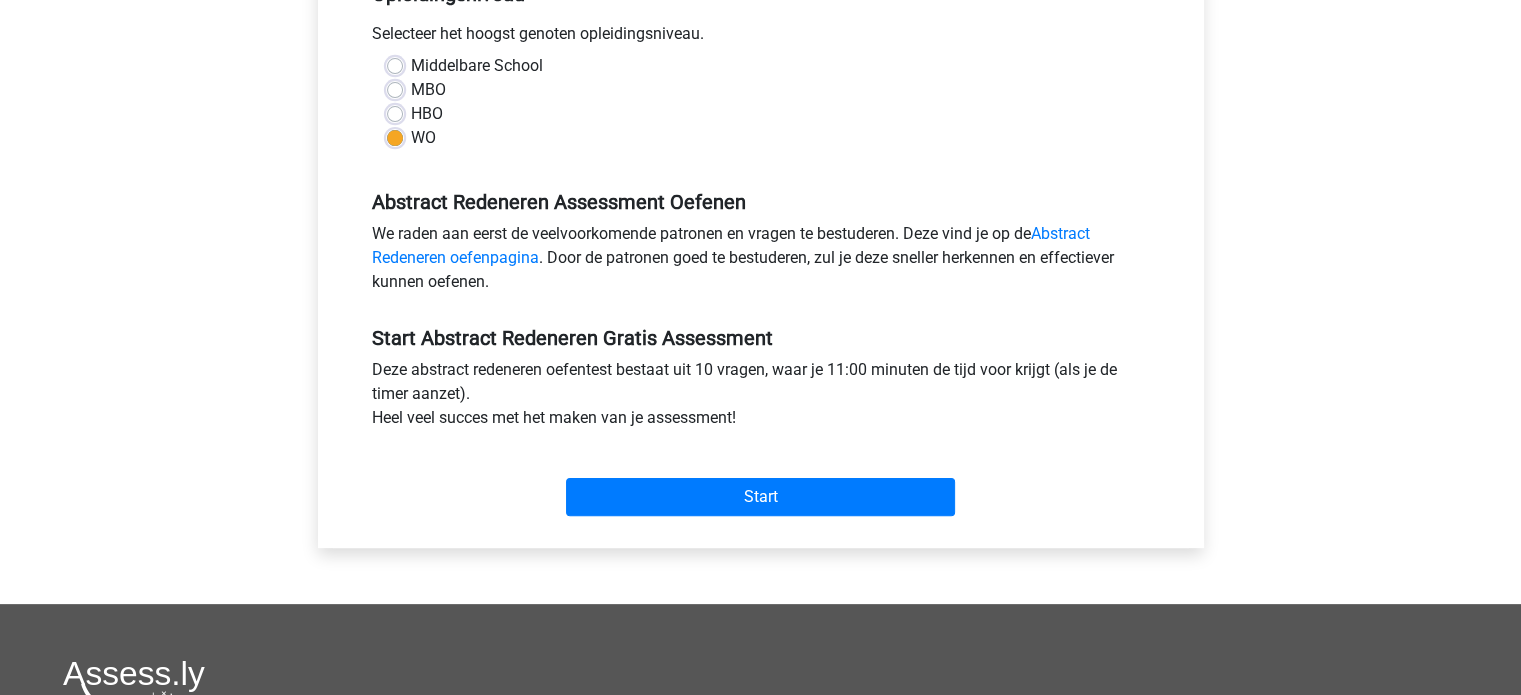 scroll, scrollTop: 483, scrollLeft: 0, axis: vertical 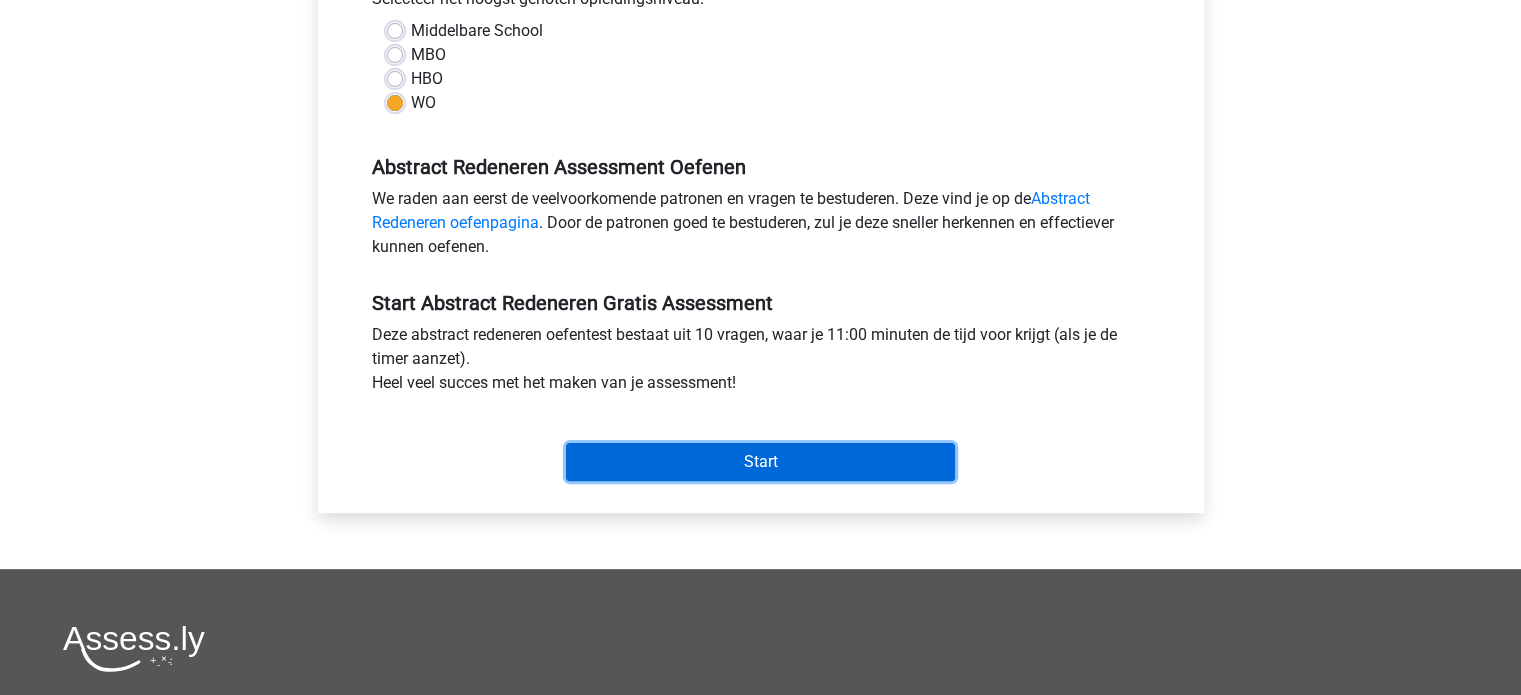 click on "Start" at bounding box center (760, 462) 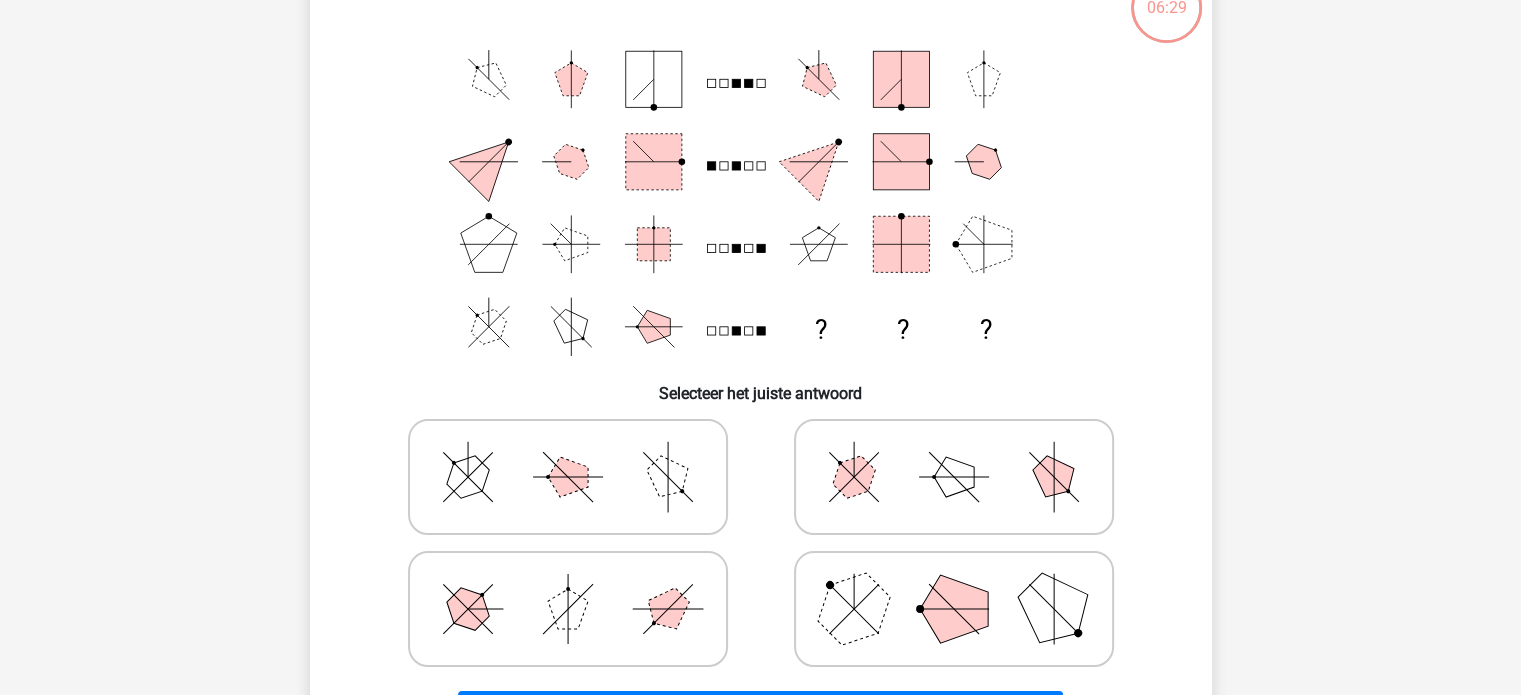 scroll, scrollTop: 0, scrollLeft: 0, axis: both 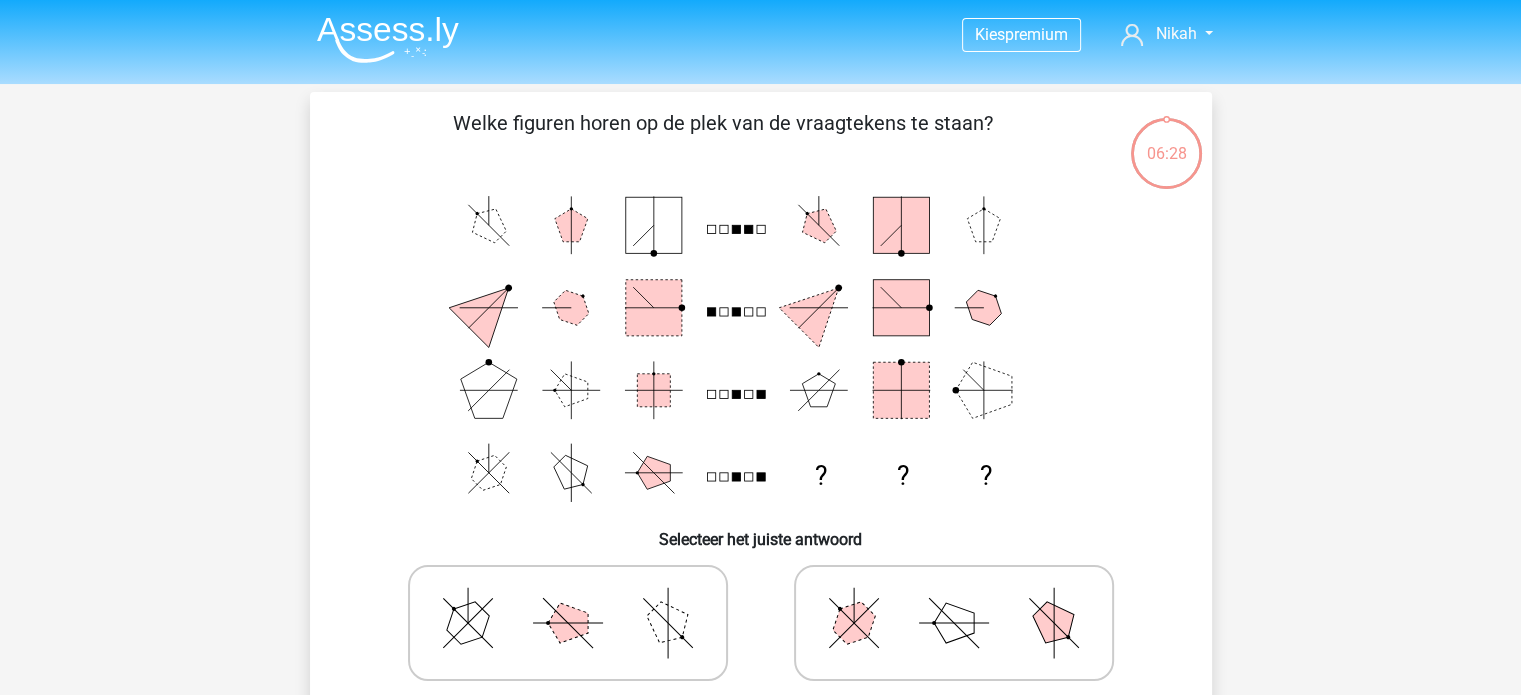 click at bounding box center (388, 39) 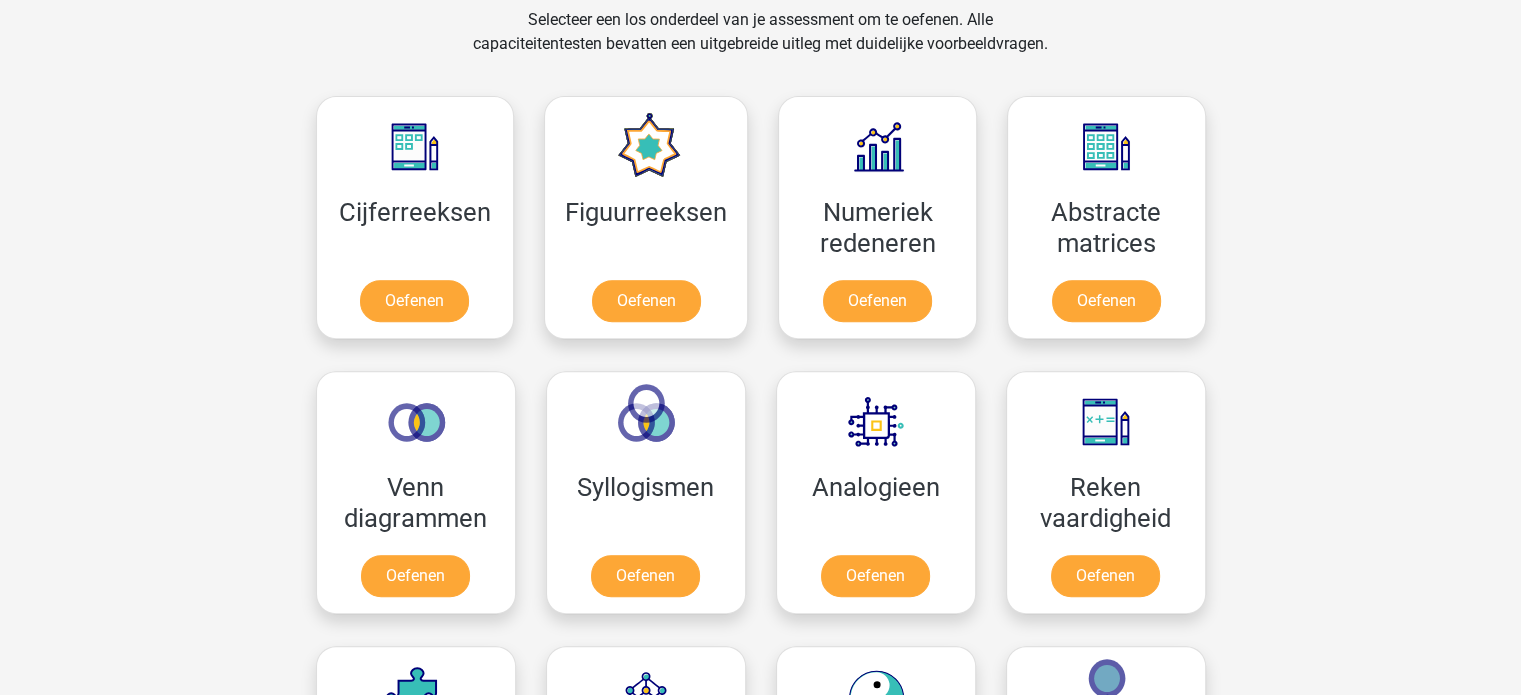 scroll, scrollTop: 852, scrollLeft: 0, axis: vertical 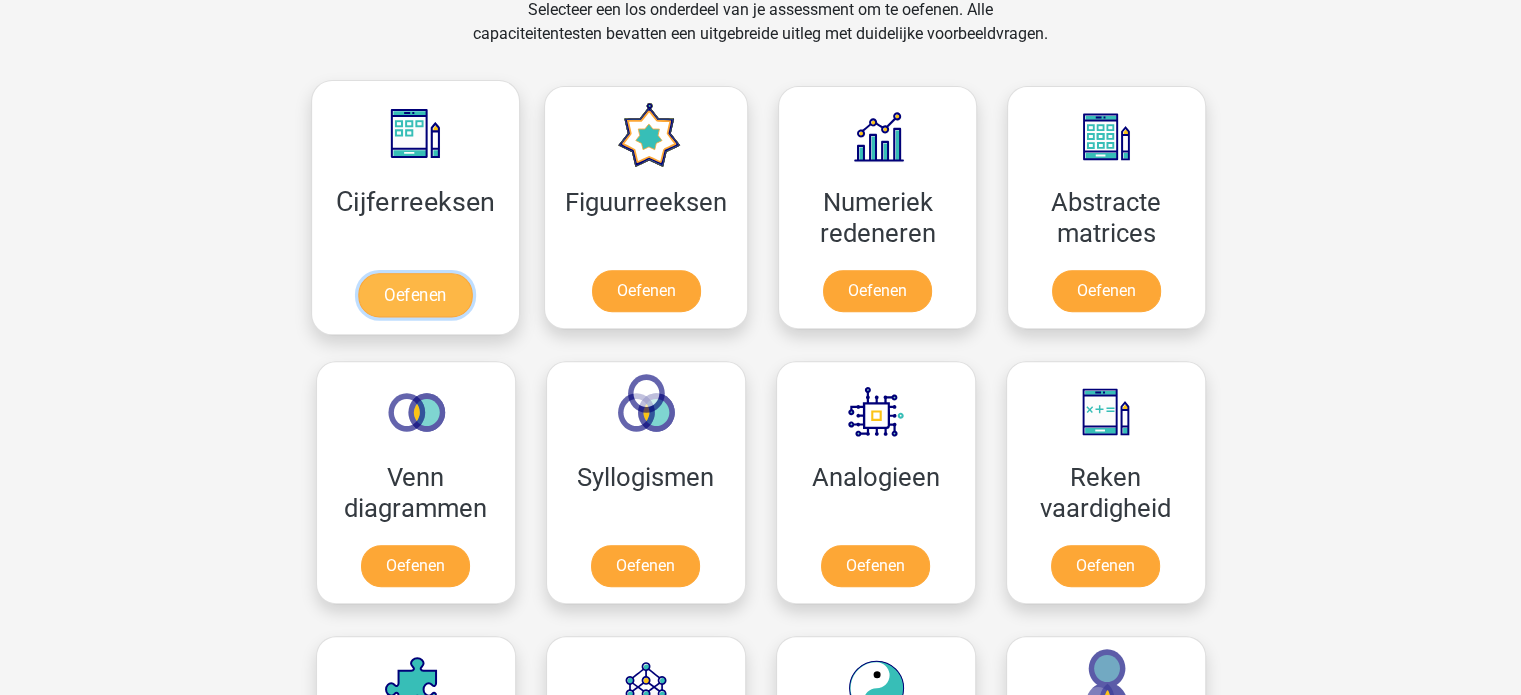 click on "Oefenen" at bounding box center (415, 295) 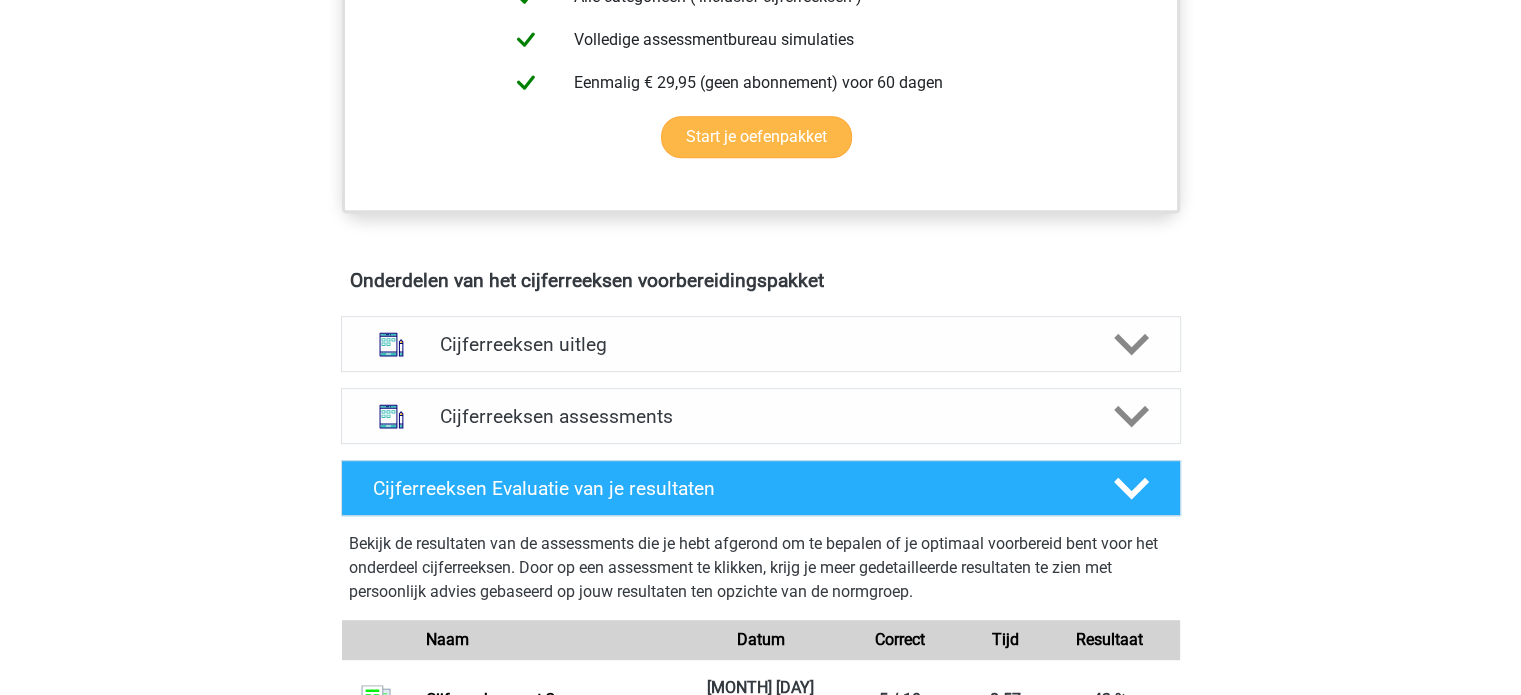 scroll, scrollTop: 958, scrollLeft: 0, axis: vertical 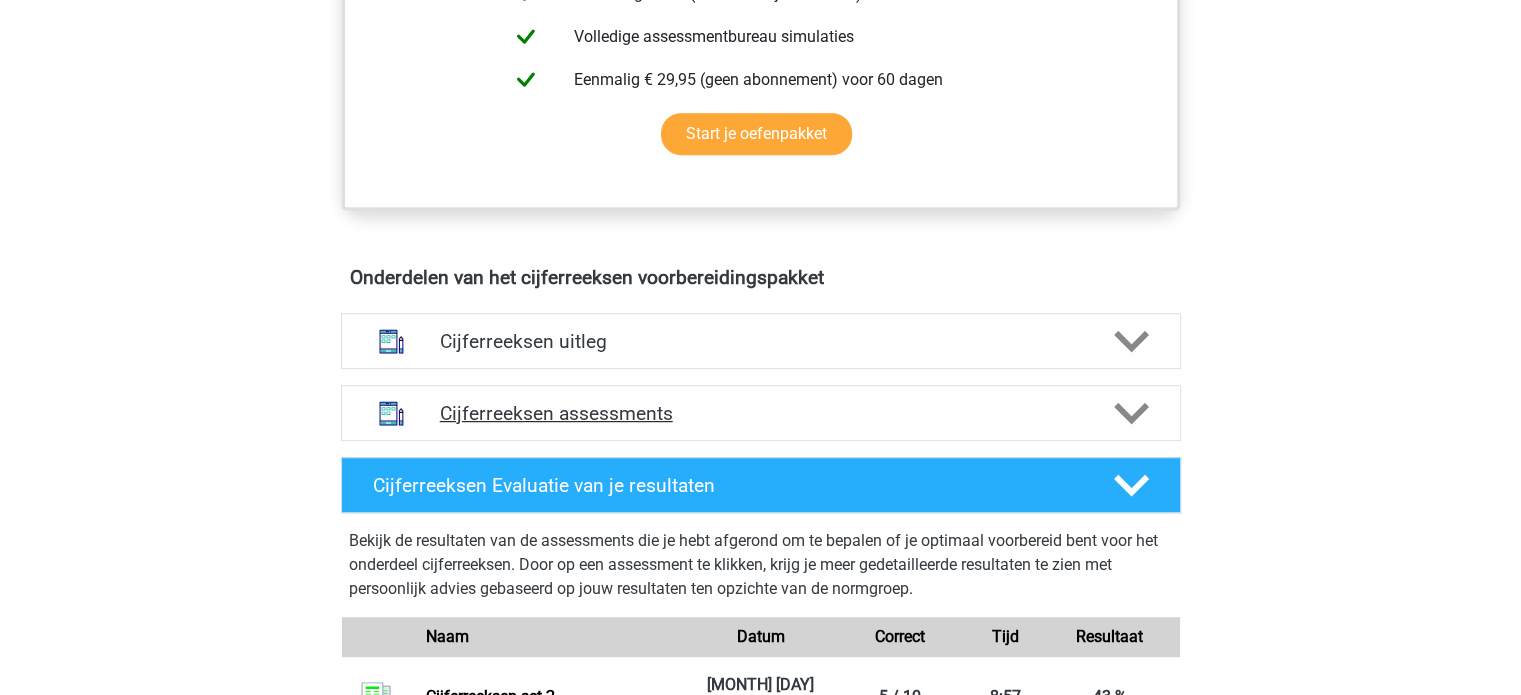 click on "Cijferreeksen assessments" at bounding box center [761, 413] 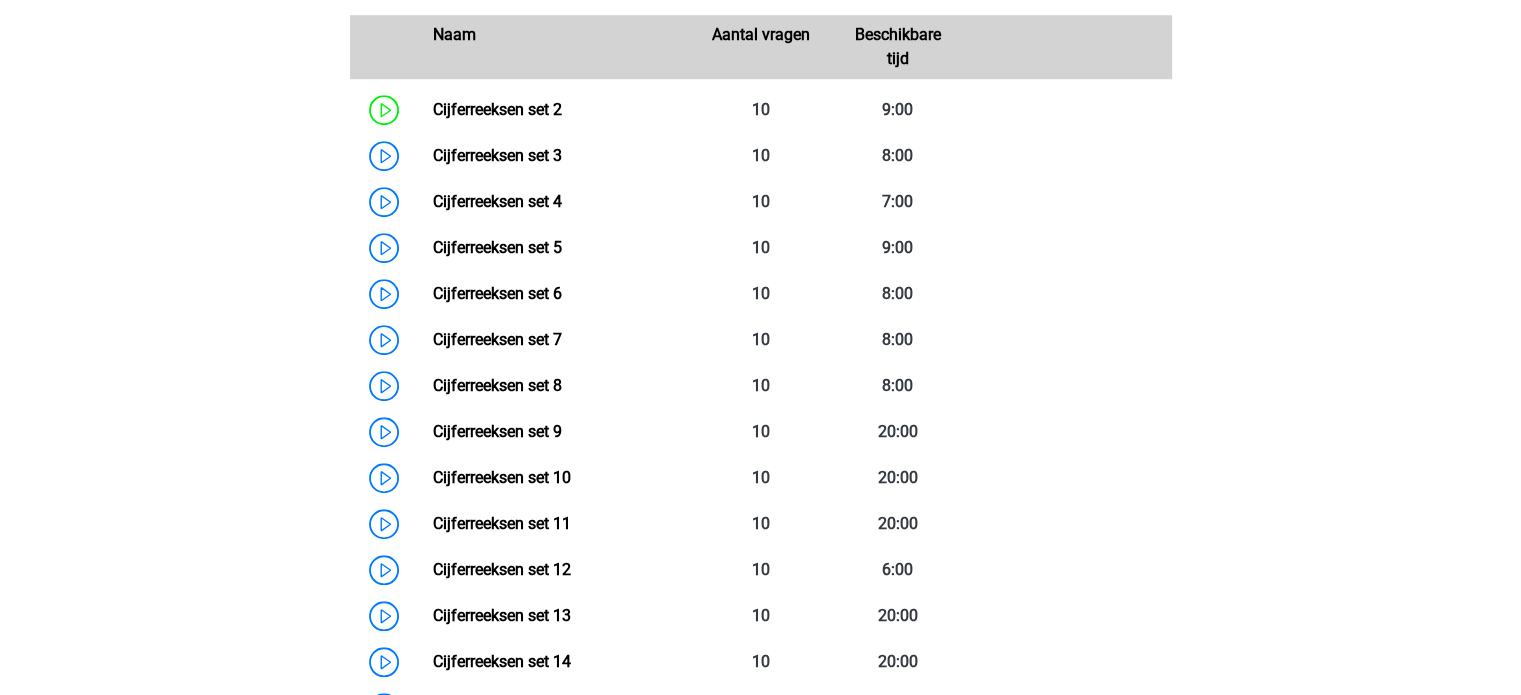 scroll, scrollTop: 1490, scrollLeft: 0, axis: vertical 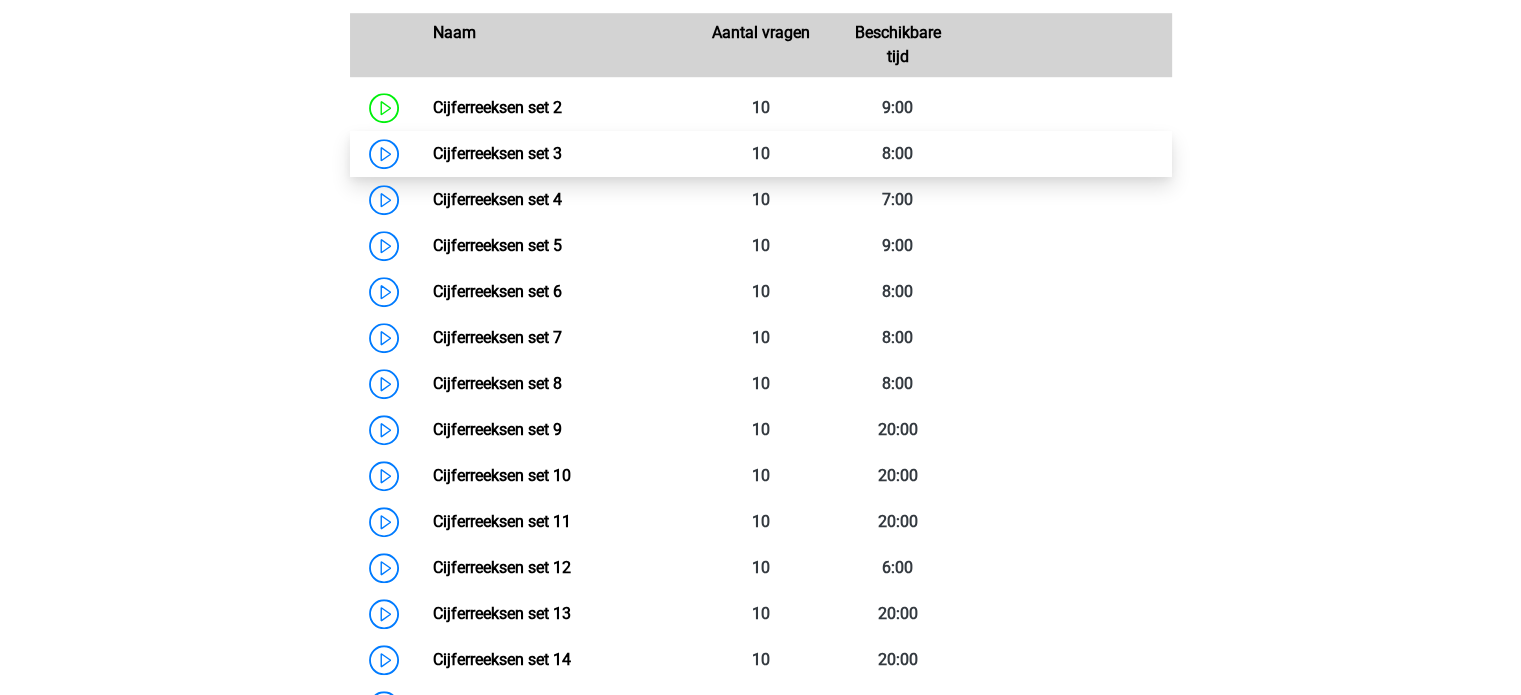 click on "Cijferreeksen
set 3" at bounding box center (497, 153) 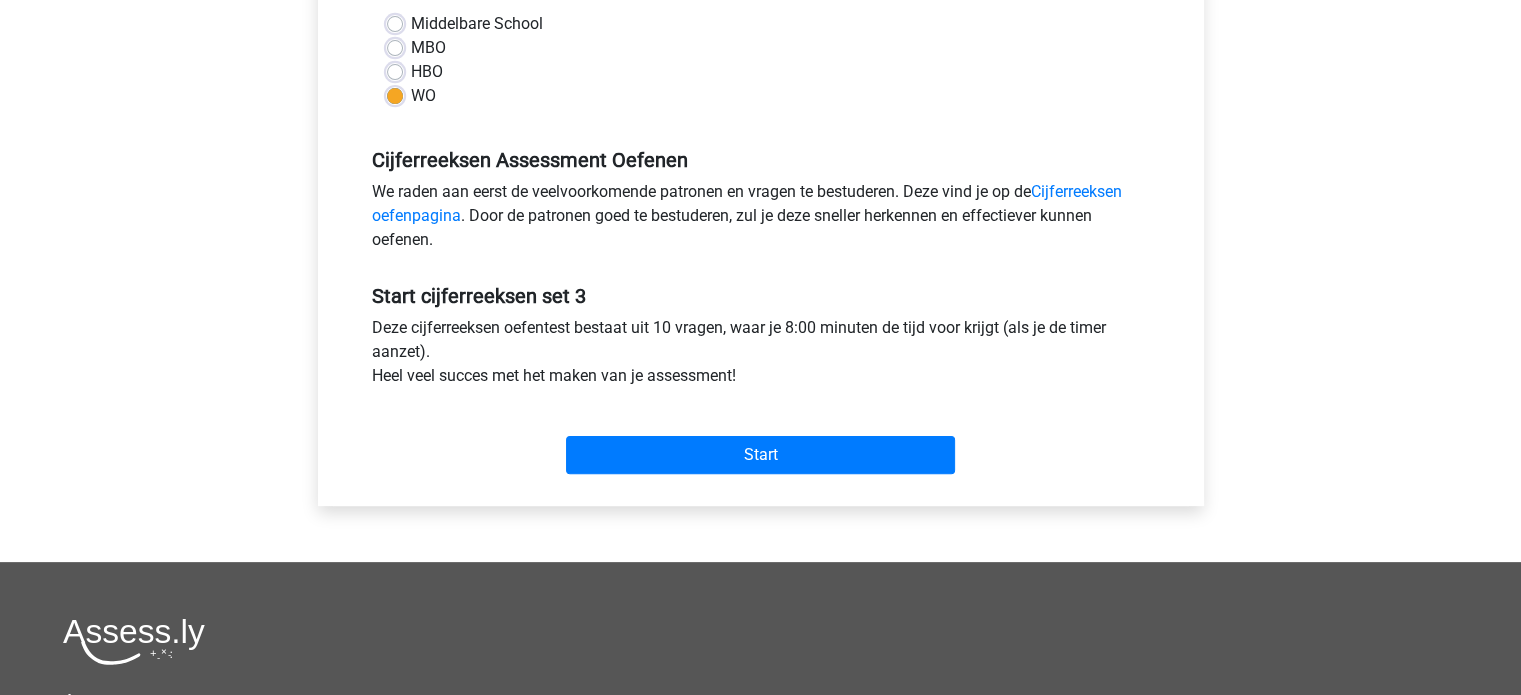 scroll, scrollTop: 496, scrollLeft: 0, axis: vertical 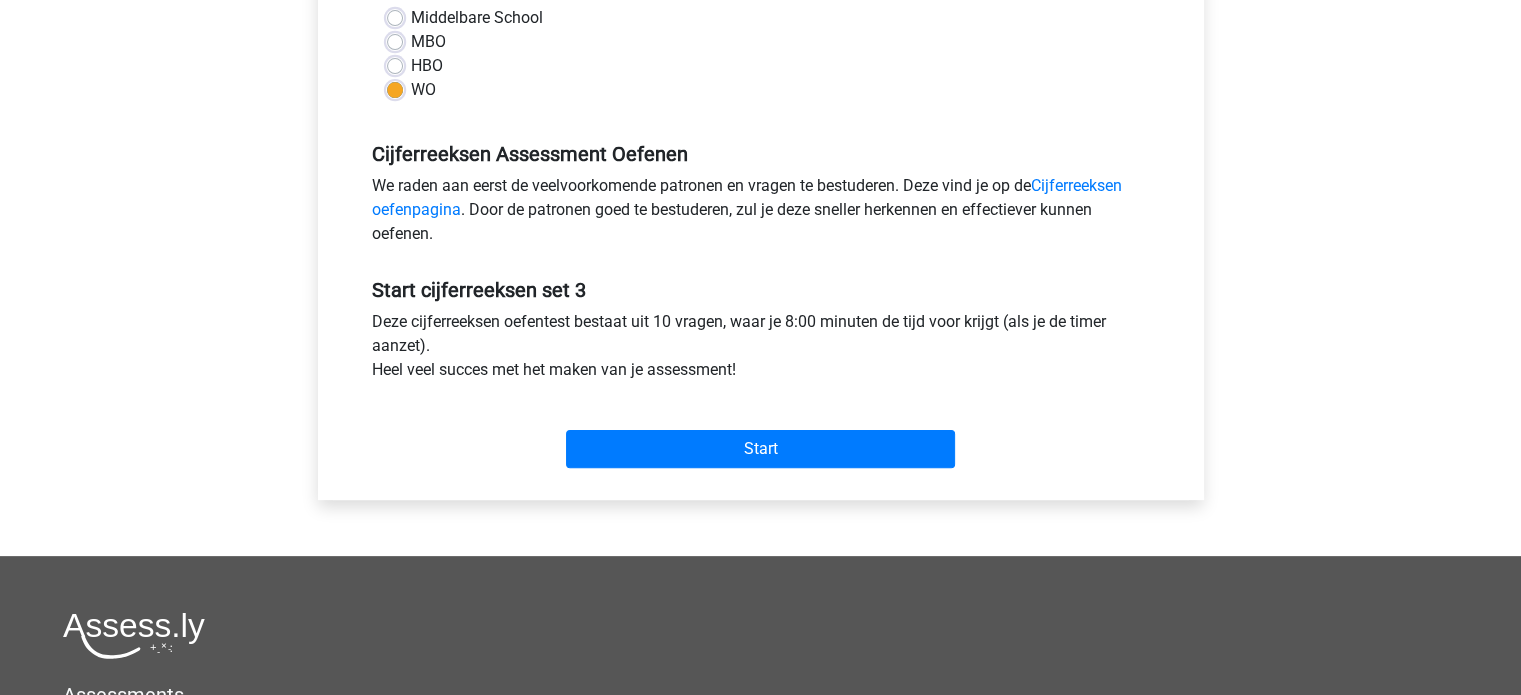 click on "Start" at bounding box center (761, 433) 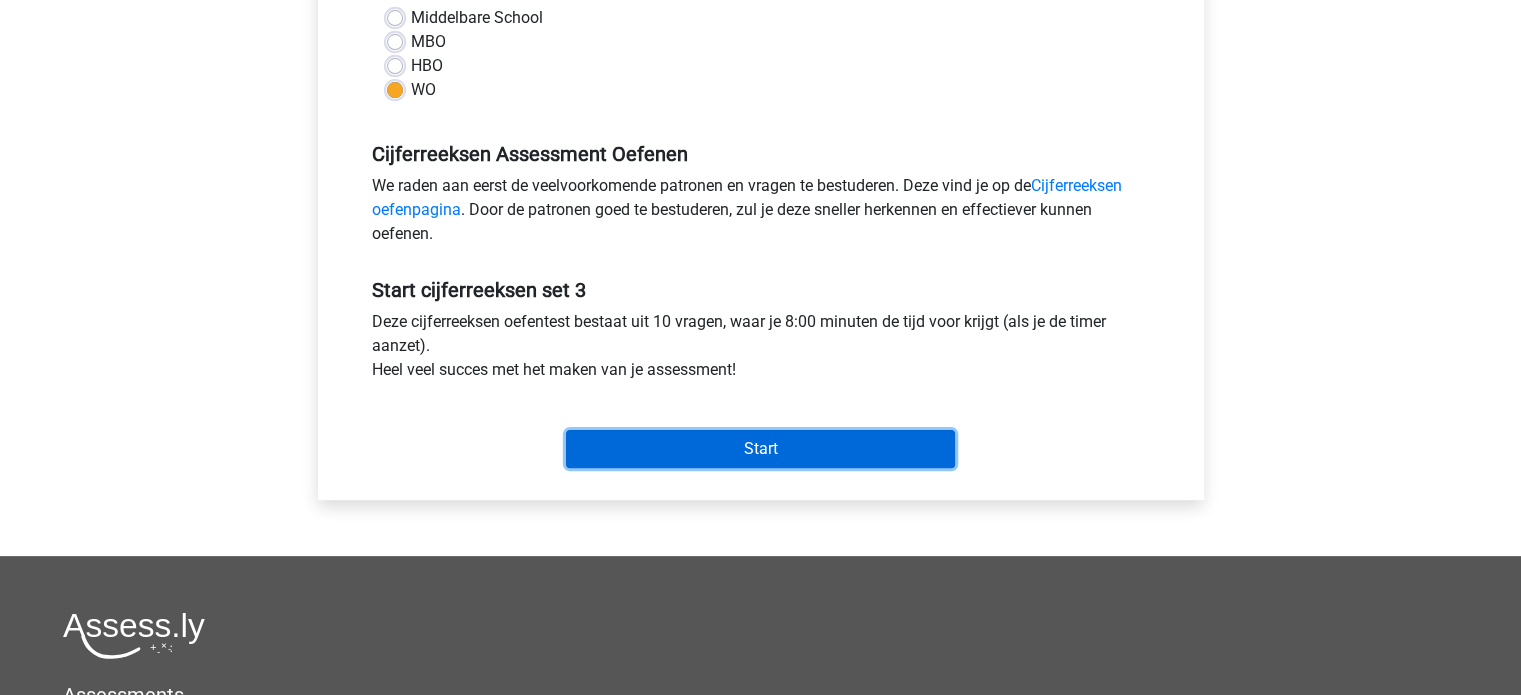 click on "Start" at bounding box center (760, 449) 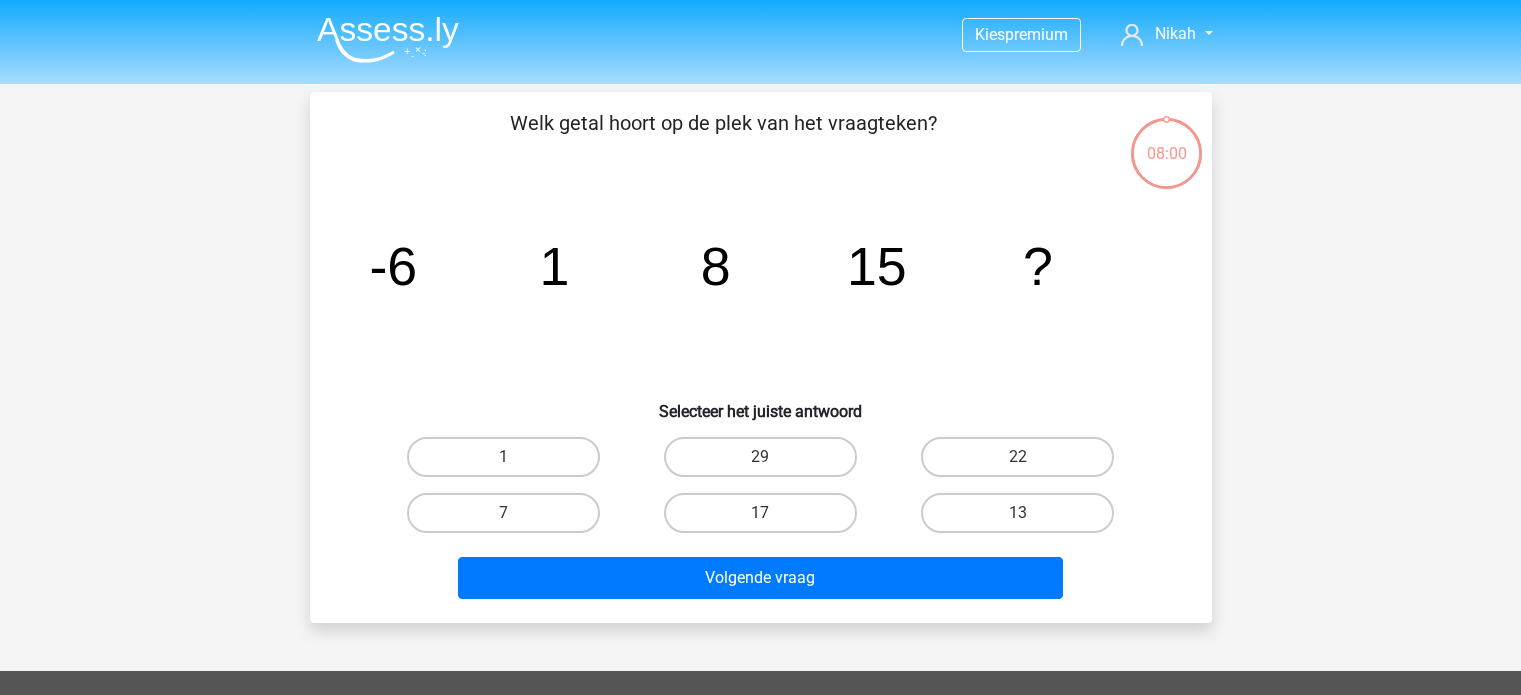 scroll, scrollTop: 0, scrollLeft: 0, axis: both 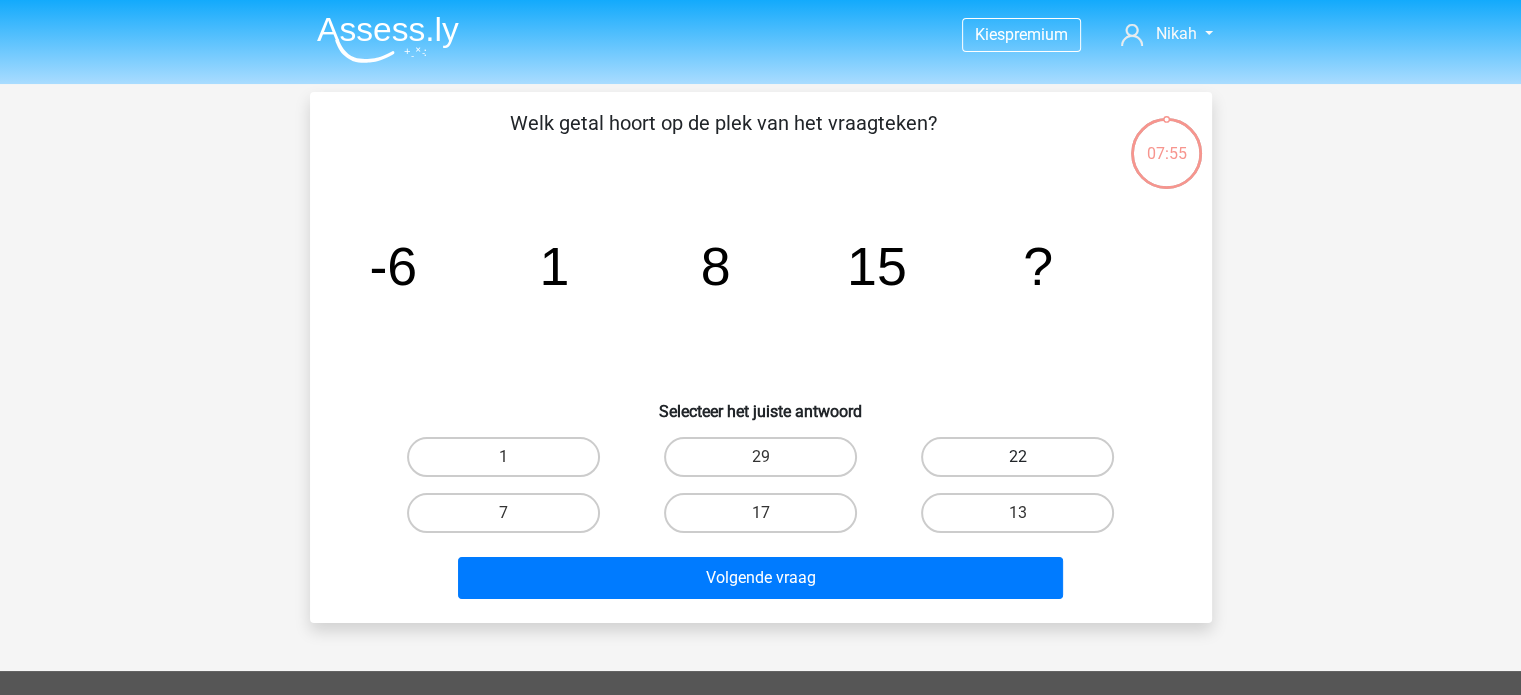 click on "22" at bounding box center [1017, 457] 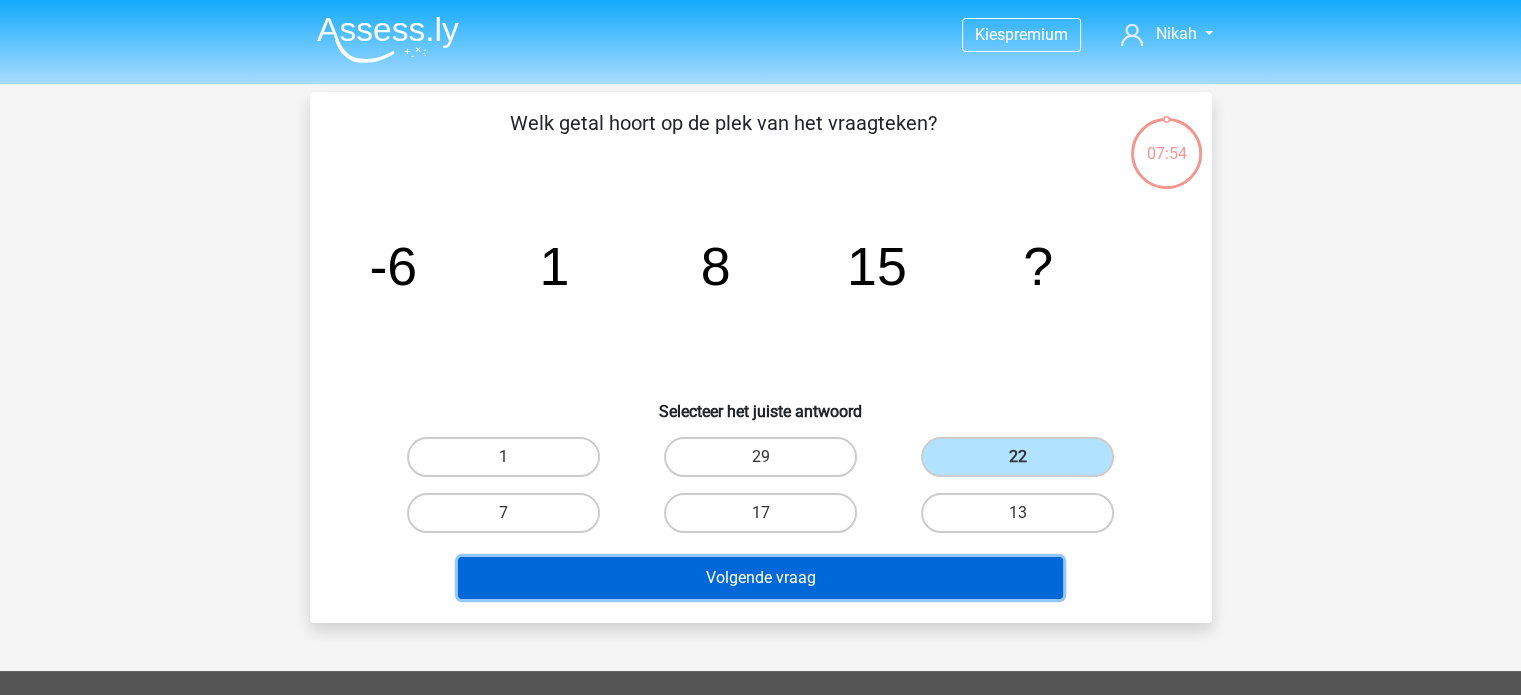 click on "Volgende vraag" at bounding box center [760, 578] 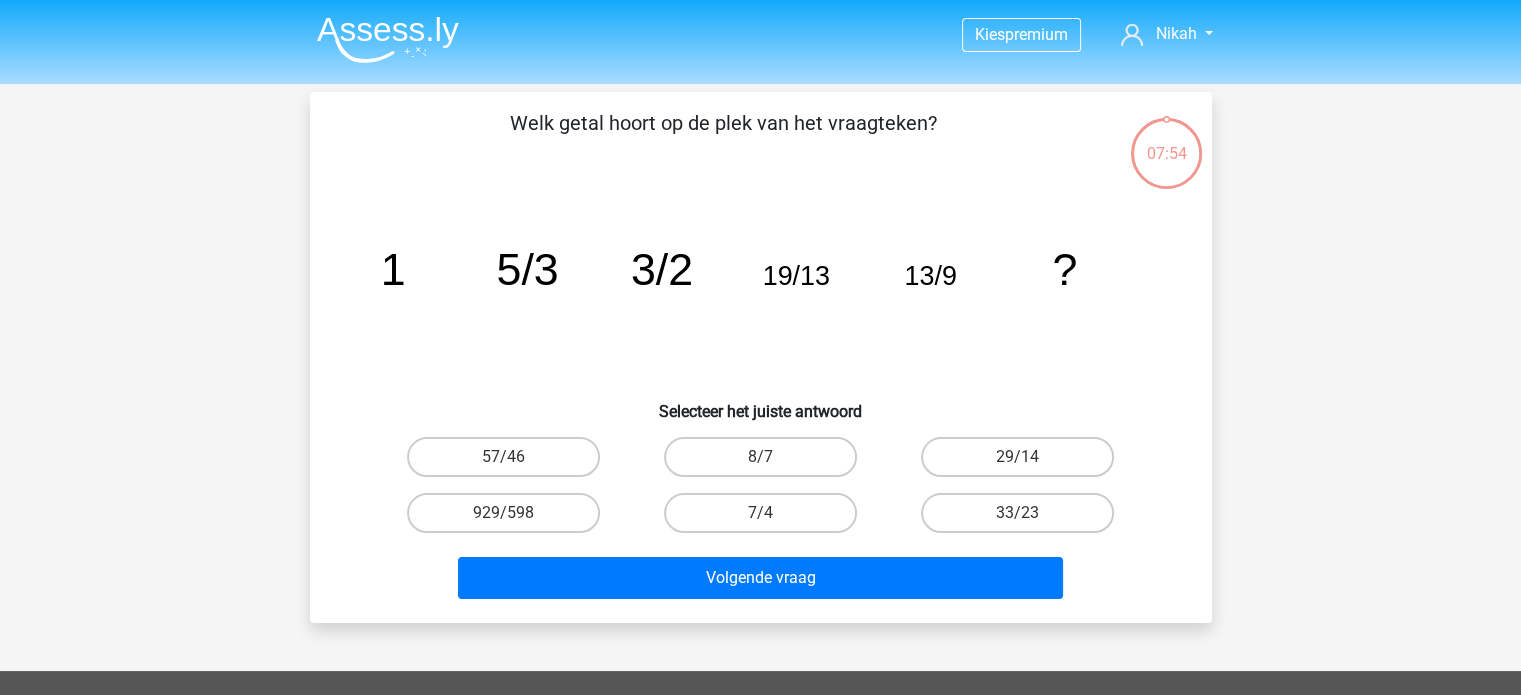 scroll, scrollTop: 92, scrollLeft: 0, axis: vertical 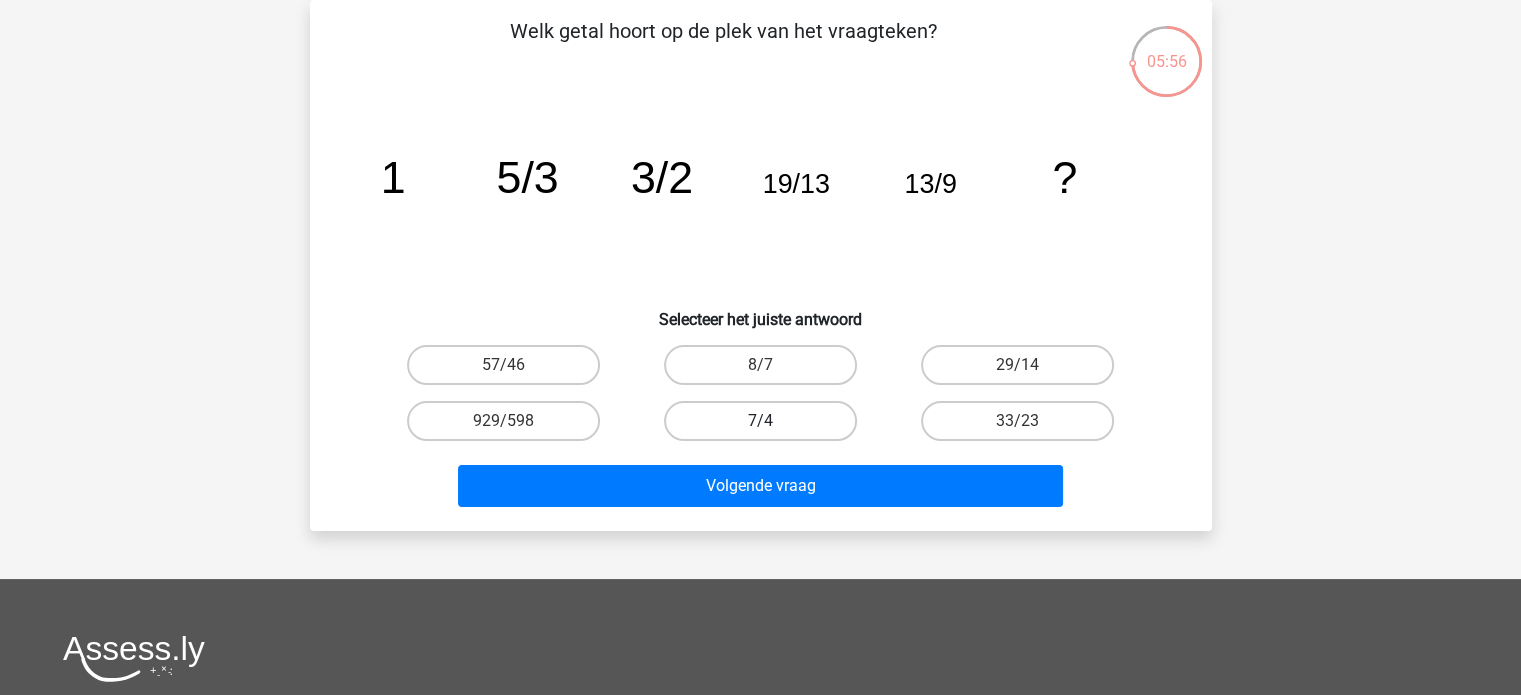 click on "7/4" at bounding box center (760, 421) 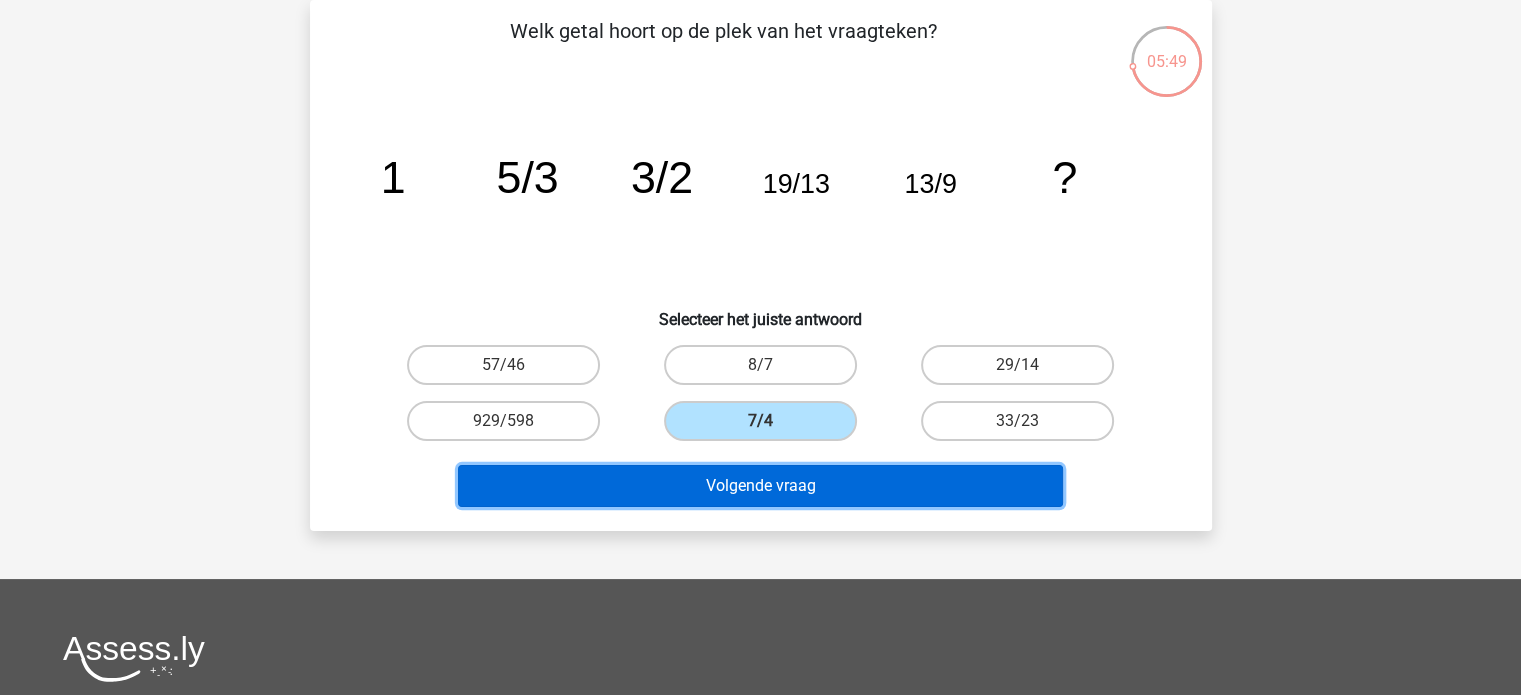 click on "Volgende vraag" at bounding box center (760, 486) 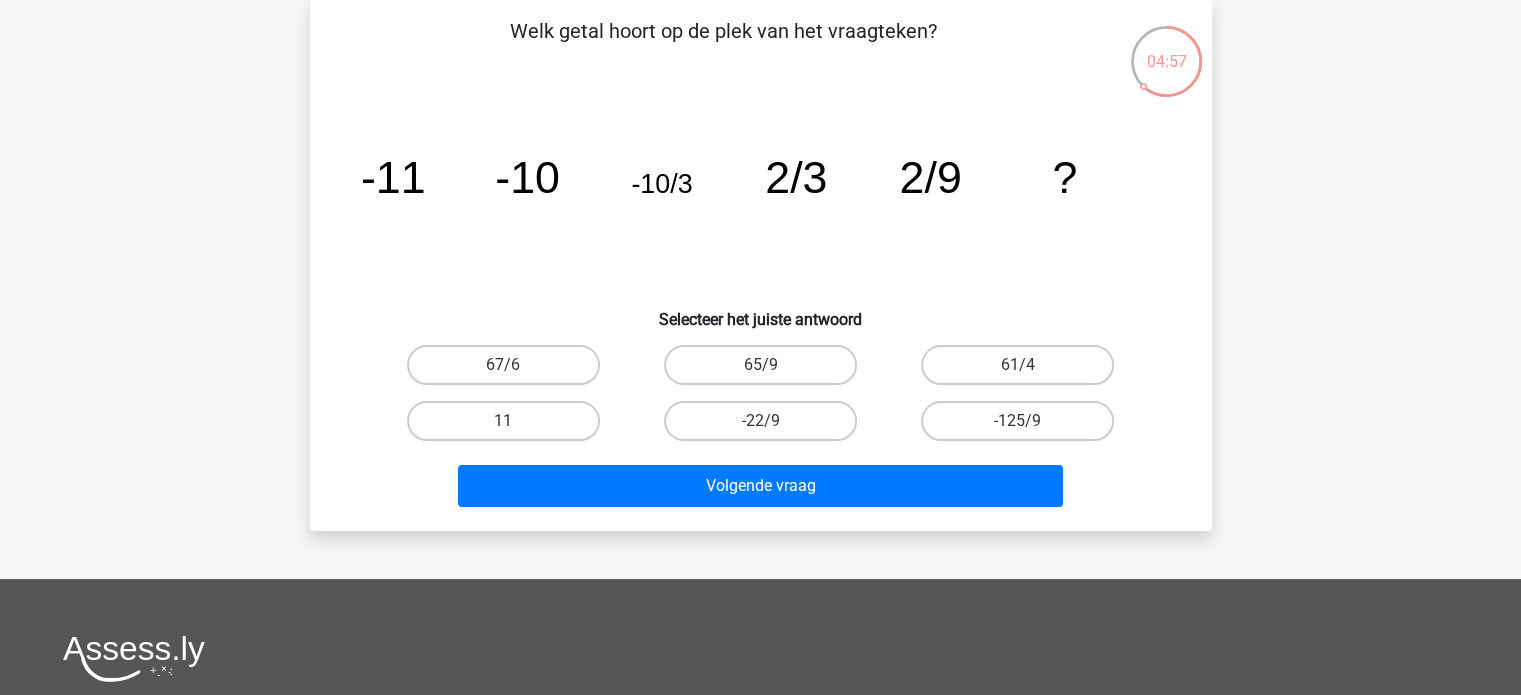 scroll, scrollTop: 0, scrollLeft: 0, axis: both 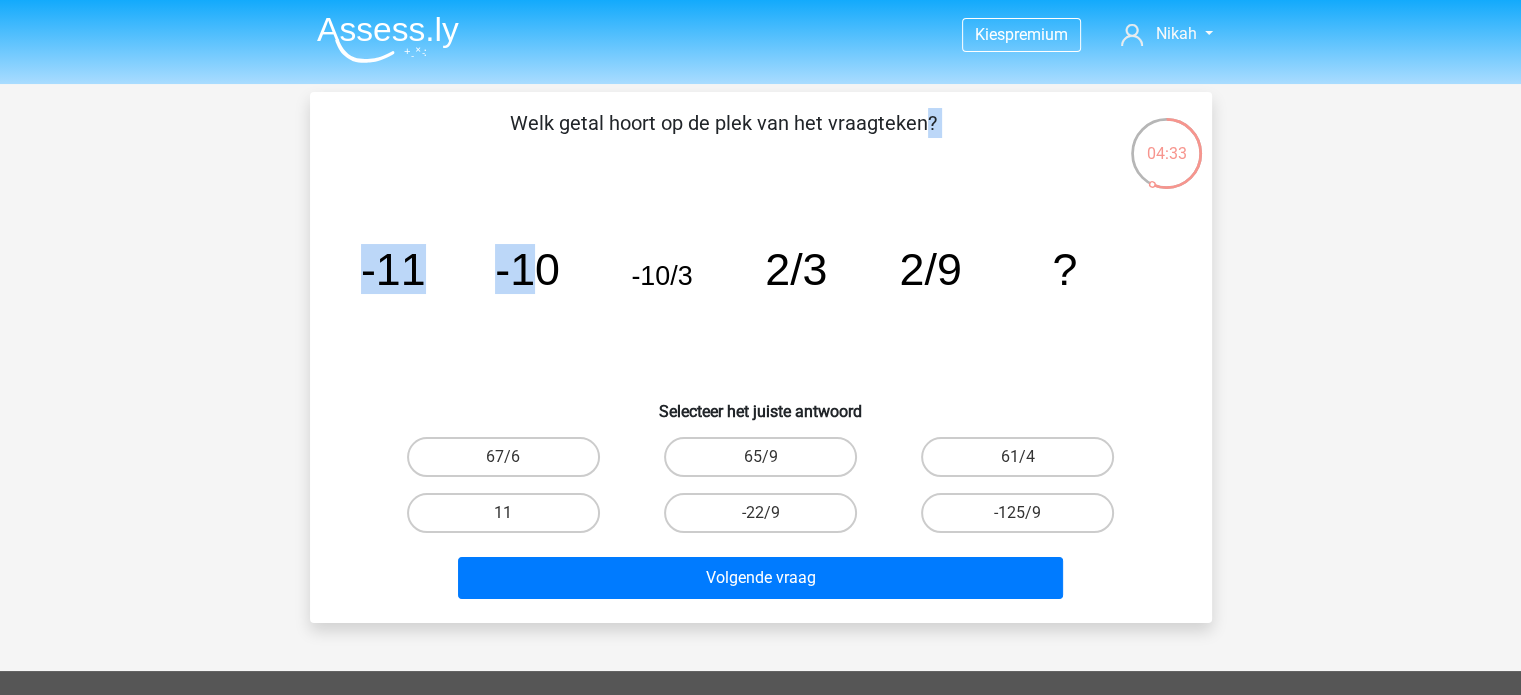 drag, startPoint x: 318, startPoint y: 103, endPoint x: 538, endPoint y: 243, distance: 260.7681 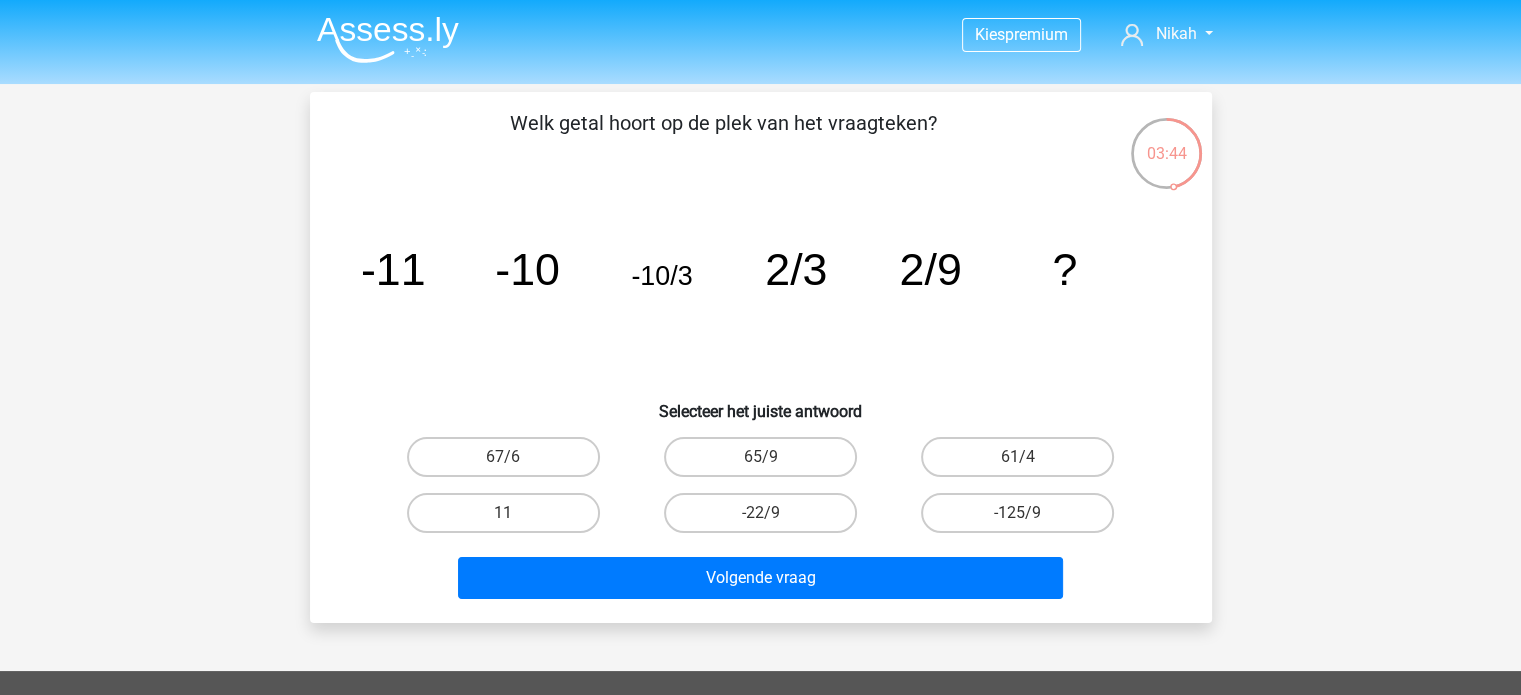 click on "image/svg+xml
-11
-10
-10/3
2/3
2/9
?" 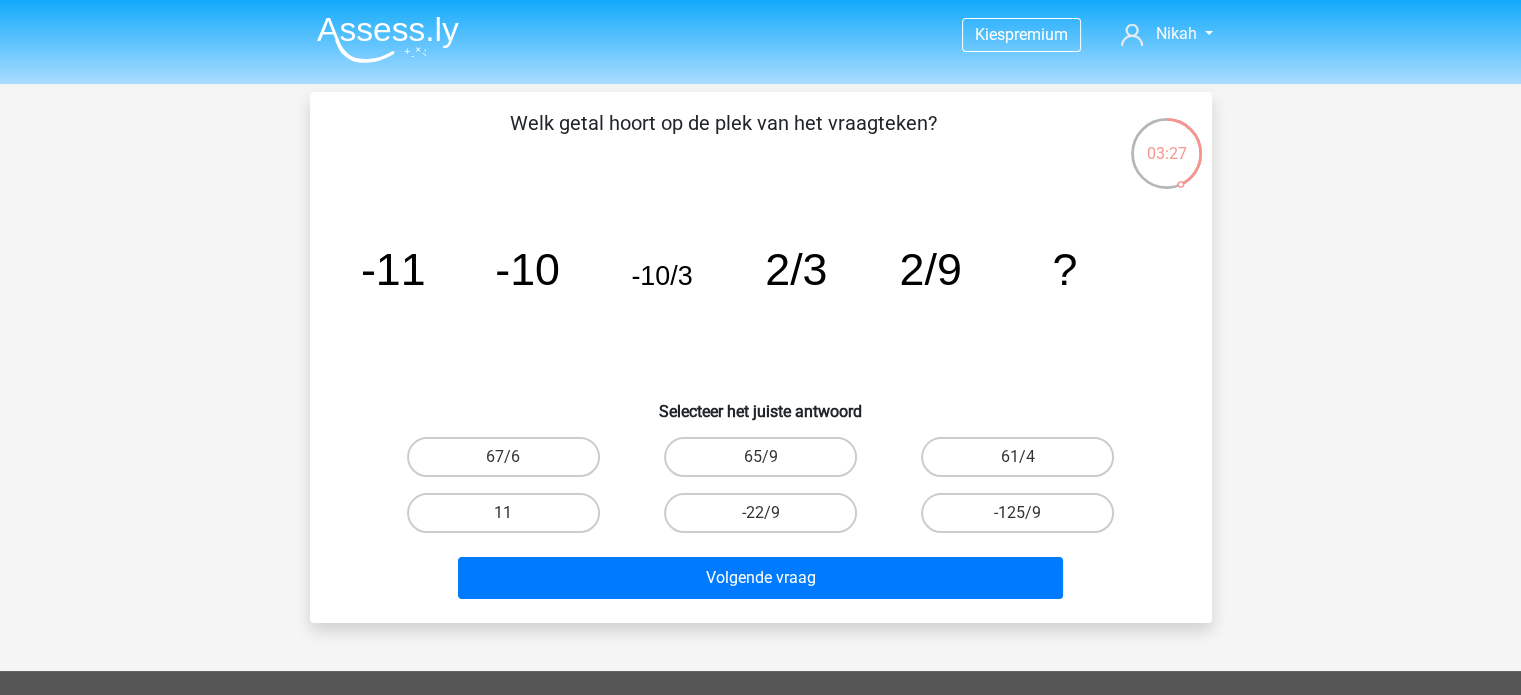 click on "2/9" 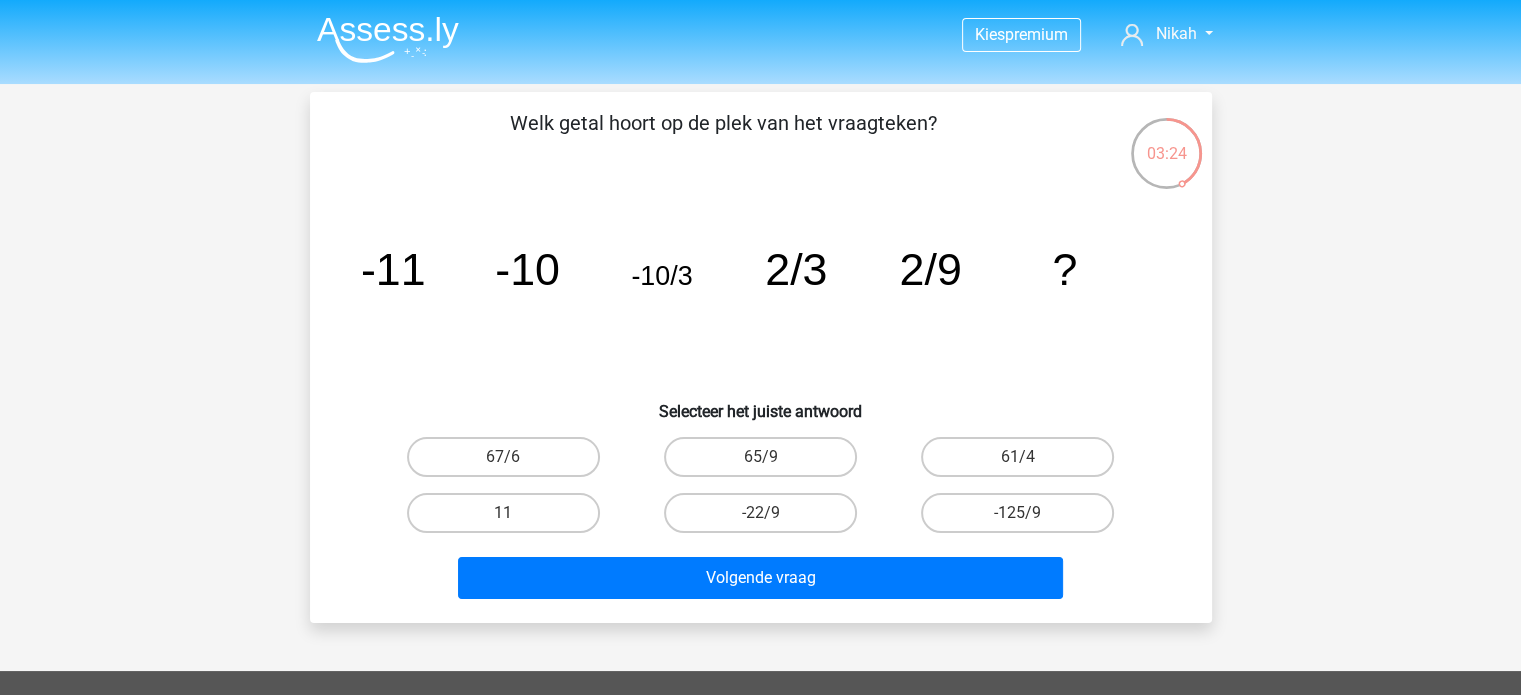 click at bounding box center (388, 39) 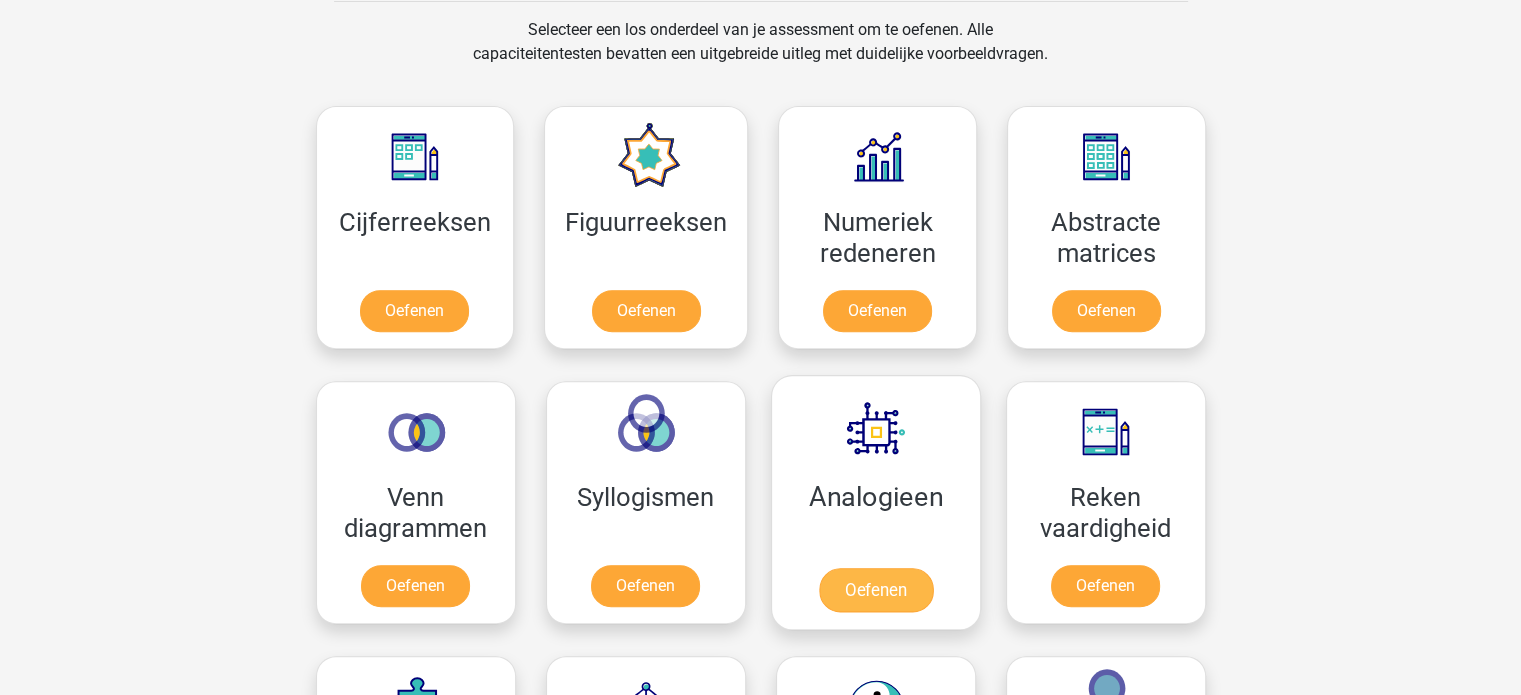scroll, scrollTop: 835, scrollLeft: 0, axis: vertical 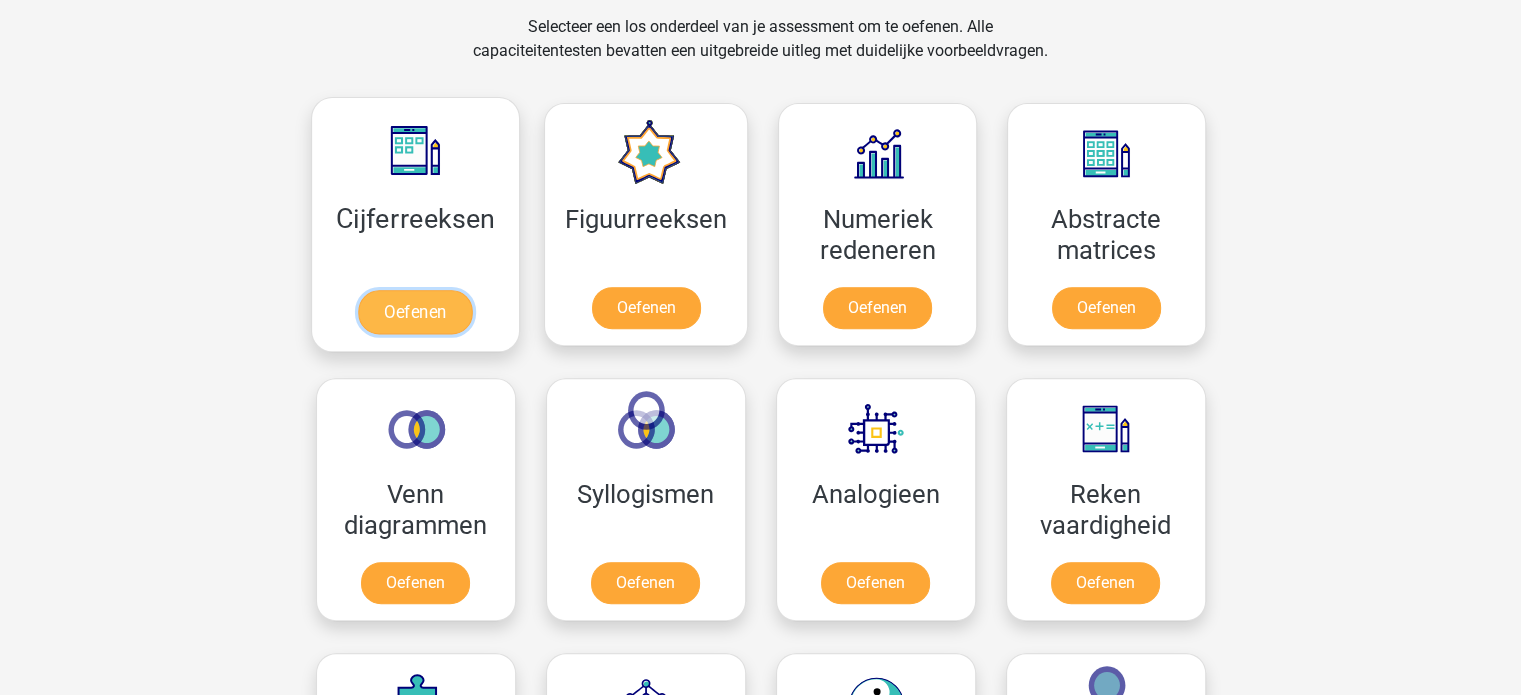click on "Oefenen" at bounding box center (415, 312) 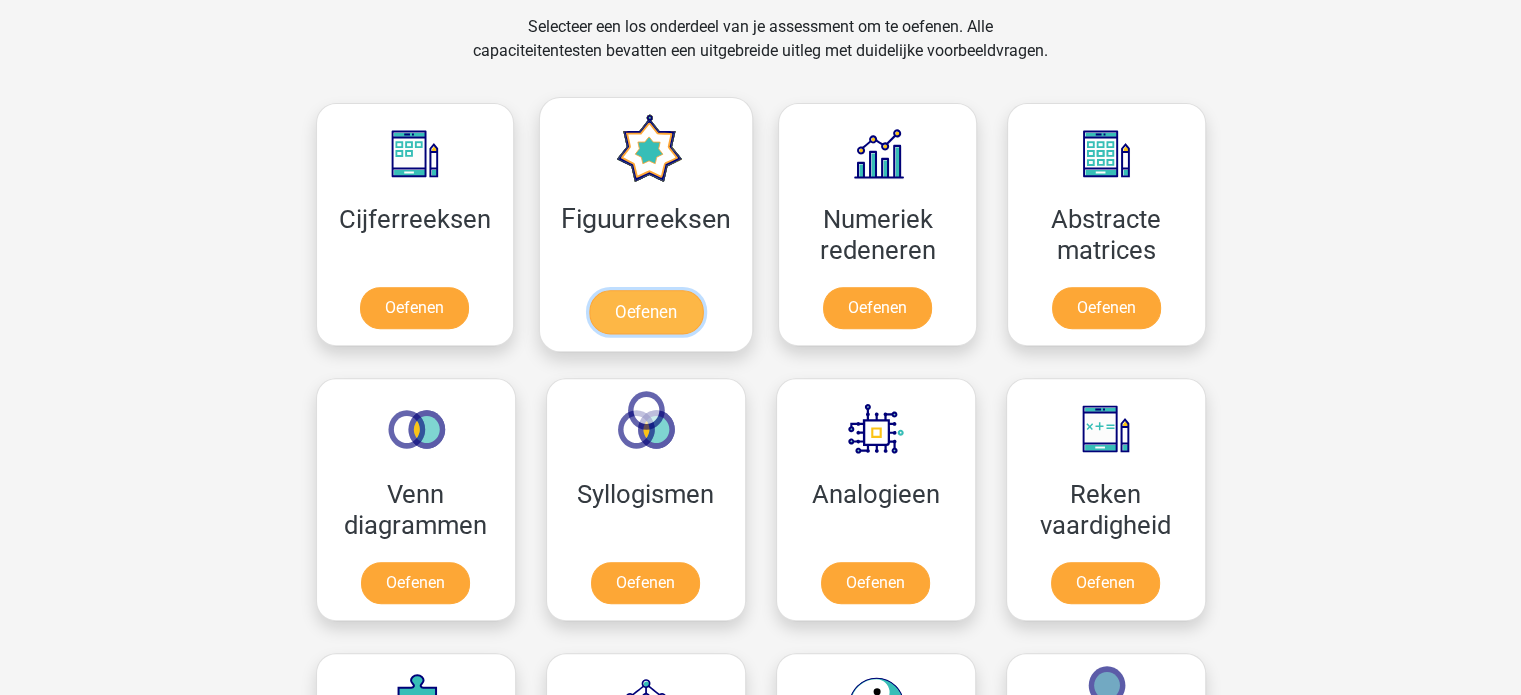 click on "Oefenen" at bounding box center (646, 312) 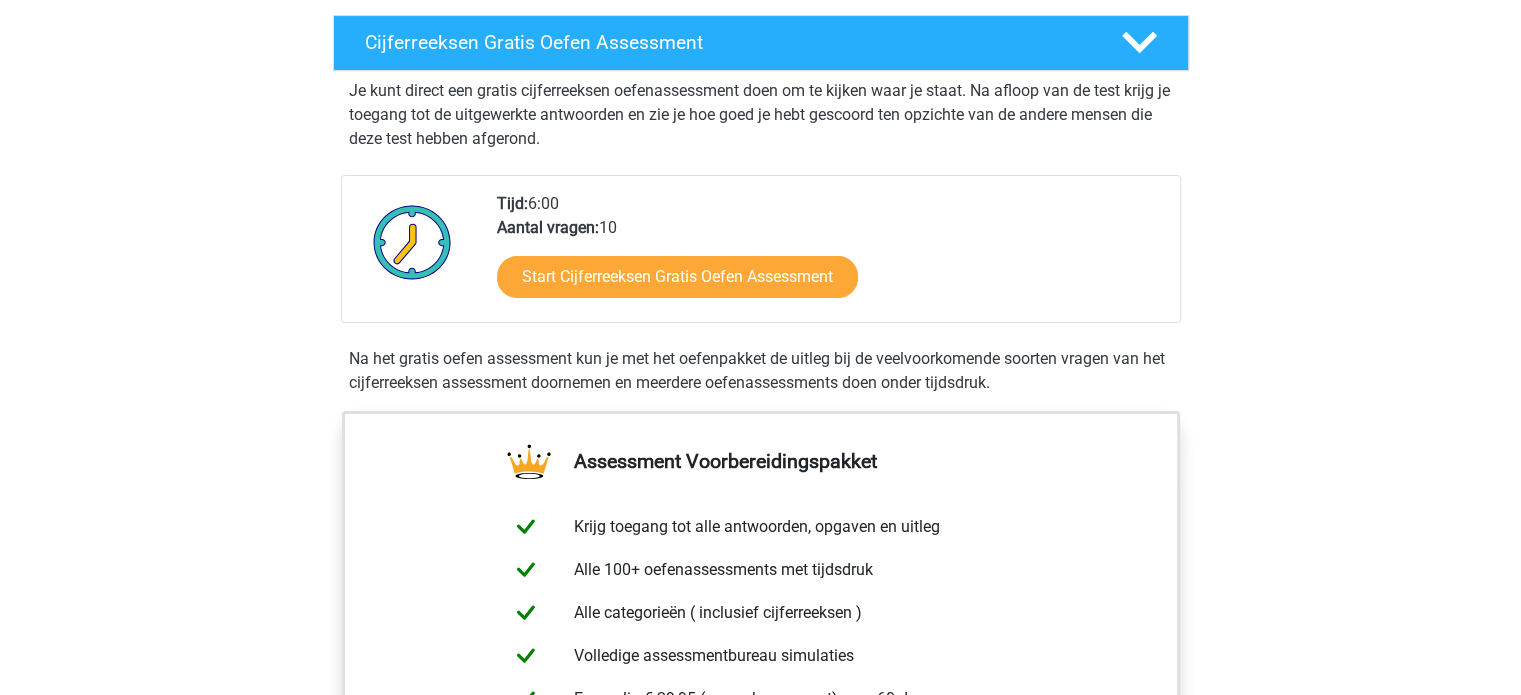 scroll, scrollTop: 340, scrollLeft: 0, axis: vertical 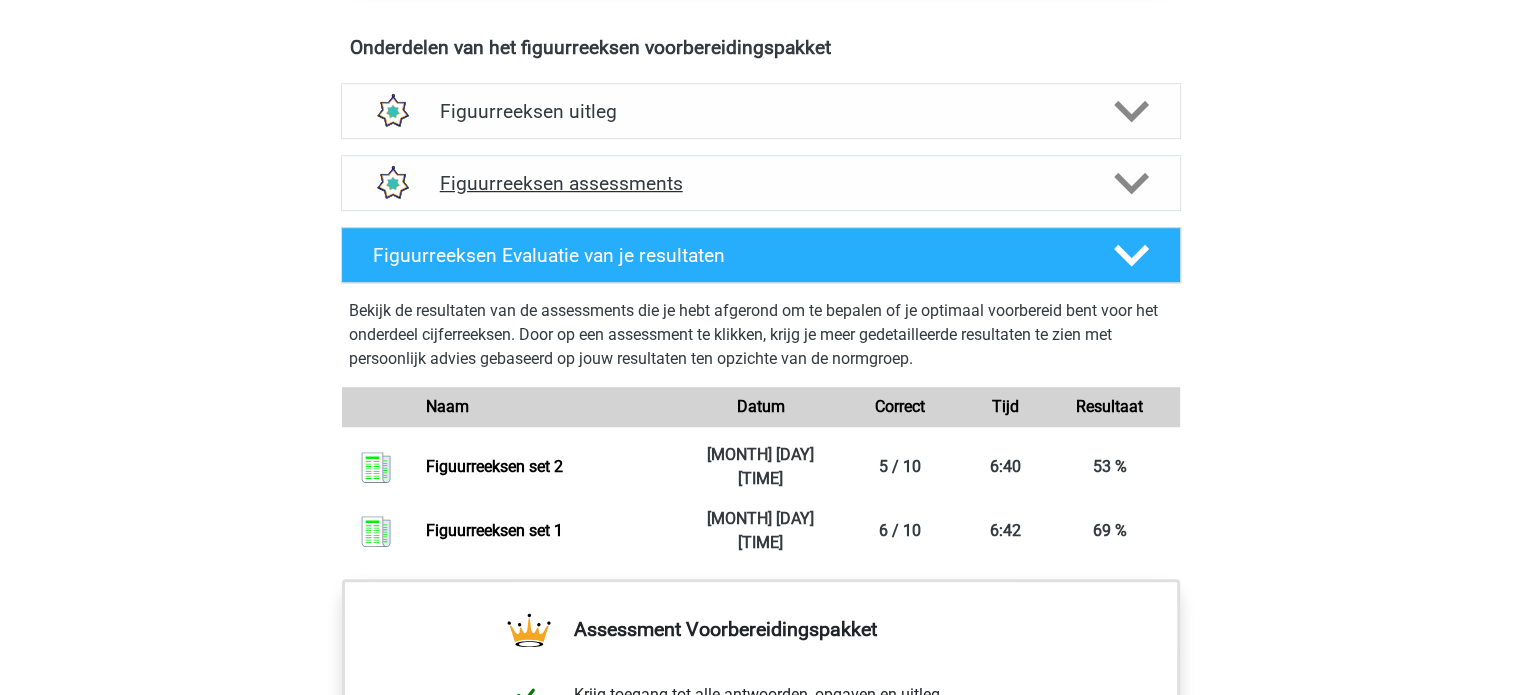 click on "Figuurreeksen assessments" at bounding box center [761, 183] 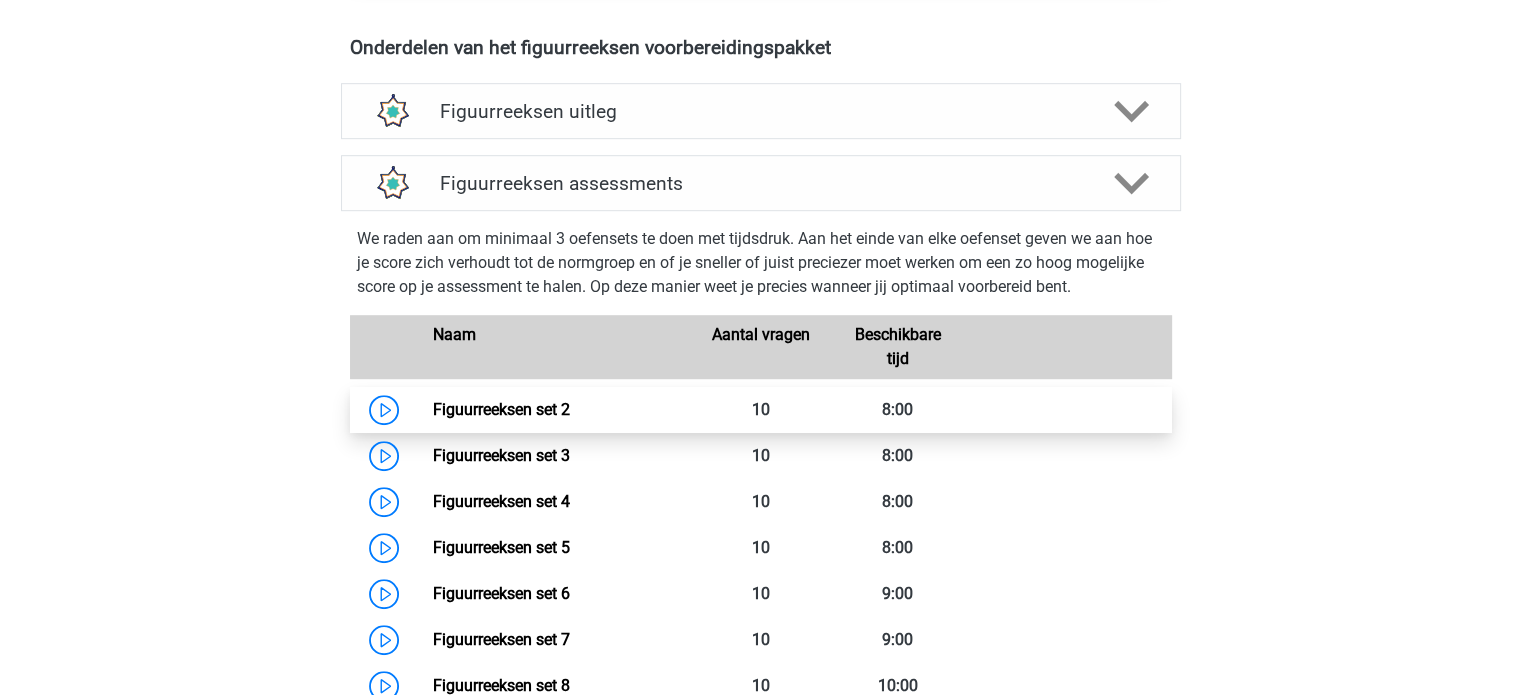 click on "Figuurreeksen
set 2" at bounding box center [501, 409] 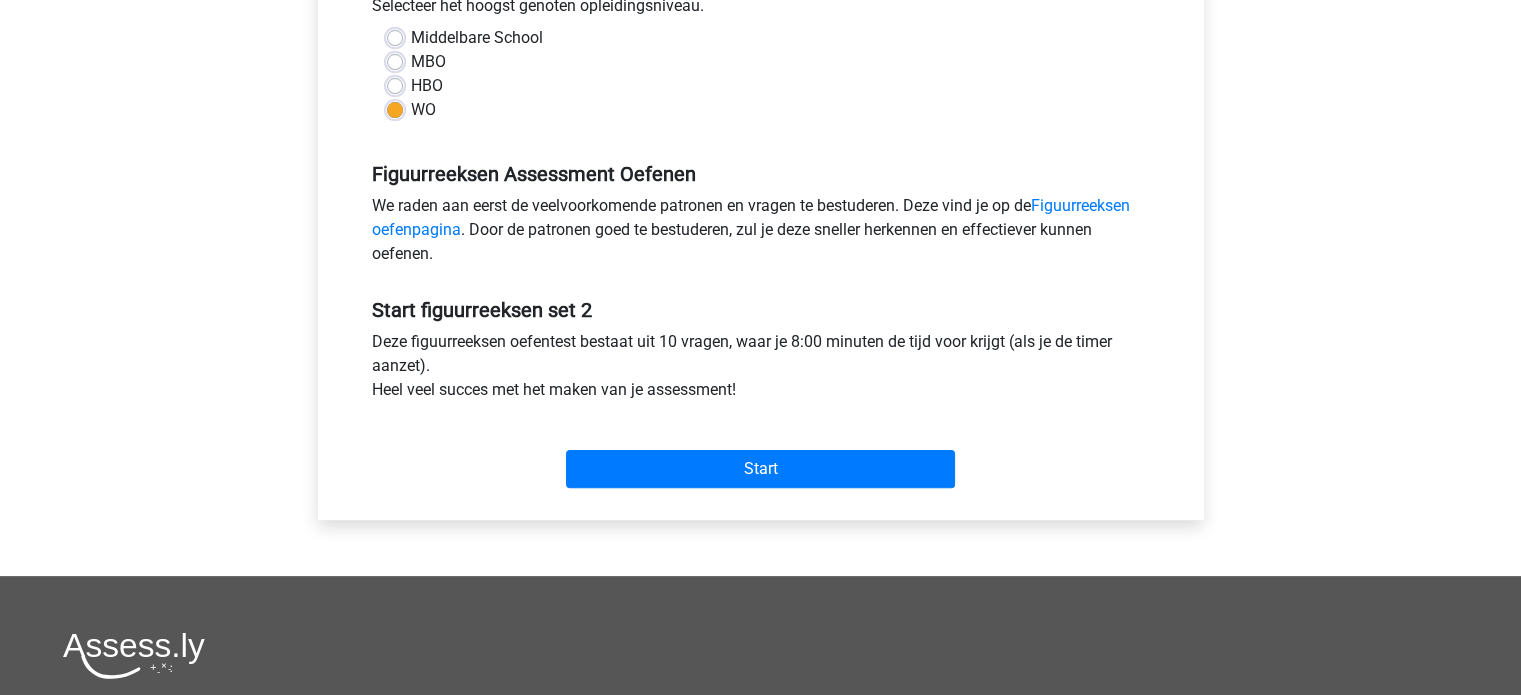 scroll, scrollTop: 476, scrollLeft: 0, axis: vertical 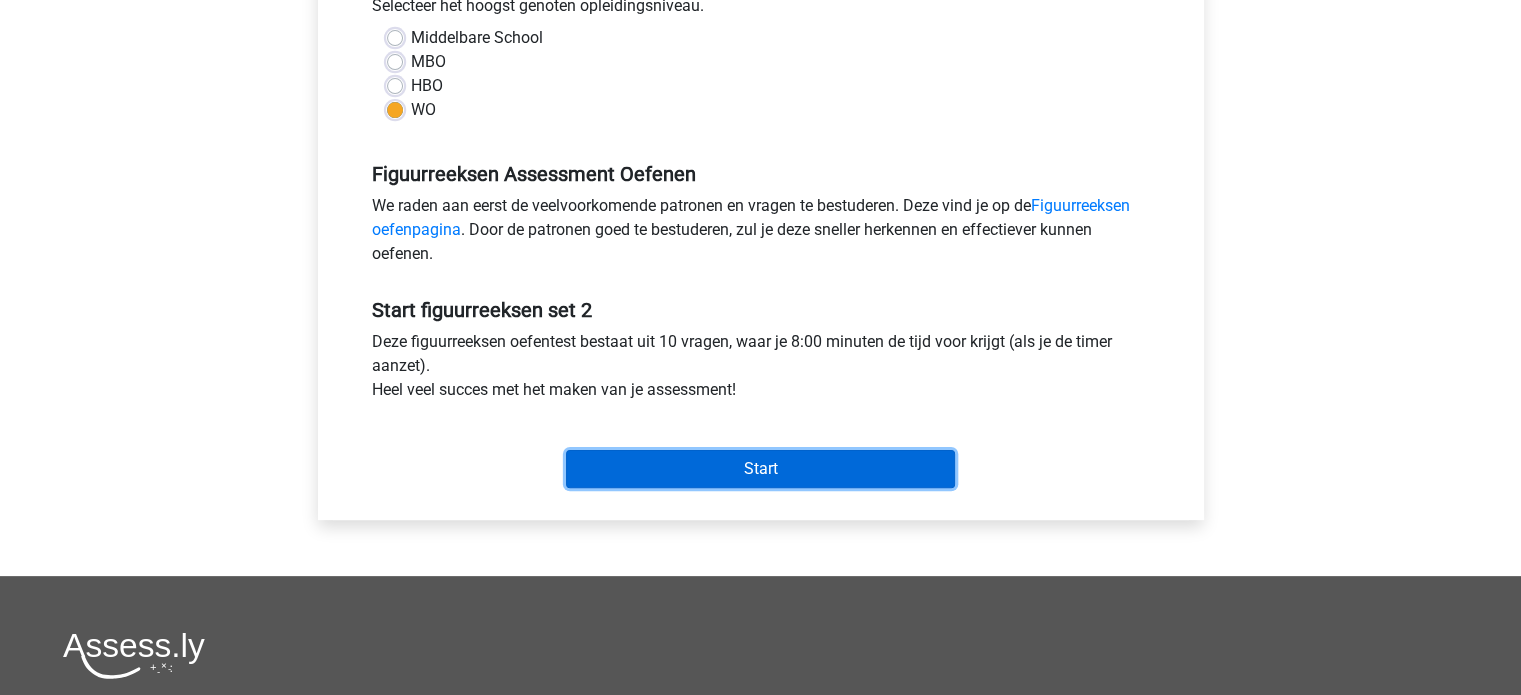 click on "Start" at bounding box center [760, 469] 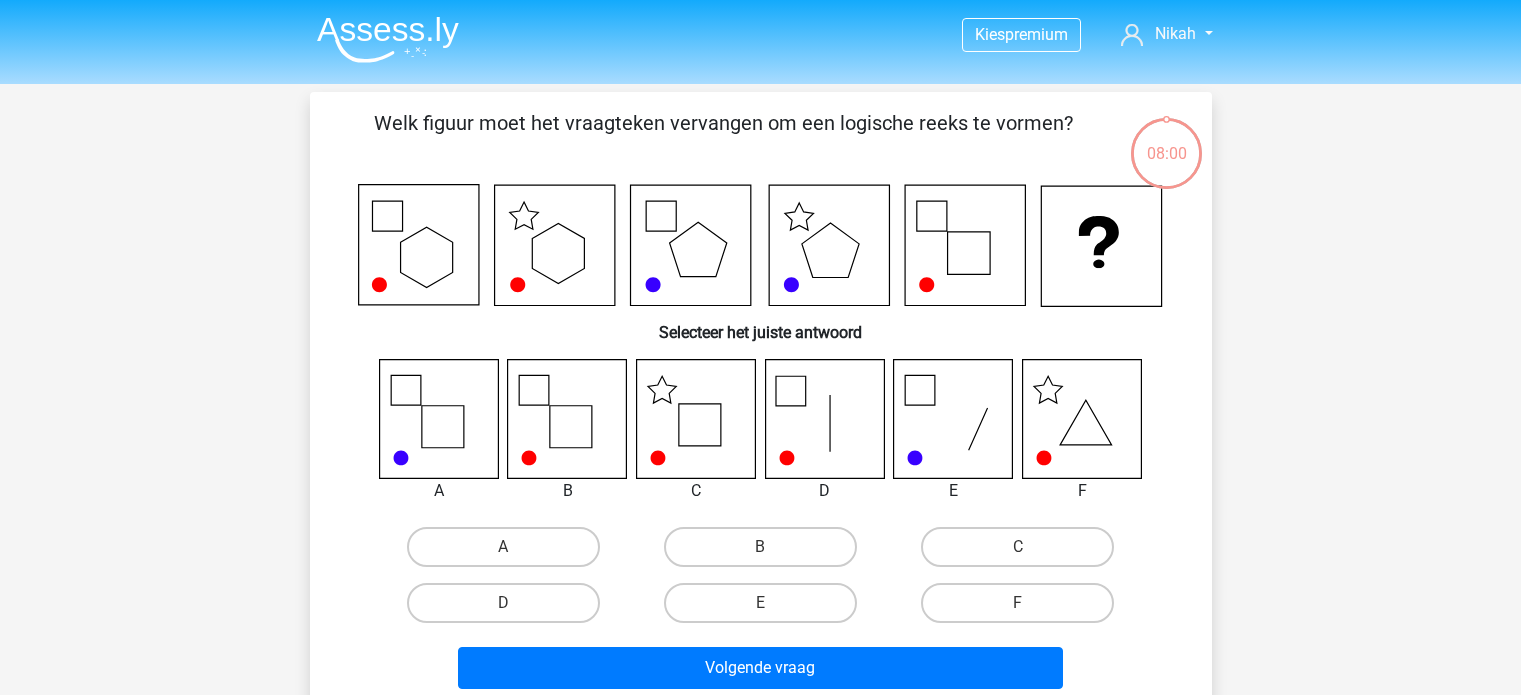 scroll, scrollTop: 0, scrollLeft: 0, axis: both 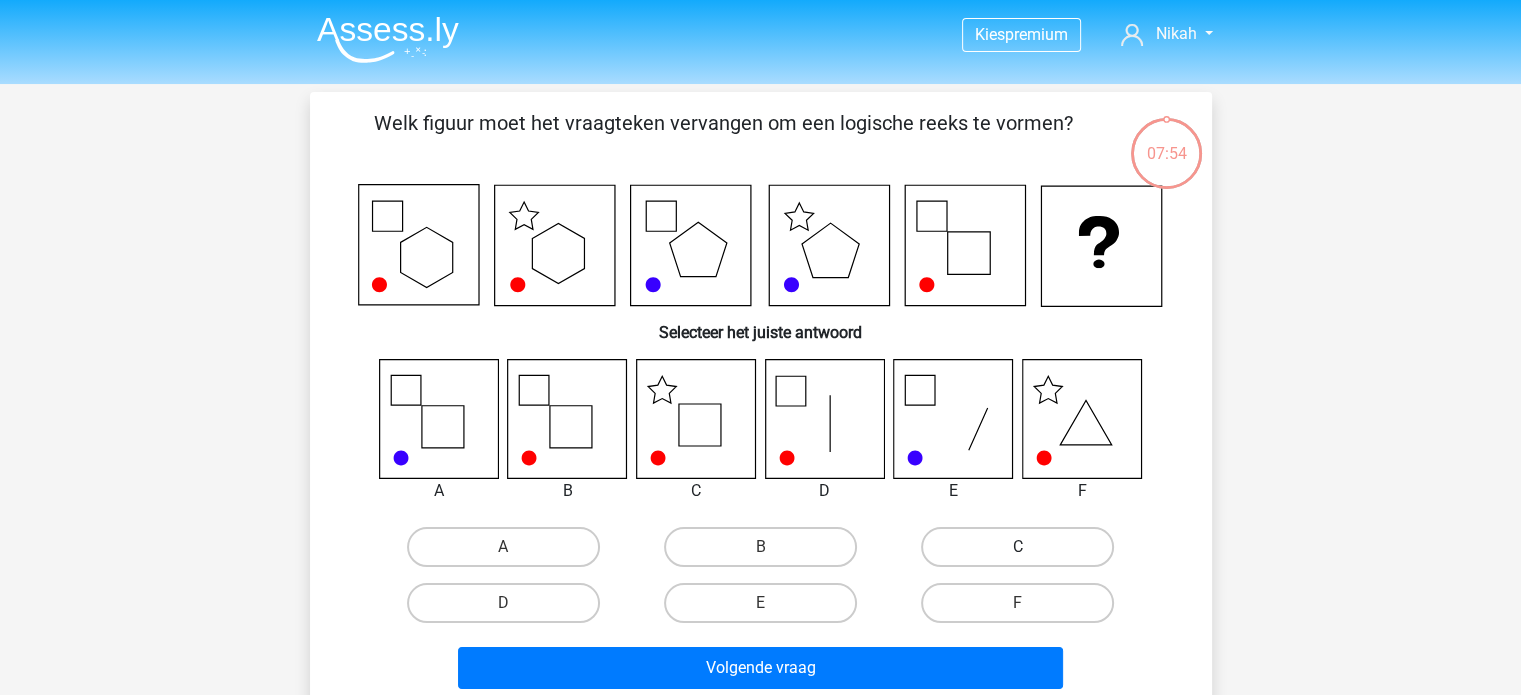 click on "C" at bounding box center (1017, 547) 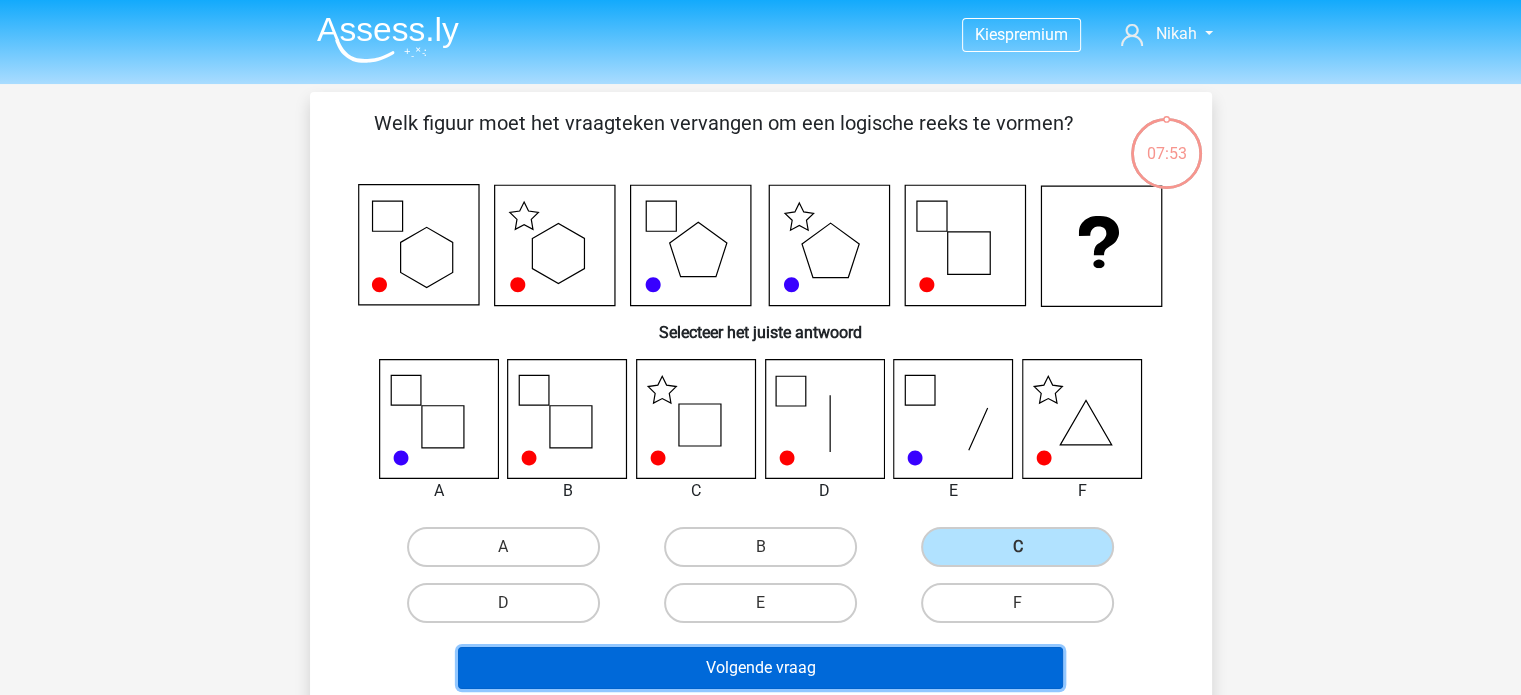 click on "Volgende vraag" at bounding box center (760, 668) 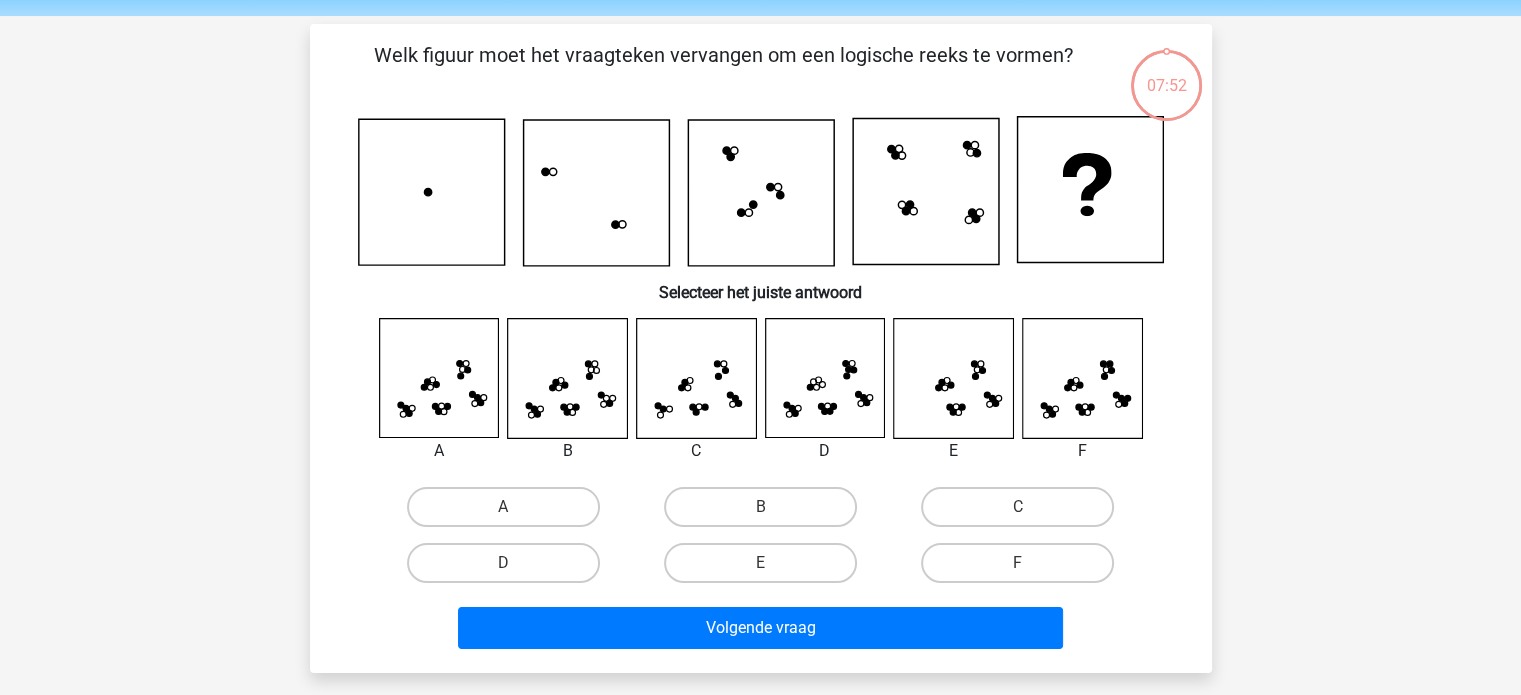 scroll, scrollTop: 92, scrollLeft: 0, axis: vertical 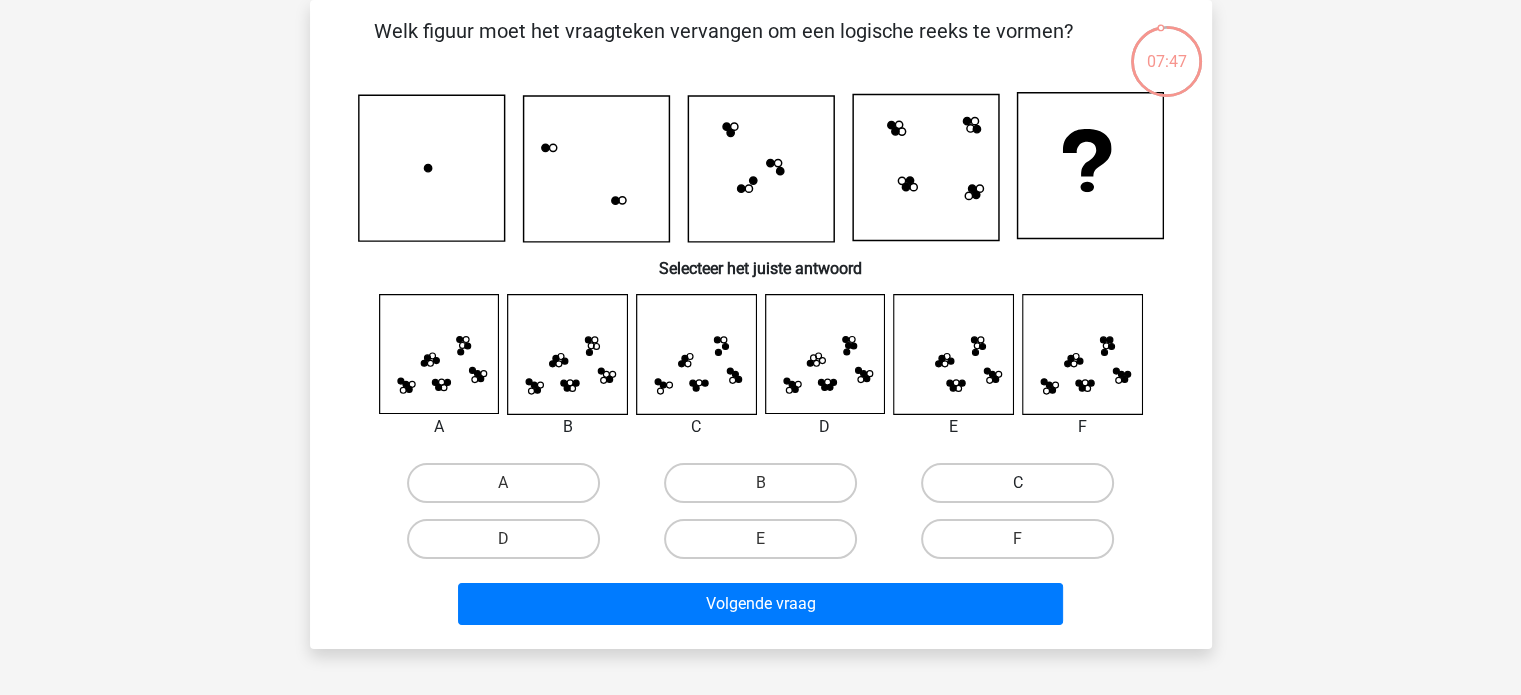 click on "C" at bounding box center (1017, 483) 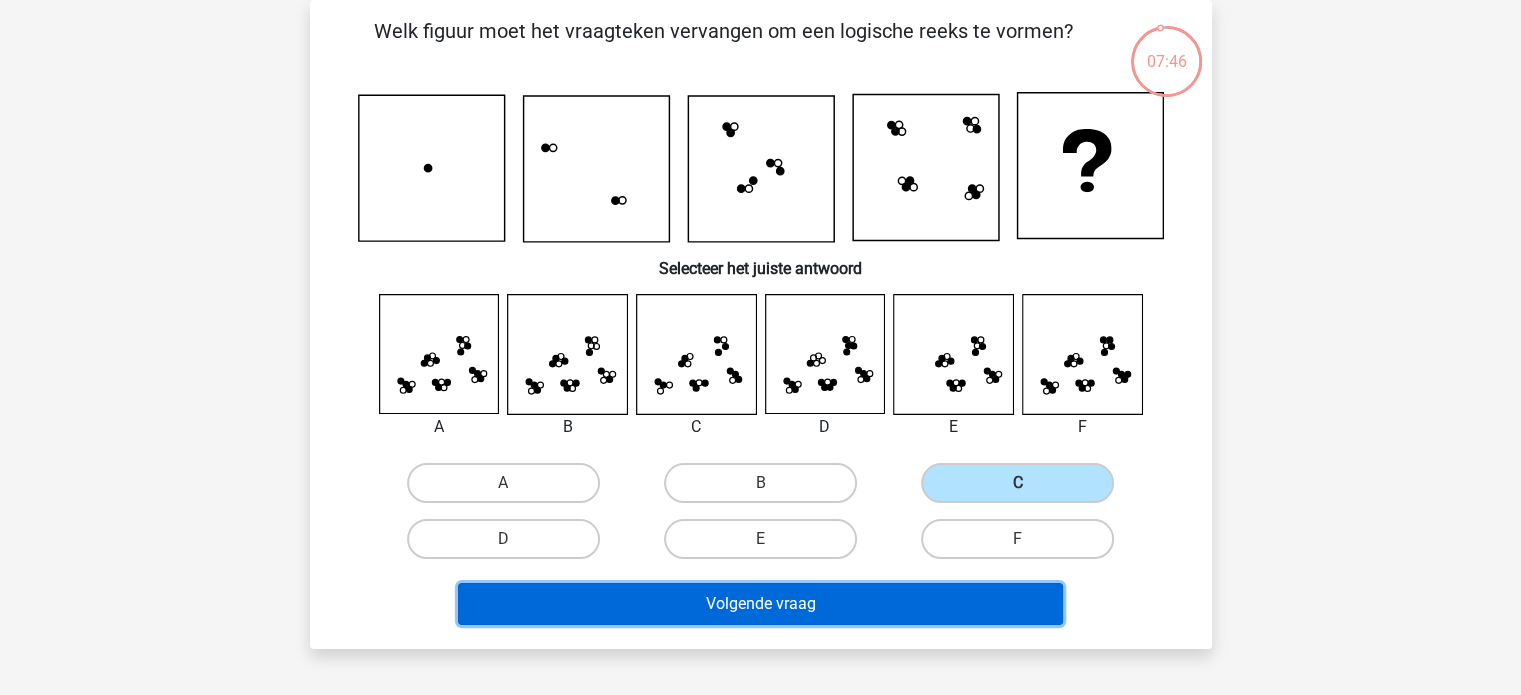 click on "Volgende vraag" at bounding box center [760, 604] 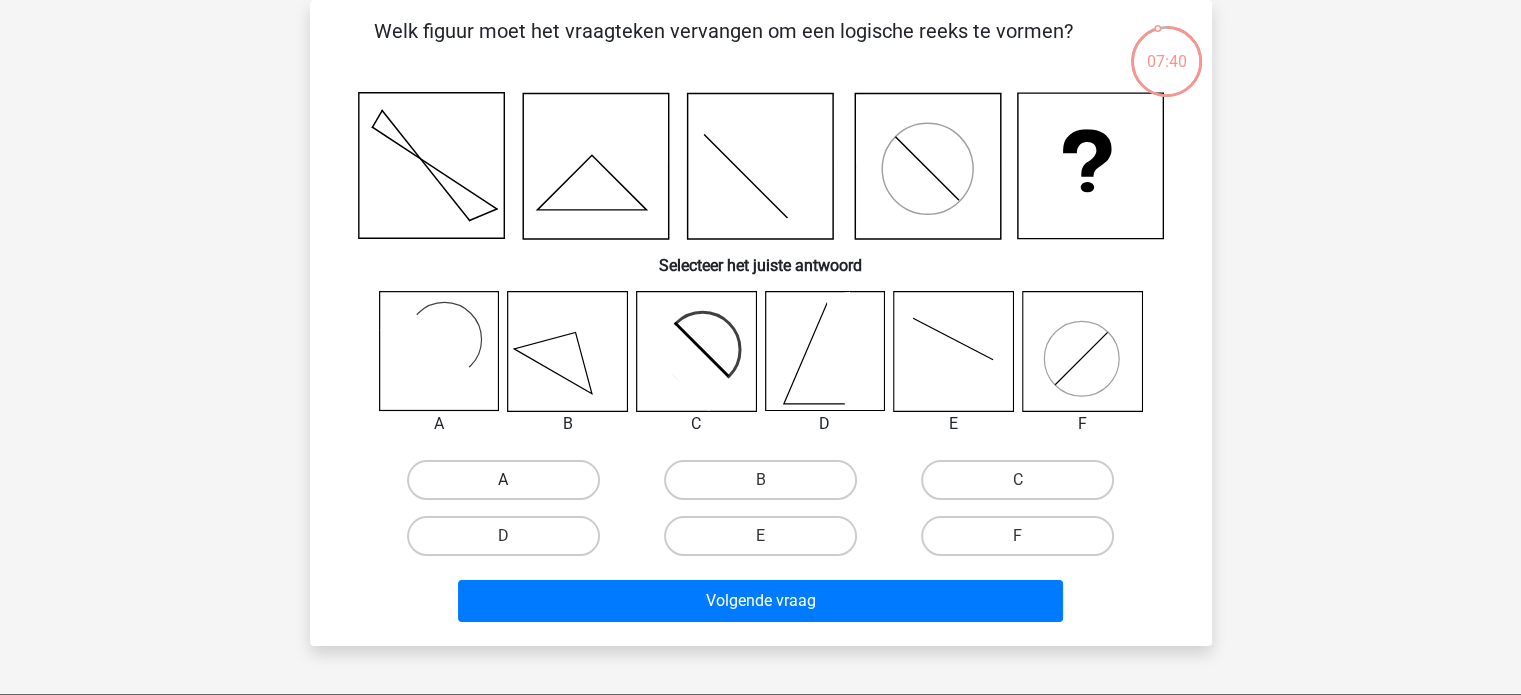 click on "A" at bounding box center (503, 480) 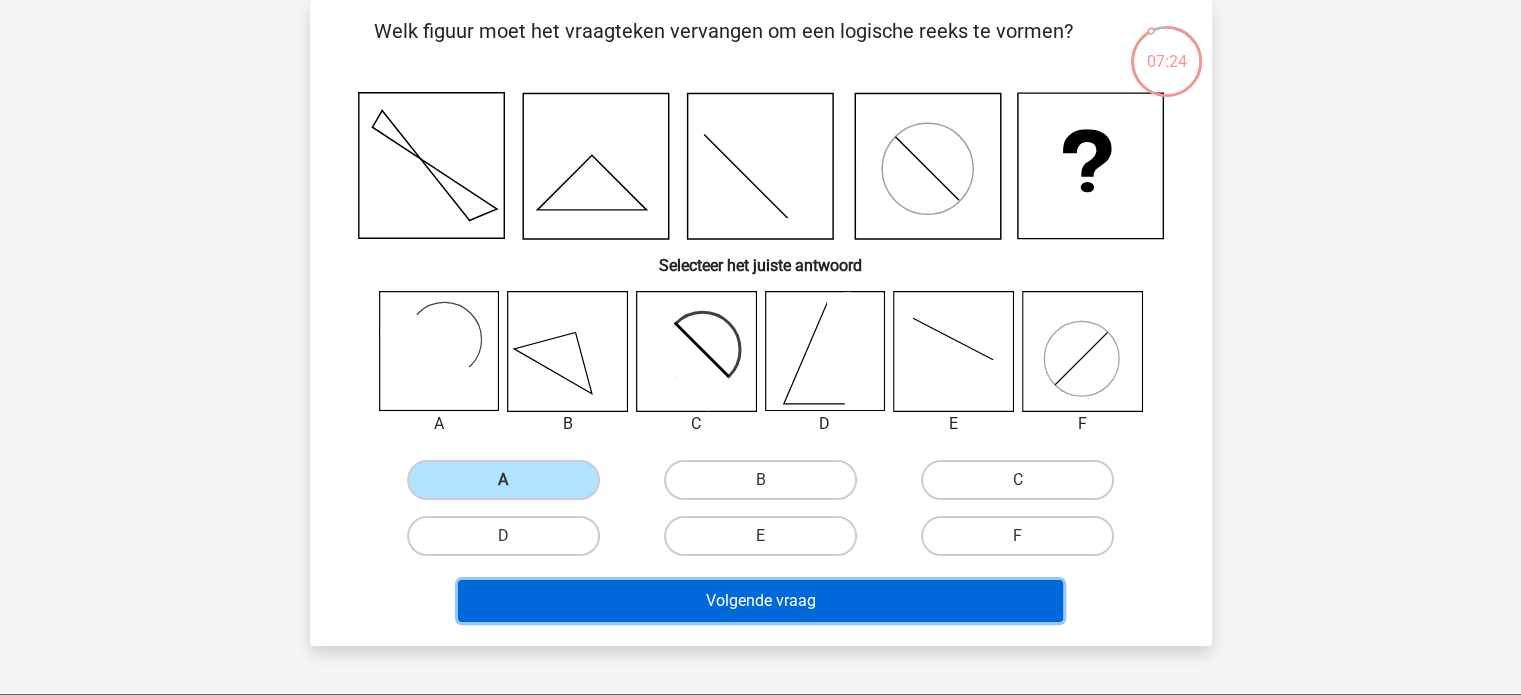 drag, startPoint x: 620, startPoint y: 580, endPoint x: 636, endPoint y: 589, distance: 18.35756 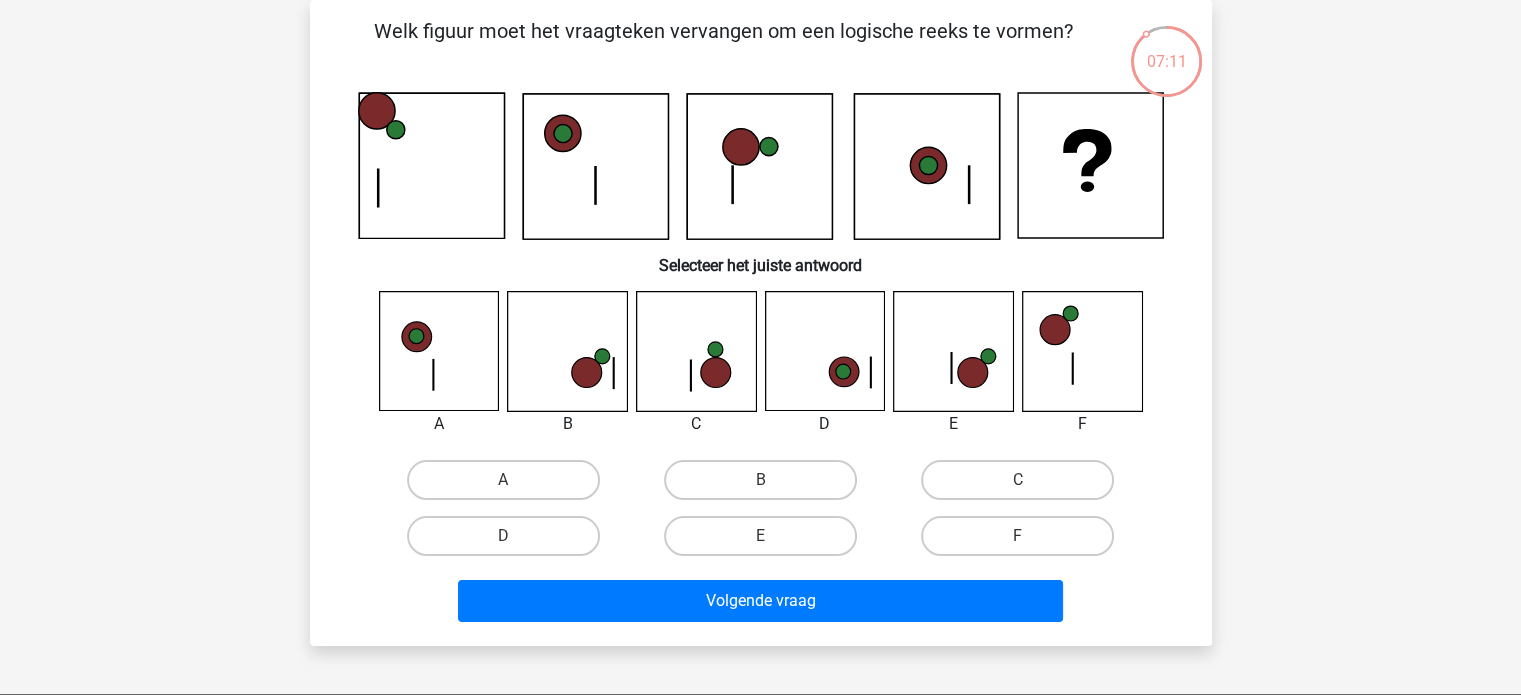 click on "B" at bounding box center [766, 486] 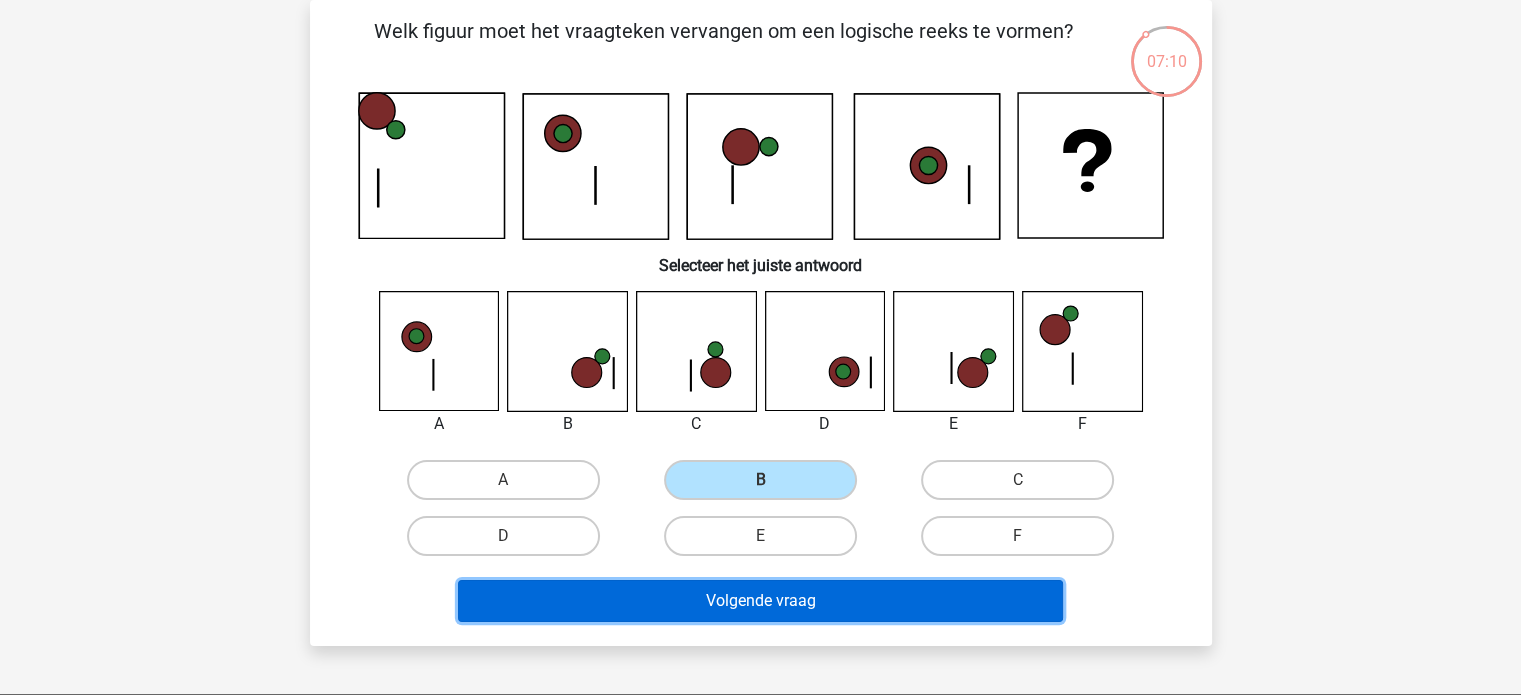 click on "Volgende vraag" at bounding box center [760, 601] 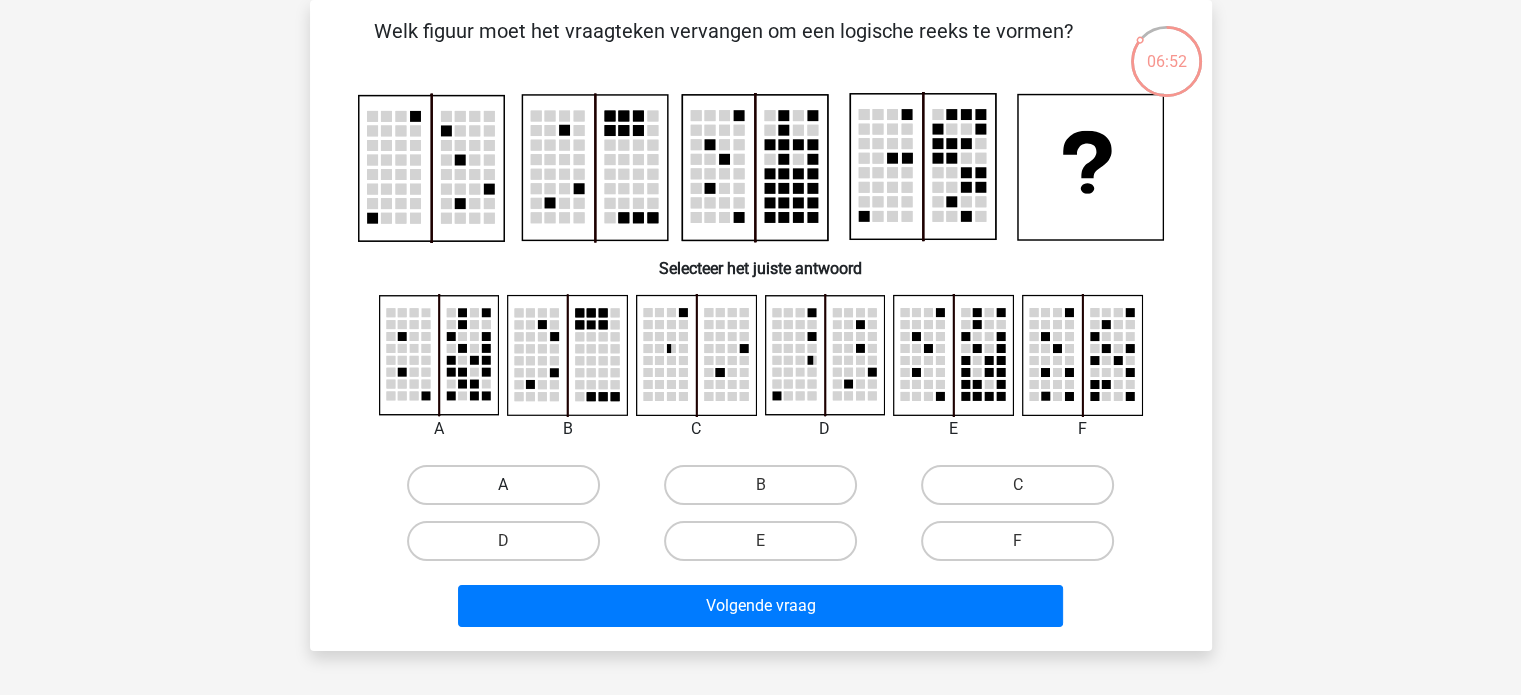 click on "A" at bounding box center [503, 485] 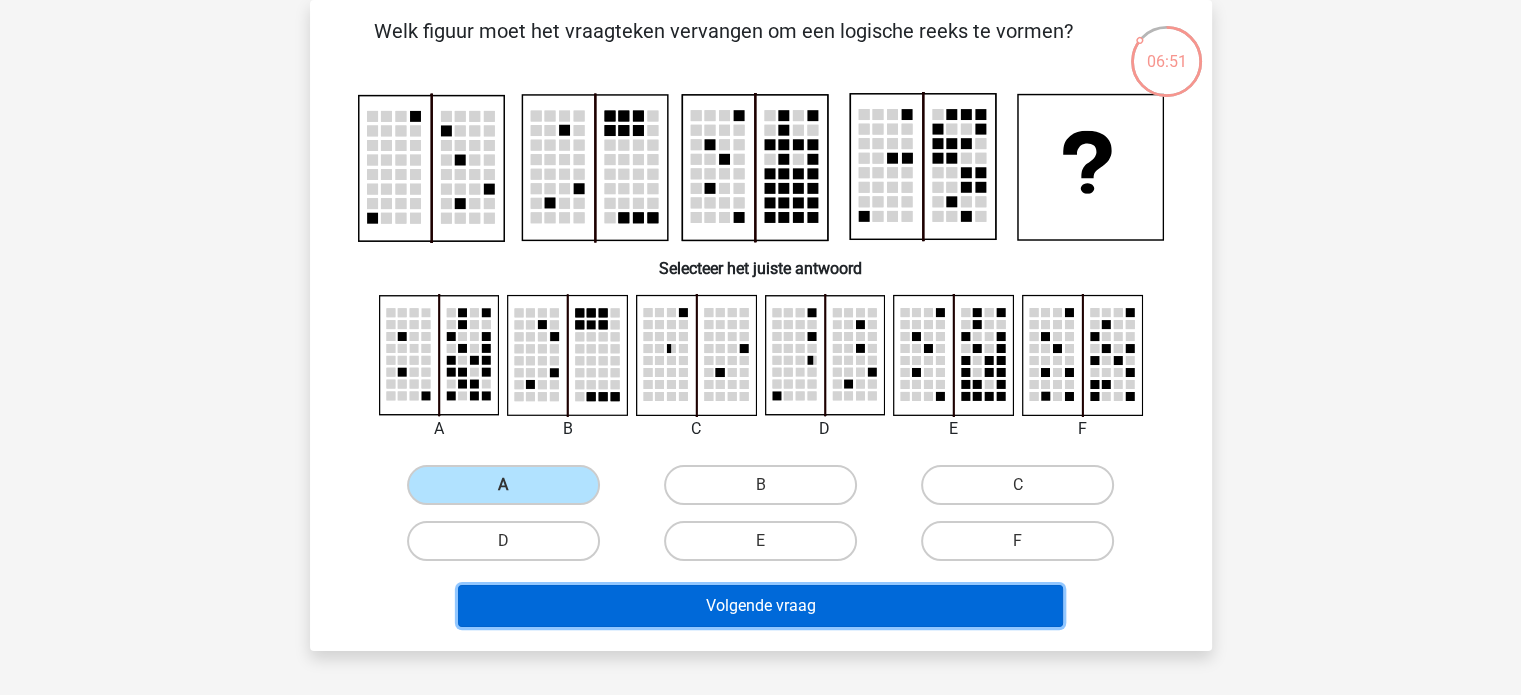 click on "Volgende vraag" at bounding box center (760, 606) 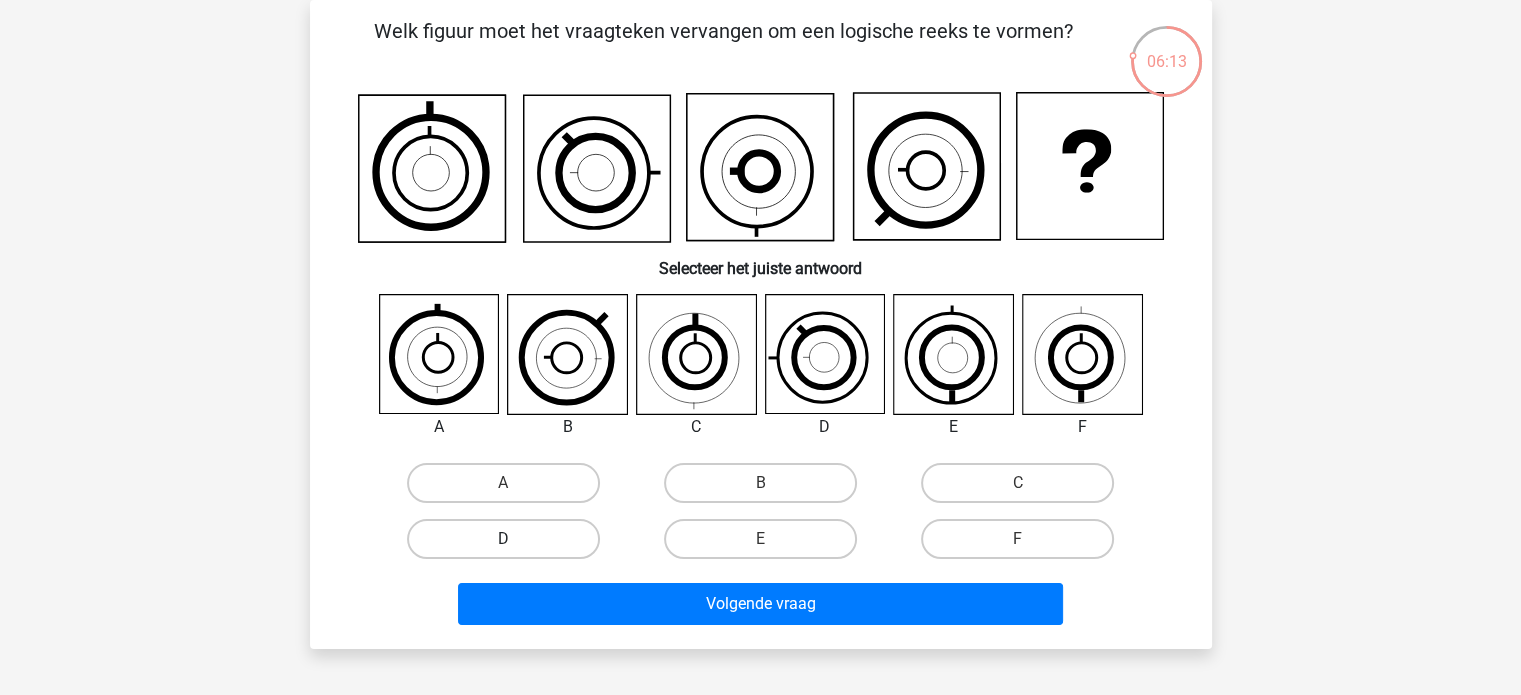 click on "D" at bounding box center [503, 539] 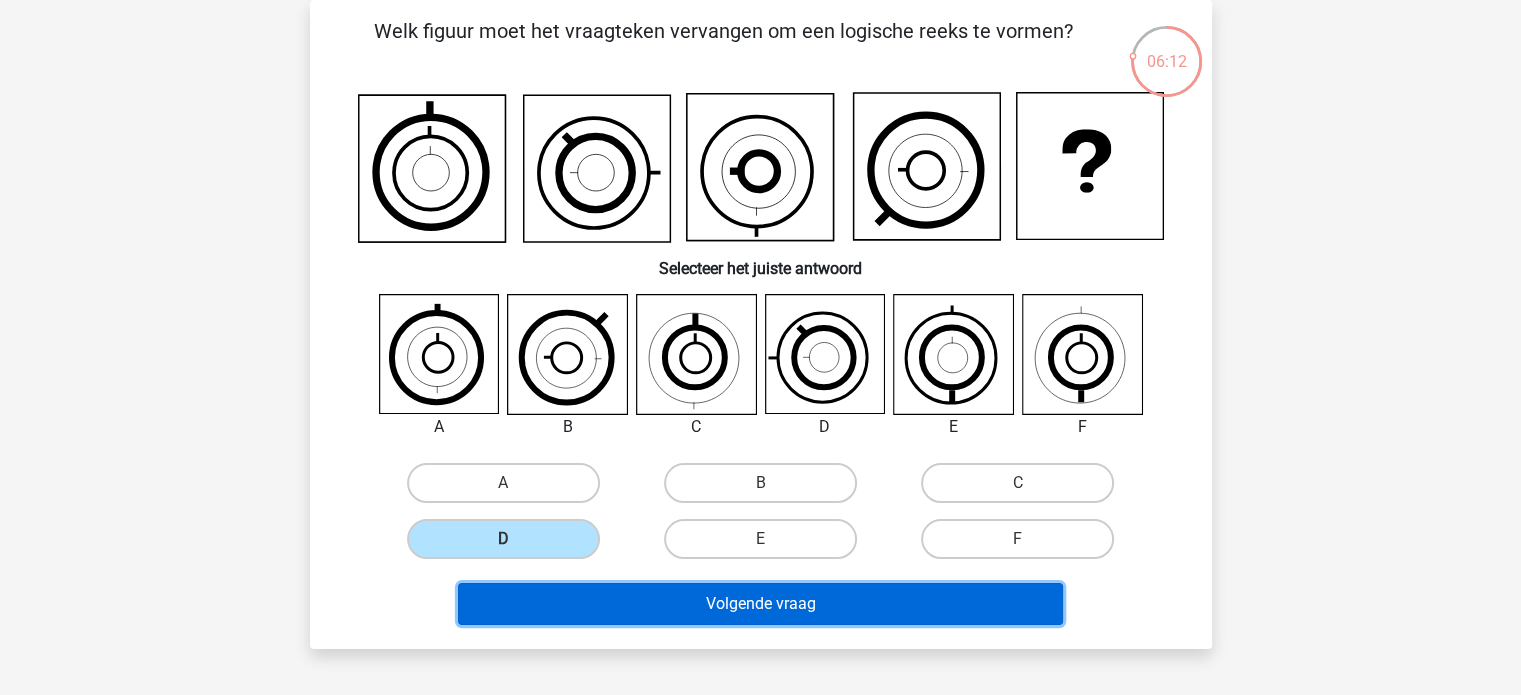 click on "Volgende vraag" at bounding box center (760, 604) 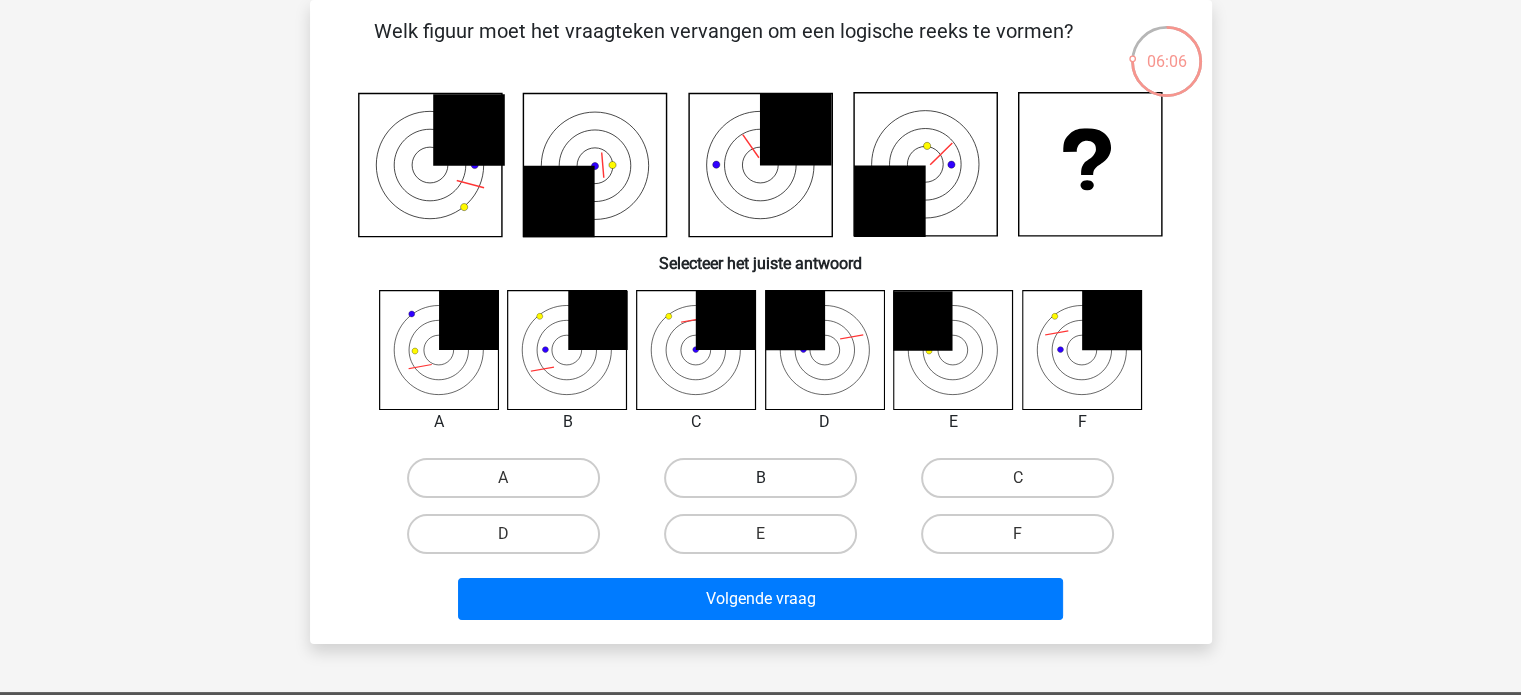 click on "B" at bounding box center [760, 478] 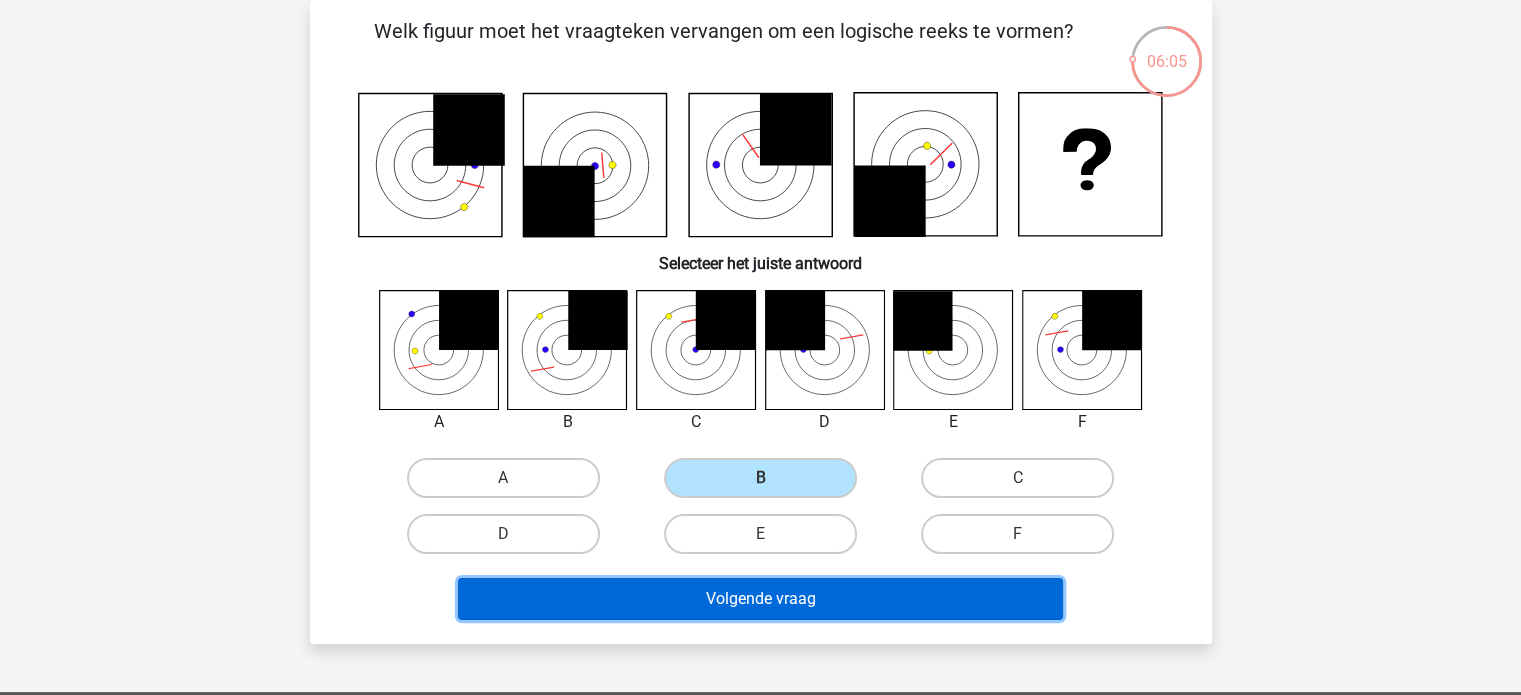 click on "Volgende vraag" at bounding box center (760, 599) 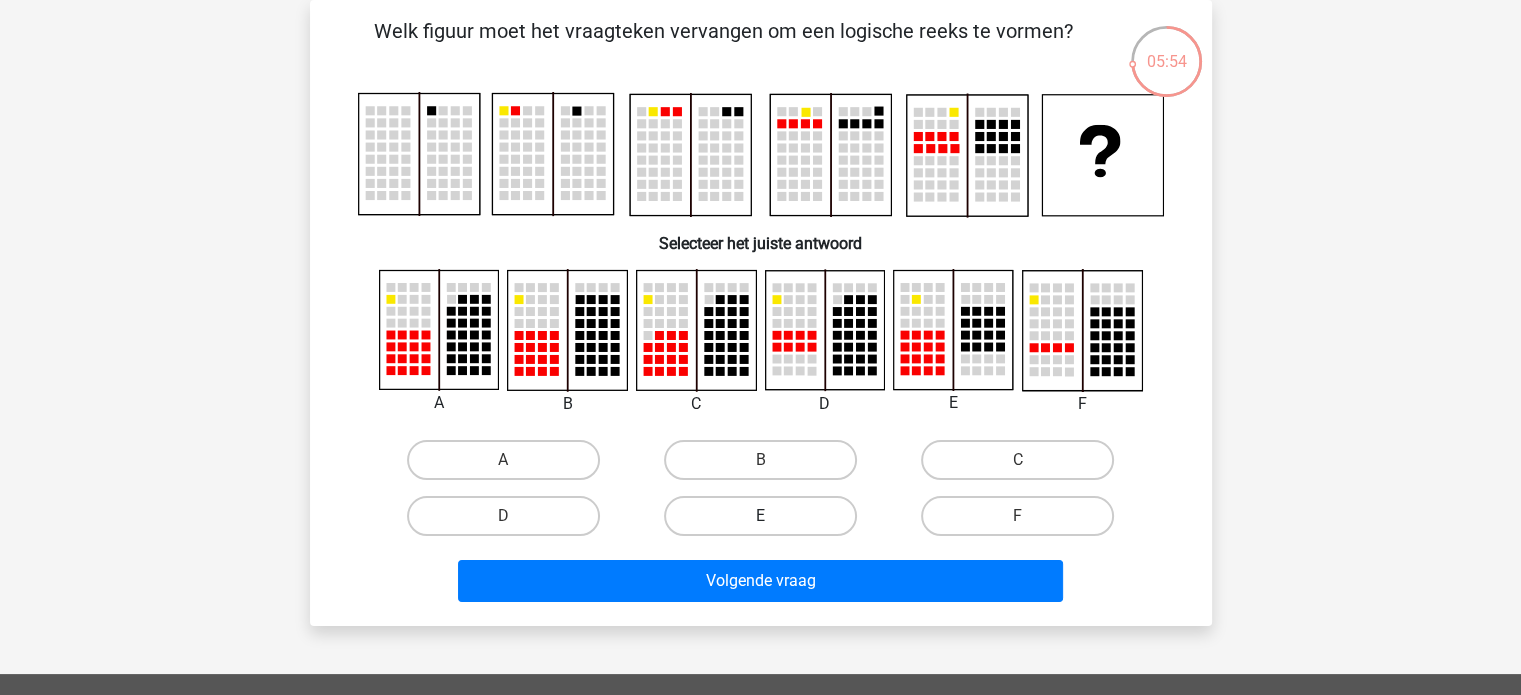 click on "E" at bounding box center [760, 516] 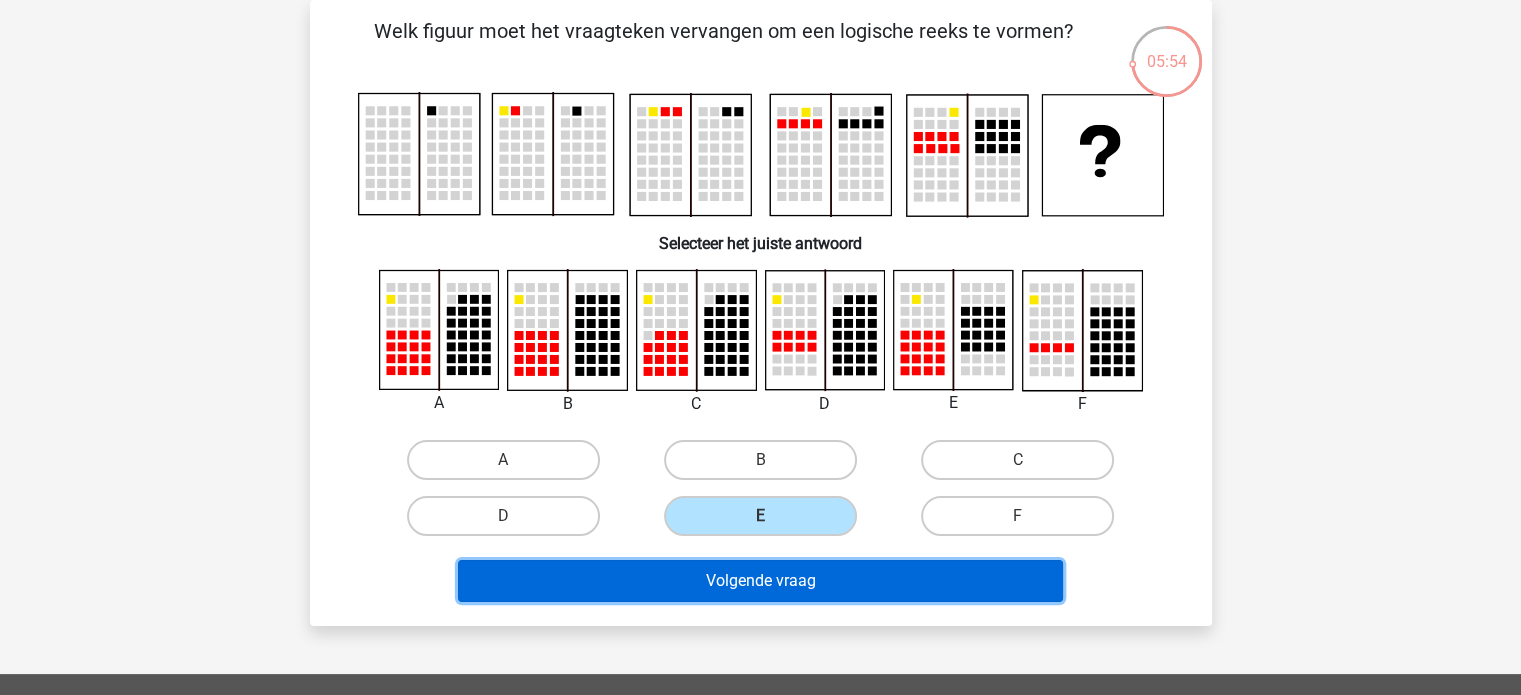 click on "Volgende vraag" at bounding box center (760, 581) 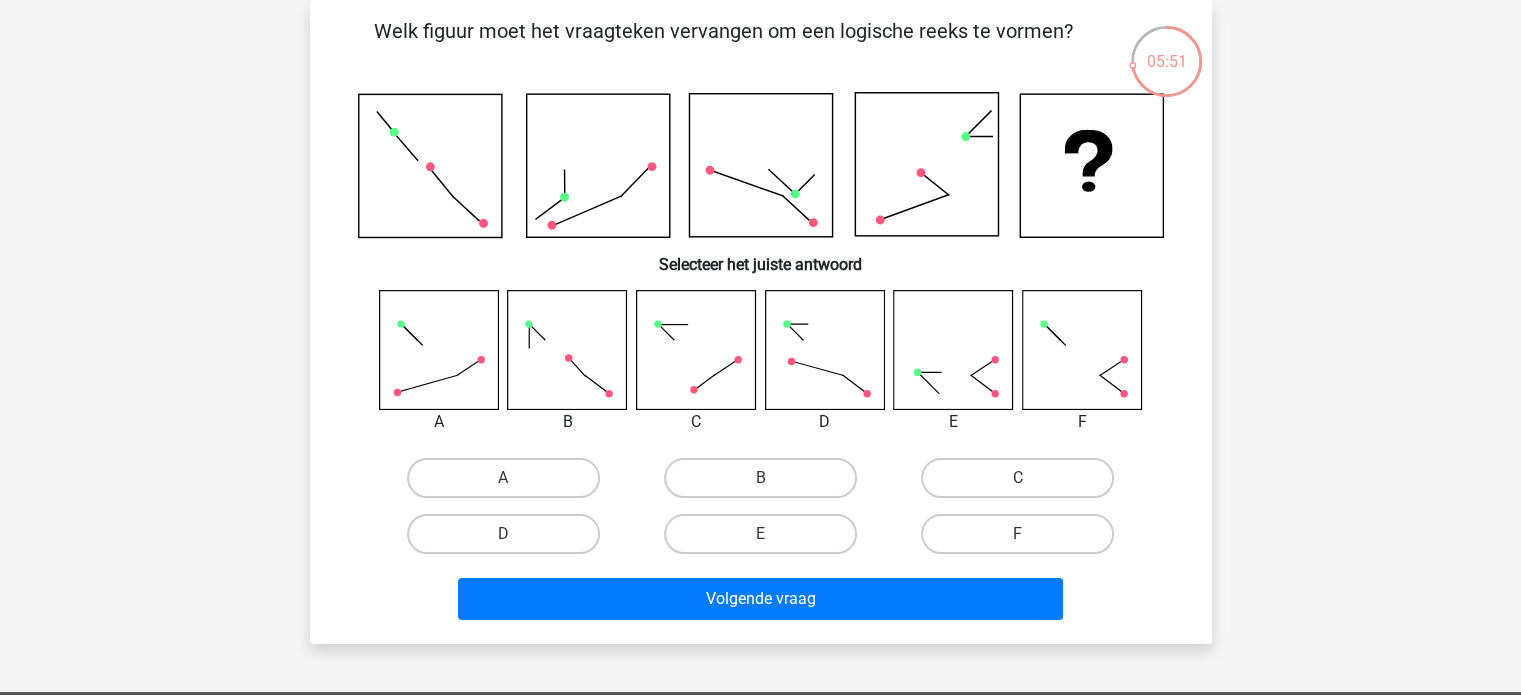 click 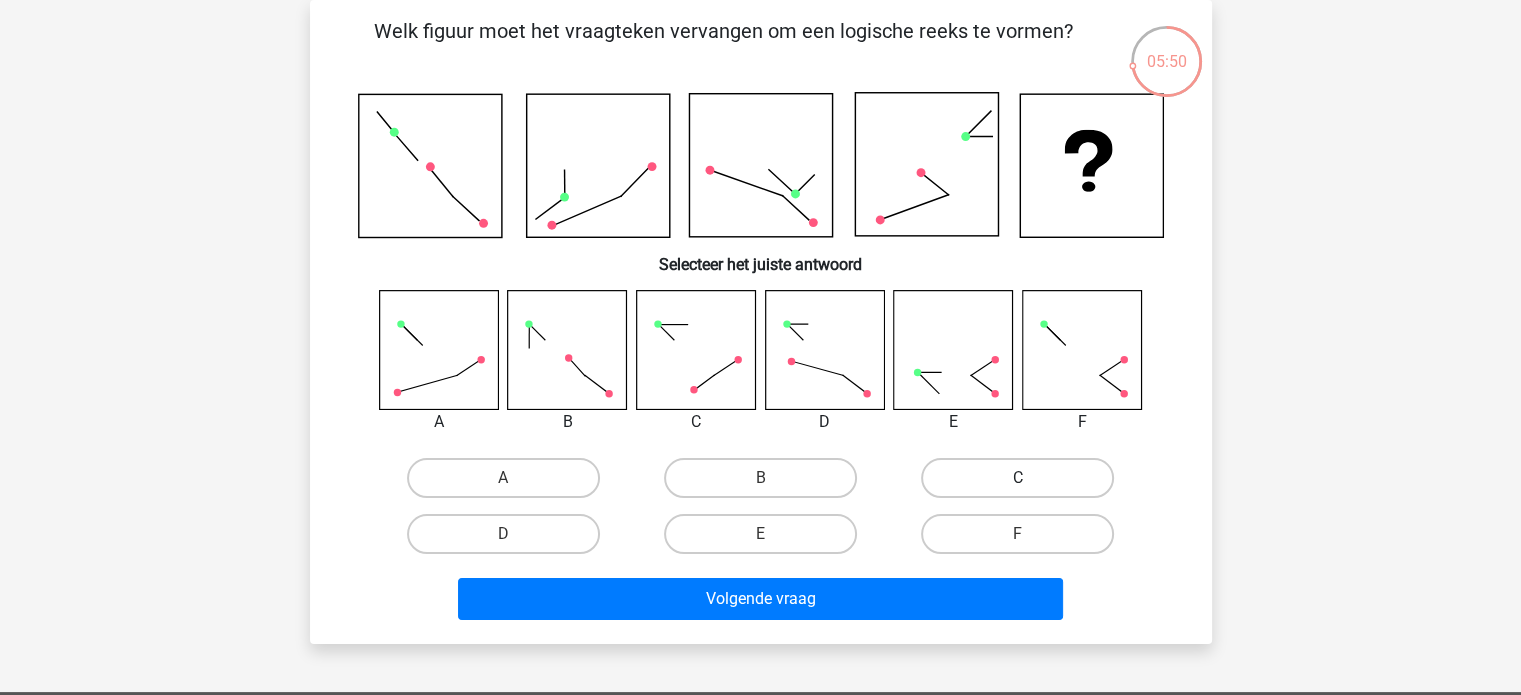click on "C" at bounding box center [1017, 478] 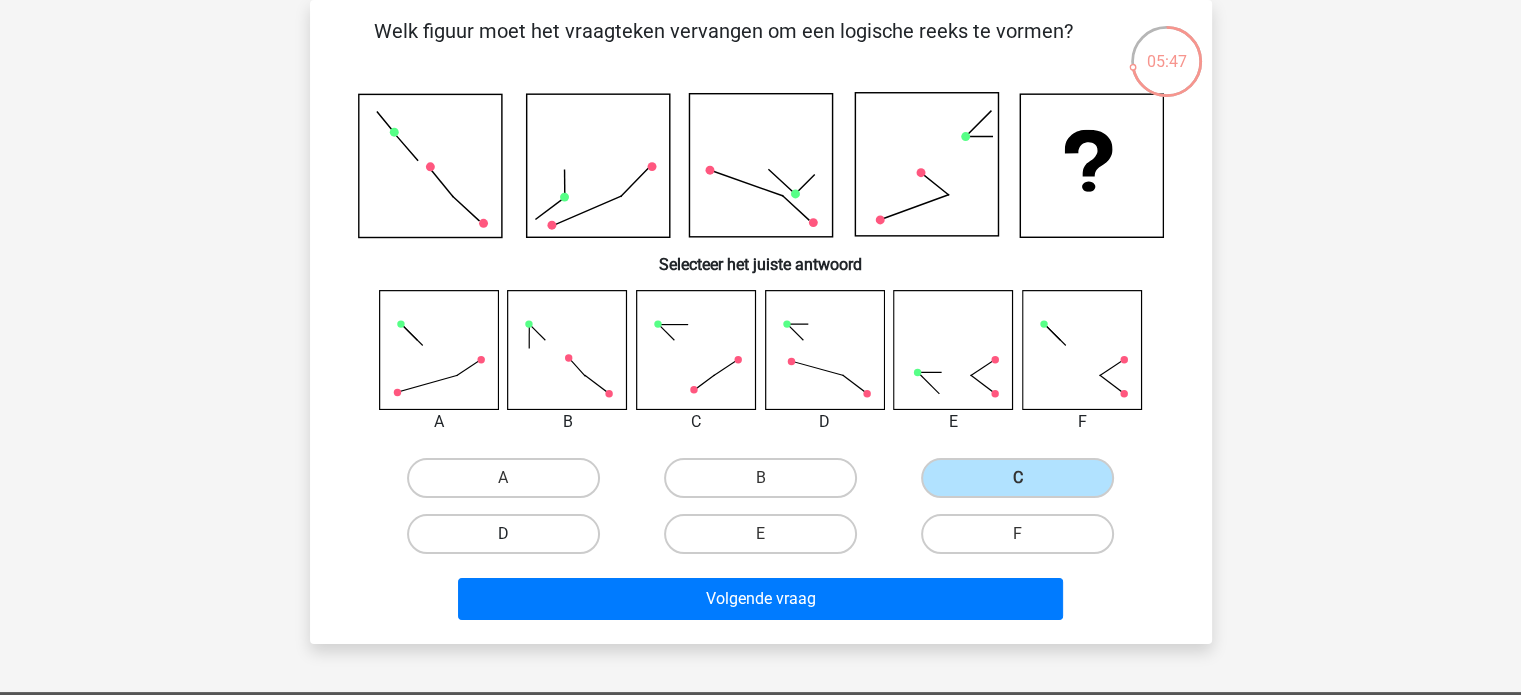 click on "D" at bounding box center [503, 534] 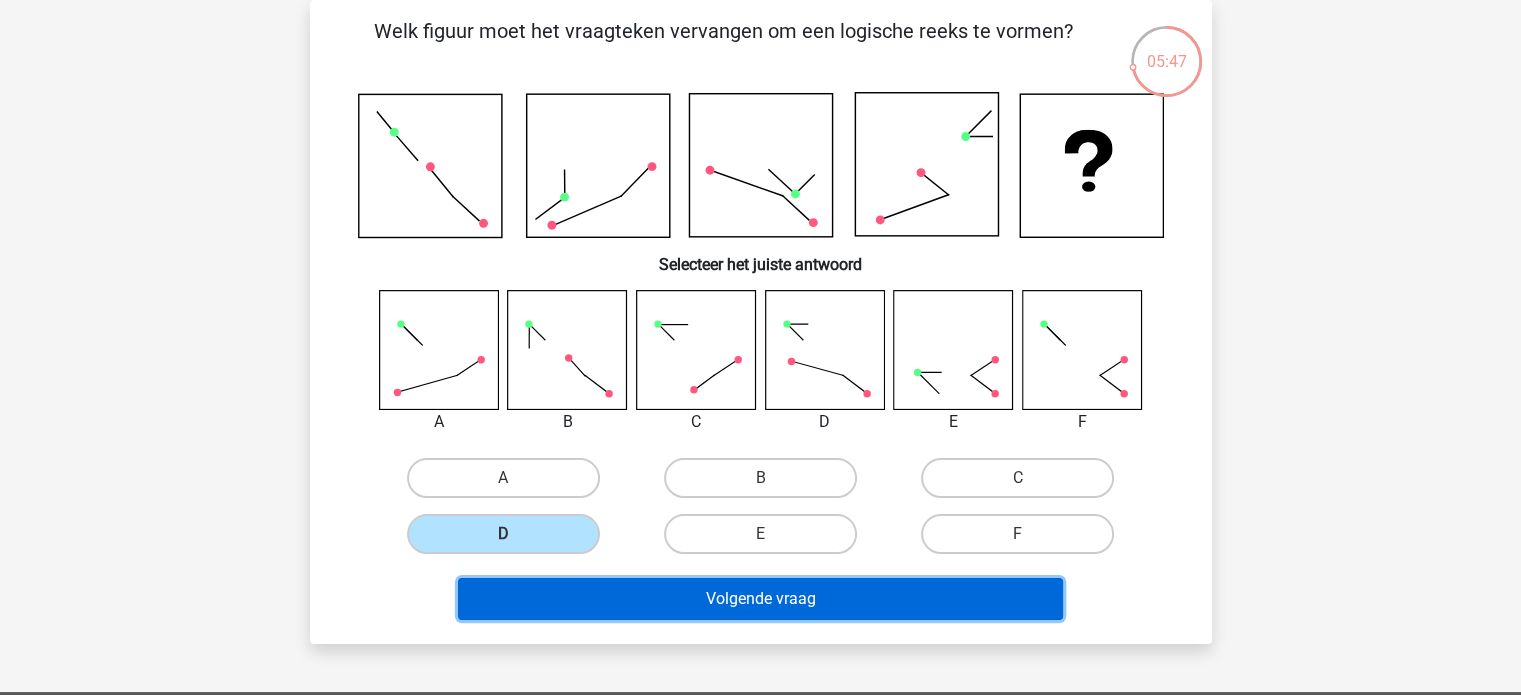 click on "Volgende vraag" at bounding box center [760, 599] 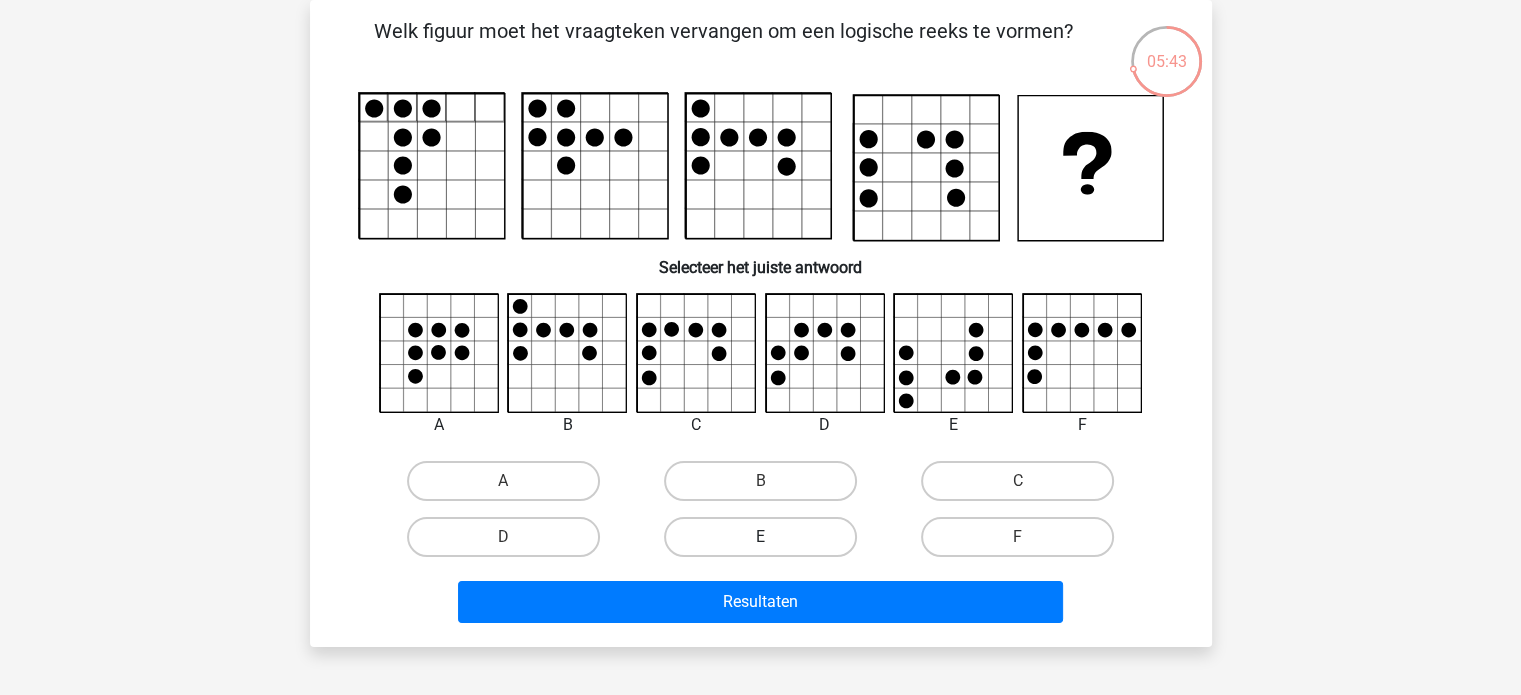 click on "E" at bounding box center (760, 537) 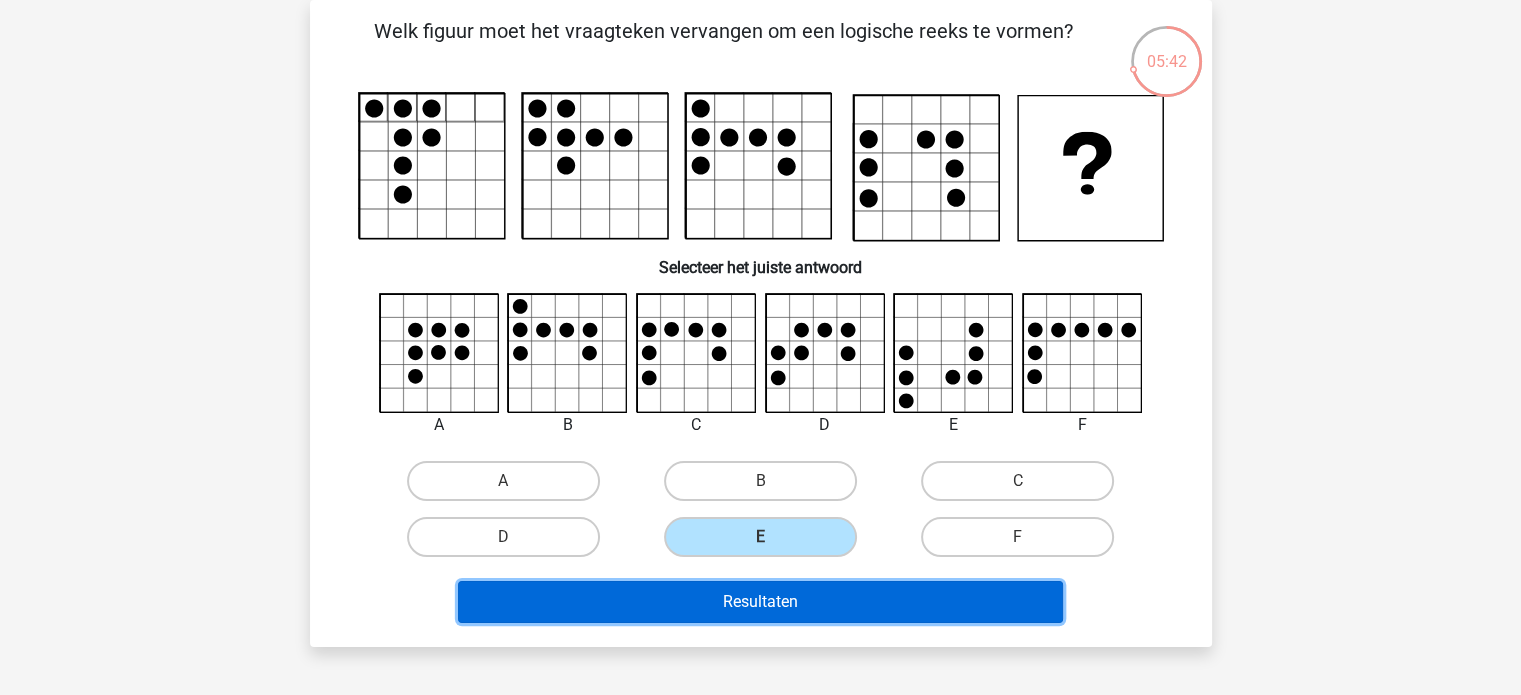 click on "Resultaten" at bounding box center (760, 602) 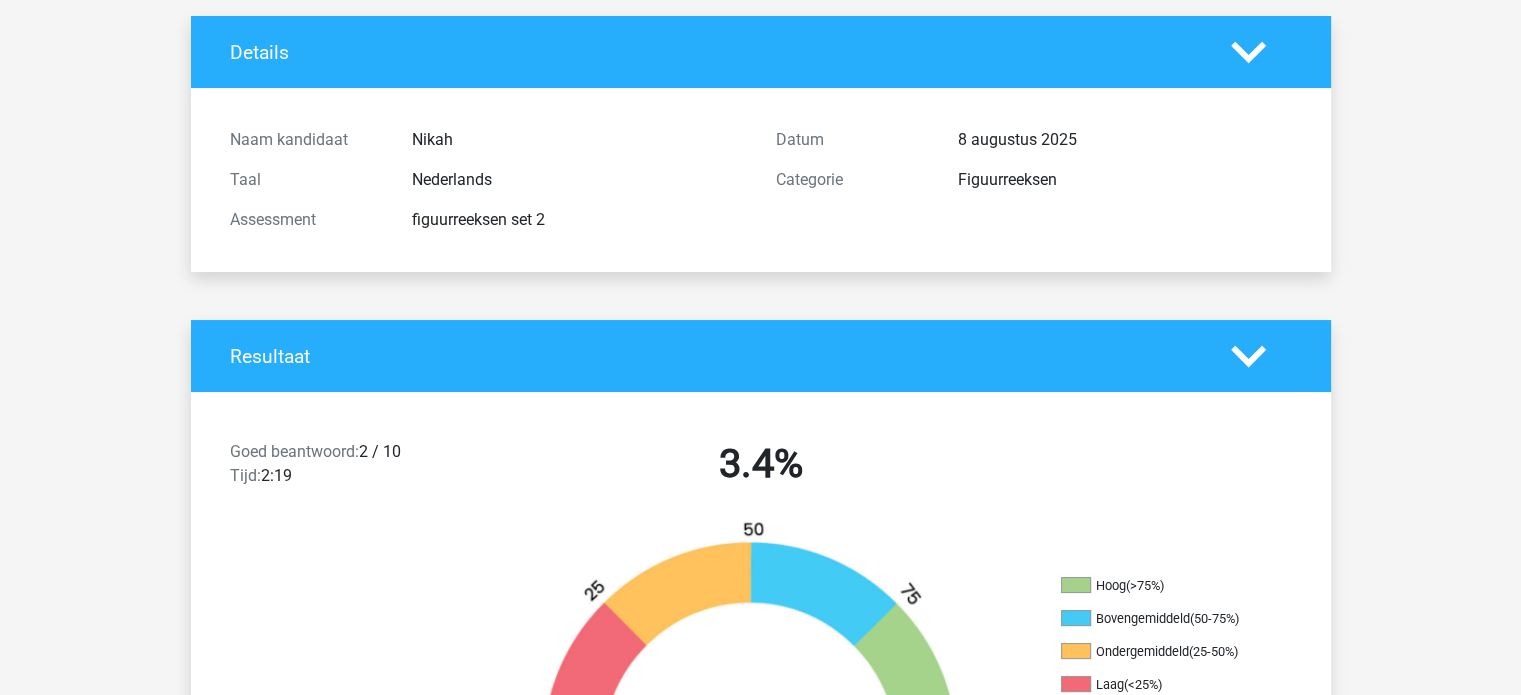 scroll, scrollTop: 0, scrollLeft: 0, axis: both 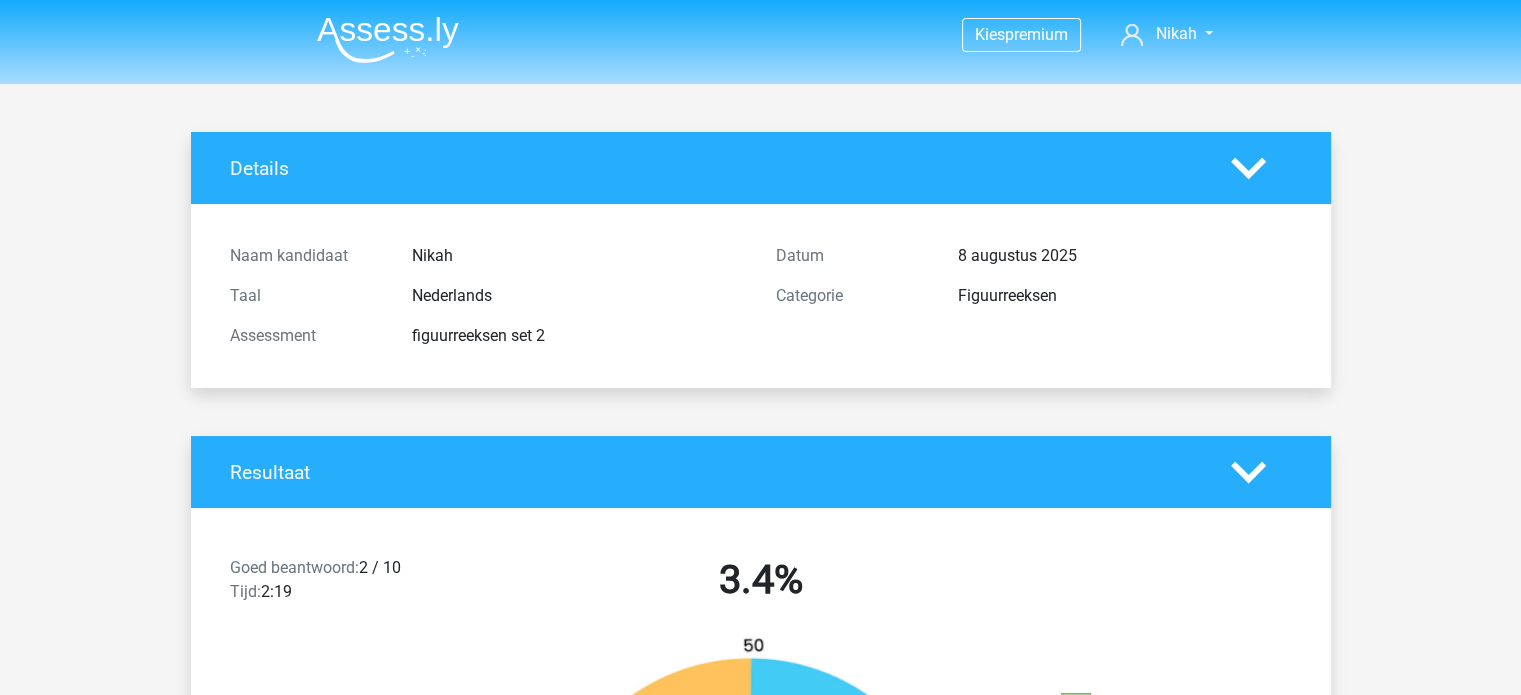 click at bounding box center (388, 39) 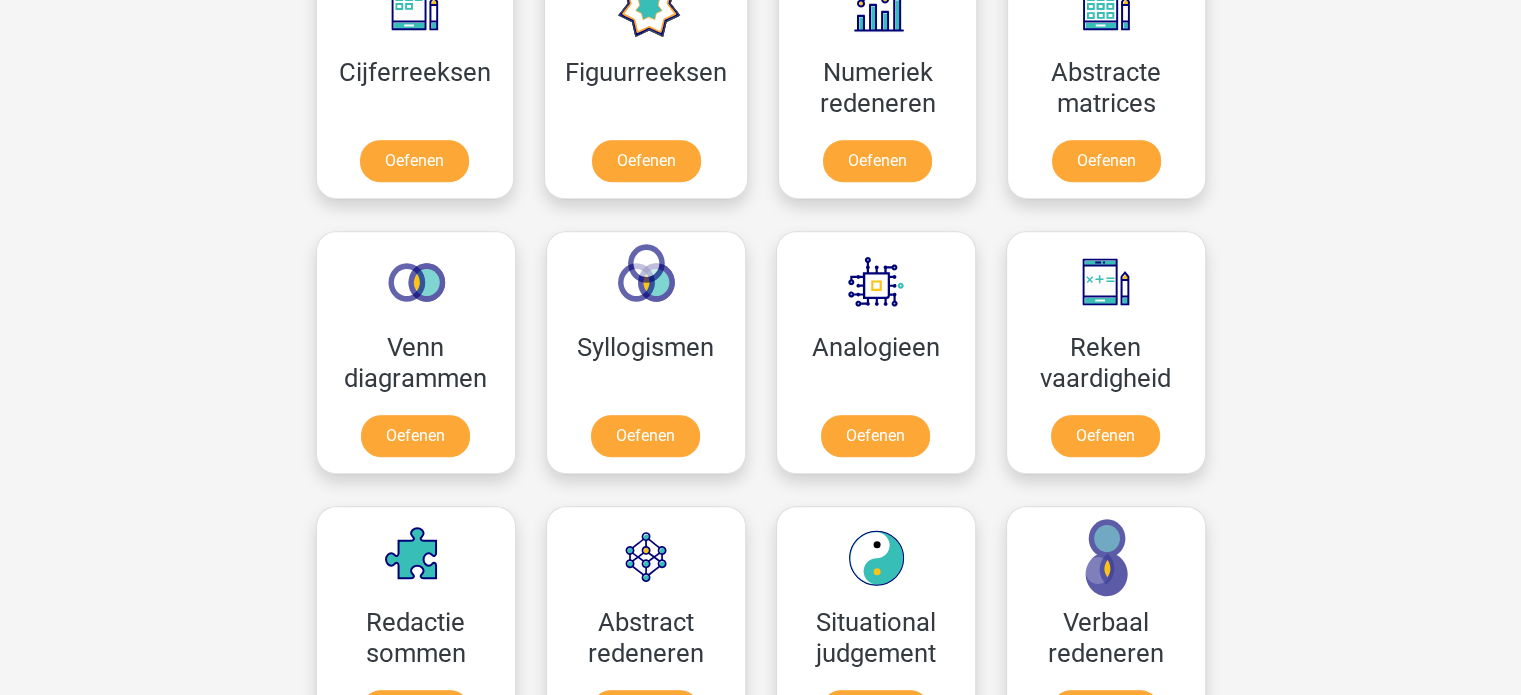 scroll, scrollTop: 986, scrollLeft: 0, axis: vertical 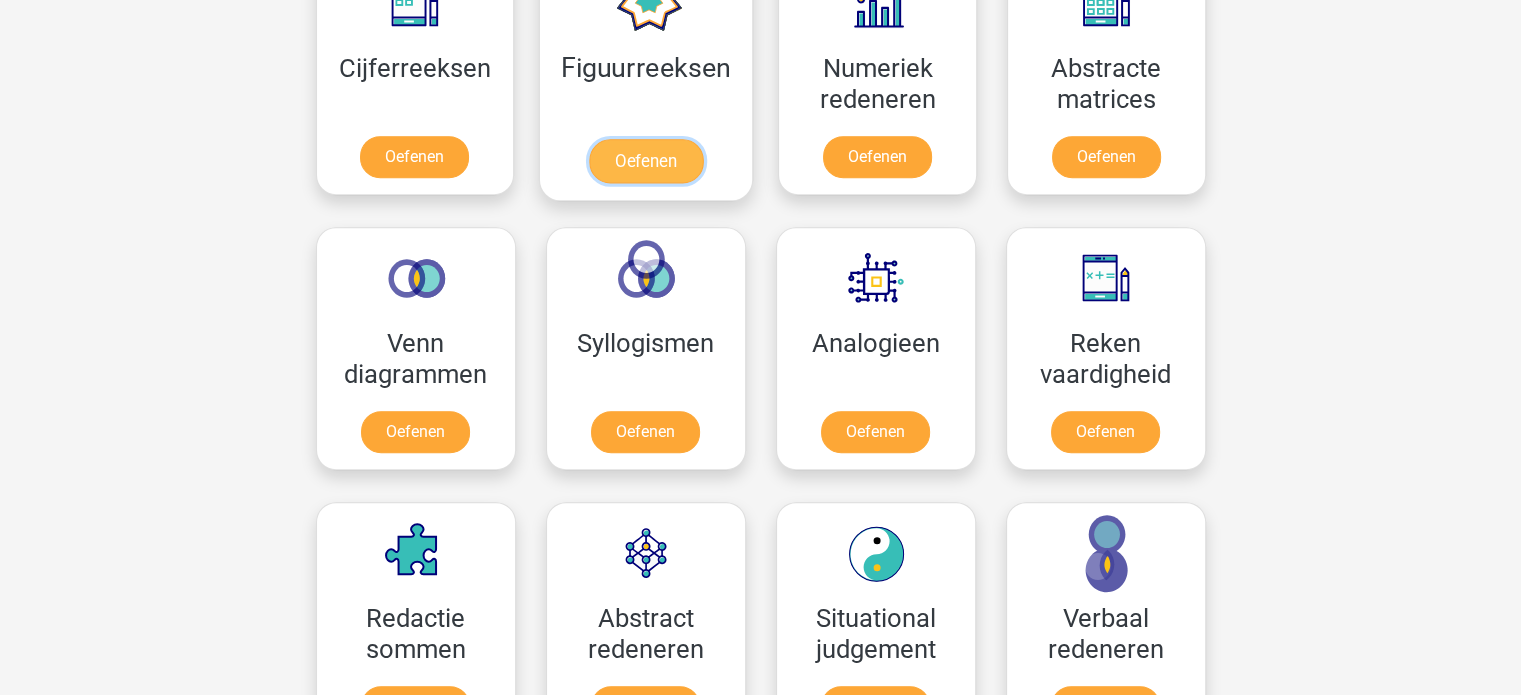 click on "Oefenen" at bounding box center (646, 161) 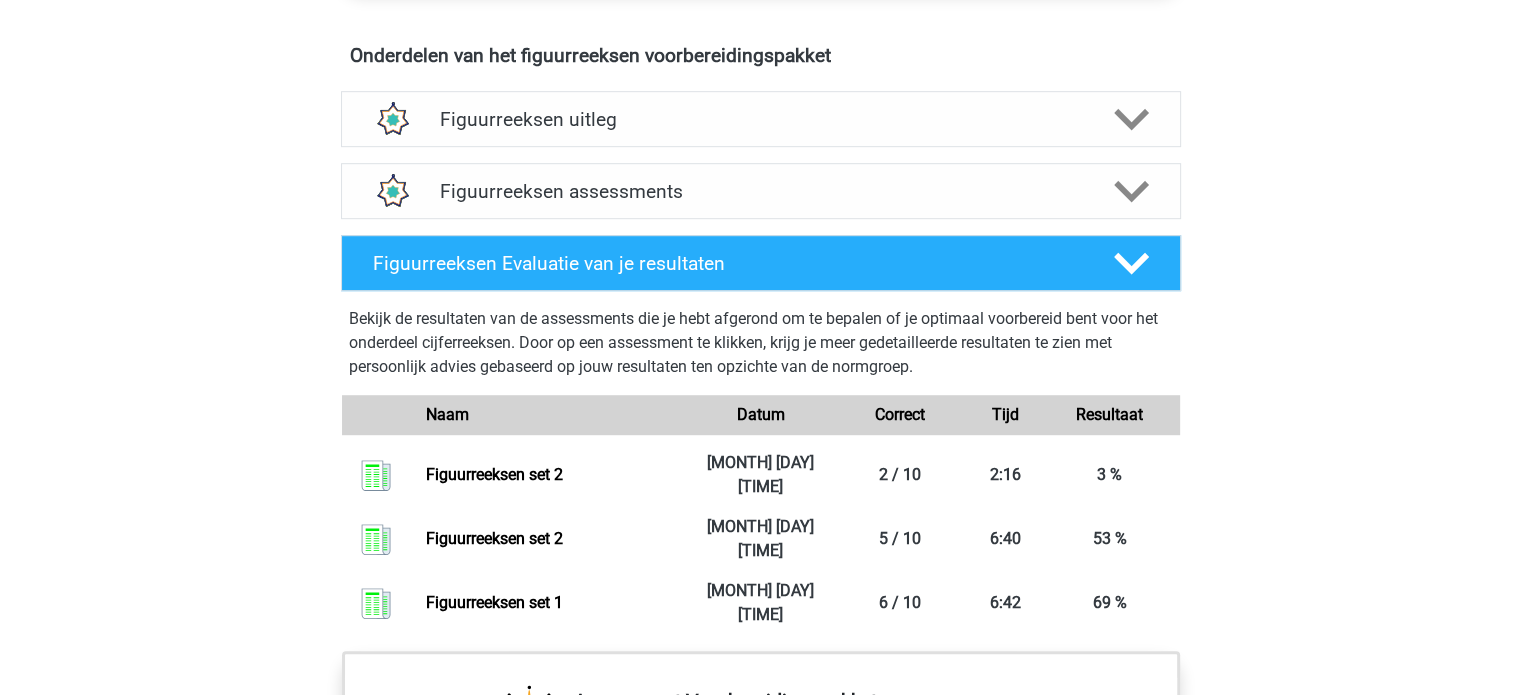 scroll, scrollTop: 1180, scrollLeft: 0, axis: vertical 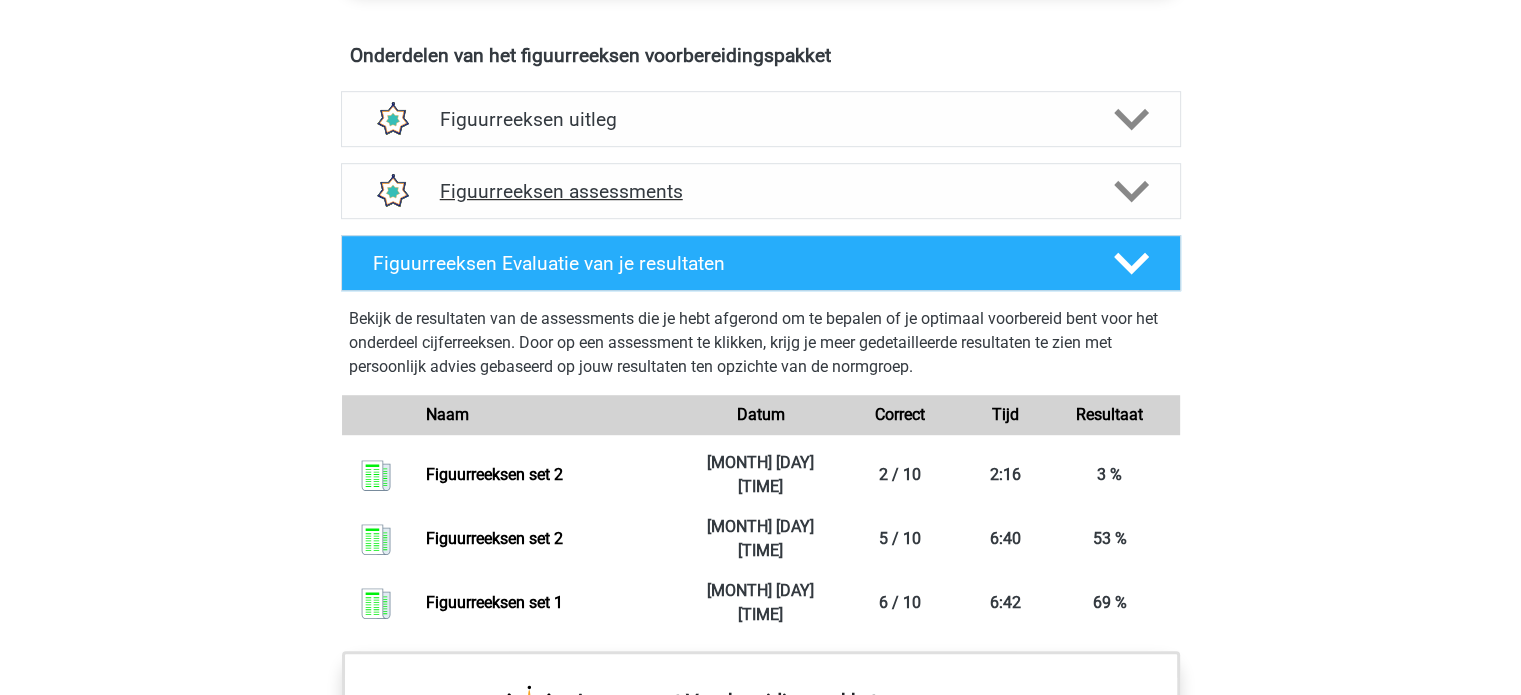 click on "Figuurreeksen assessments" at bounding box center (761, 191) 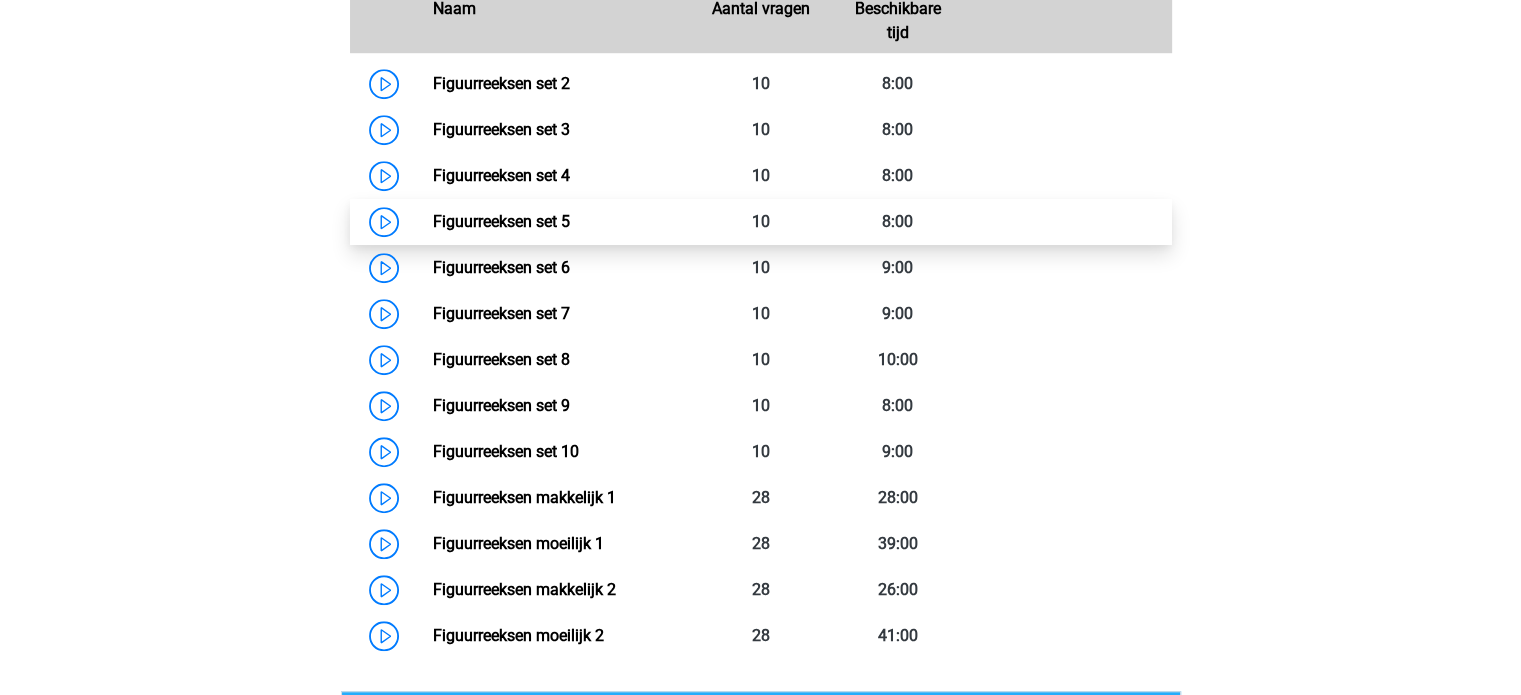 scroll, scrollTop: 1515, scrollLeft: 0, axis: vertical 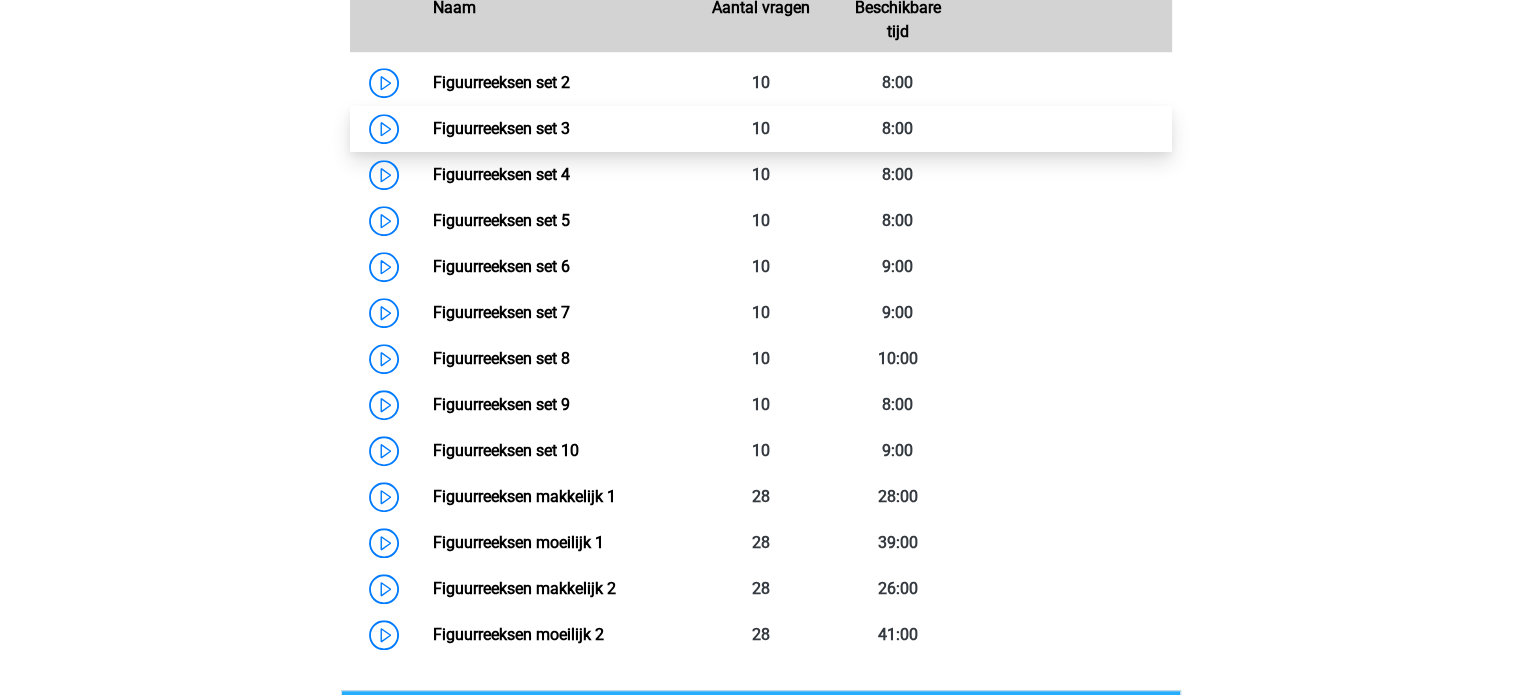 click on "Figuurreeksen
set 3" at bounding box center [501, 128] 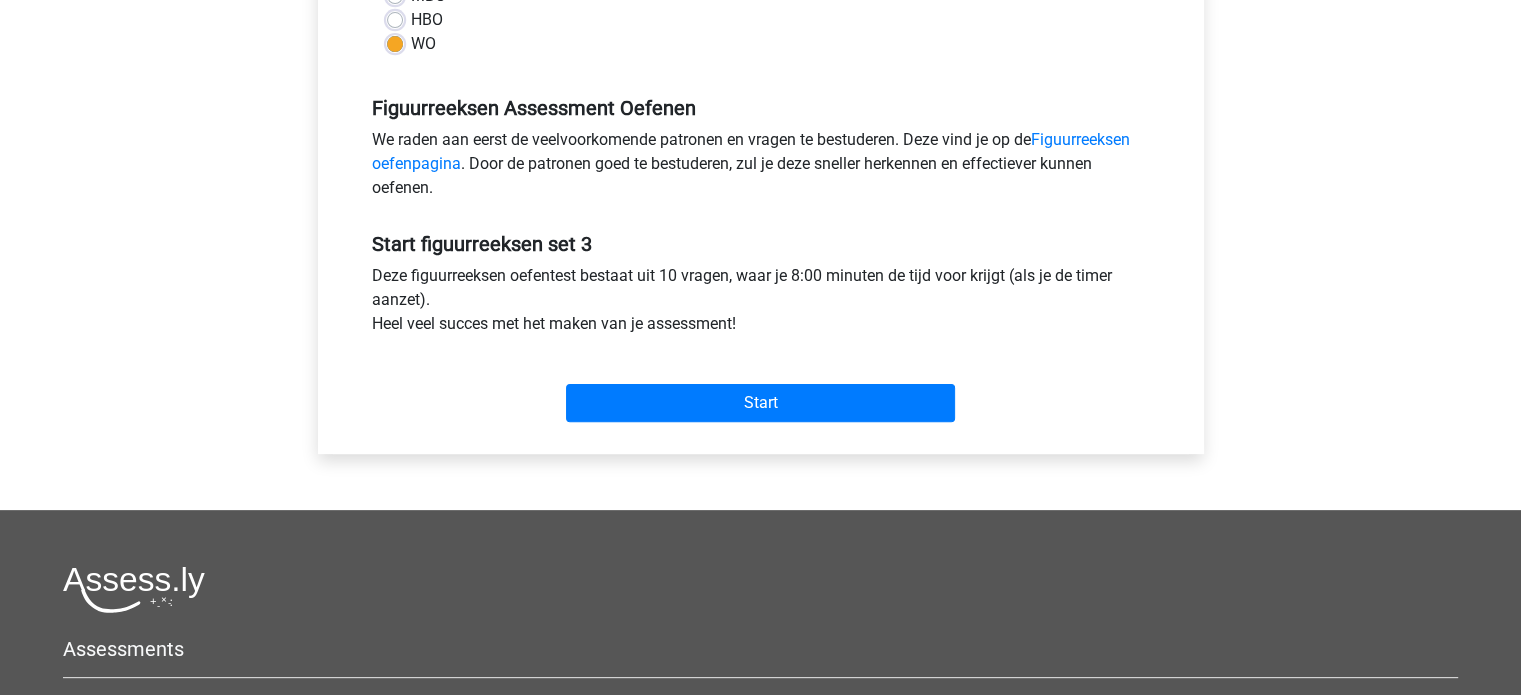 scroll, scrollTop: 544, scrollLeft: 0, axis: vertical 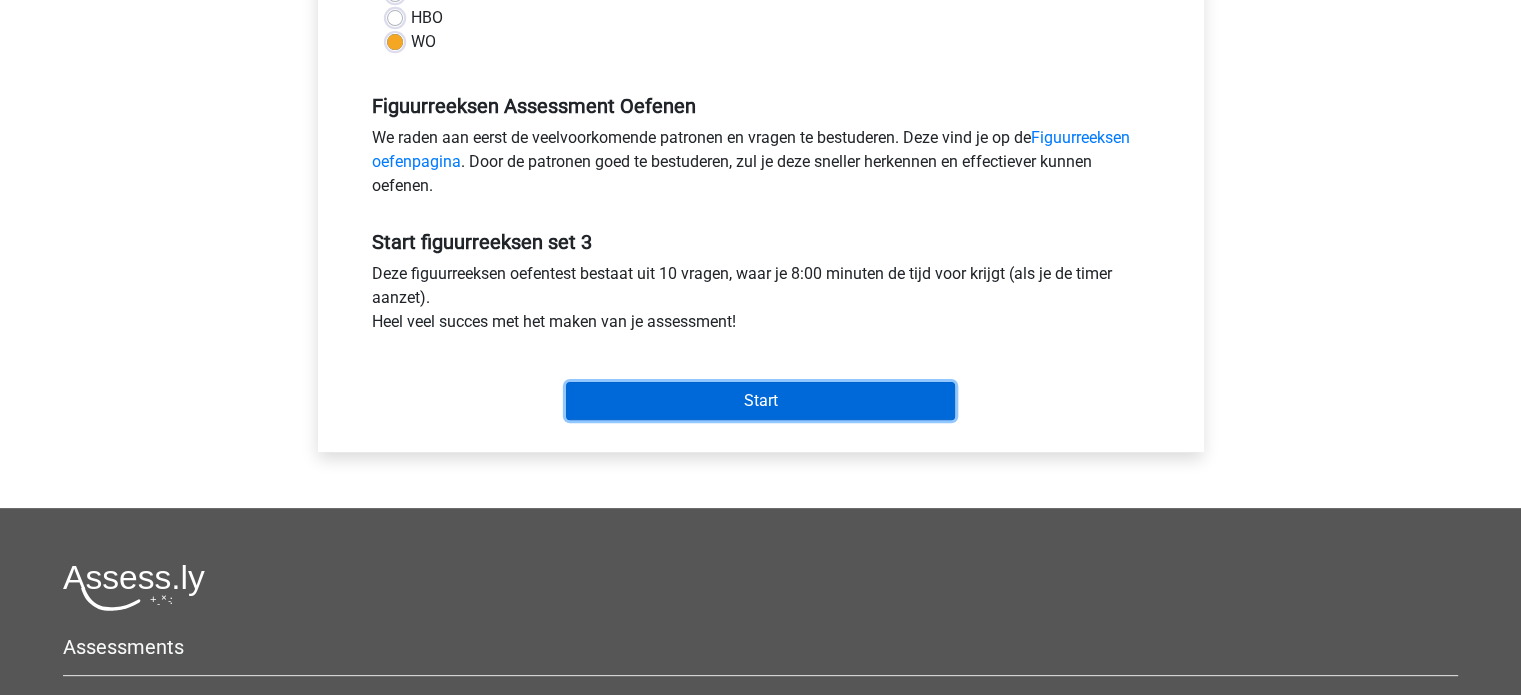 click on "Start" at bounding box center [760, 401] 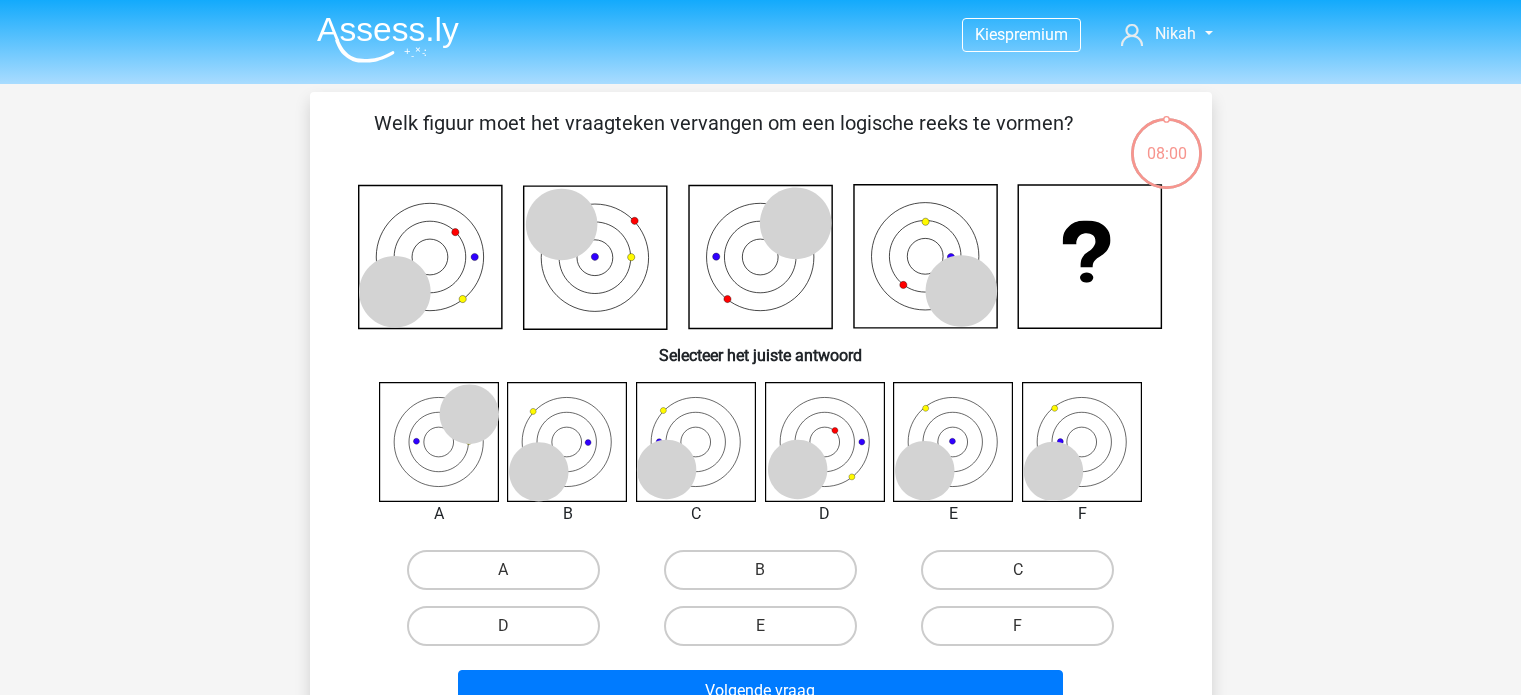 scroll, scrollTop: 0, scrollLeft: 0, axis: both 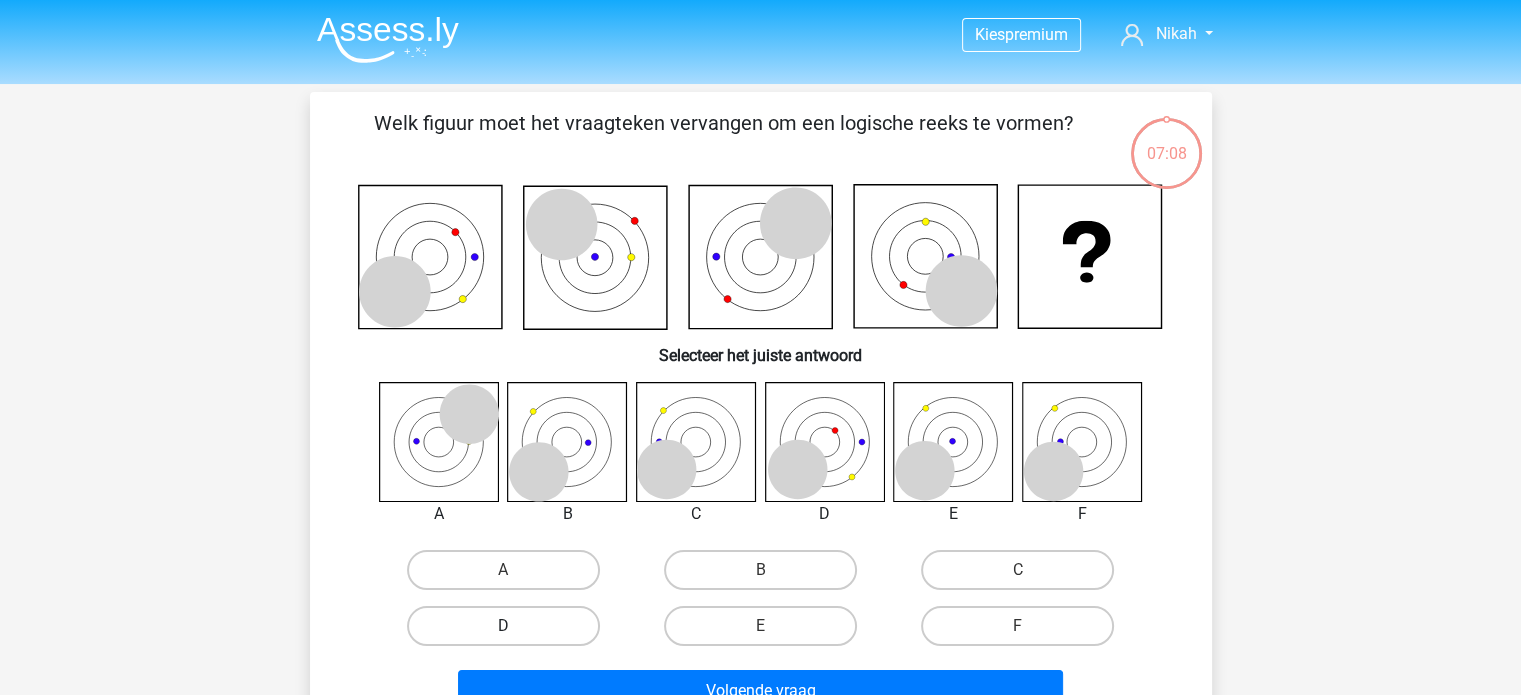 click on "D" at bounding box center [503, 626] 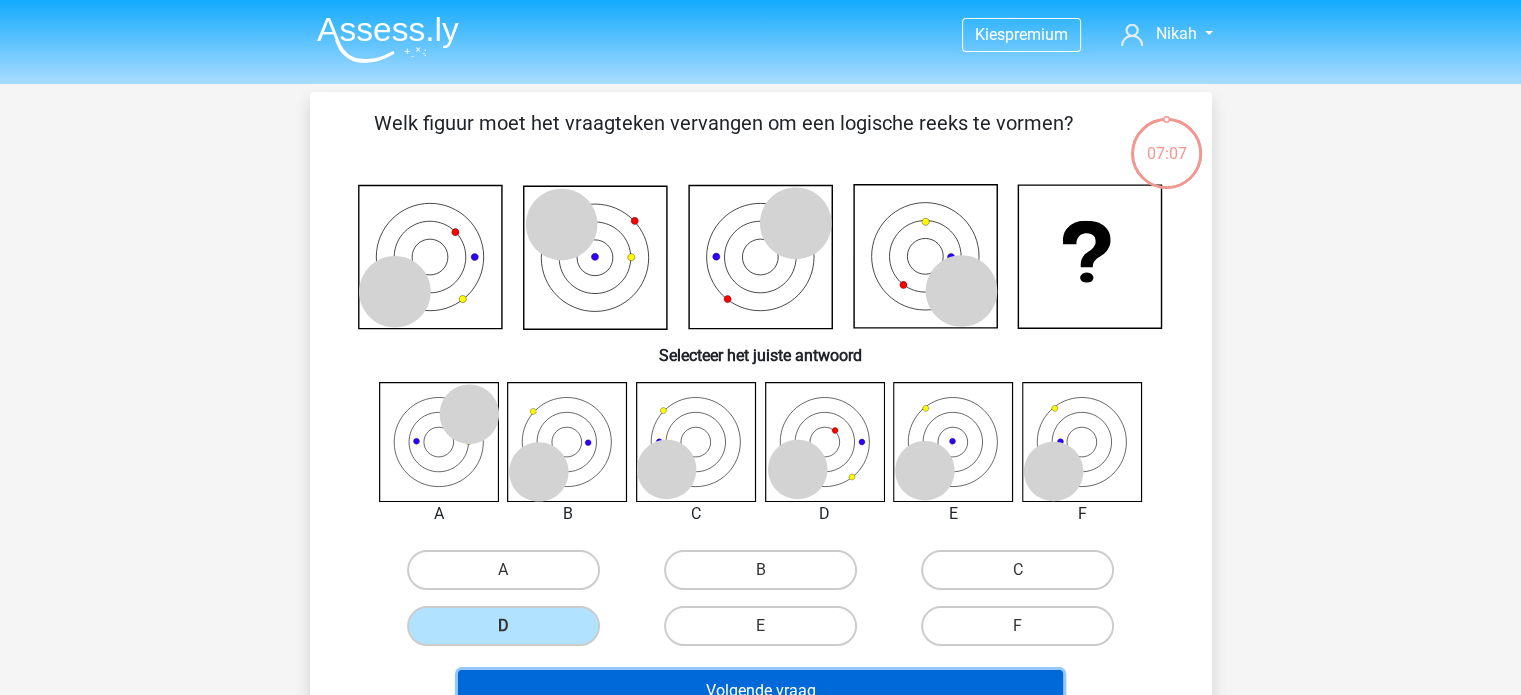 click on "Volgende vraag" at bounding box center (760, 691) 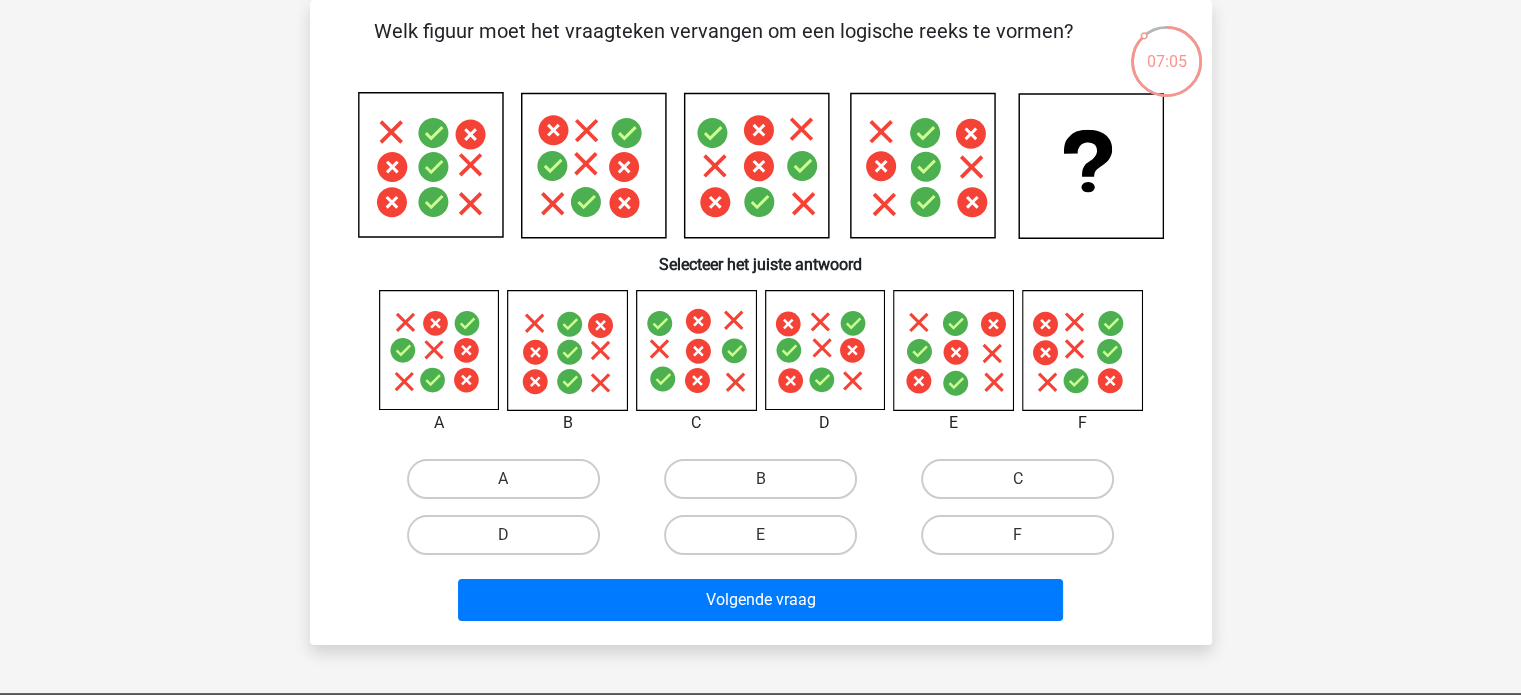 scroll, scrollTop: 0, scrollLeft: 0, axis: both 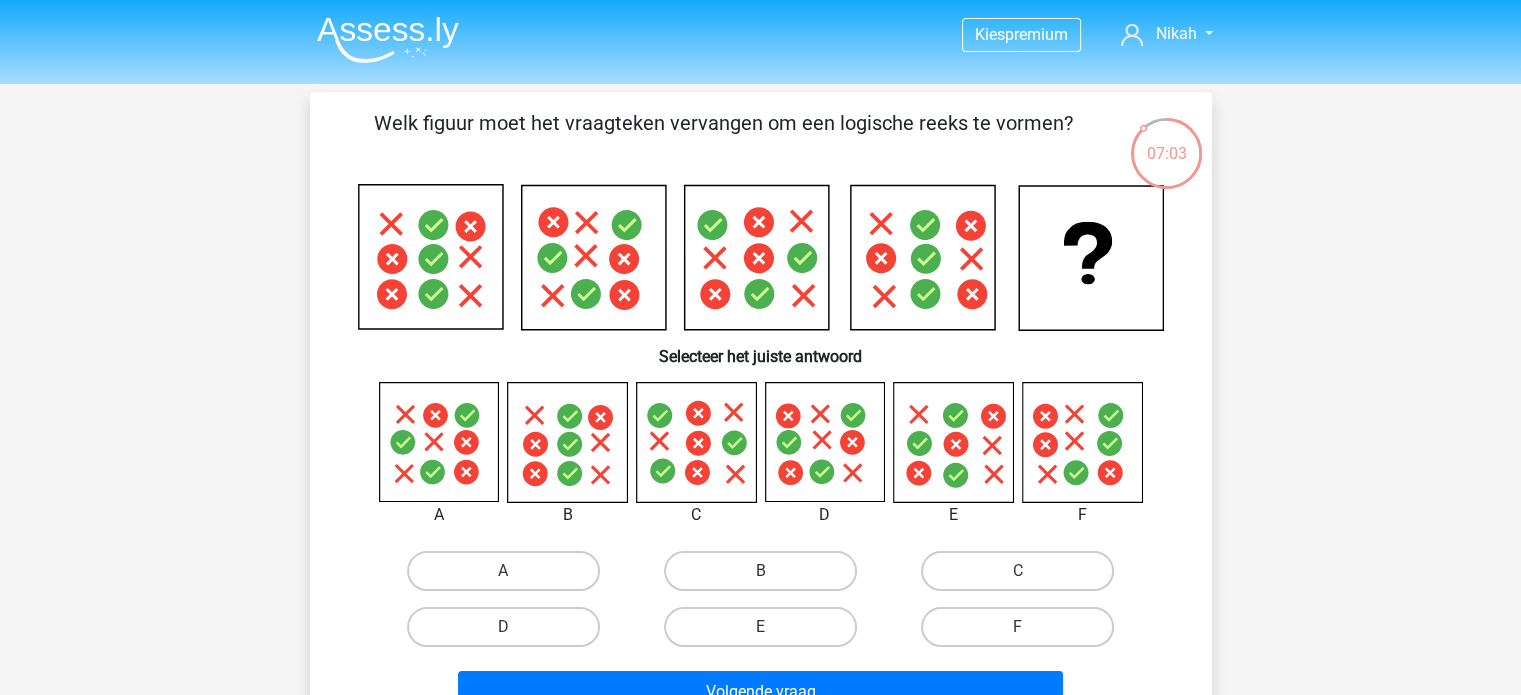 click at bounding box center [388, 39] 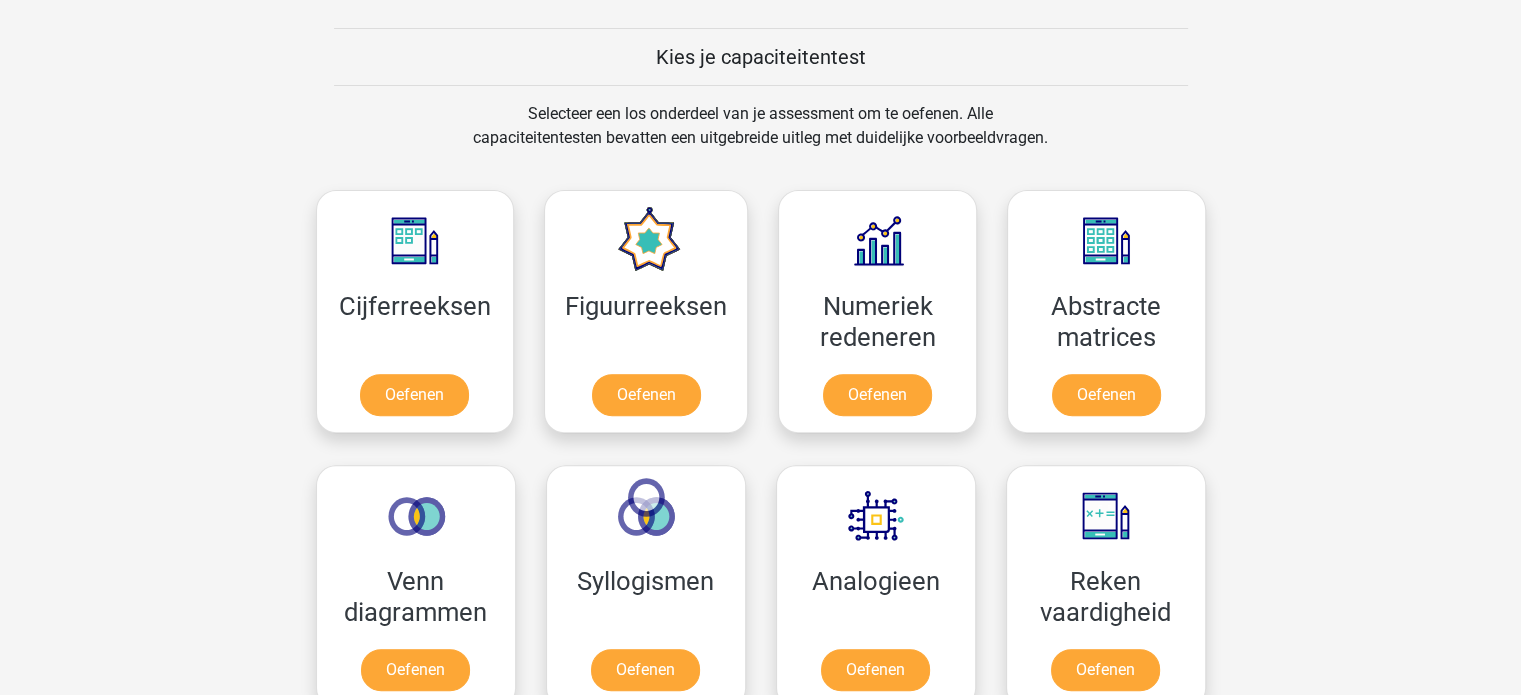 scroll, scrollTop: 750, scrollLeft: 0, axis: vertical 